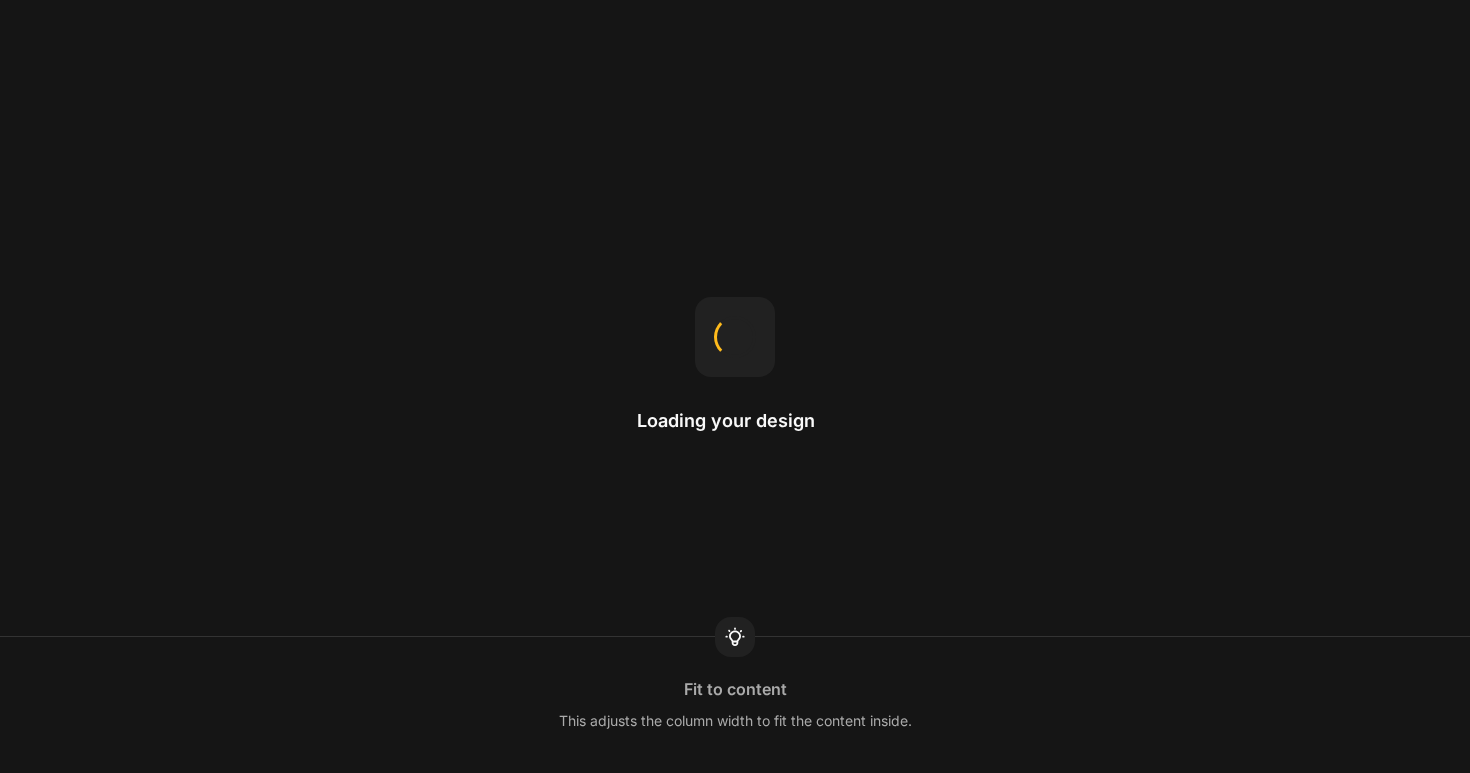 scroll, scrollTop: 0, scrollLeft: 0, axis: both 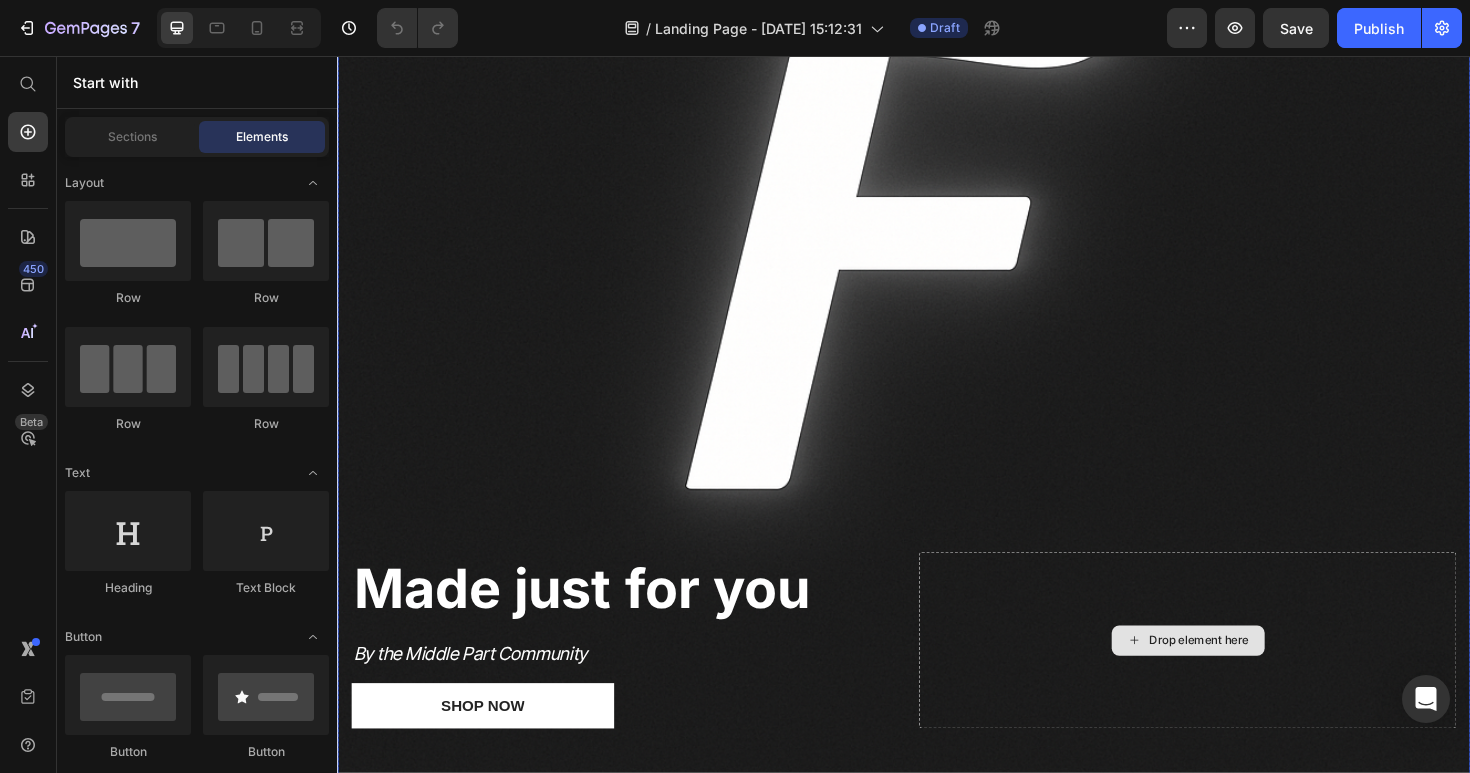 click on "Drop element here" at bounding box center [1237, 674] 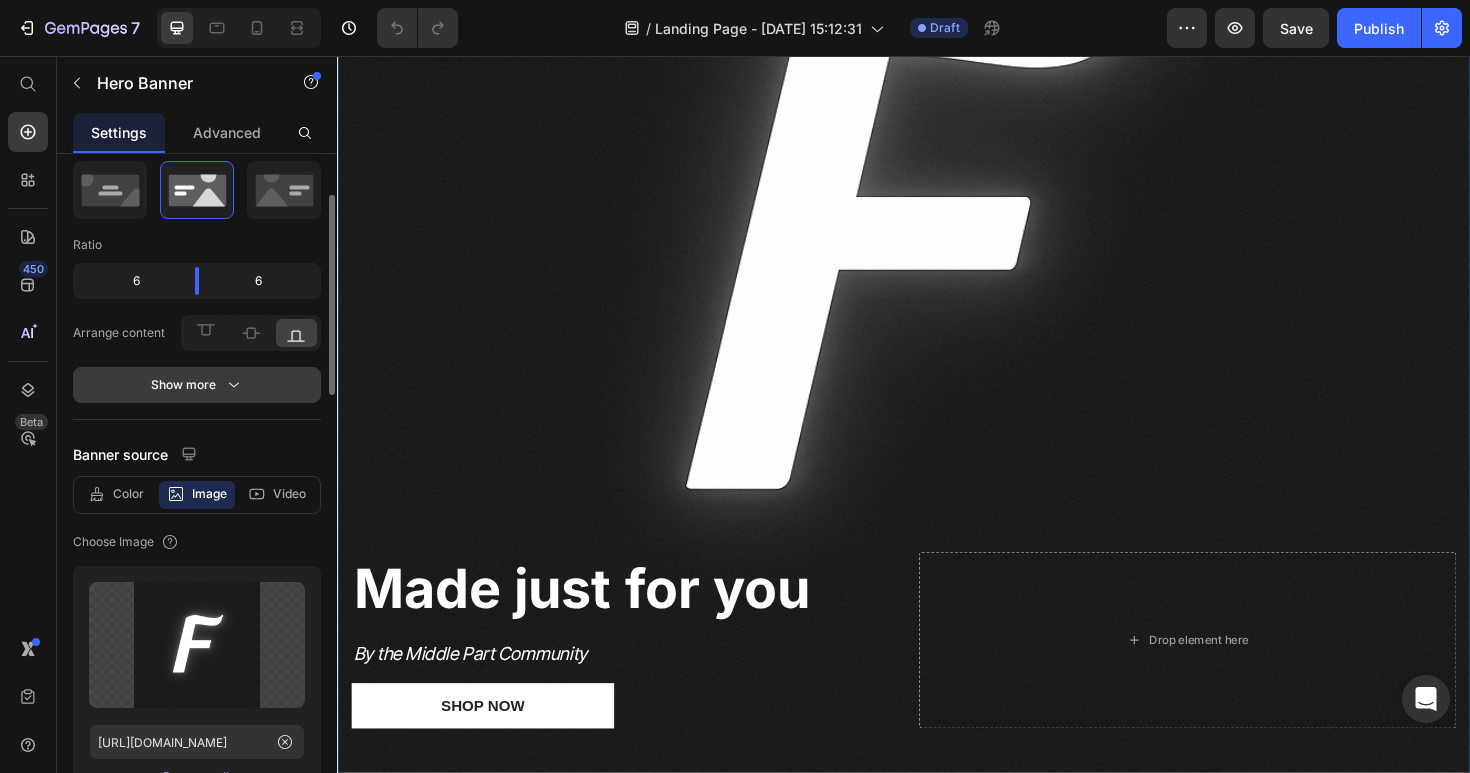 scroll, scrollTop: 79, scrollLeft: 0, axis: vertical 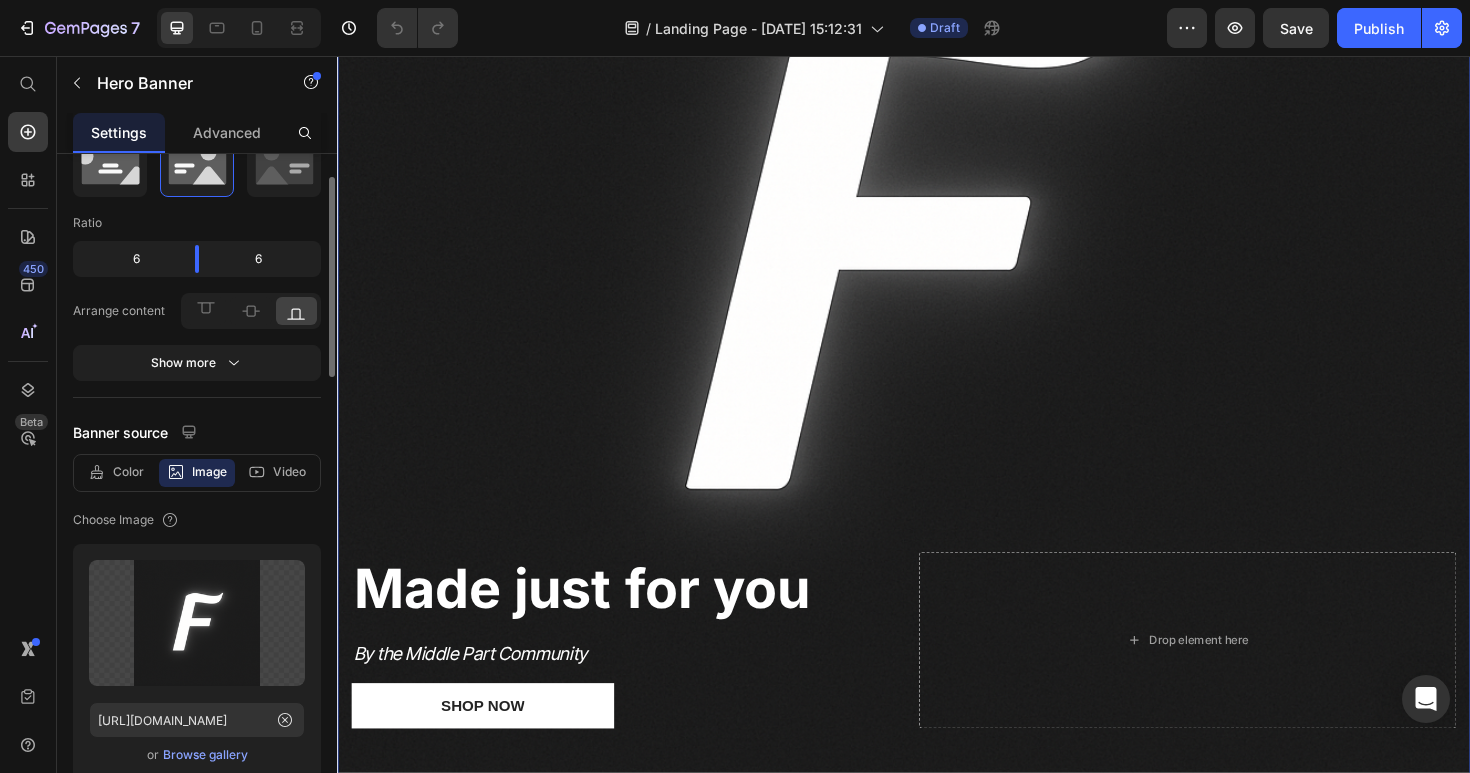 click 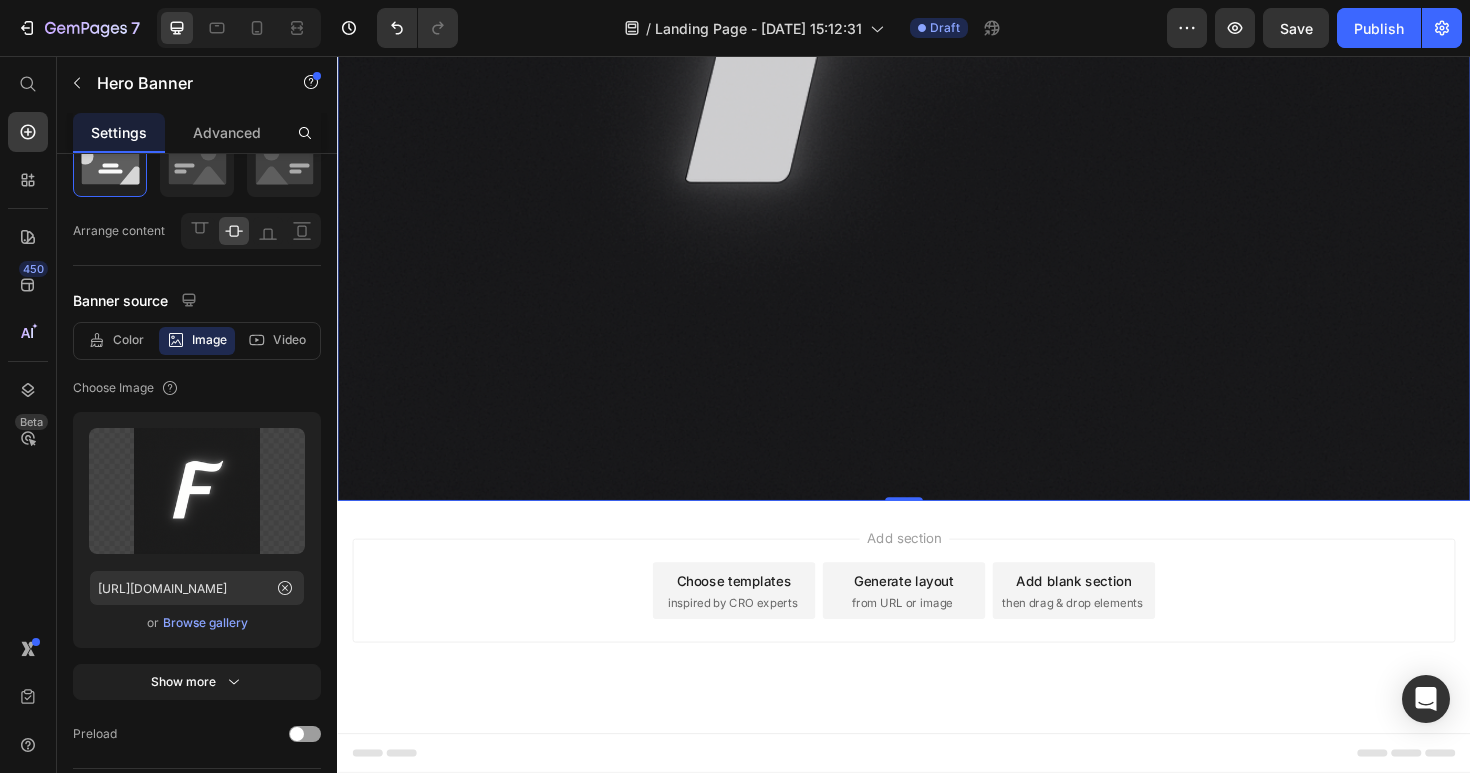 scroll, scrollTop: 770, scrollLeft: 0, axis: vertical 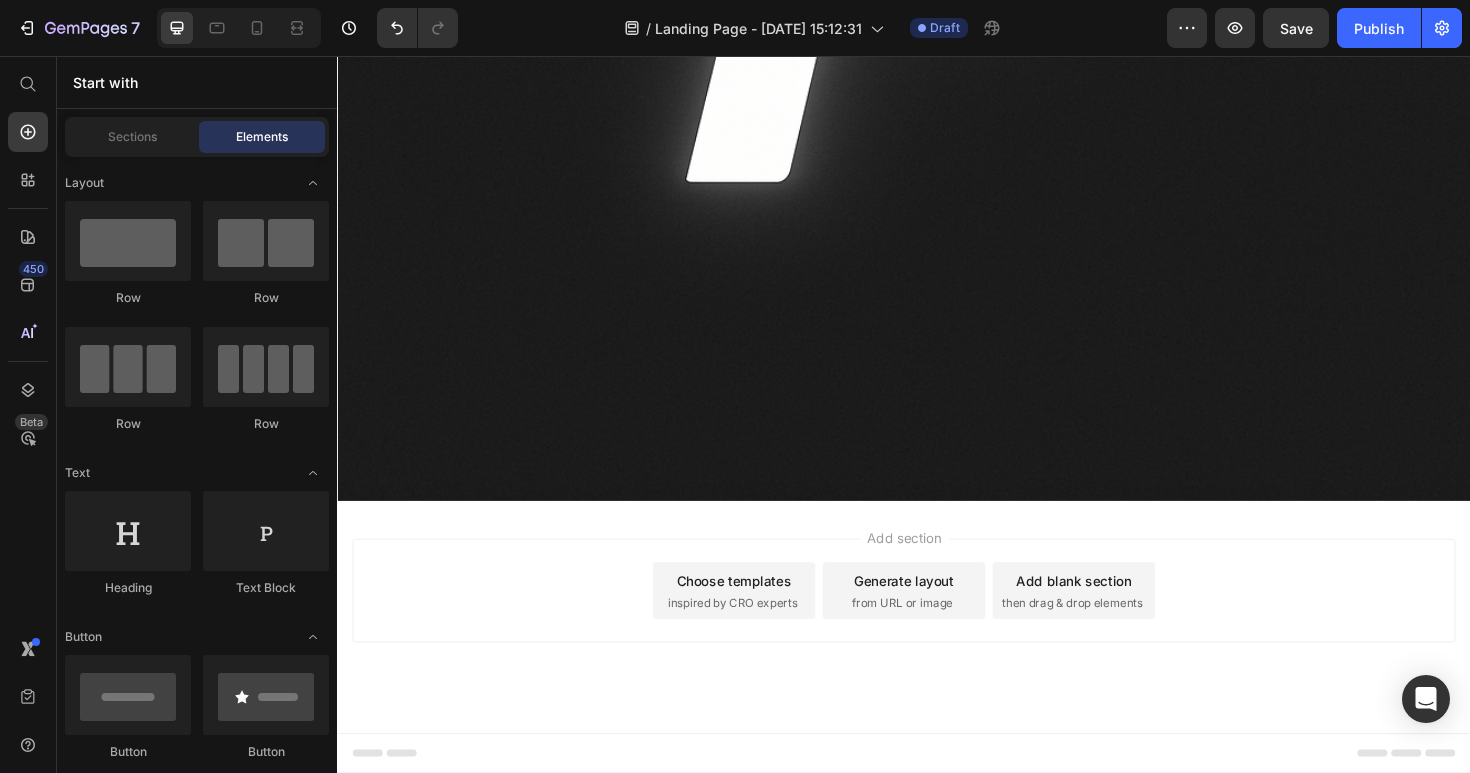 click on "Add section Choose templates inspired by CRO experts Generate layout from URL or image Add blank section then drag & drop elements" at bounding box center (937, 622) 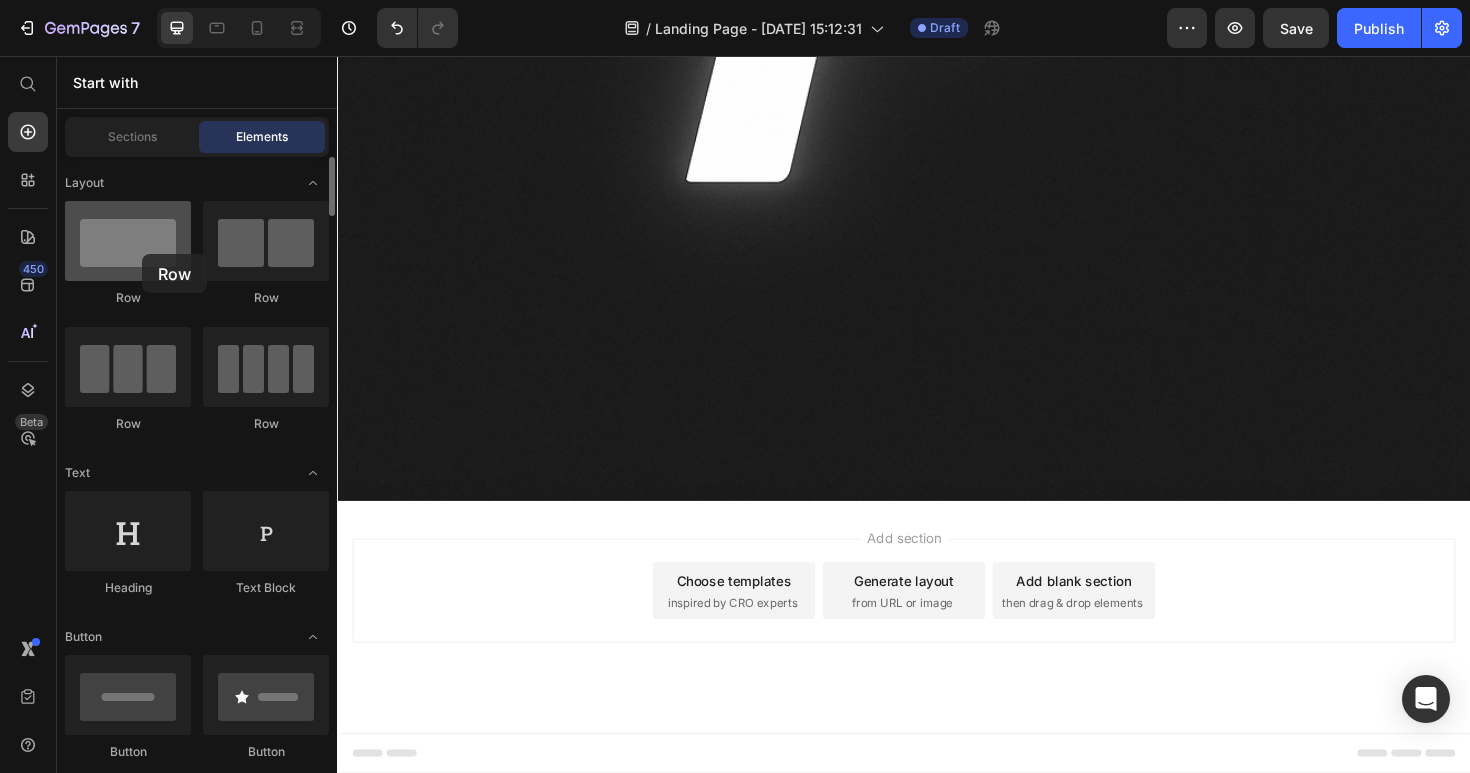 drag, startPoint x: 111, startPoint y: 251, endPoint x: 131, endPoint y: 242, distance: 21.931713 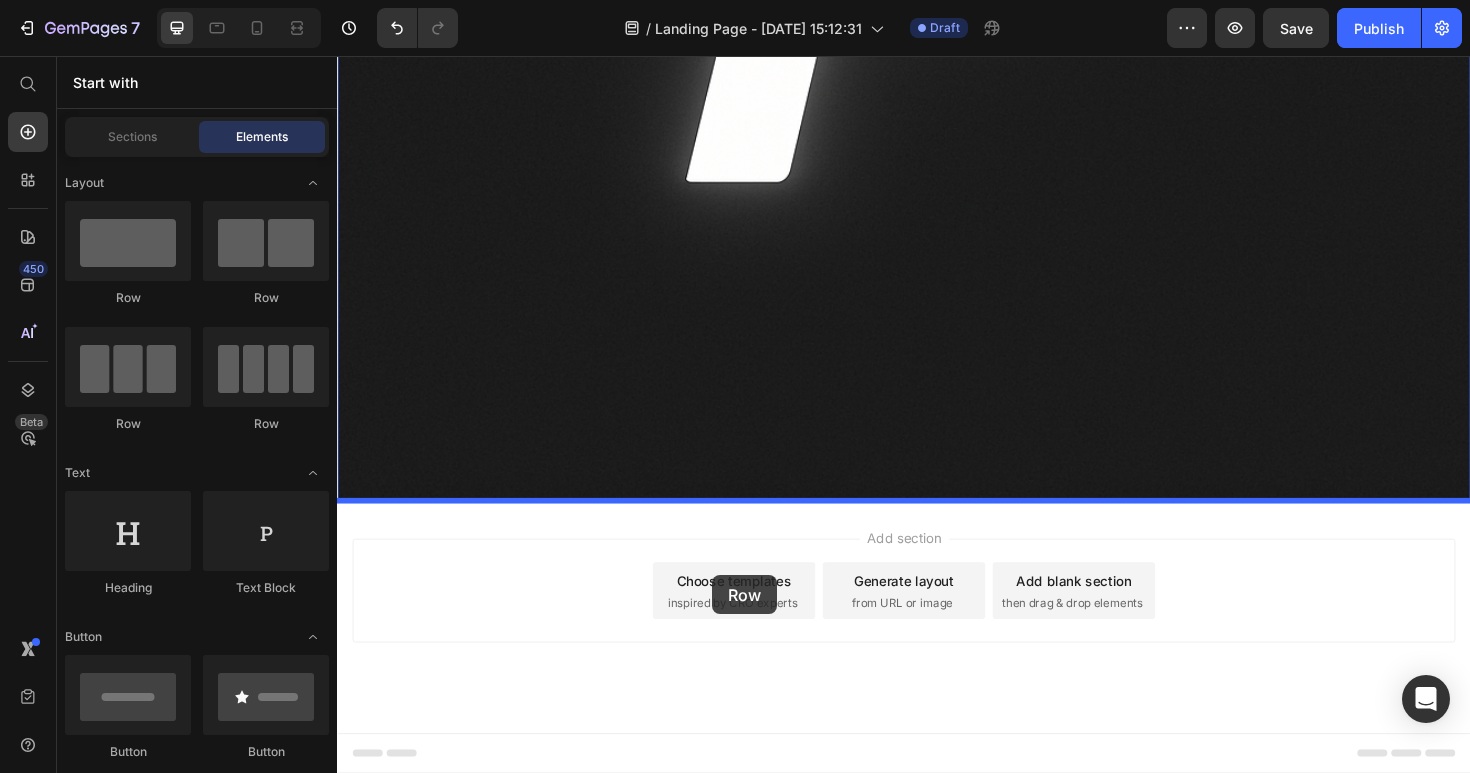 drag, startPoint x: 468, startPoint y: 299, endPoint x: 742, endPoint y: 579, distance: 391.76013 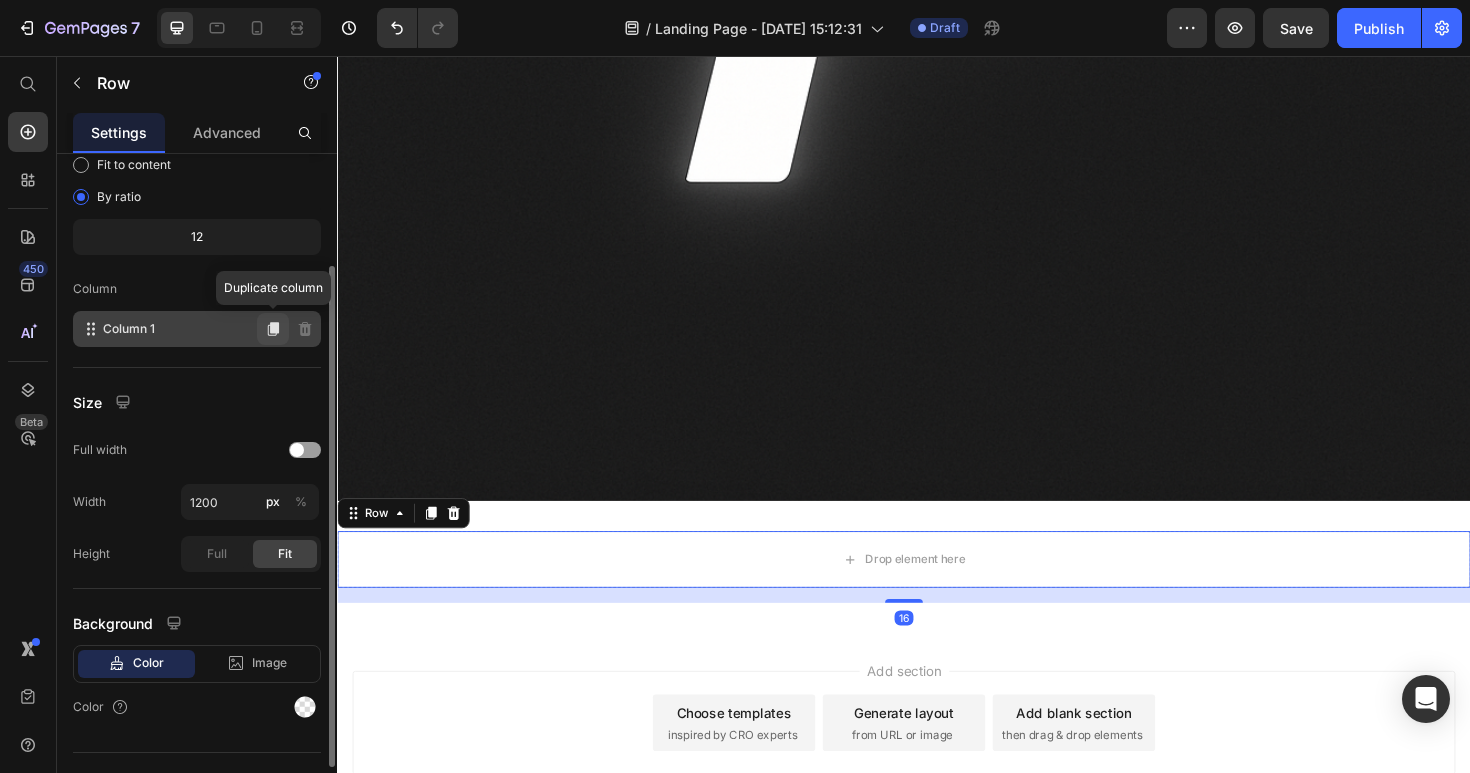 scroll, scrollTop: 236, scrollLeft: 0, axis: vertical 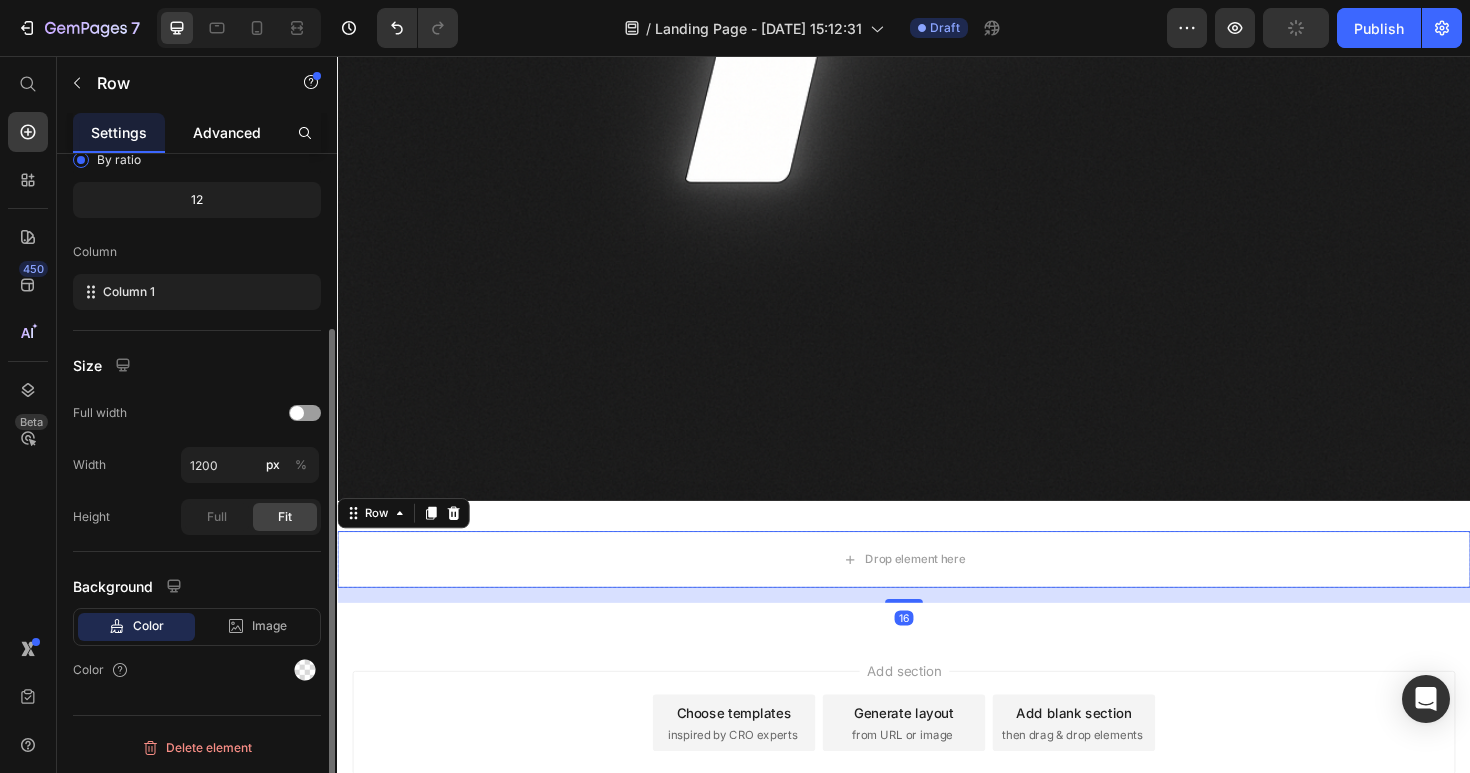 click on "Advanced" at bounding box center (227, 132) 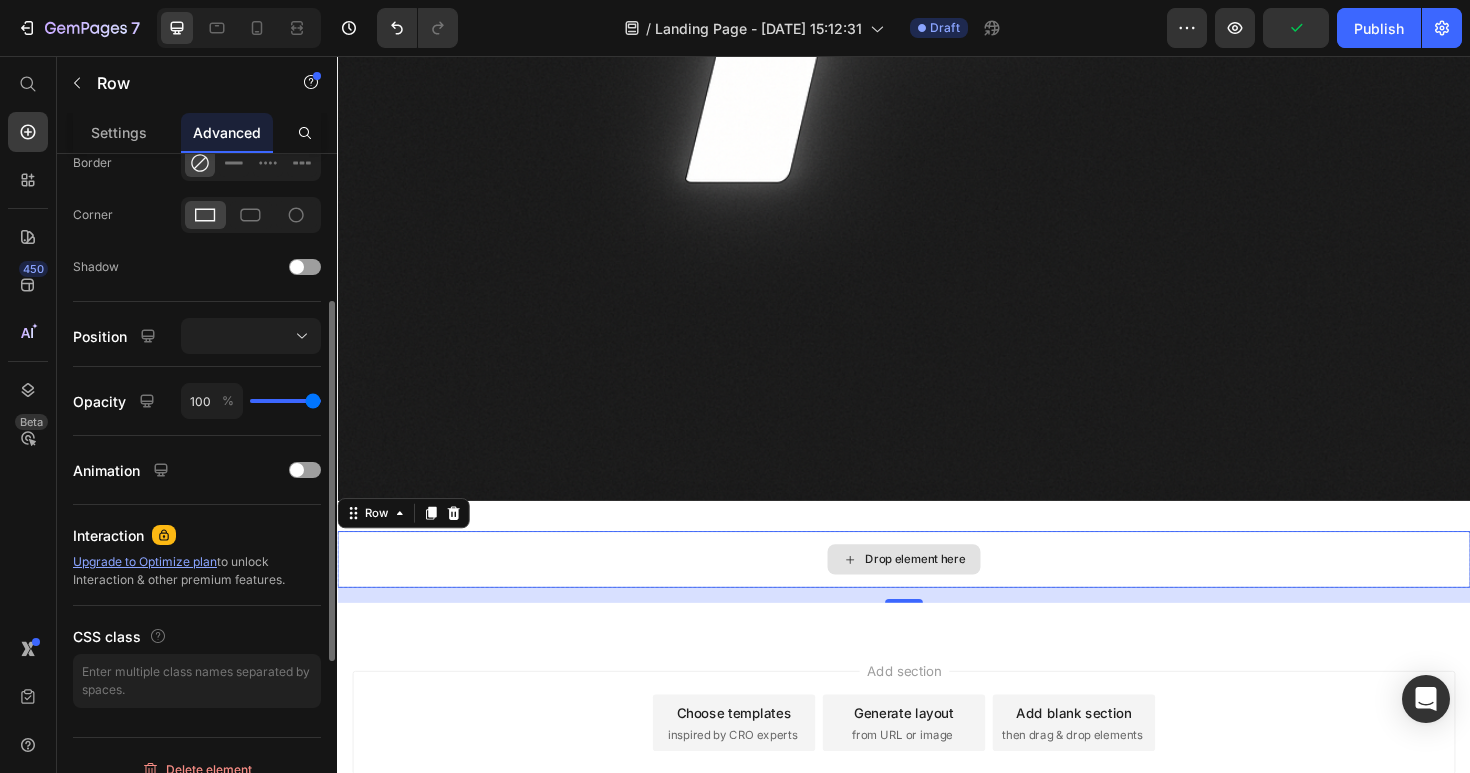 scroll, scrollTop: 593, scrollLeft: 0, axis: vertical 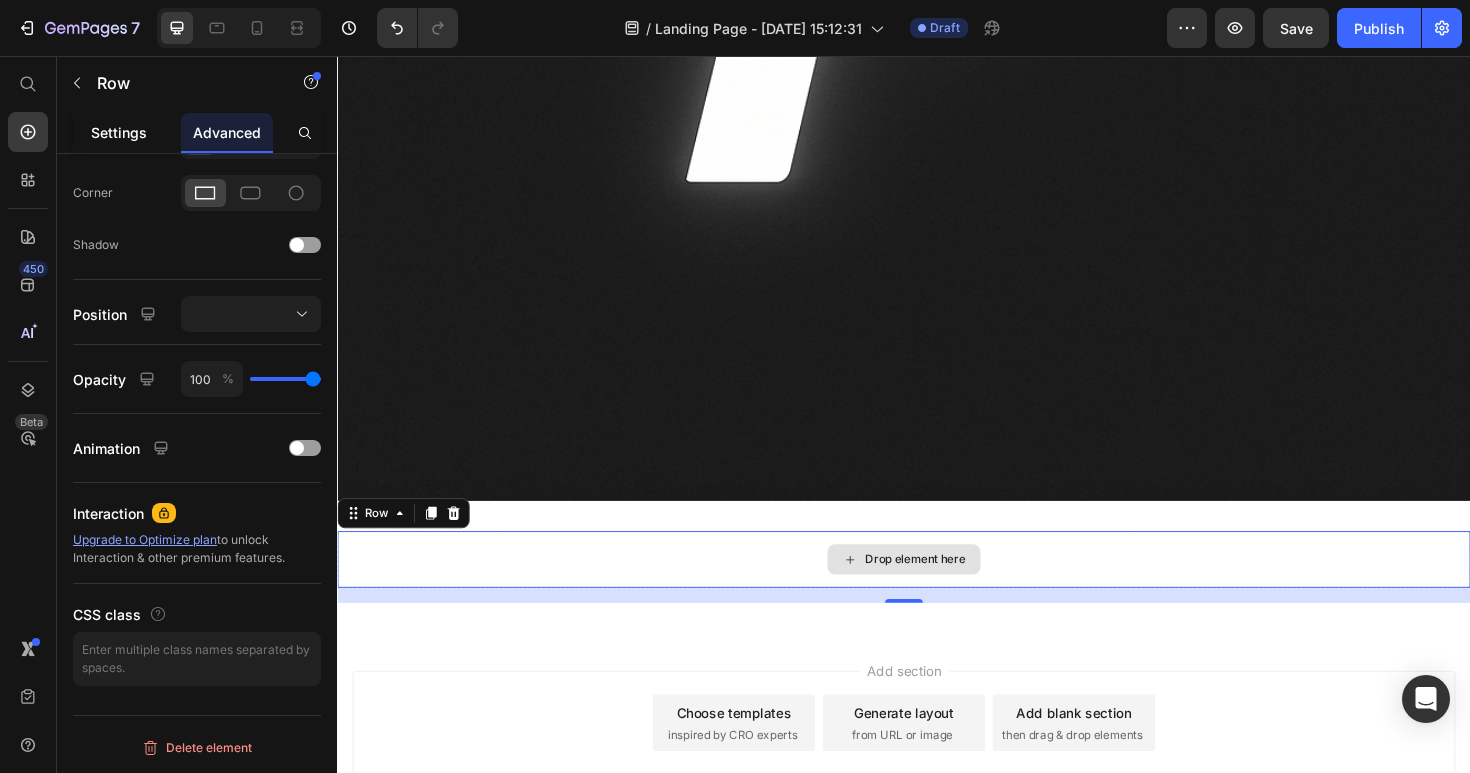 click on "Settings" 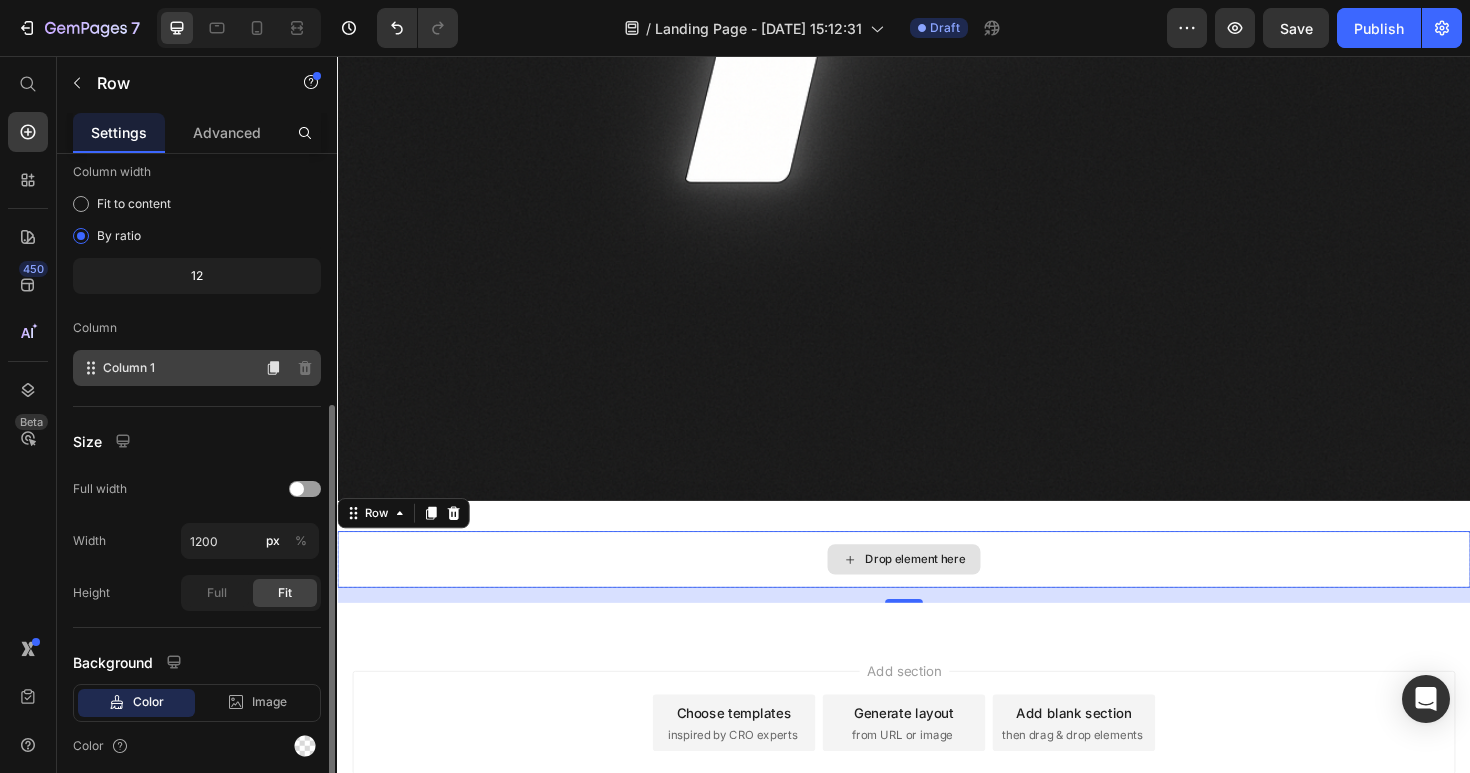 scroll, scrollTop: 236, scrollLeft: 0, axis: vertical 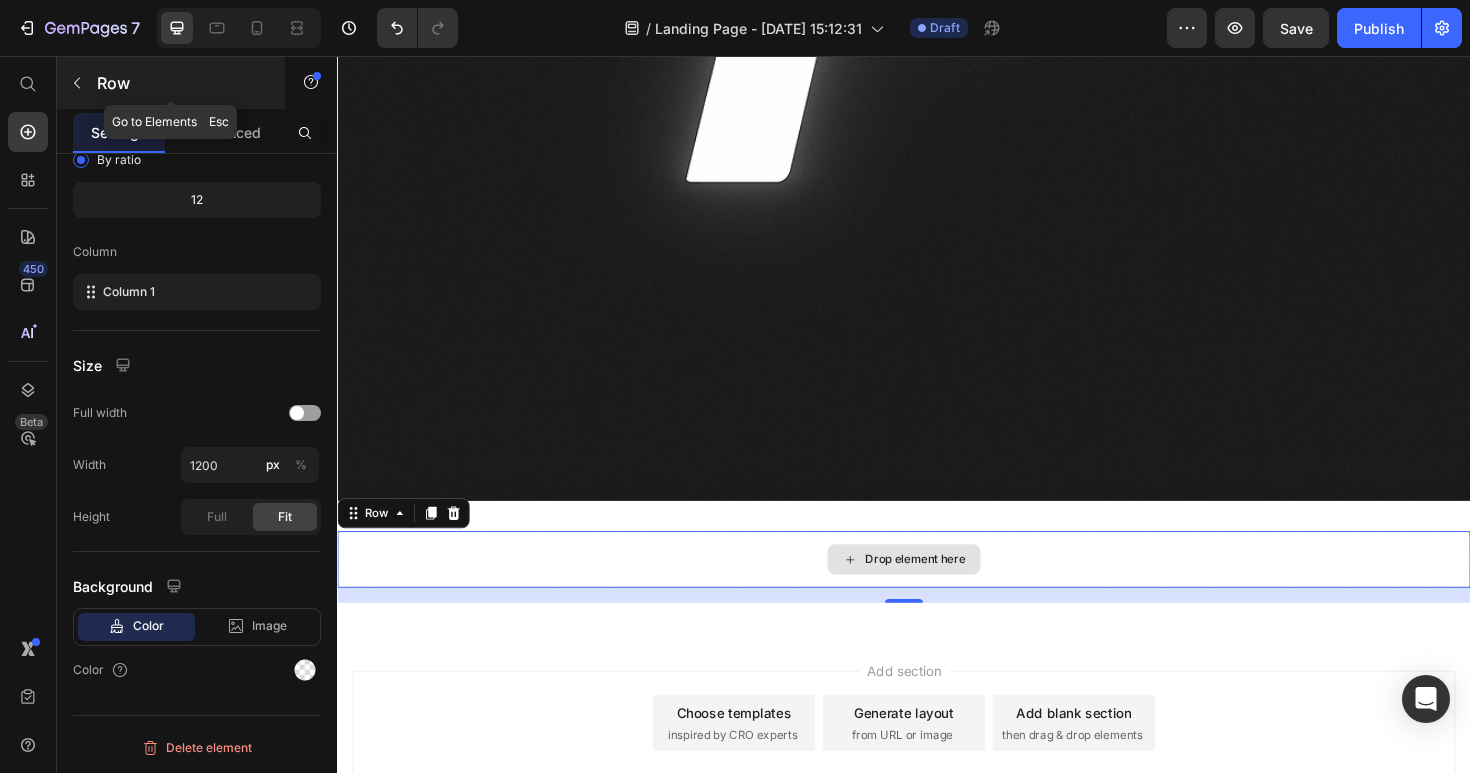 click at bounding box center [77, 83] 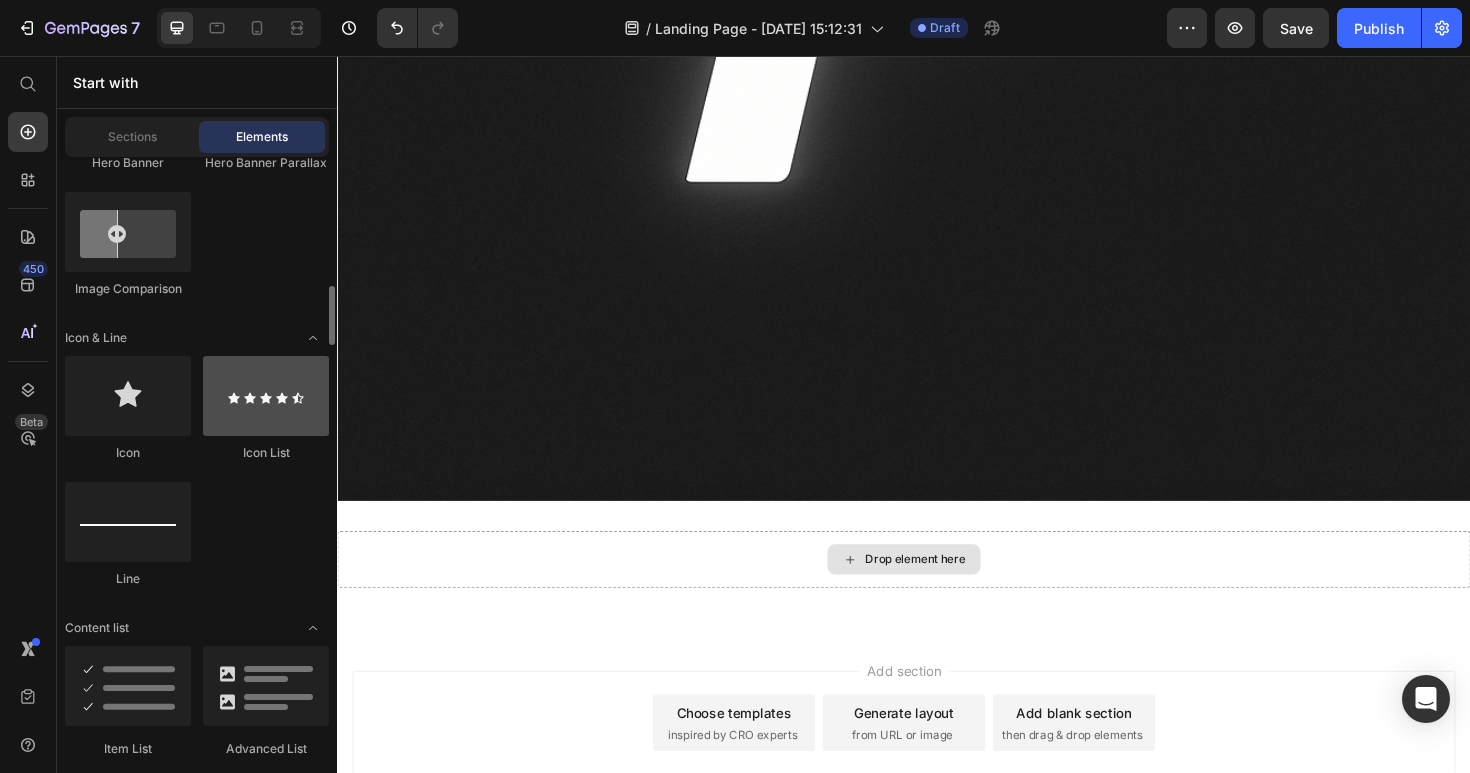 scroll, scrollTop: 1262, scrollLeft: 0, axis: vertical 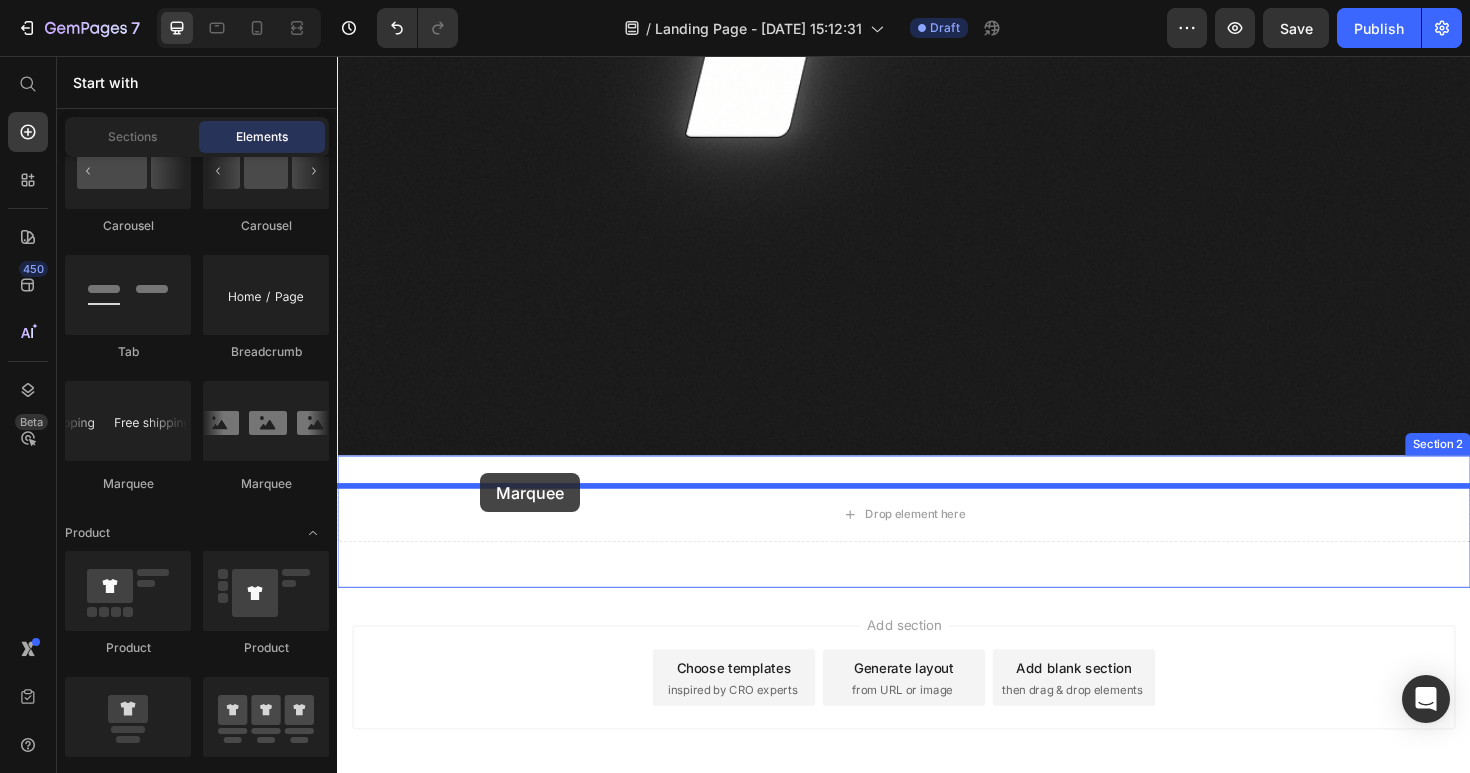 drag, startPoint x: 454, startPoint y: 494, endPoint x: 488, endPoint y: 498, distance: 34.234486 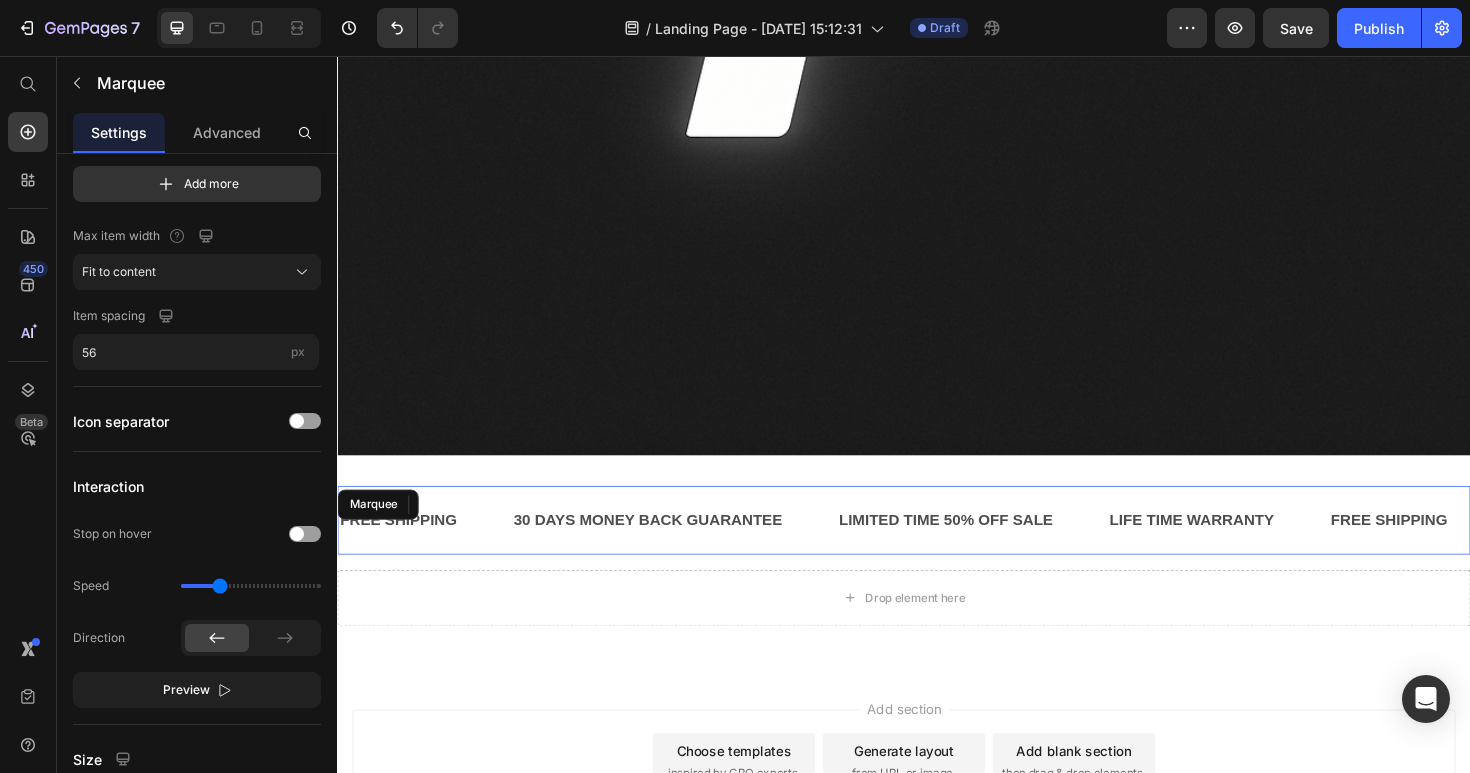 scroll, scrollTop: 0, scrollLeft: 0, axis: both 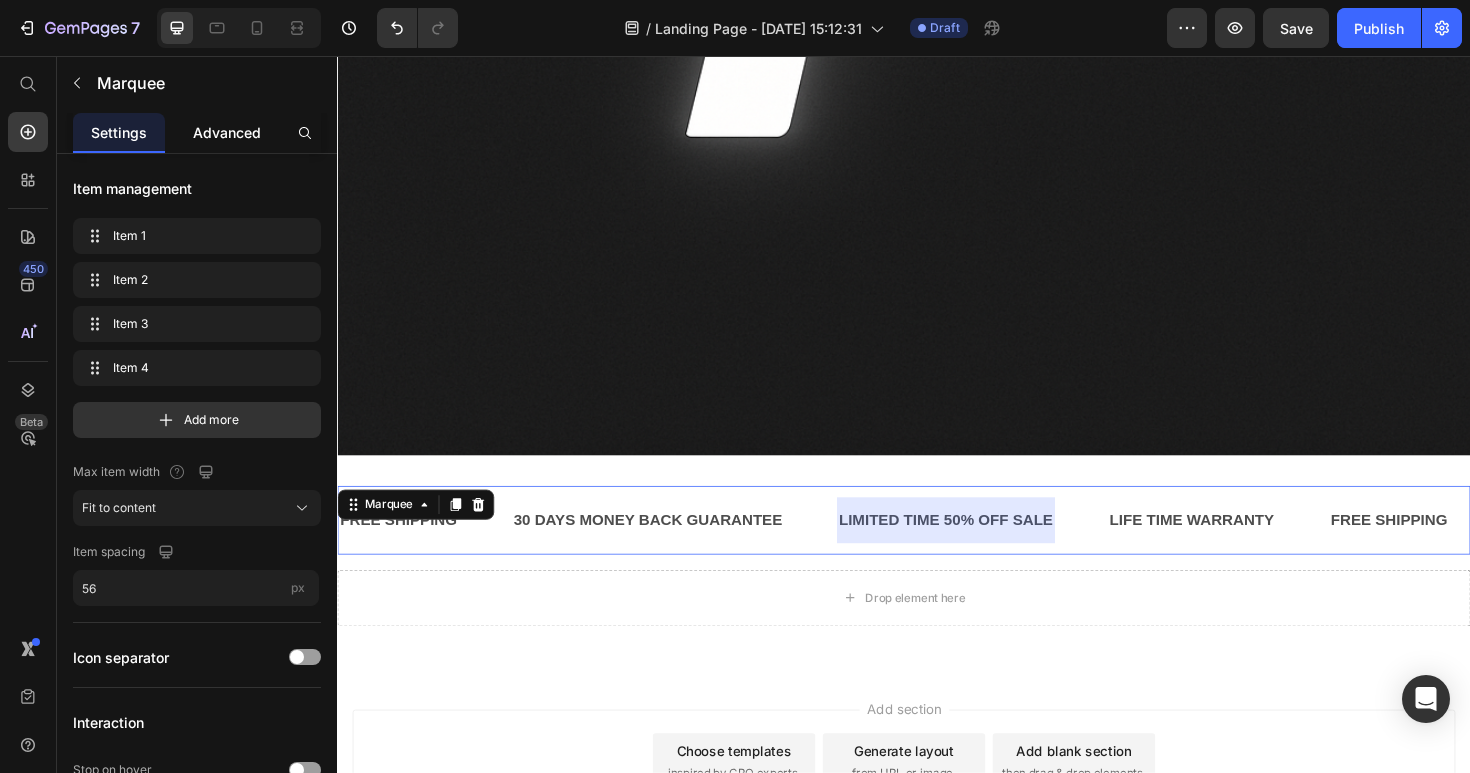click on "Advanced" at bounding box center [227, 132] 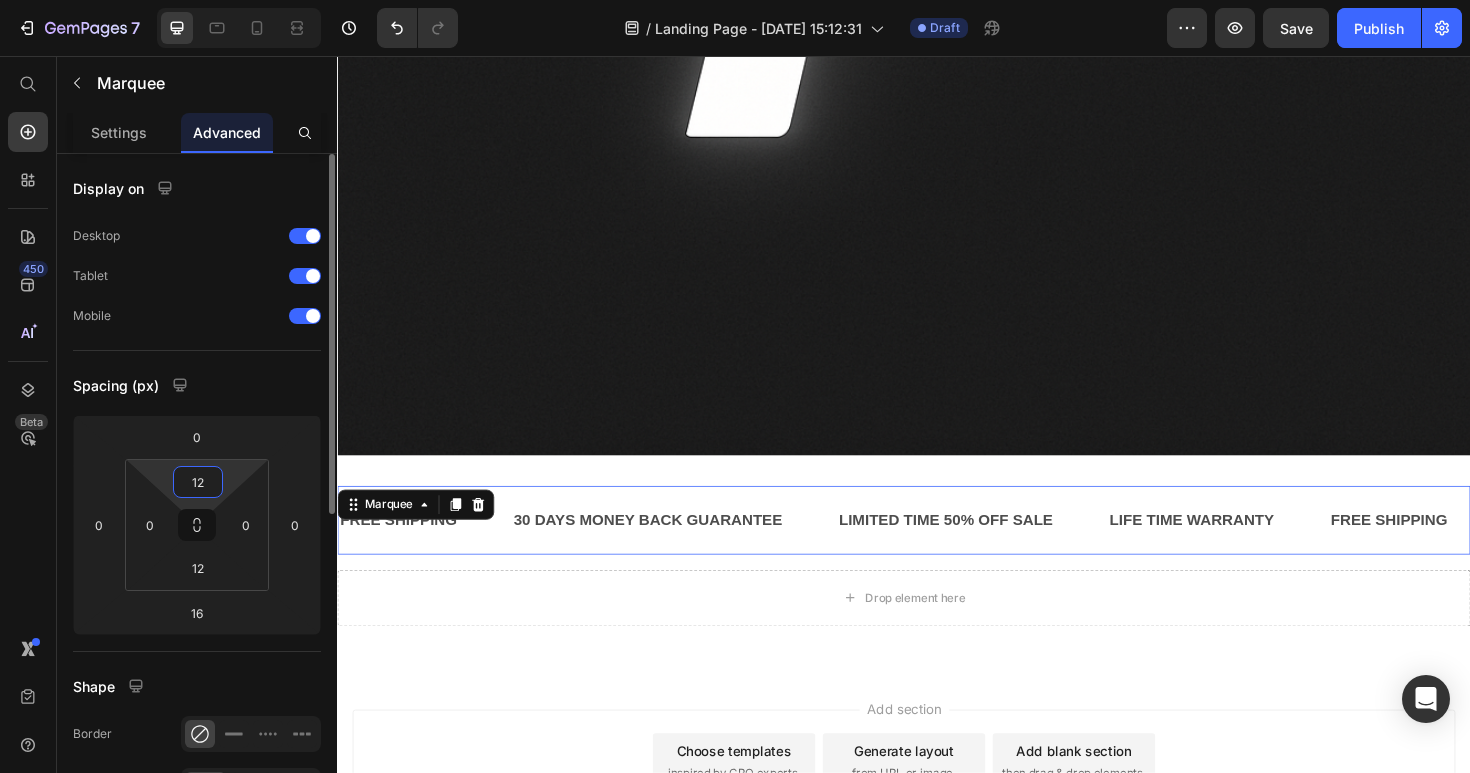 click on "12" at bounding box center [198, 482] 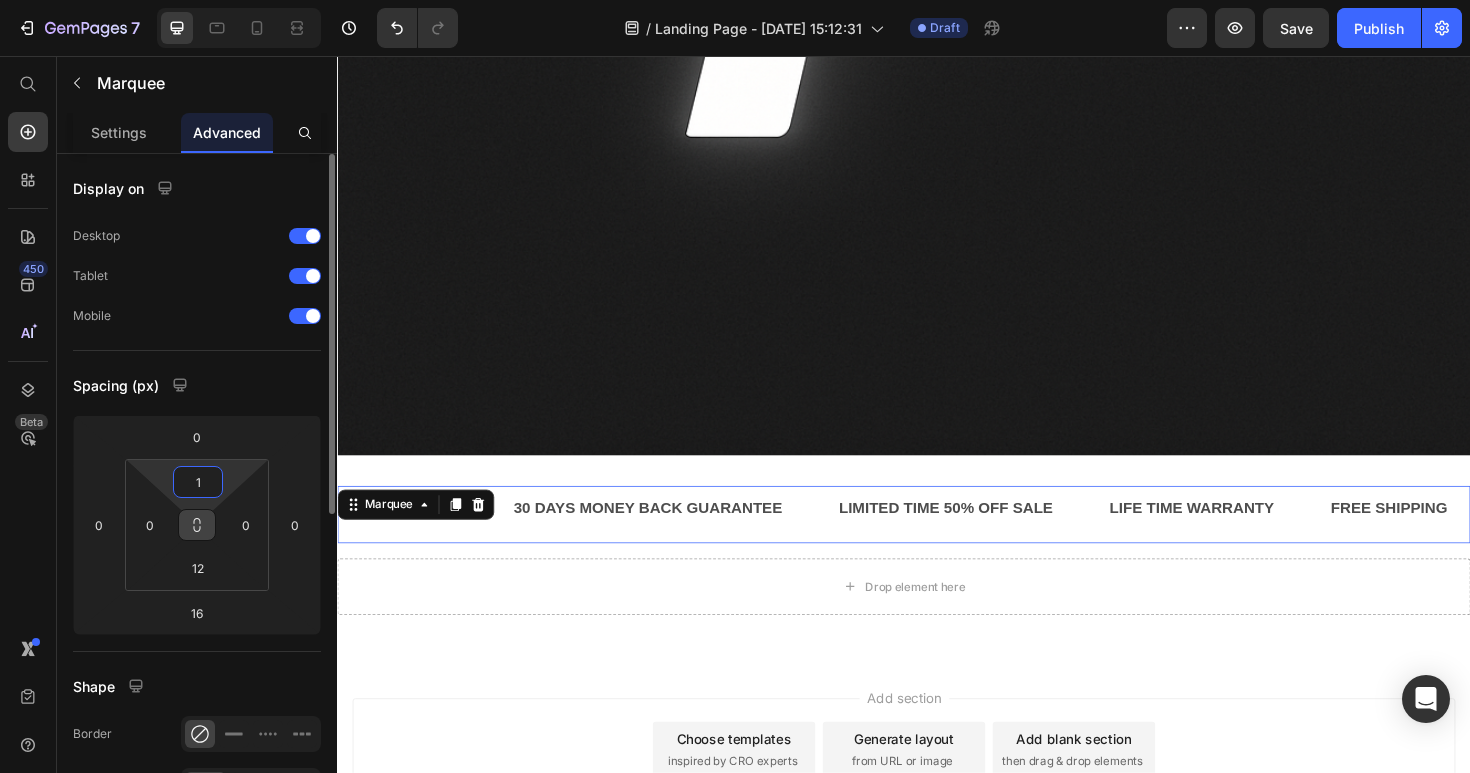 type on "12" 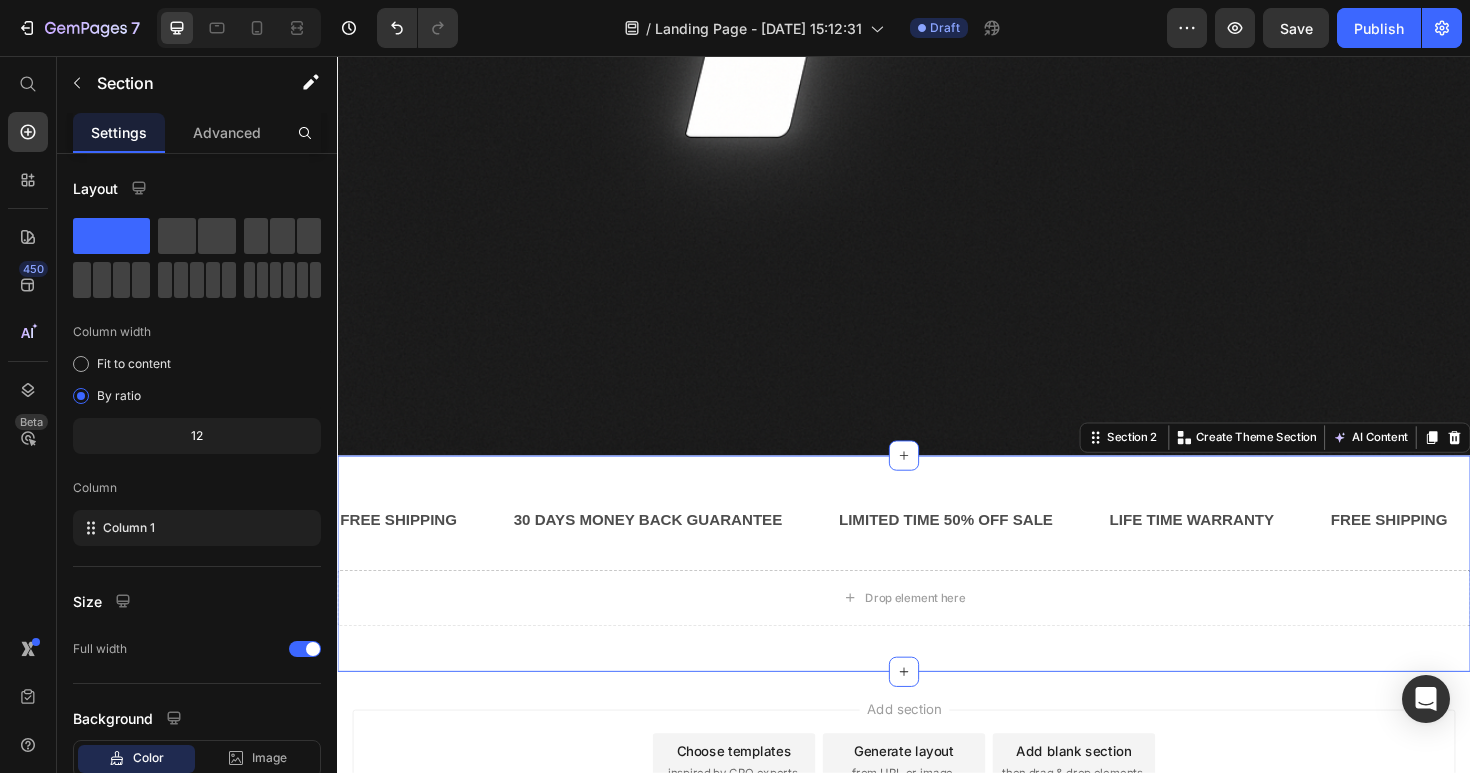 click on "FREE SHIPPING Text 30 DAYS MONEY BACK GUARANTEE Text LIMITED TIME 50% OFF SALE Text LIFE TIME WARRANTY Text FREE SHIPPING Text 30 DAYS MONEY BACK GUARANTEE Text LIMITED TIME 50% OFF SALE Text LIFE TIME WARRANTY Text FREE SHIPPING Text 30 DAYS MONEY BACK GUARANTEE Text LIMITED TIME 50% OFF SALE Text LIFE TIME WARRANTY Text FREE SHIPPING Text 30 DAYS MONEY BACK GUARANTEE Text LIMITED TIME 50% OFF SALE Text LIFE TIME WARRANTY Text FREE SHIPPING Text 30 DAYS MONEY BACK GUARANTEE Text LIMITED TIME 50% OFF SALE Text LIFE TIME WARRANTY Text FREE SHIPPING Text 30 DAYS MONEY BACK GUARANTEE Text LIMITED TIME 50% OFF SALE Text LIFE TIME WARRANTY Text Marquee
Drop element here Row Section 2   You can create reusable sections Create Theme Section AI Content Write with GemAI What would you like to describe here? Tone and Voice Persuasive Product Getting products... Show more Generate" at bounding box center [937, 593] 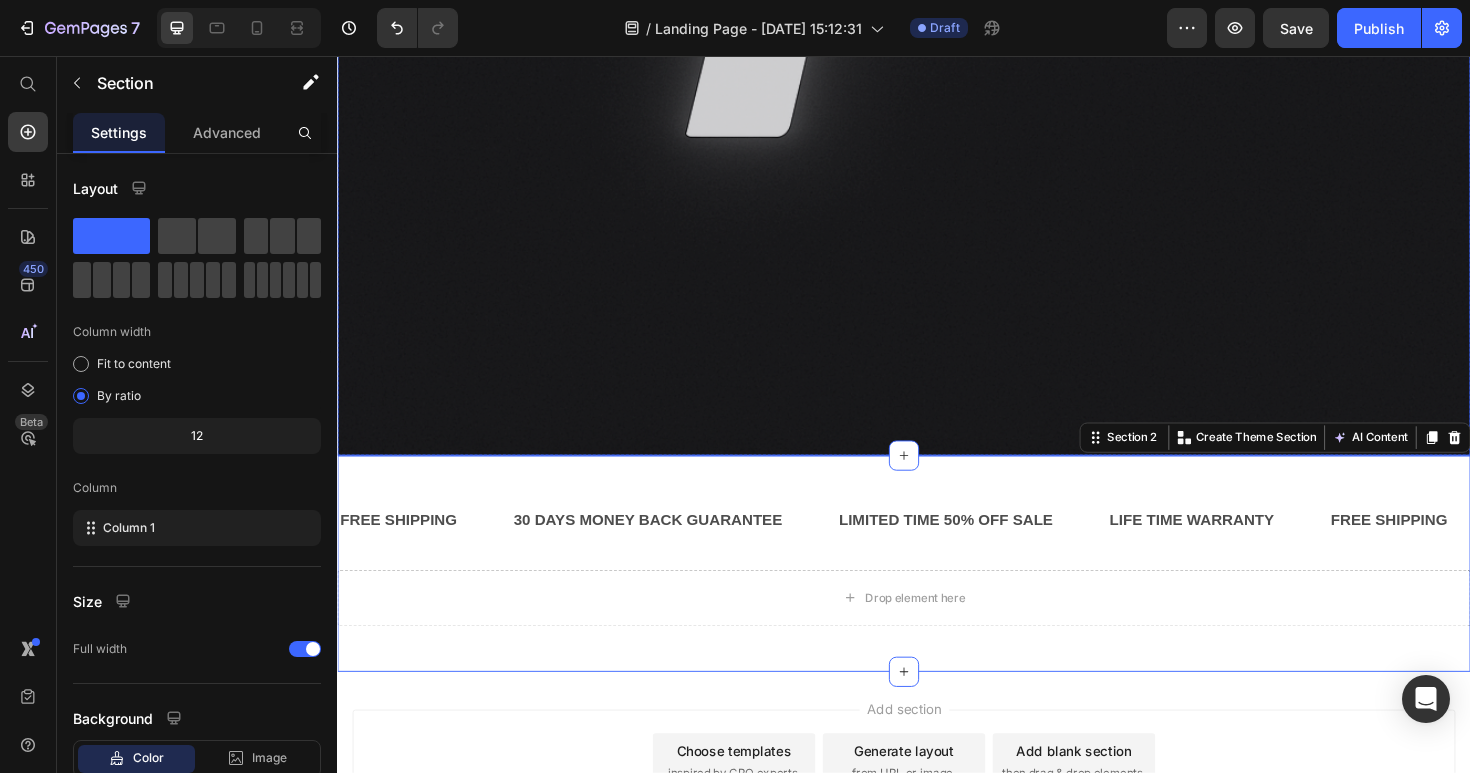 click at bounding box center (937, -121) 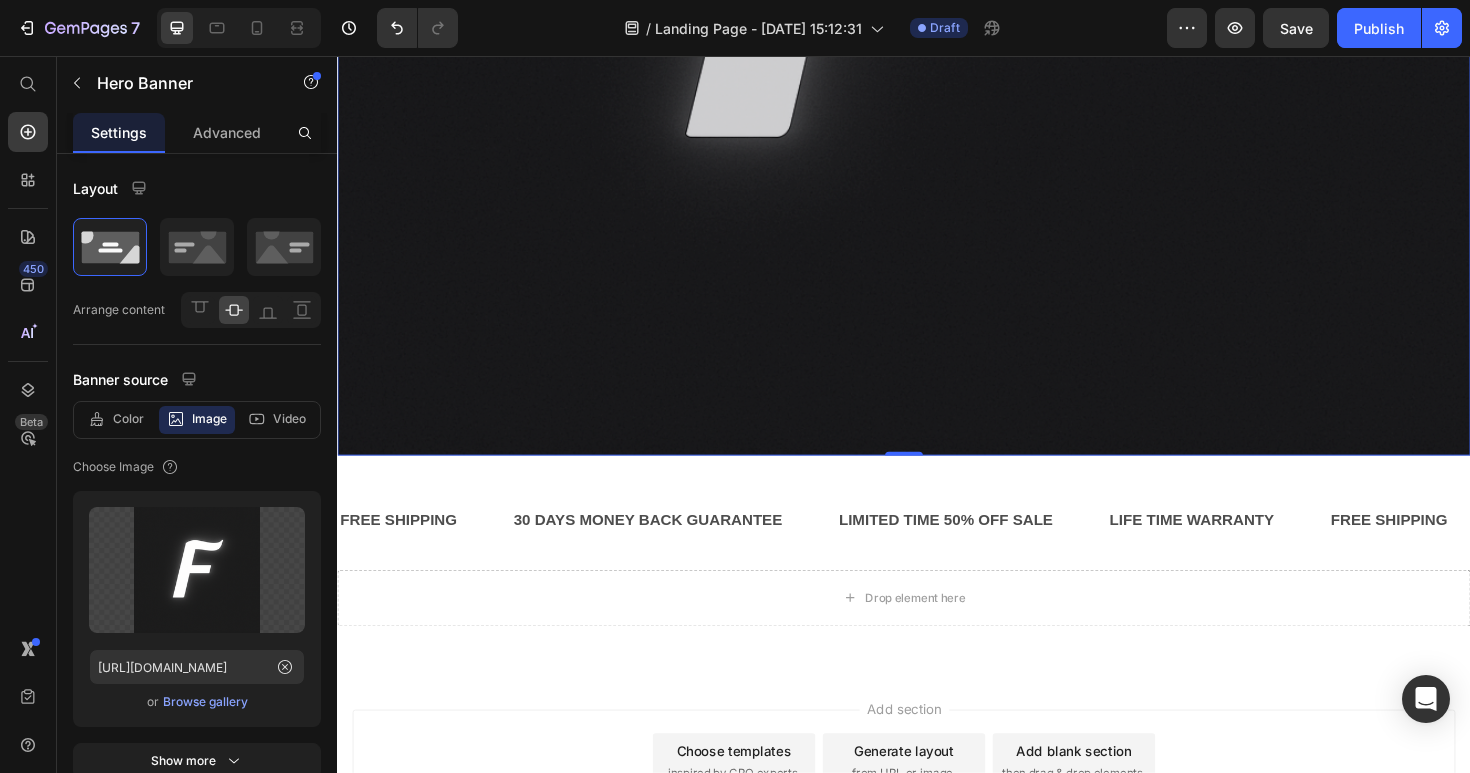 click at bounding box center (937, -121) 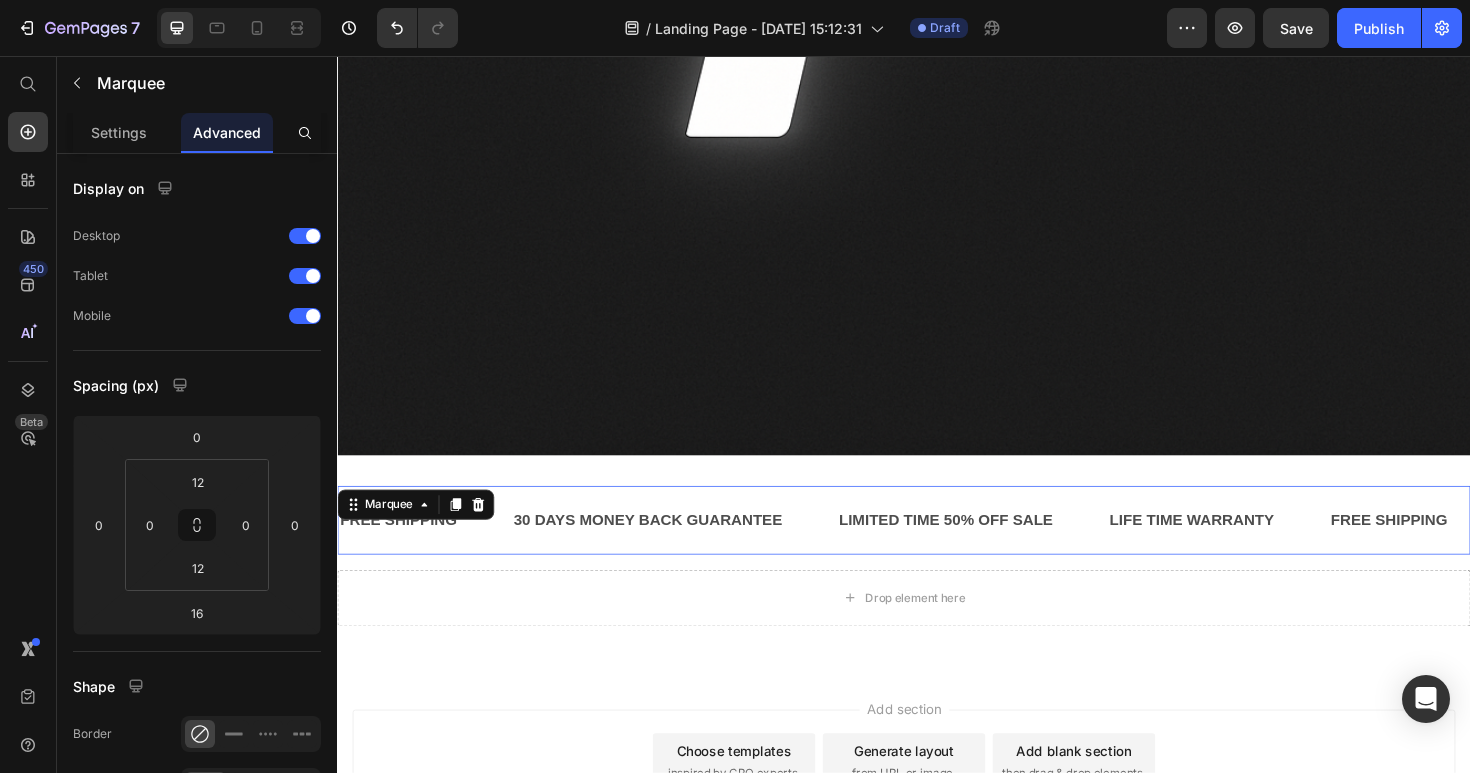 click on "FREE SHIPPING Text 30 DAYS MONEY BACK GUARANTEE Text LIMITED TIME 50% OFF SALE Text LIFE TIME WARRANTY Text FREE SHIPPING Text 30 DAYS MONEY BACK GUARANTEE Text LIMITED TIME 50% OFF SALE Text LIFE TIME WARRANTY Text FREE SHIPPING Text 30 DAYS MONEY BACK GUARANTEE Text LIMITED TIME 50% OFF SALE Text LIFE TIME WARRANTY Text FREE SHIPPING Text 30 DAYS MONEY BACK GUARANTEE Text LIMITED TIME 50% OFF SALE Text LIFE TIME WARRANTY Text FREE SHIPPING Text 30 DAYS MONEY BACK GUARANTEE Text LIMITED TIME 50% OFF SALE Text LIFE TIME WARRANTY Text FREE SHIPPING Text 30 DAYS MONEY BACK GUARANTEE Text LIMITED TIME 50% OFF SALE Text LIFE TIME WARRANTY Text Marquee   16" at bounding box center [937, 547] 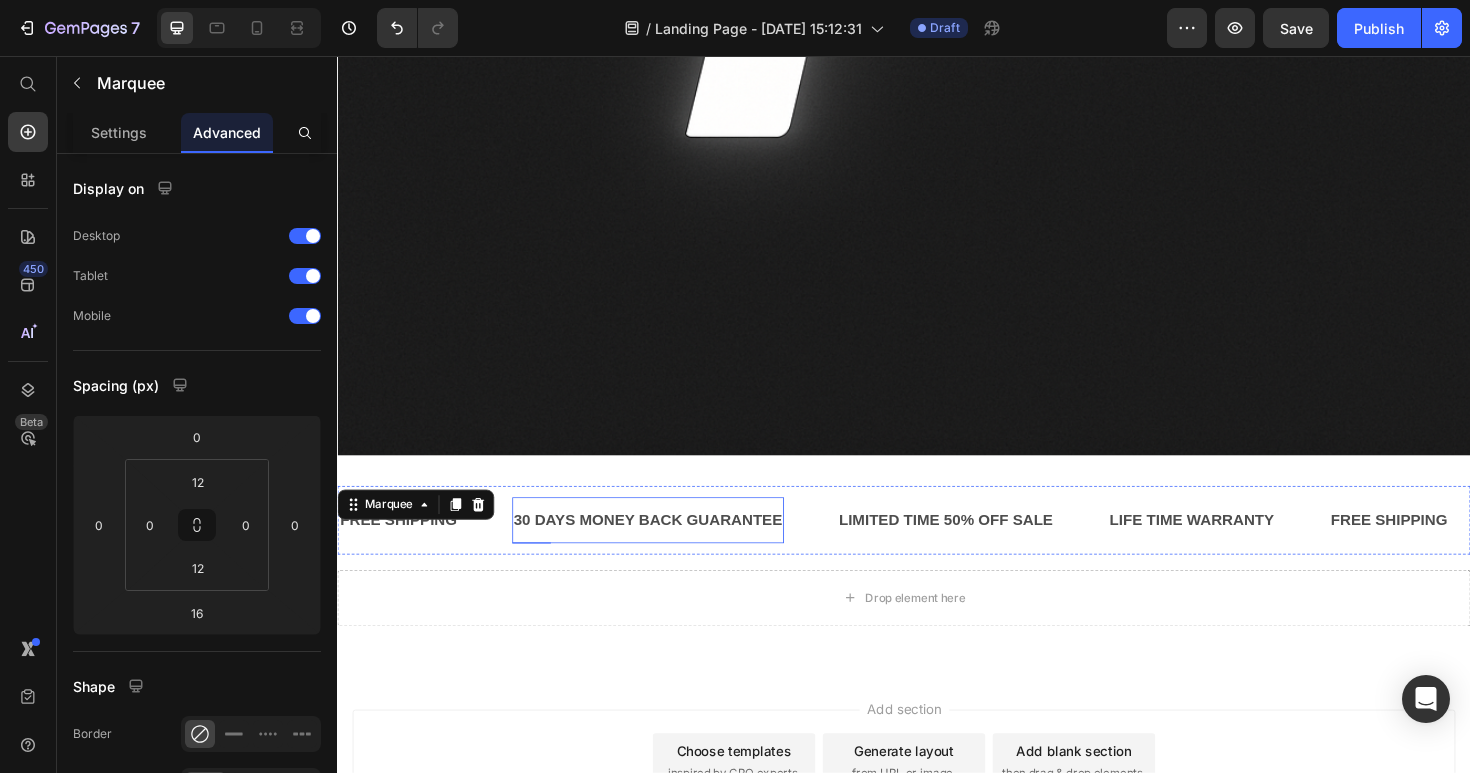 click on "30 DAYS MONEY BACK GUARANTEE" at bounding box center [666, 547] 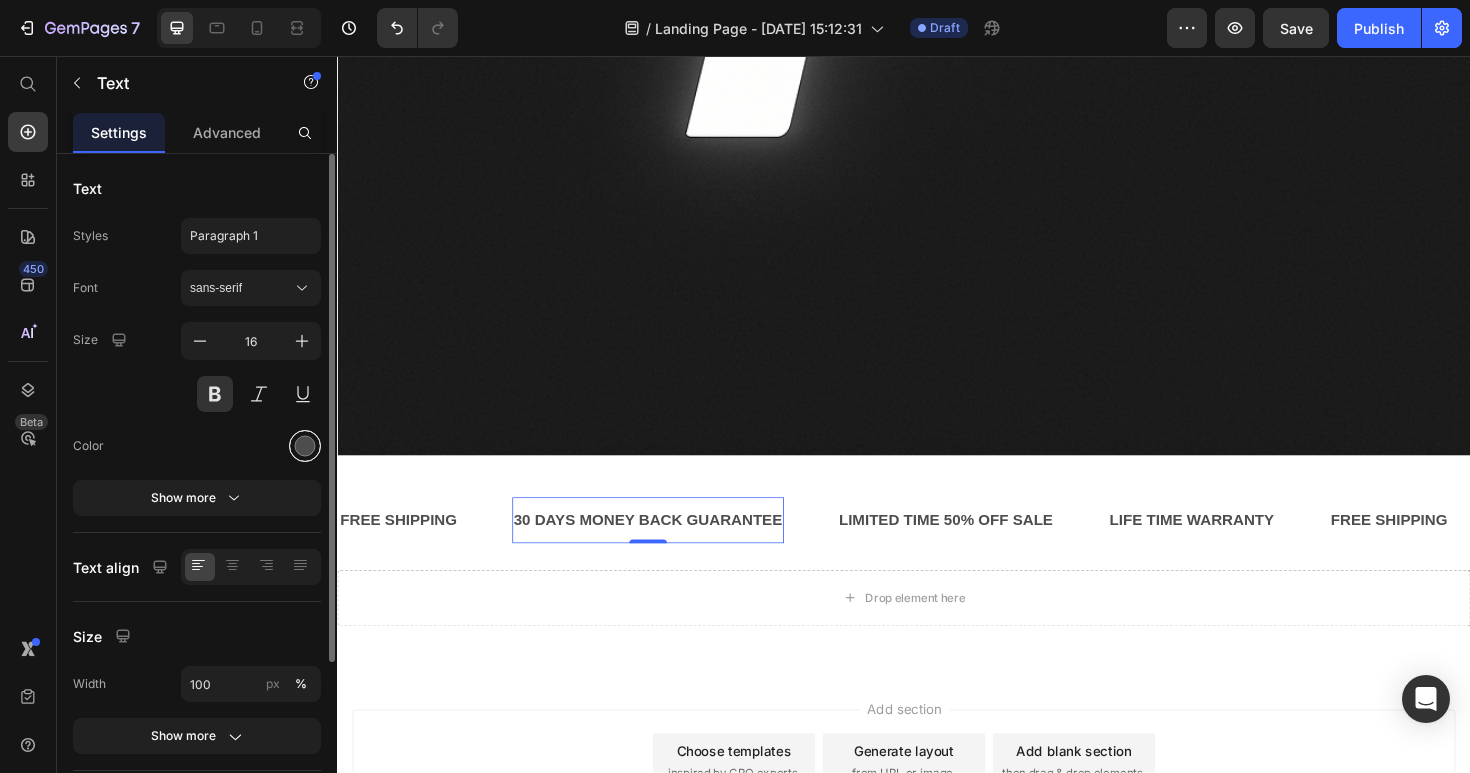 click at bounding box center (305, 446) 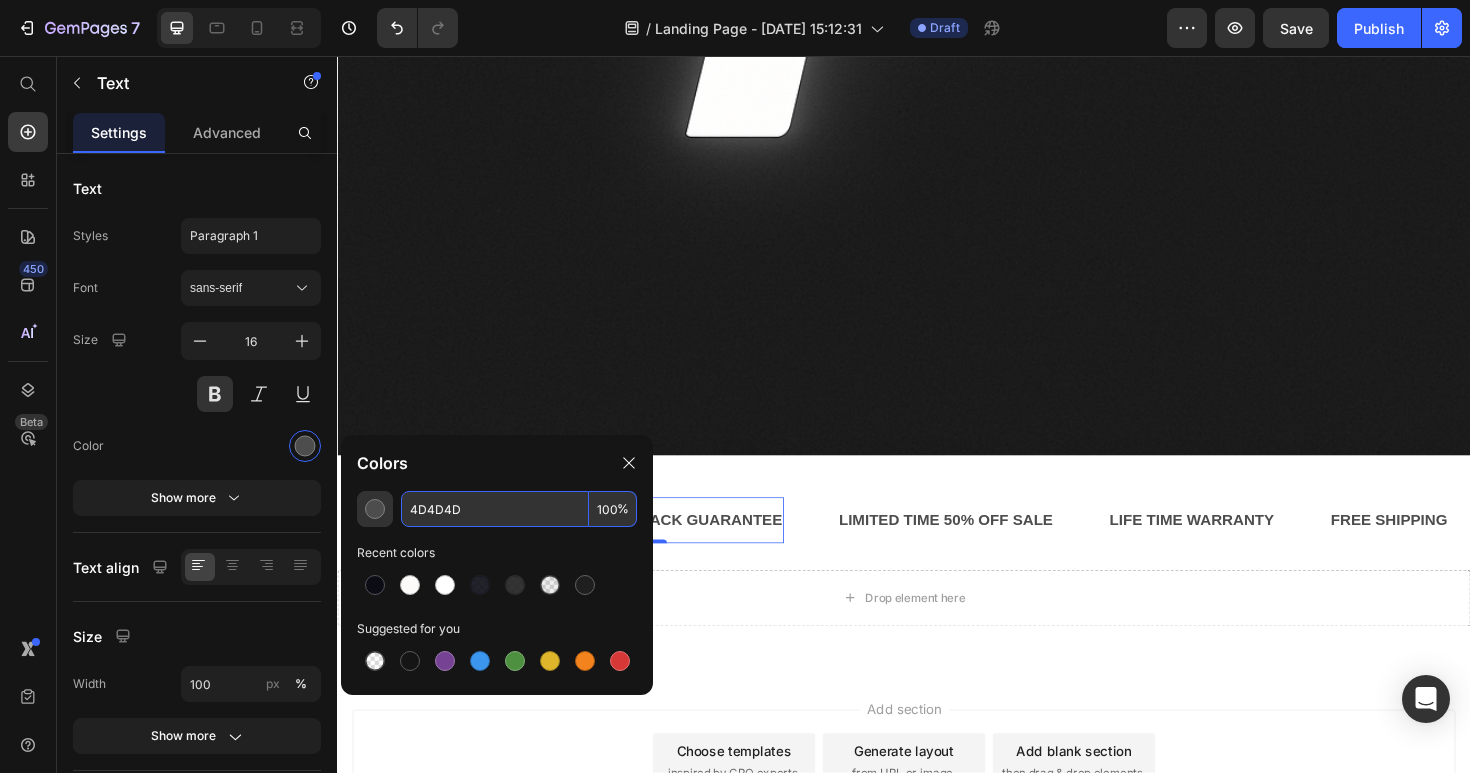 click on "4D4D4D" at bounding box center (495, 509) 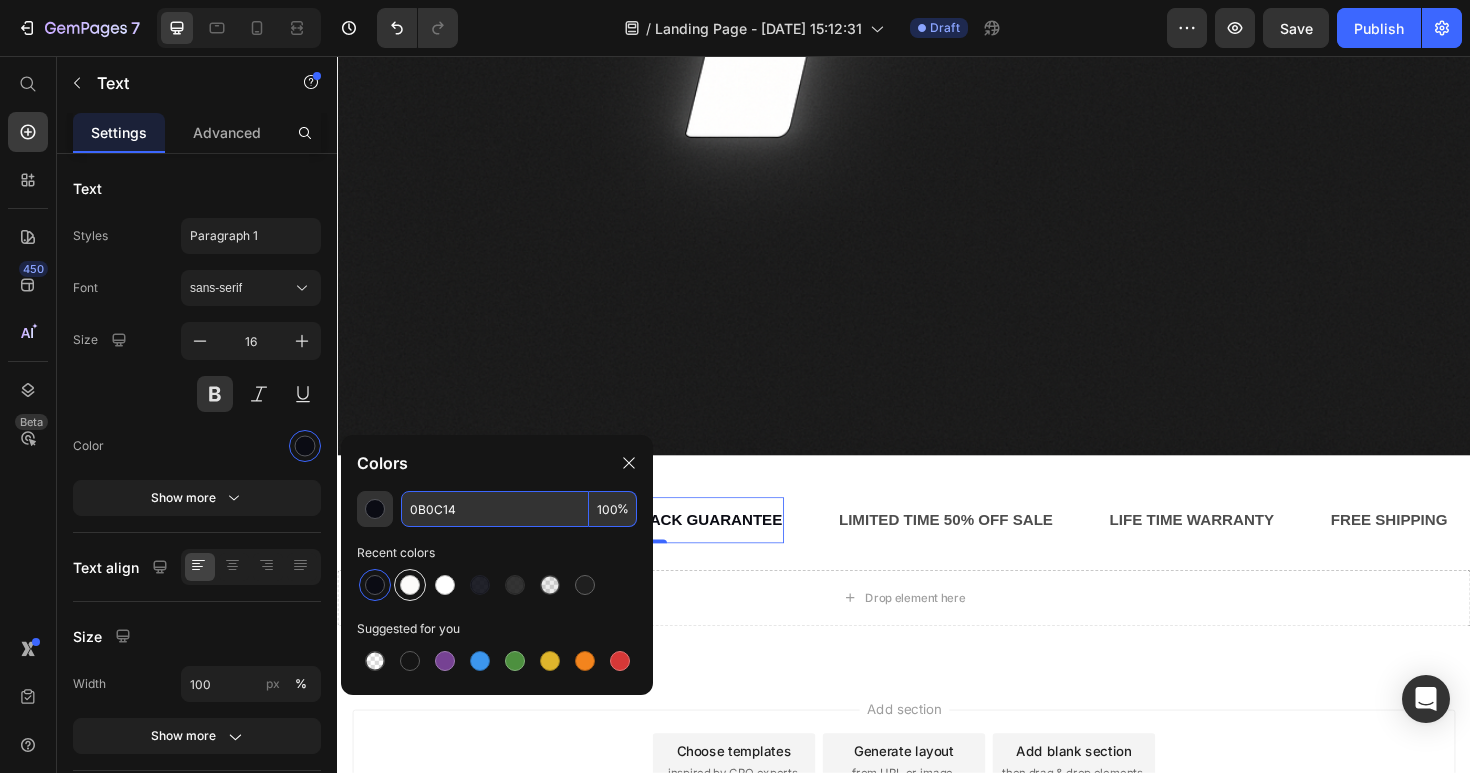 click at bounding box center (410, 585) 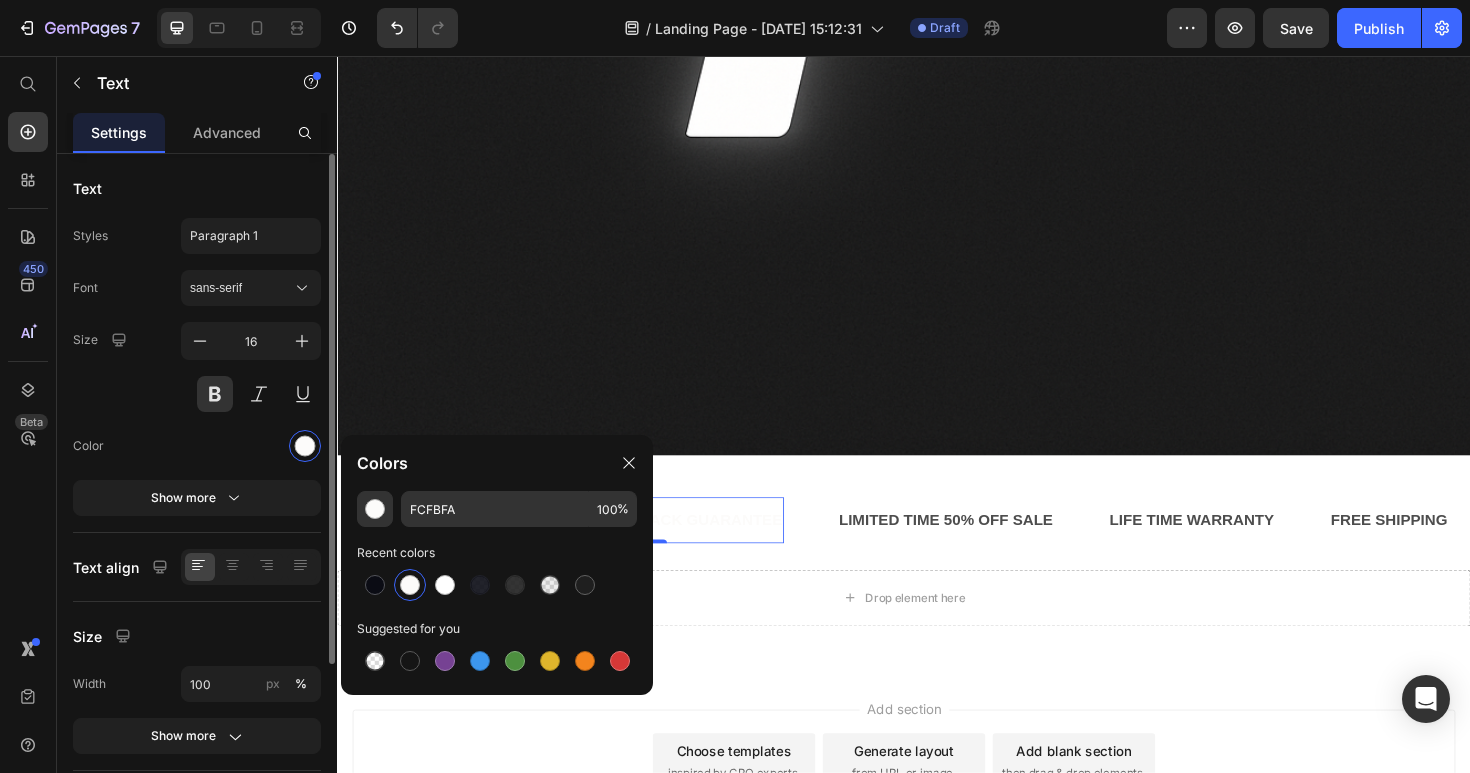 click at bounding box center [251, 446] 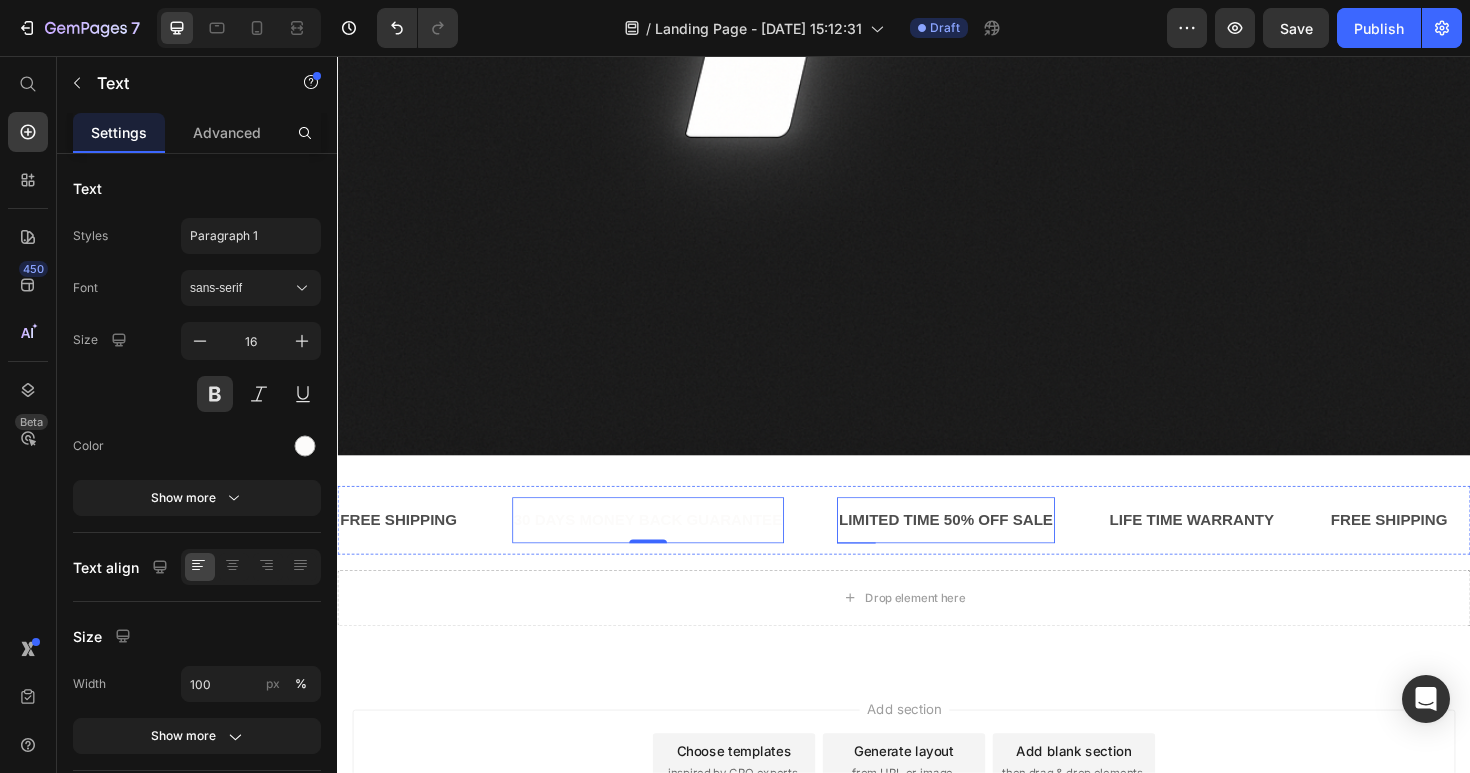 click on "LIMITED TIME 50% OFF SALE" at bounding box center [981, 547] 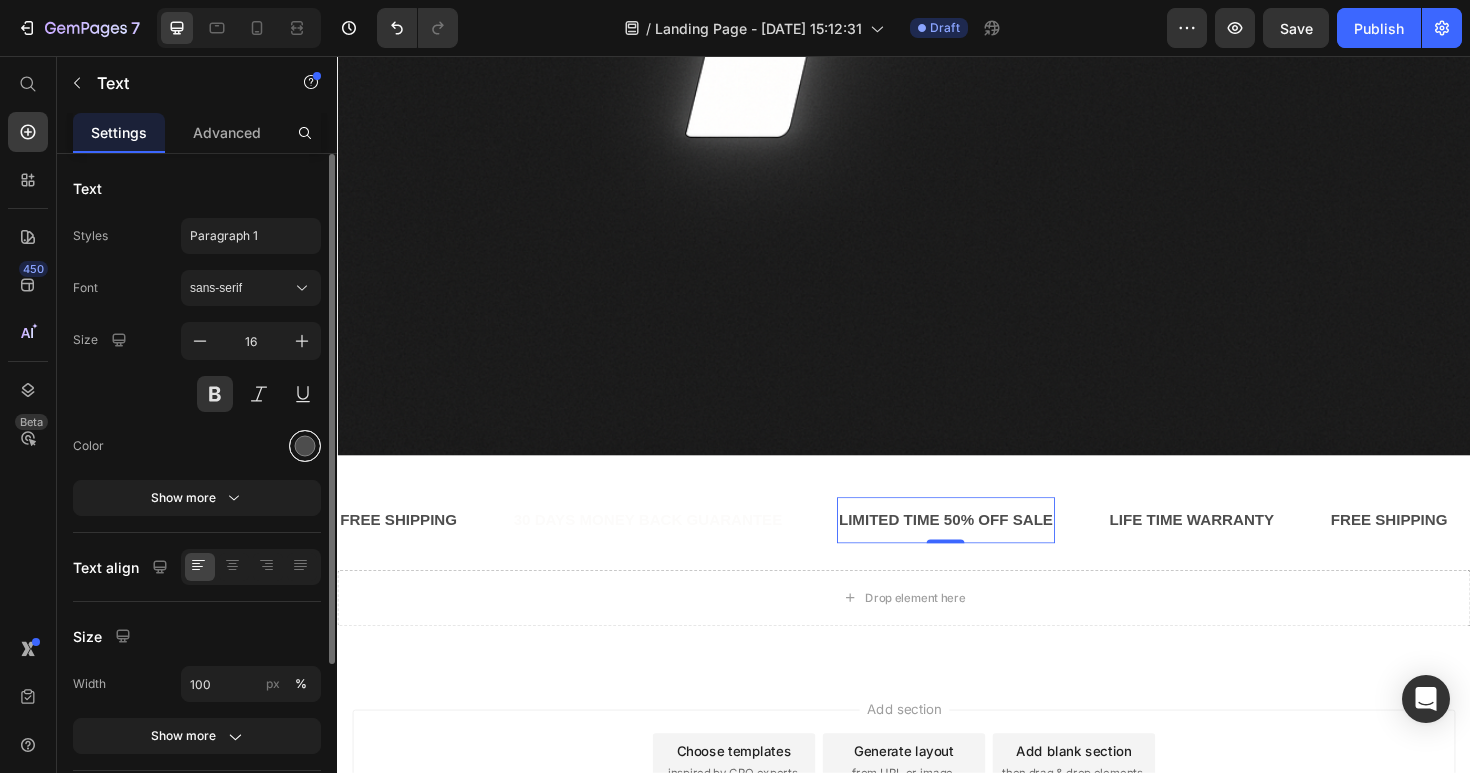 click at bounding box center [305, 446] 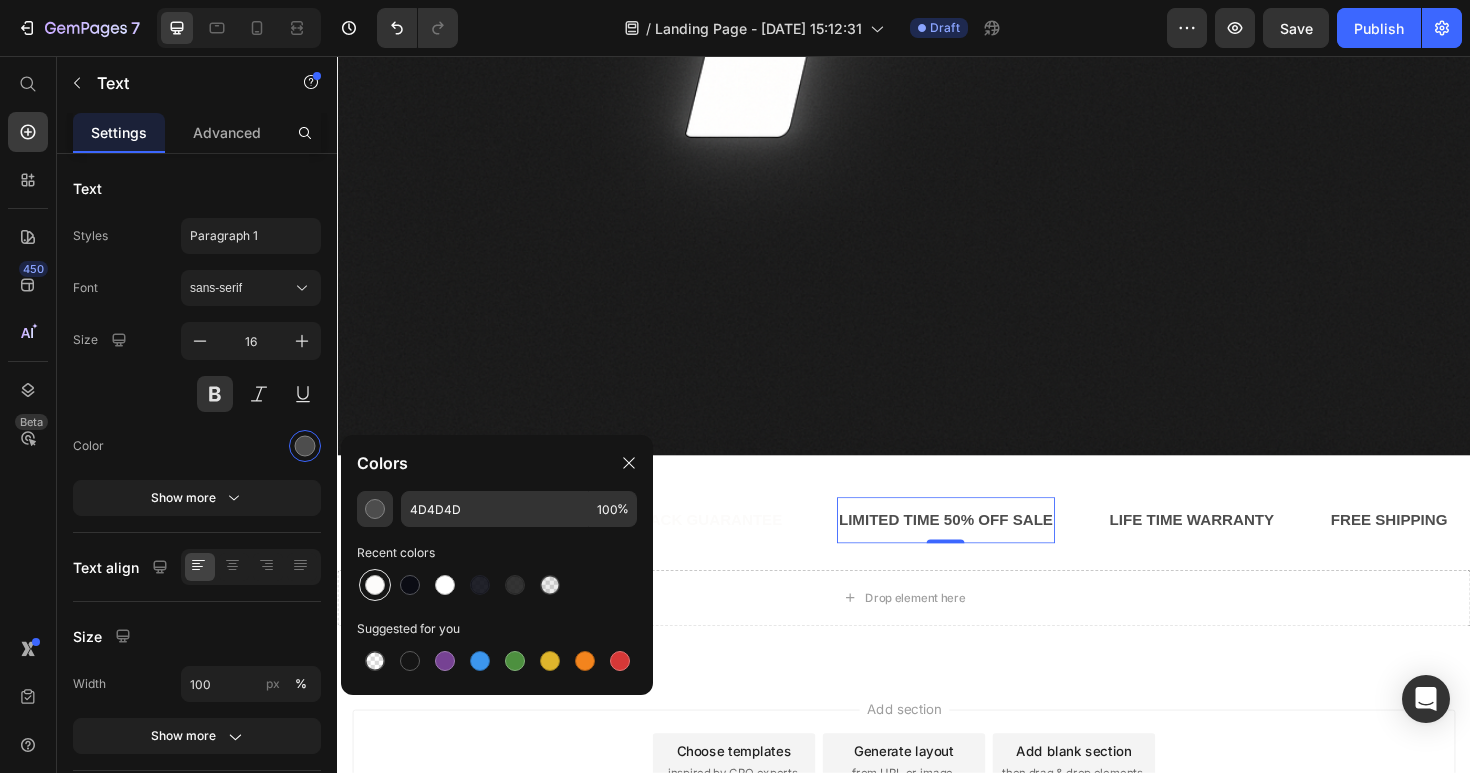click at bounding box center [375, 585] 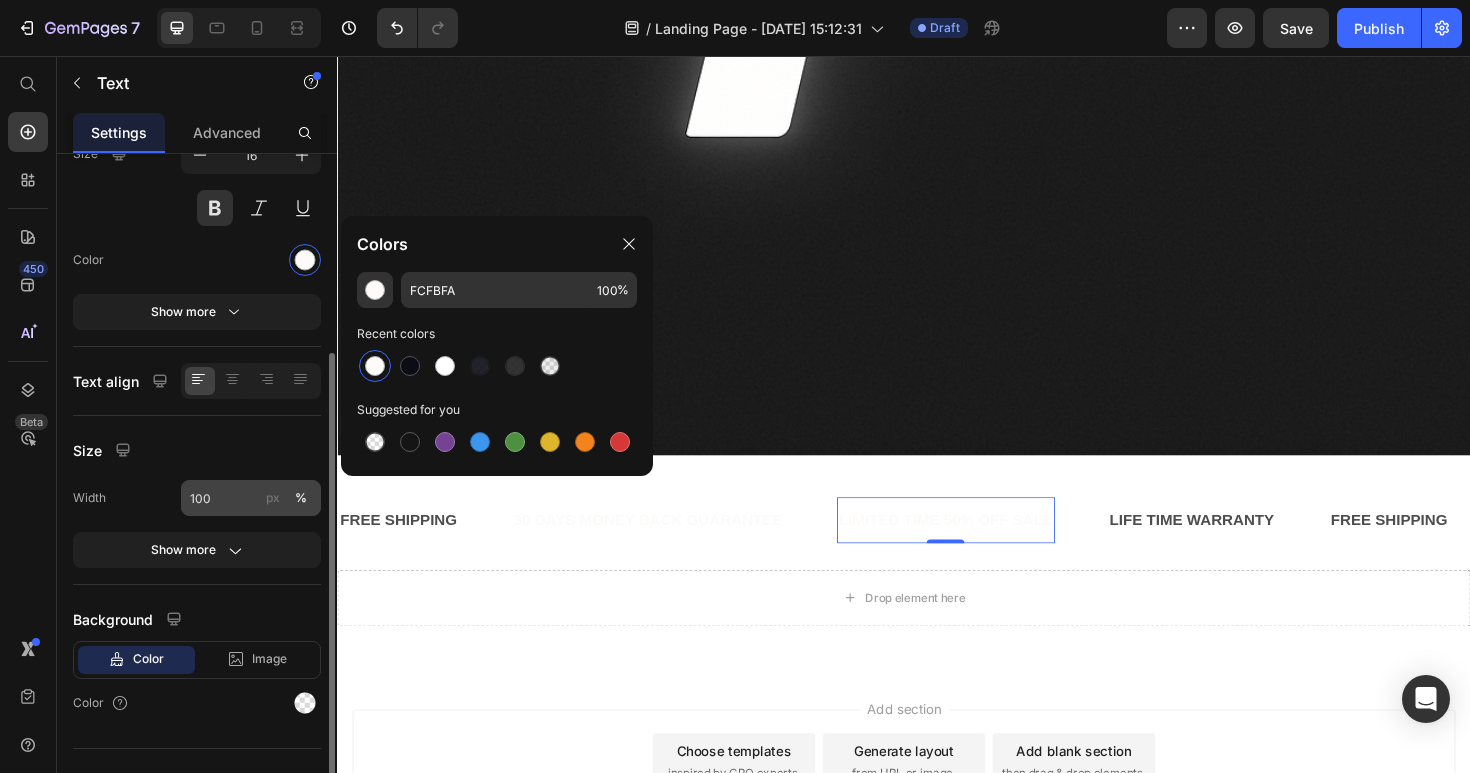 scroll, scrollTop: 219, scrollLeft: 0, axis: vertical 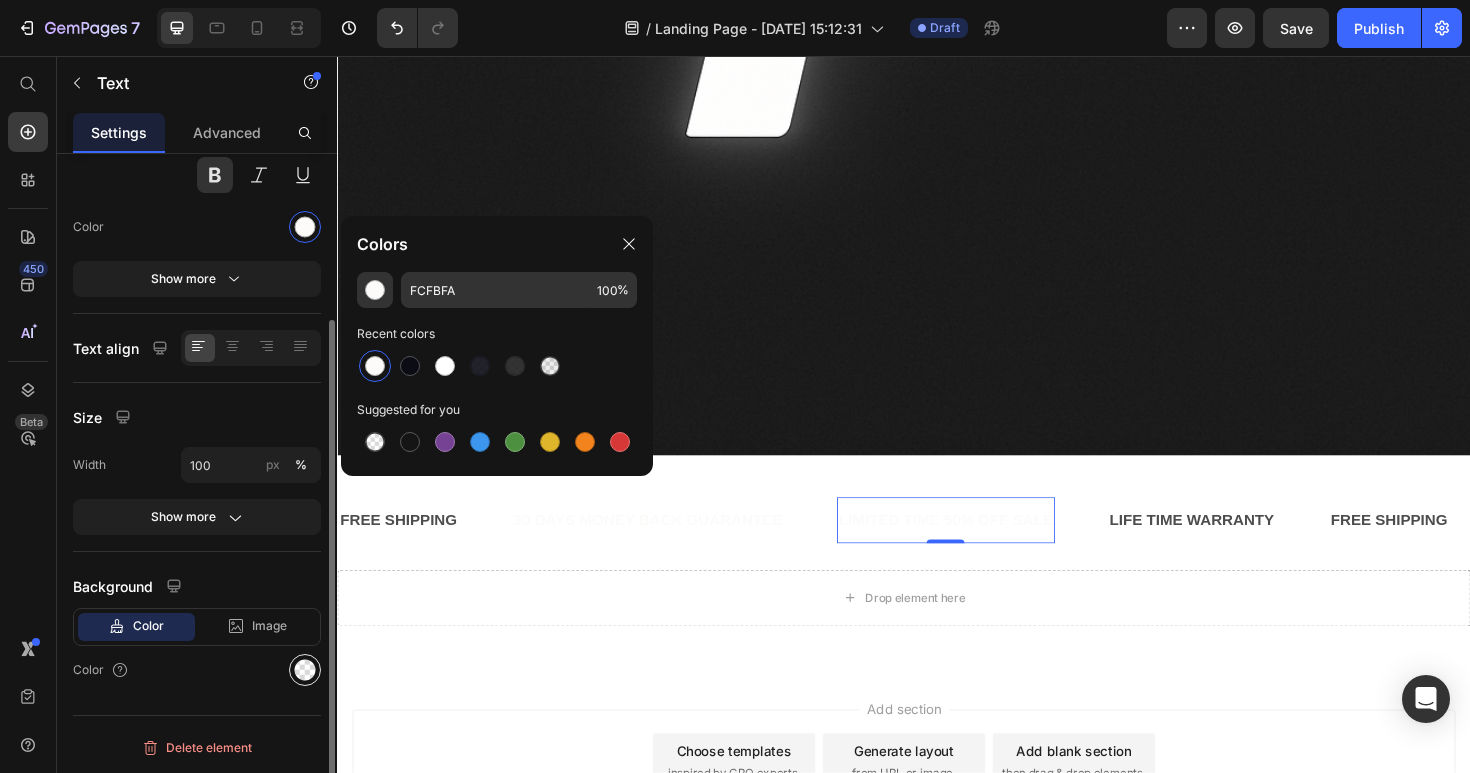 click 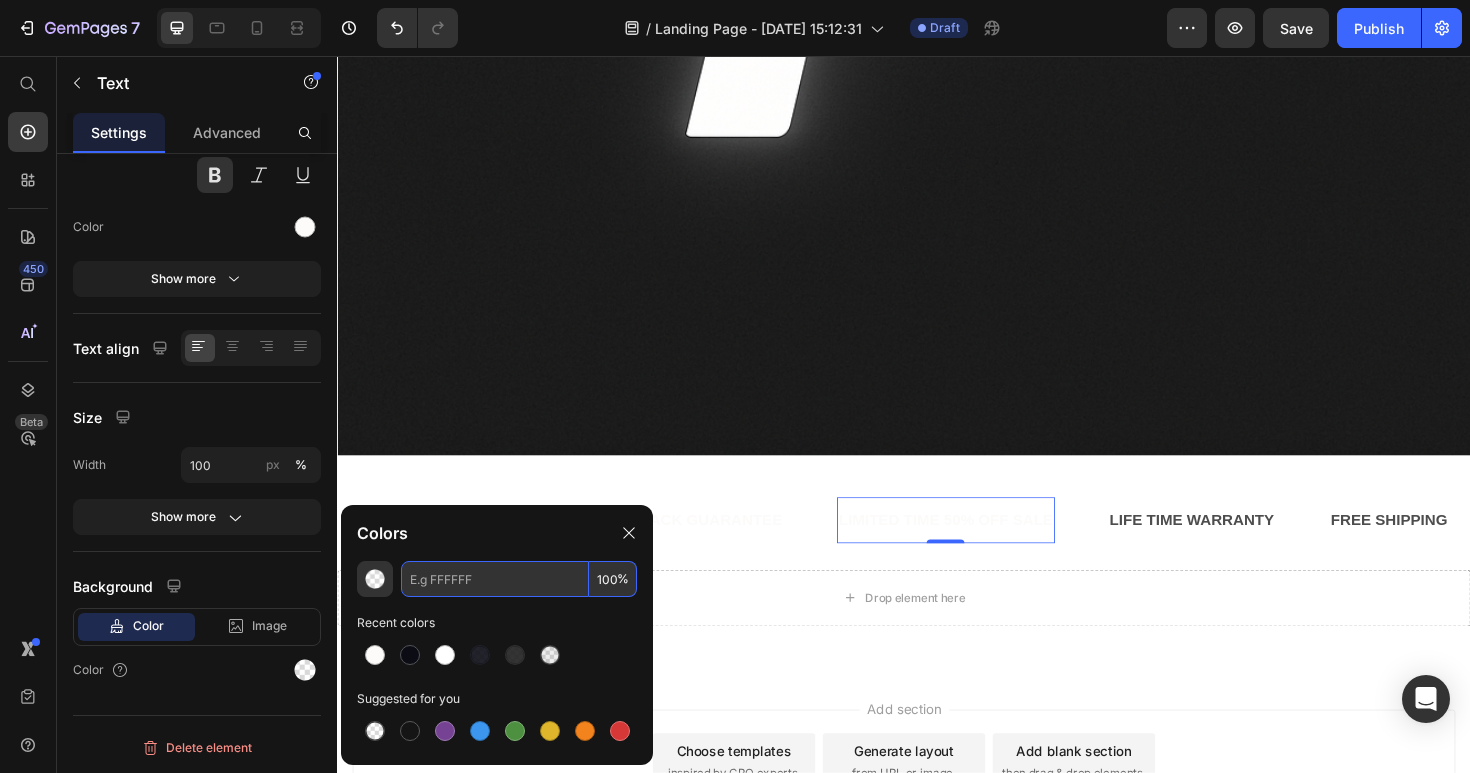 click at bounding box center (495, 579) 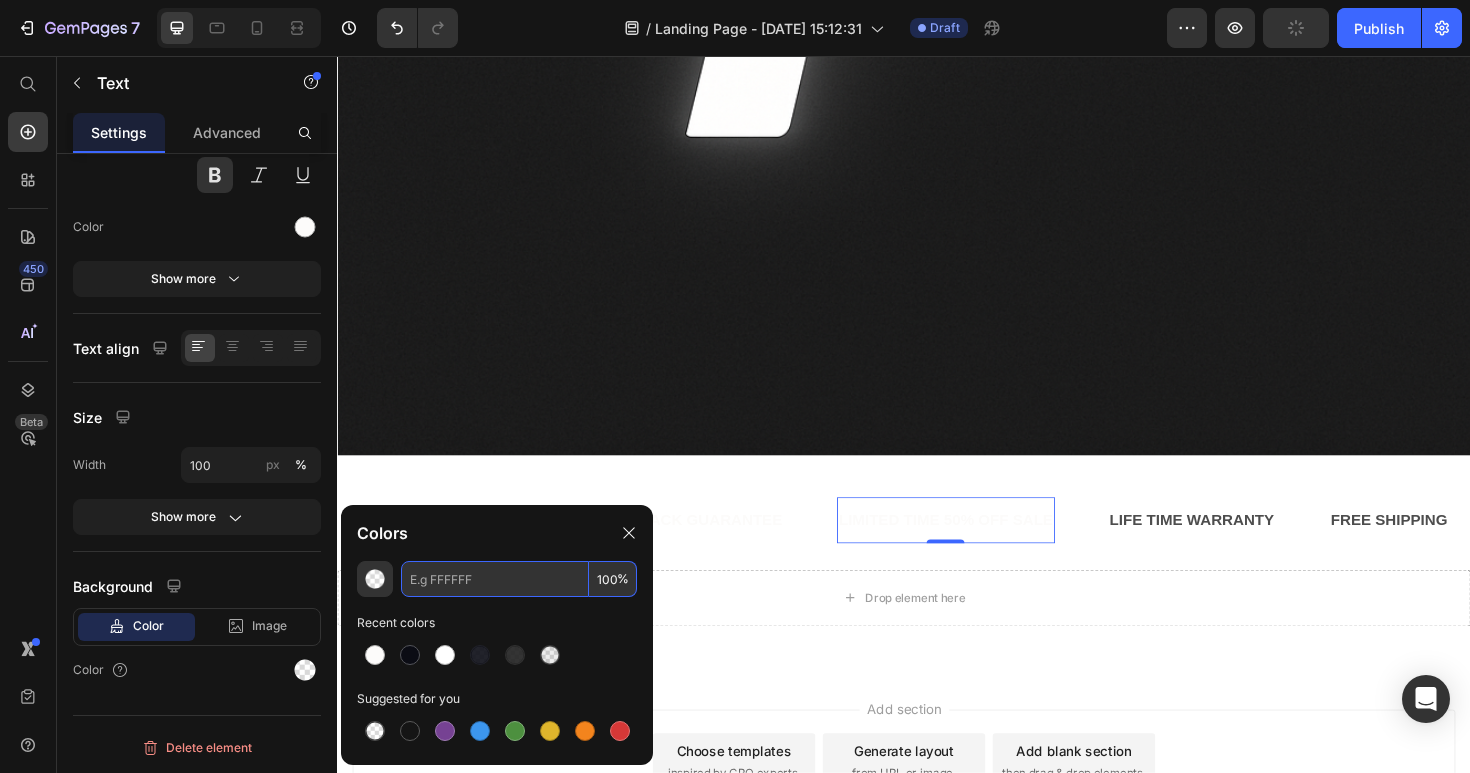 click at bounding box center (495, 579) 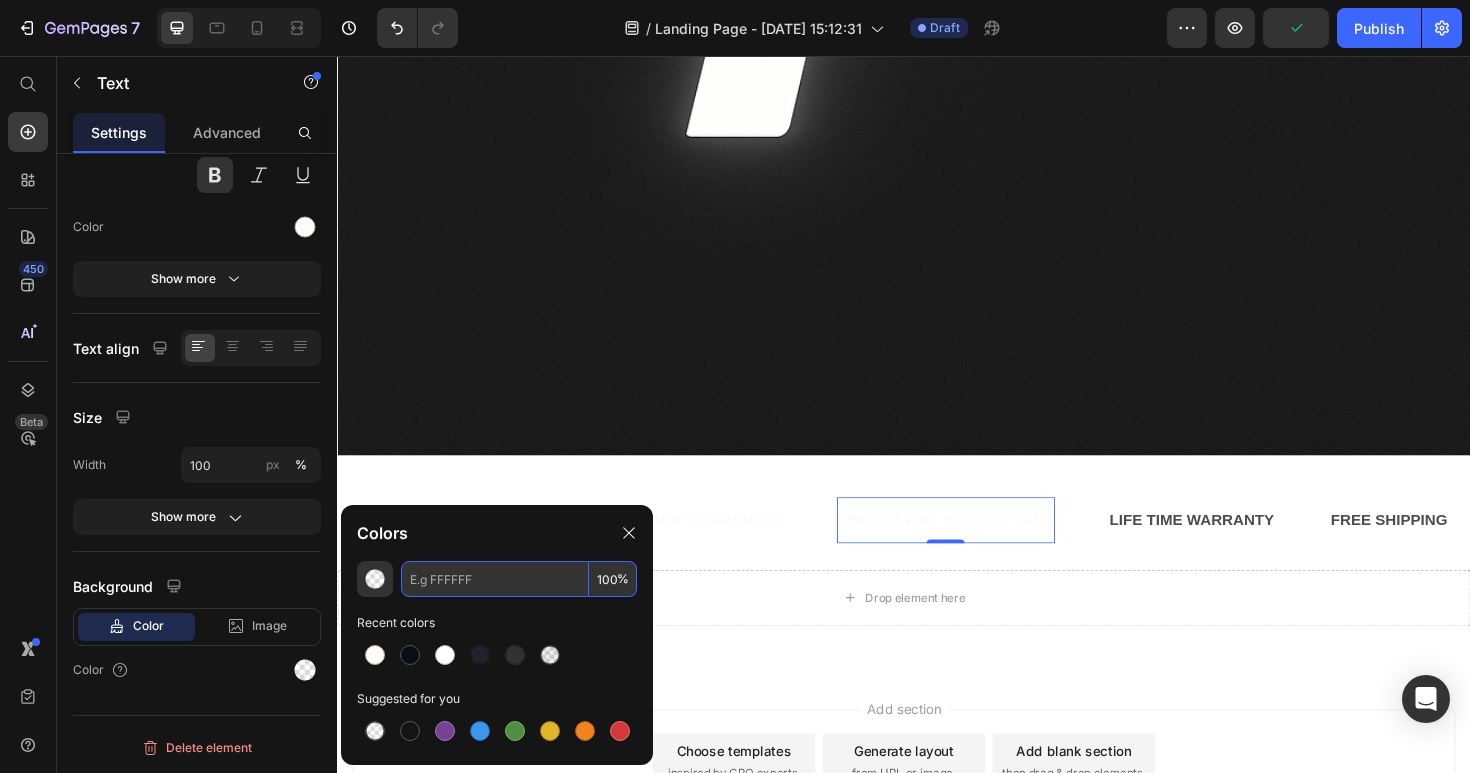 paste on "0B0C14" 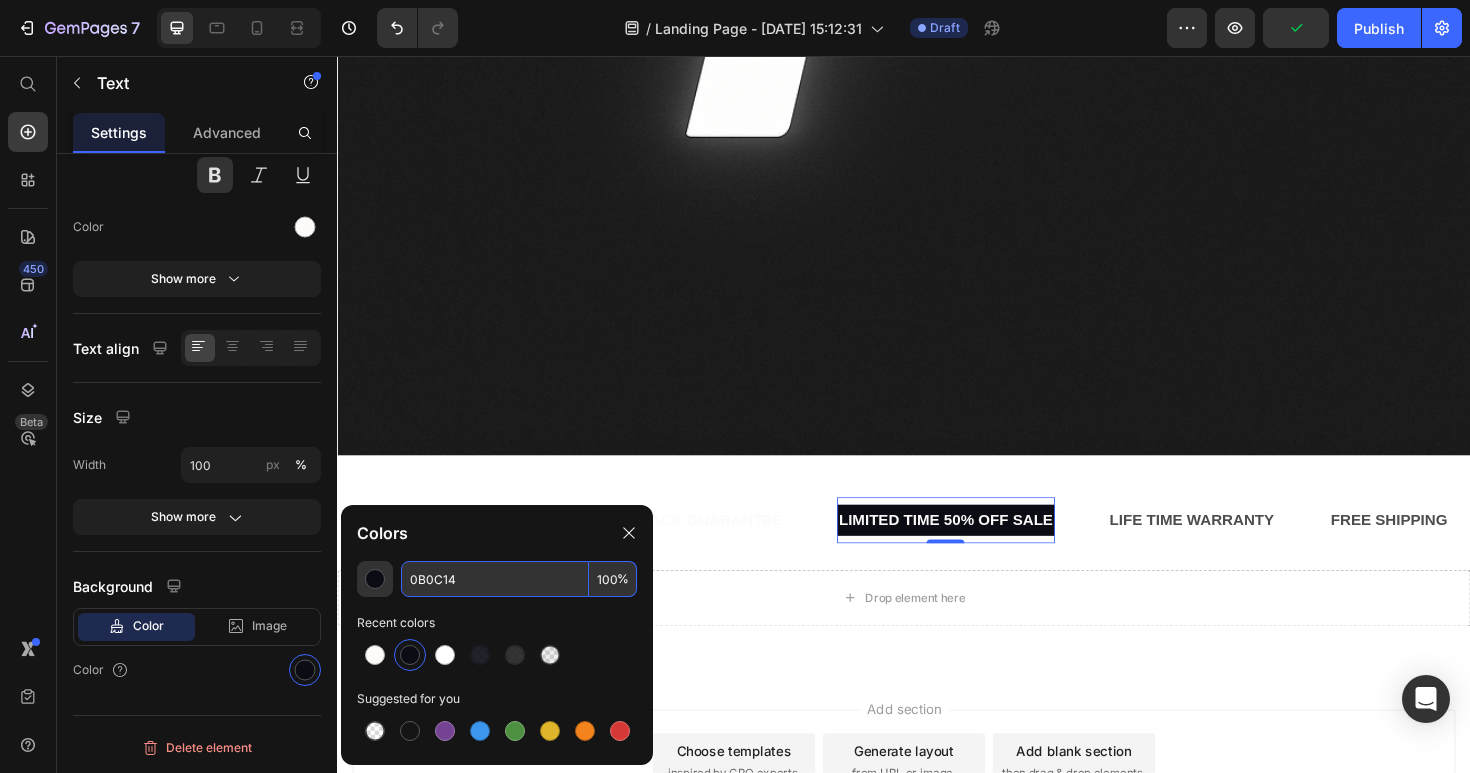 type on "0B0C14" 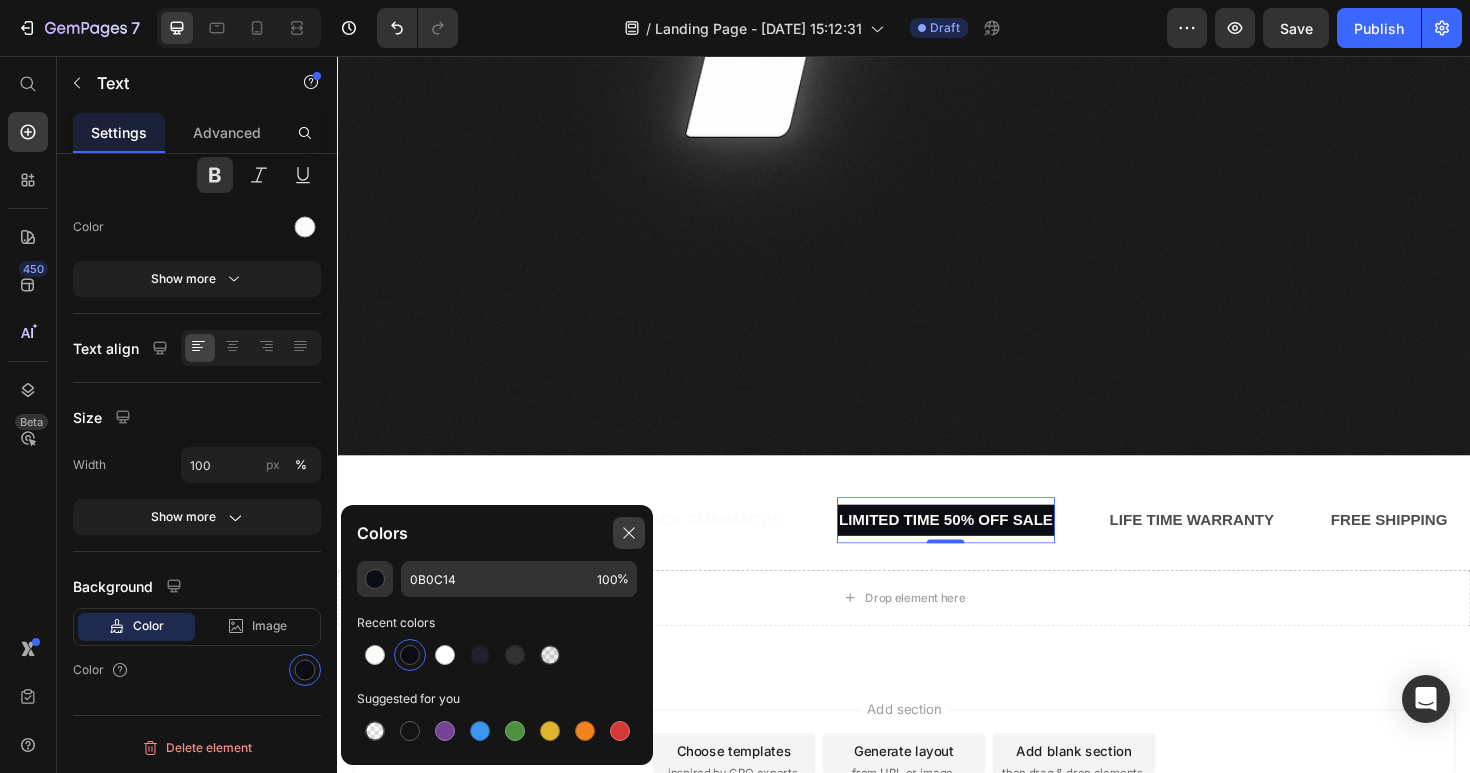 click 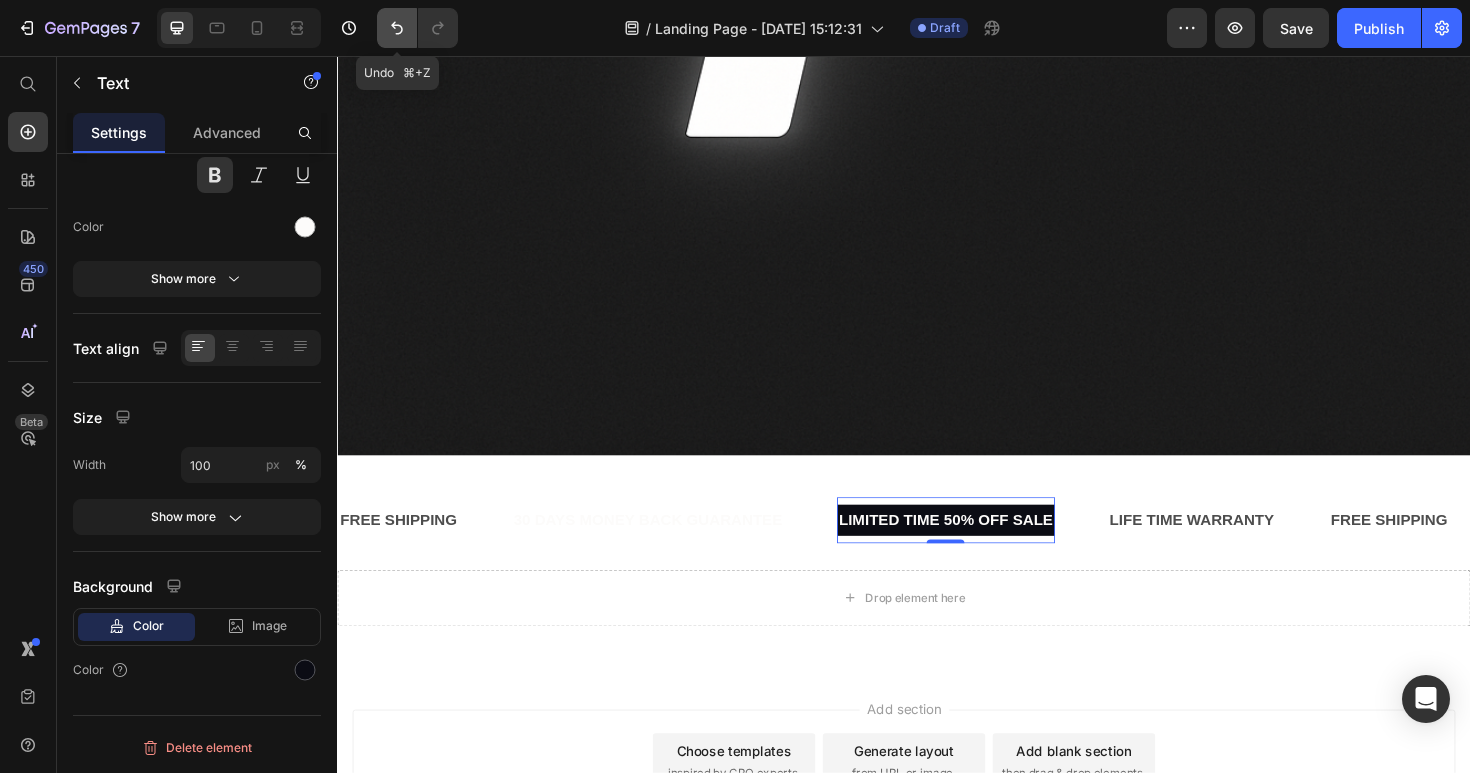 click 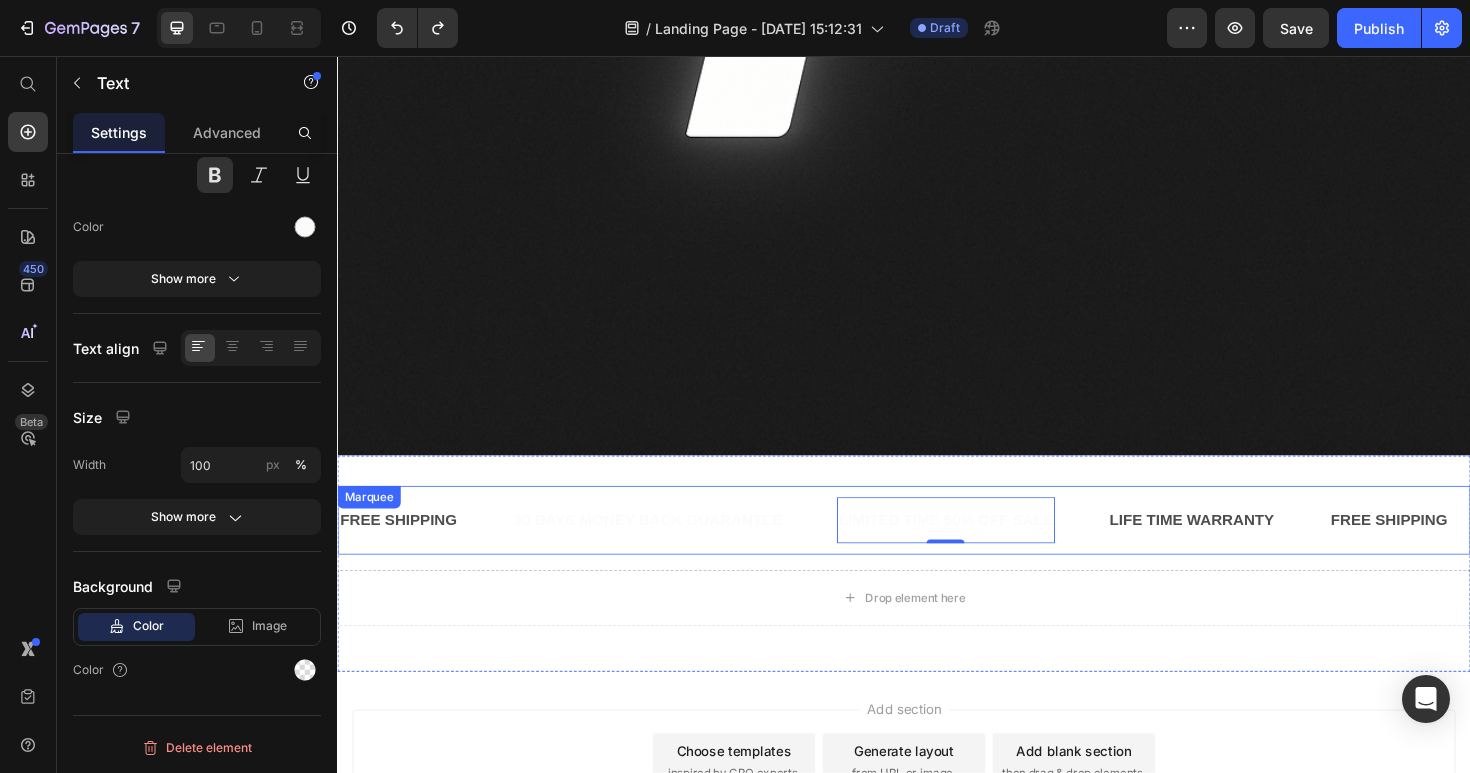 click on "FREE SHIPPING Text 30 DAYS MONEY BACK GUARANTEE Text LIMITED TIME 50% OFF SALE Text   0 LIFE TIME WARRANTY Text FREE SHIPPING Text 30 DAYS MONEY BACK GUARANTEE Text LIMITED TIME 50% OFF SALE Text   0 LIFE TIME WARRANTY Text FREE SHIPPING Text 30 DAYS MONEY BACK GUARANTEE Text LIMITED TIME 50% OFF SALE Text   0 LIFE TIME WARRANTY Text FREE SHIPPING Text 30 DAYS MONEY BACK GUARANTEE Text LIMITED TIME 50% OFF SALE Text   0 LIFE TIME WARRANTY Text FREE SHIPPING Text 30 DAYS MONEY BACK GUARANTEE Text LIMITED TIME 50% OFF SALE Text   0 LIFE TIME WARRANTY Text FREE SHIPPING Text 30 DAYS MONEY BACK GUARANTEE Text LIMITED TIME 50% OFF SALE Text   0 LIFE TIME WARRANTY Text Marquee" at bounding box center [937, 547] 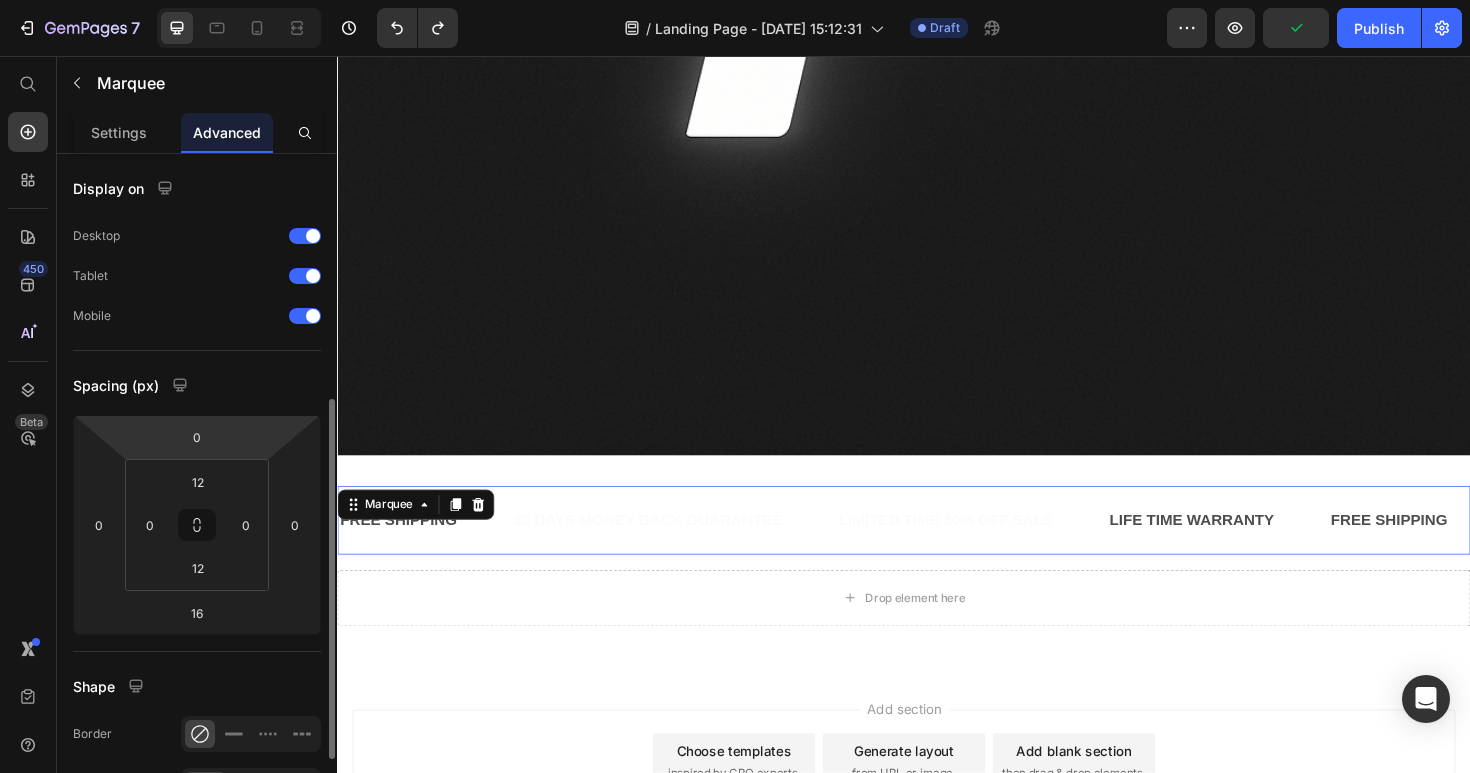 scroll, scrollTop: 593, scrollLeft: 0, axis: vertical 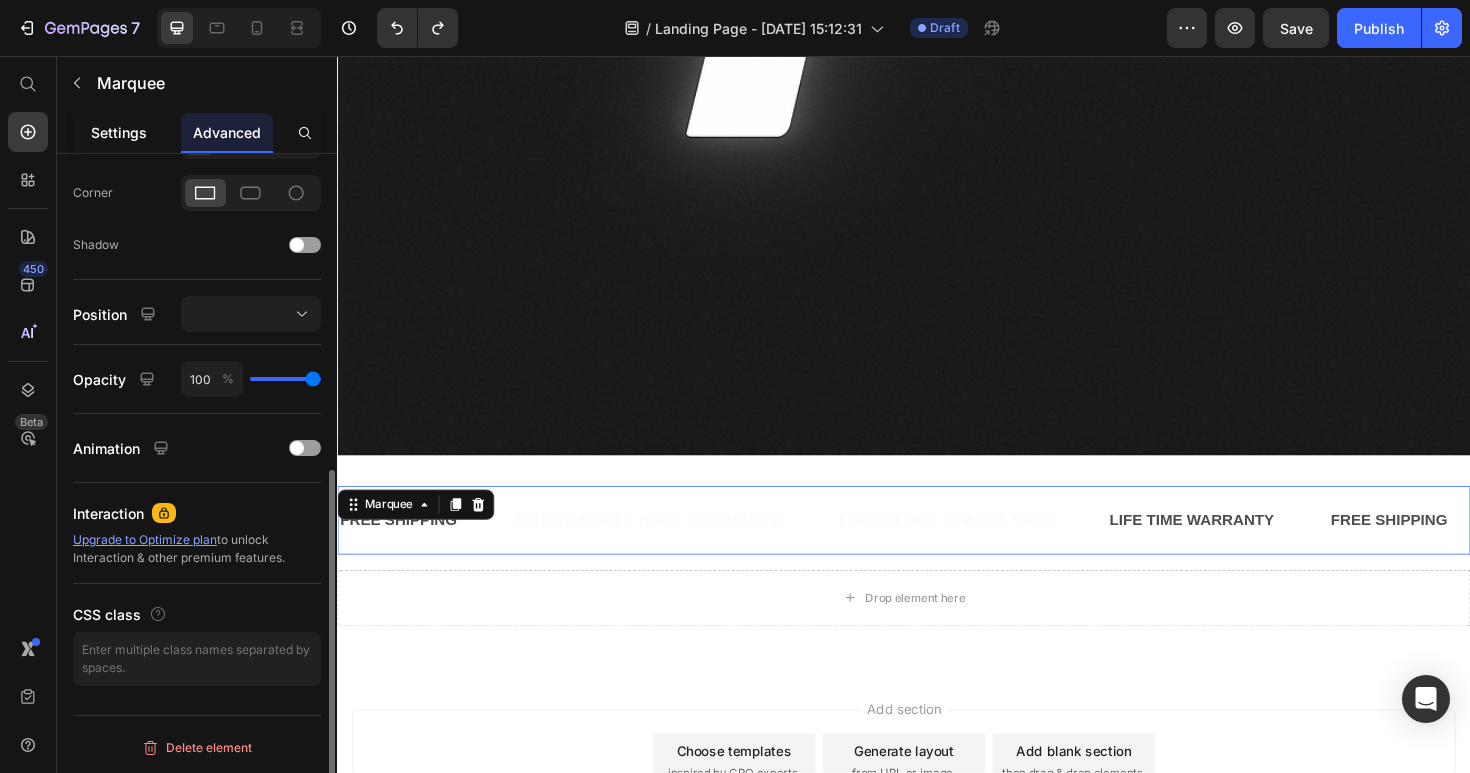 click on "Settings" at bounding box center [119, 132] 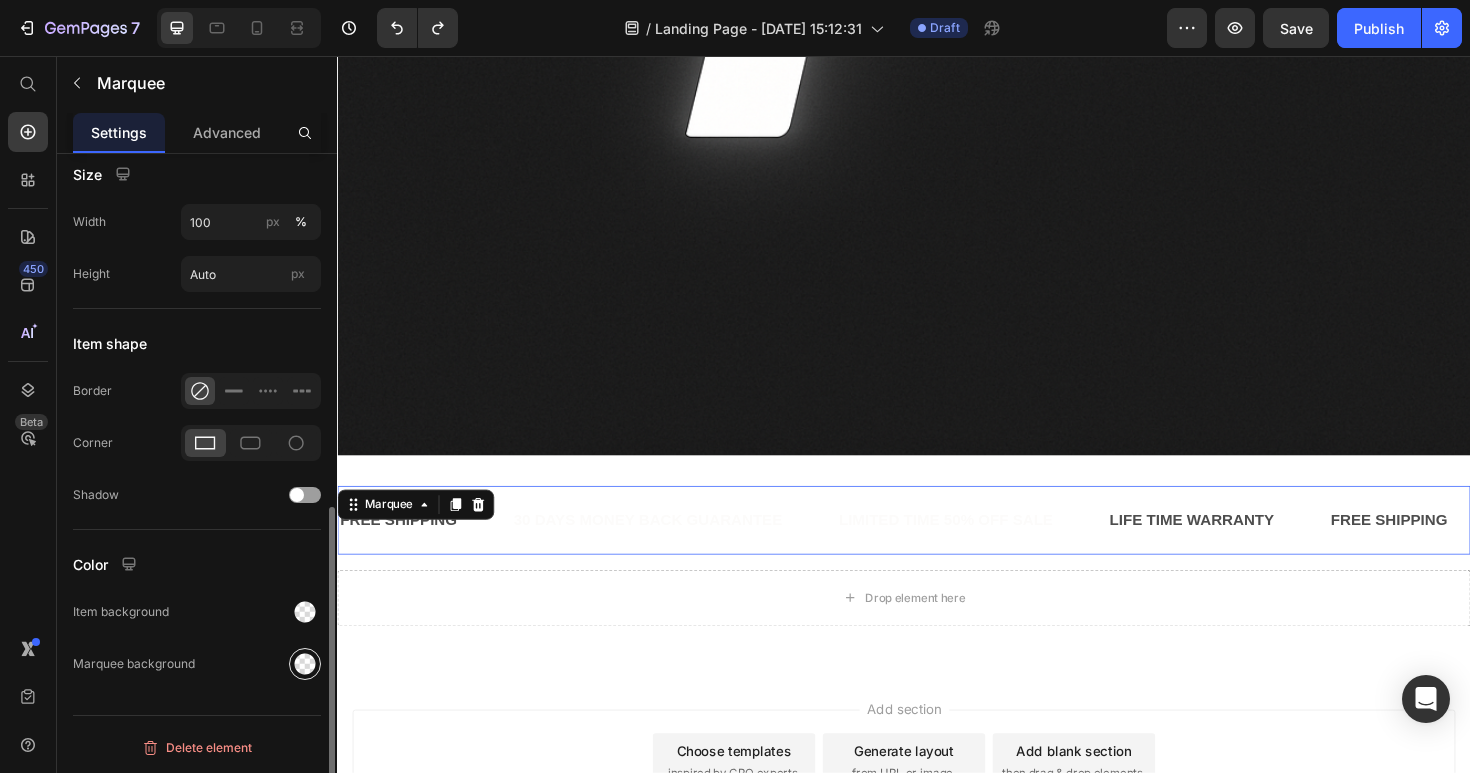 scroll, scrollTop: 805, scrollLeft: 0, axis: vertical 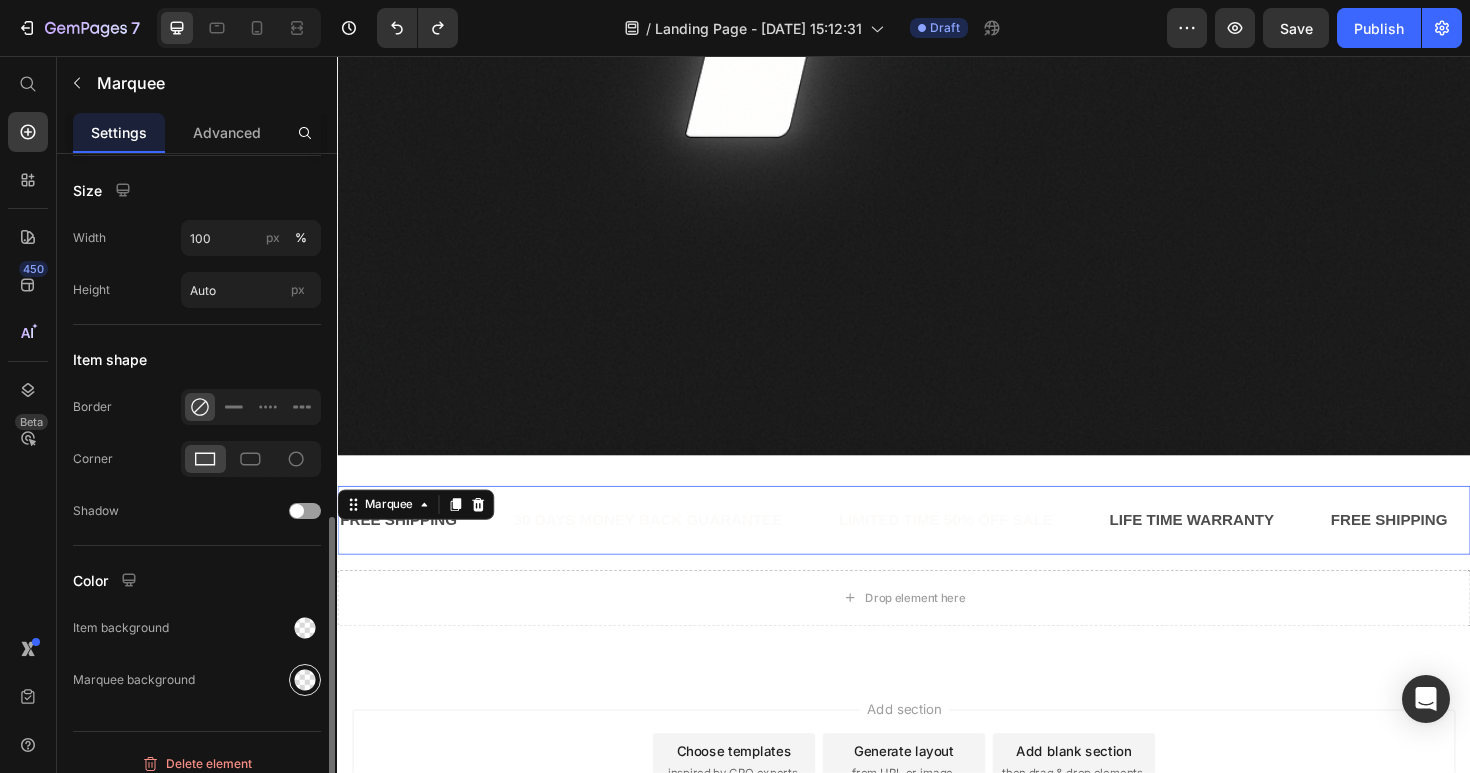 click 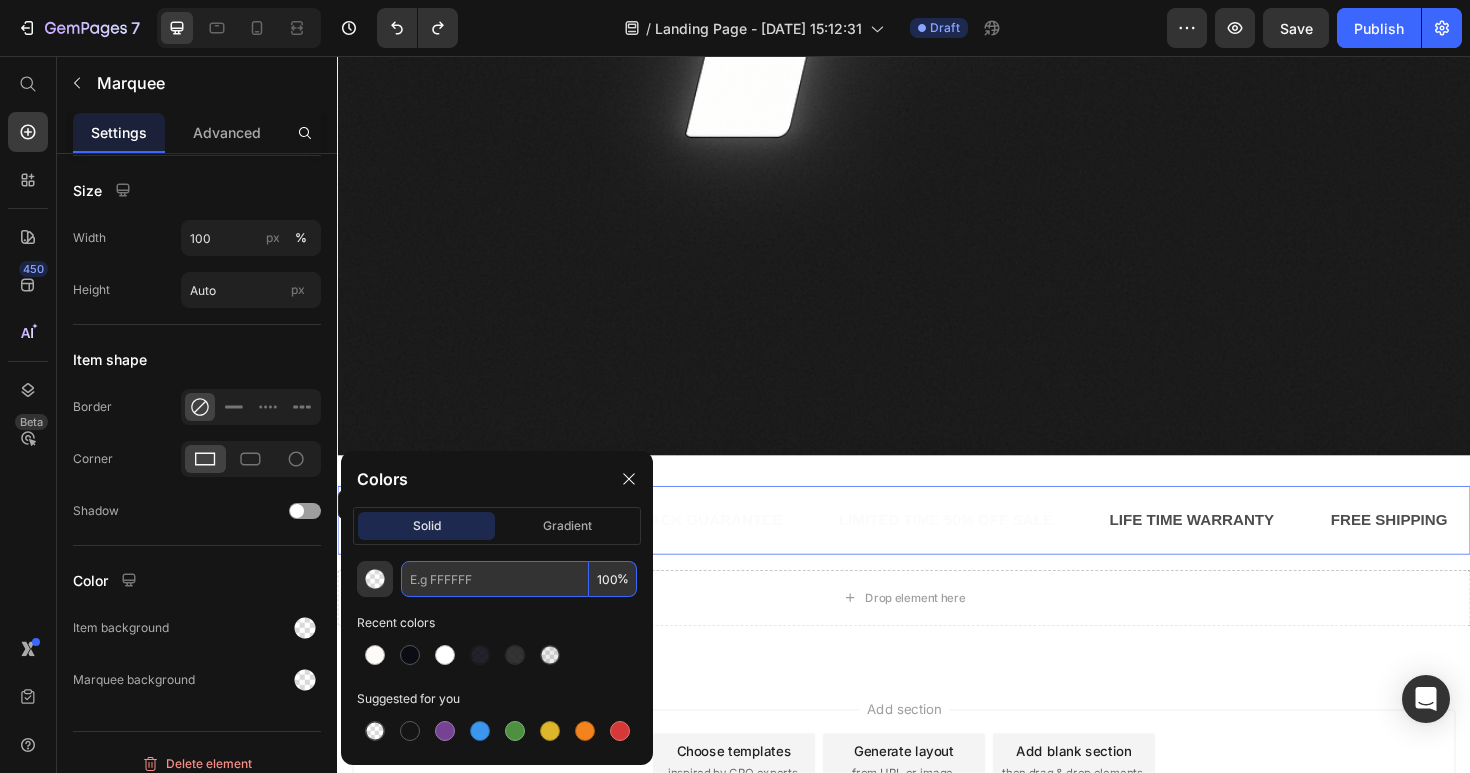 click at bounding box center (495, 579) 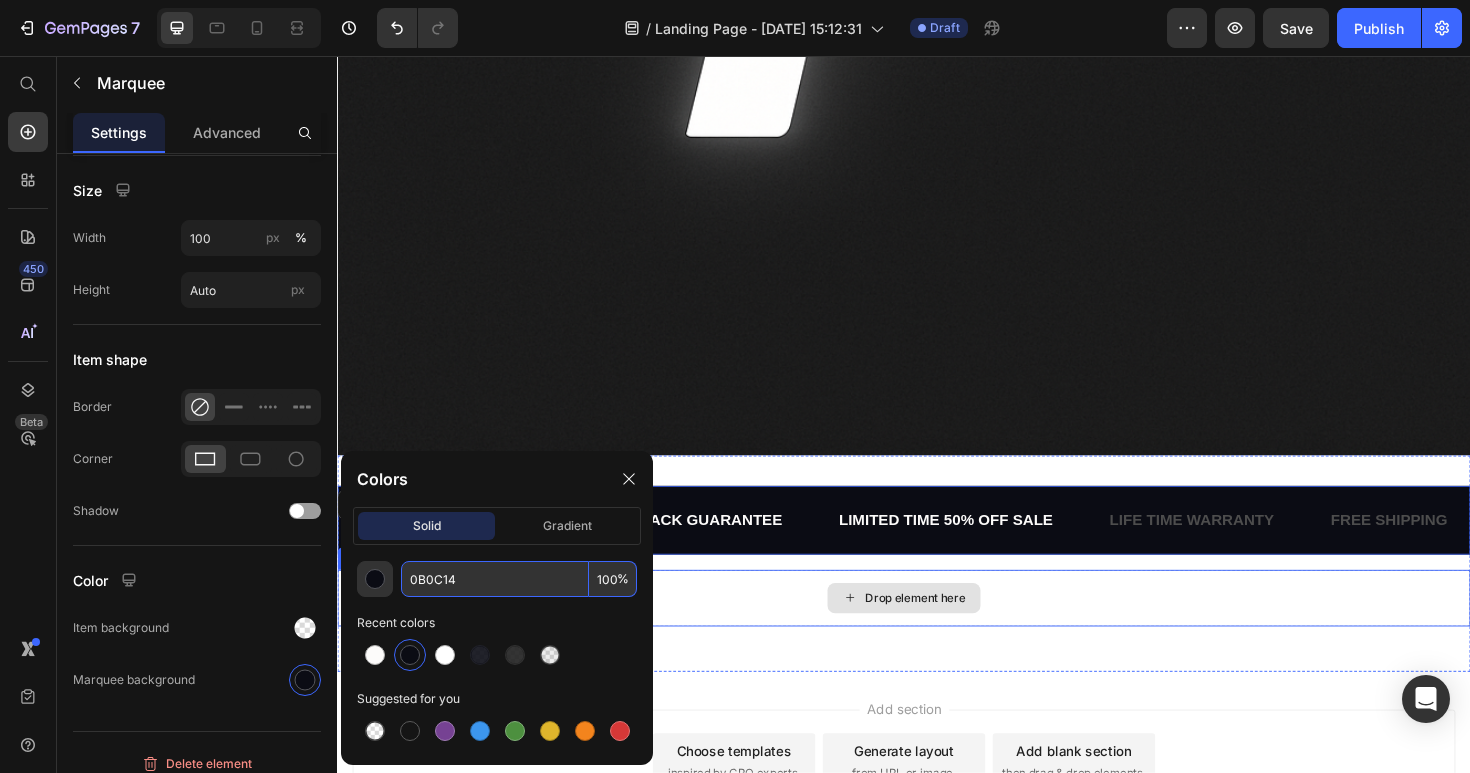 scroll, scrollTop: 0, scrollLeft: 0, axis: both 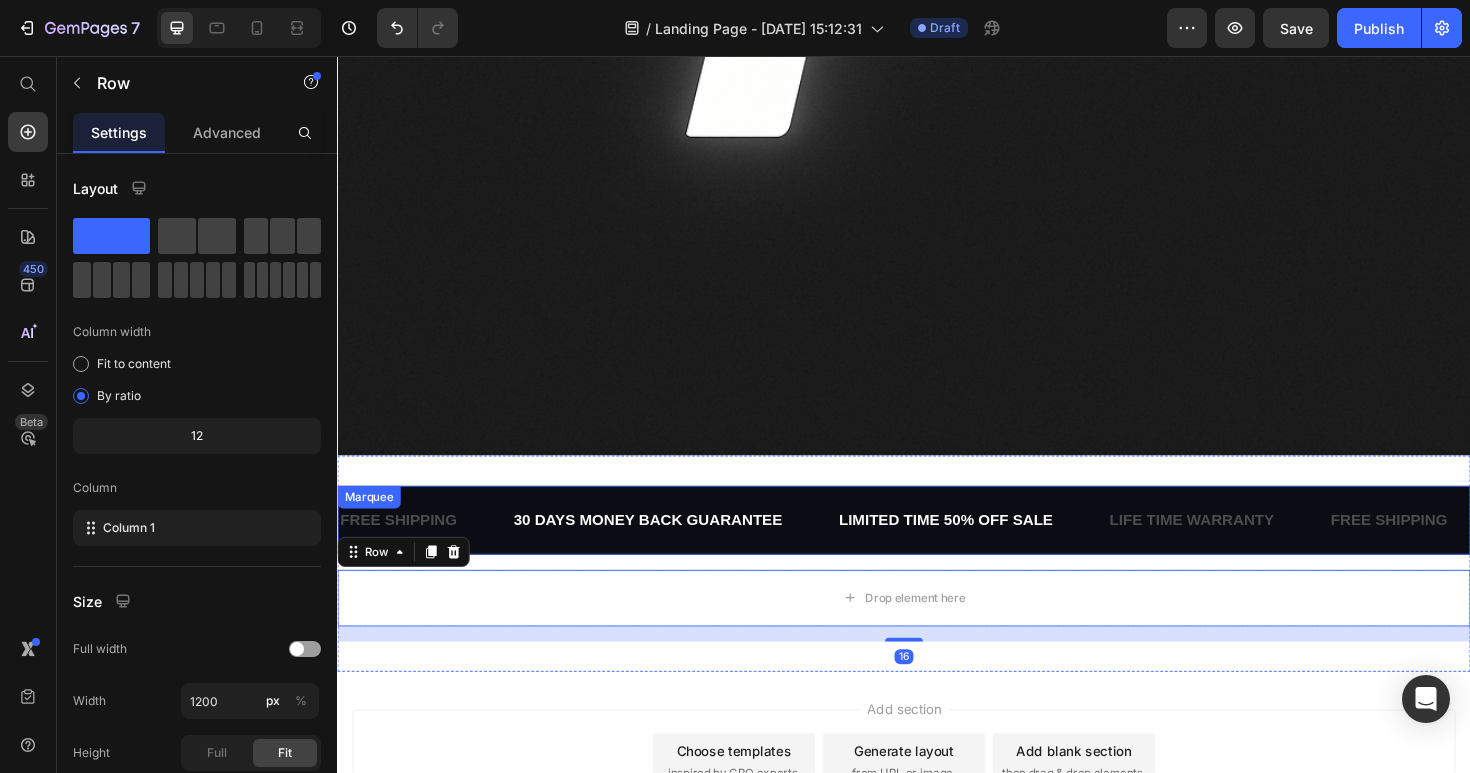 click on "FREE SHIPPING Text" at bounding box center (430, 547) 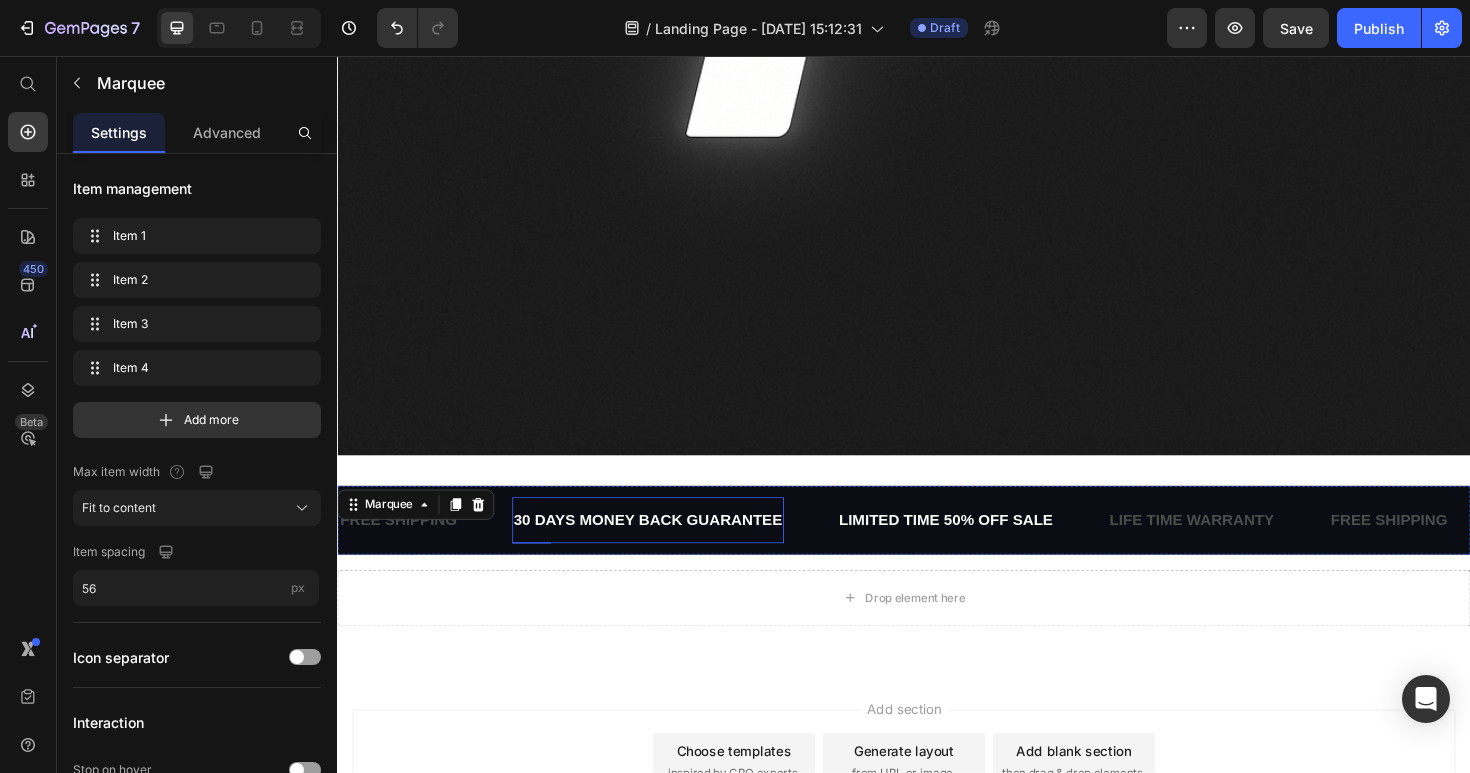 click on "30 DAYS MONEY BACK GUARANTEE" at bounding box center (666, 547) 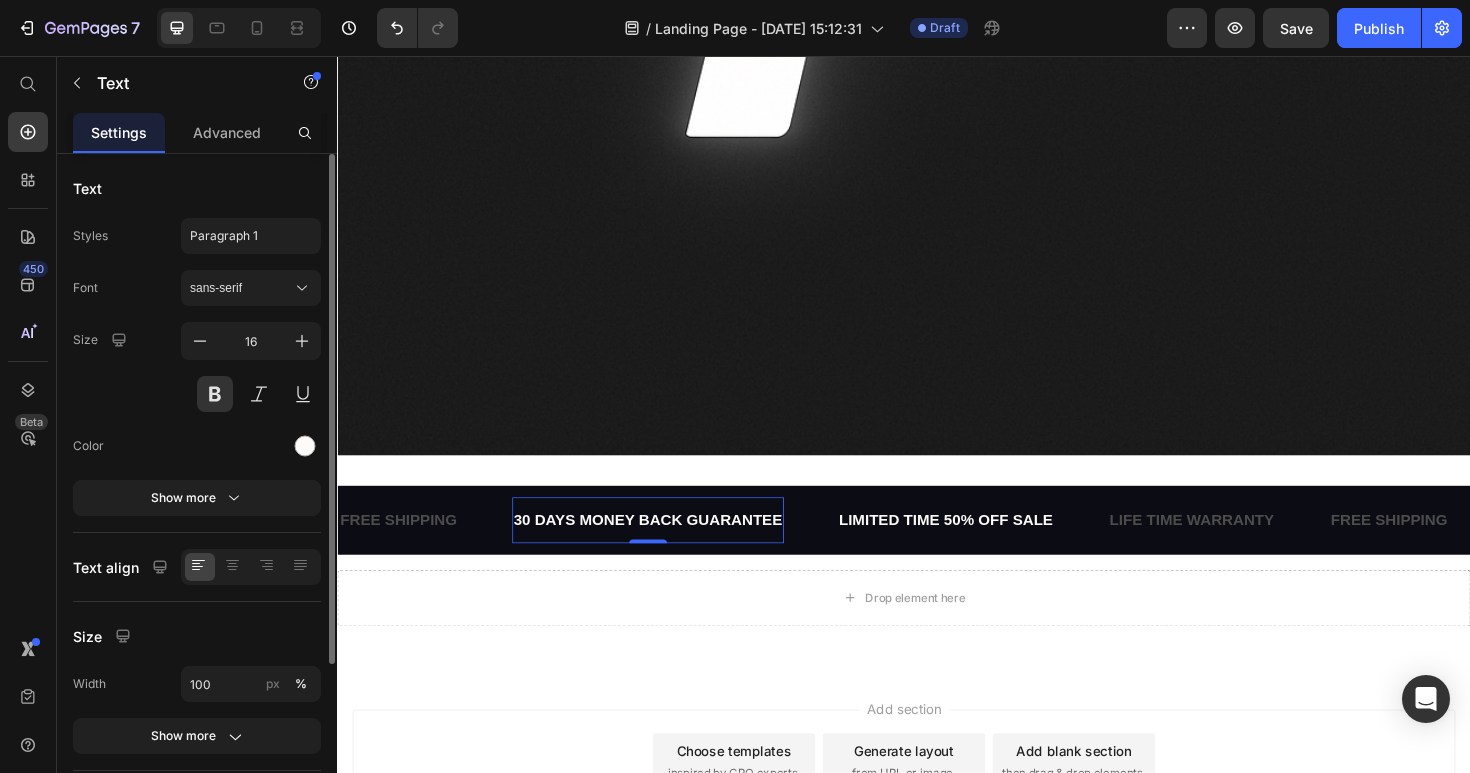 scroll, scrollTop: 219, scrollLeft: 0, axis: vertical 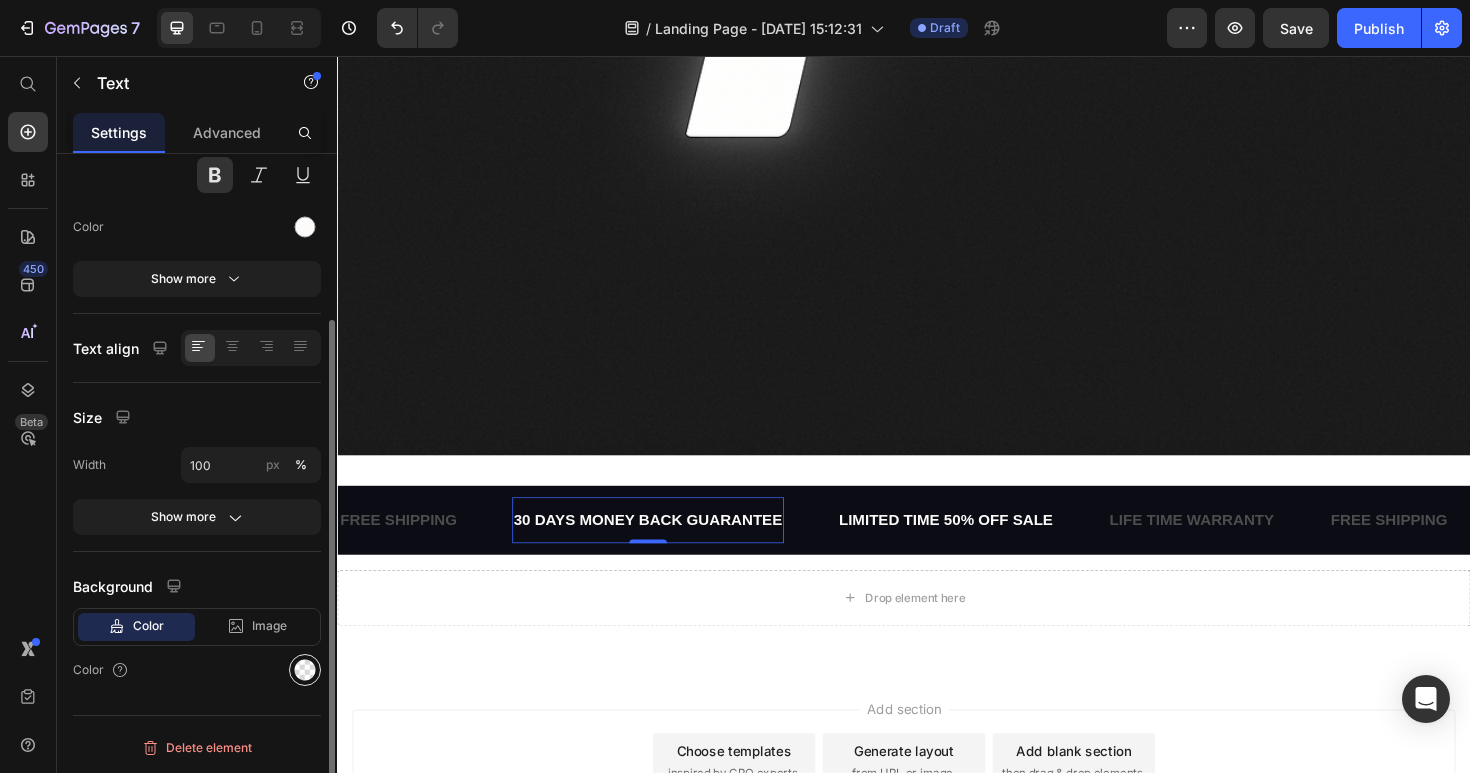 click at bounding box center (305, 670) 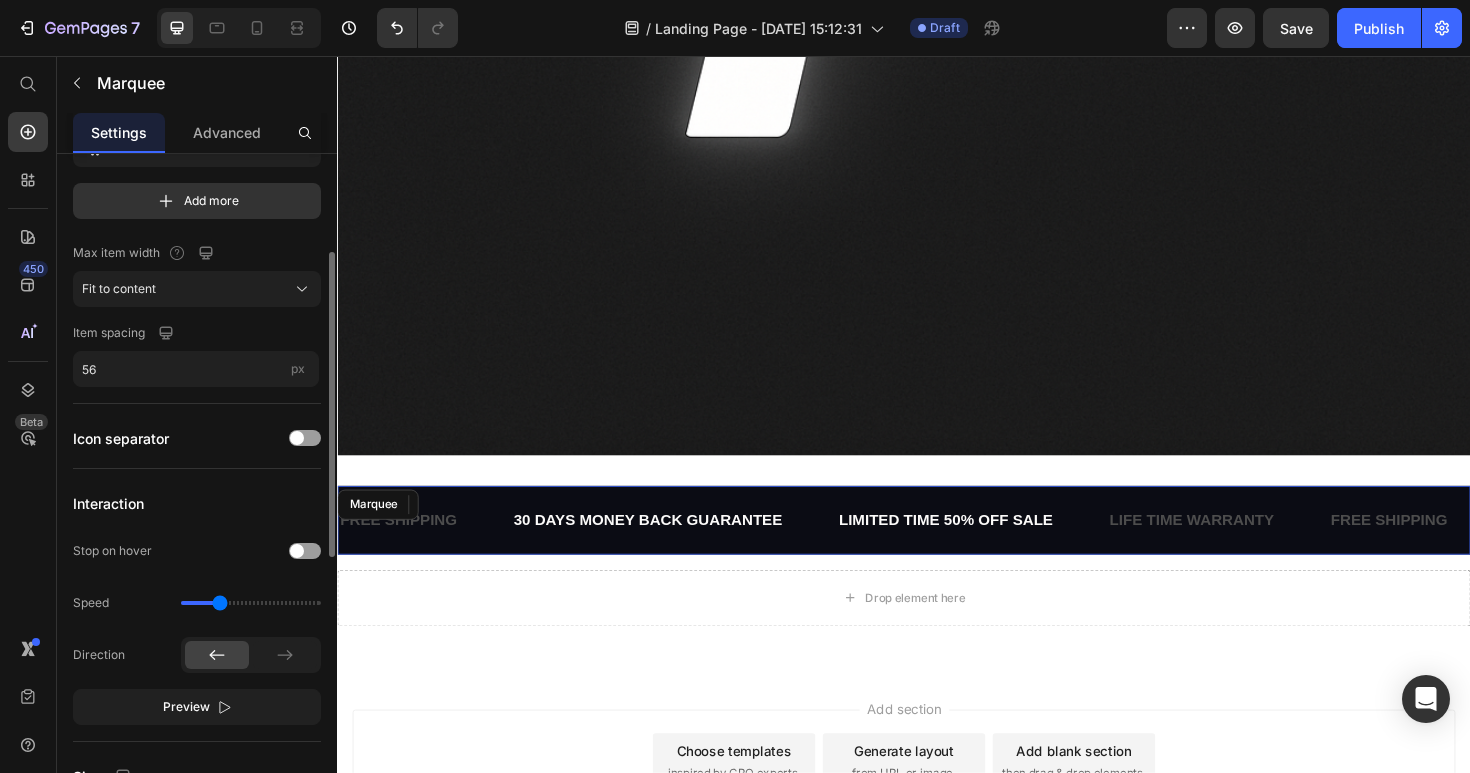 click on "30 DAYS MONEY BACK GUARANTEE Text   0" at bounding box center [694, 547] 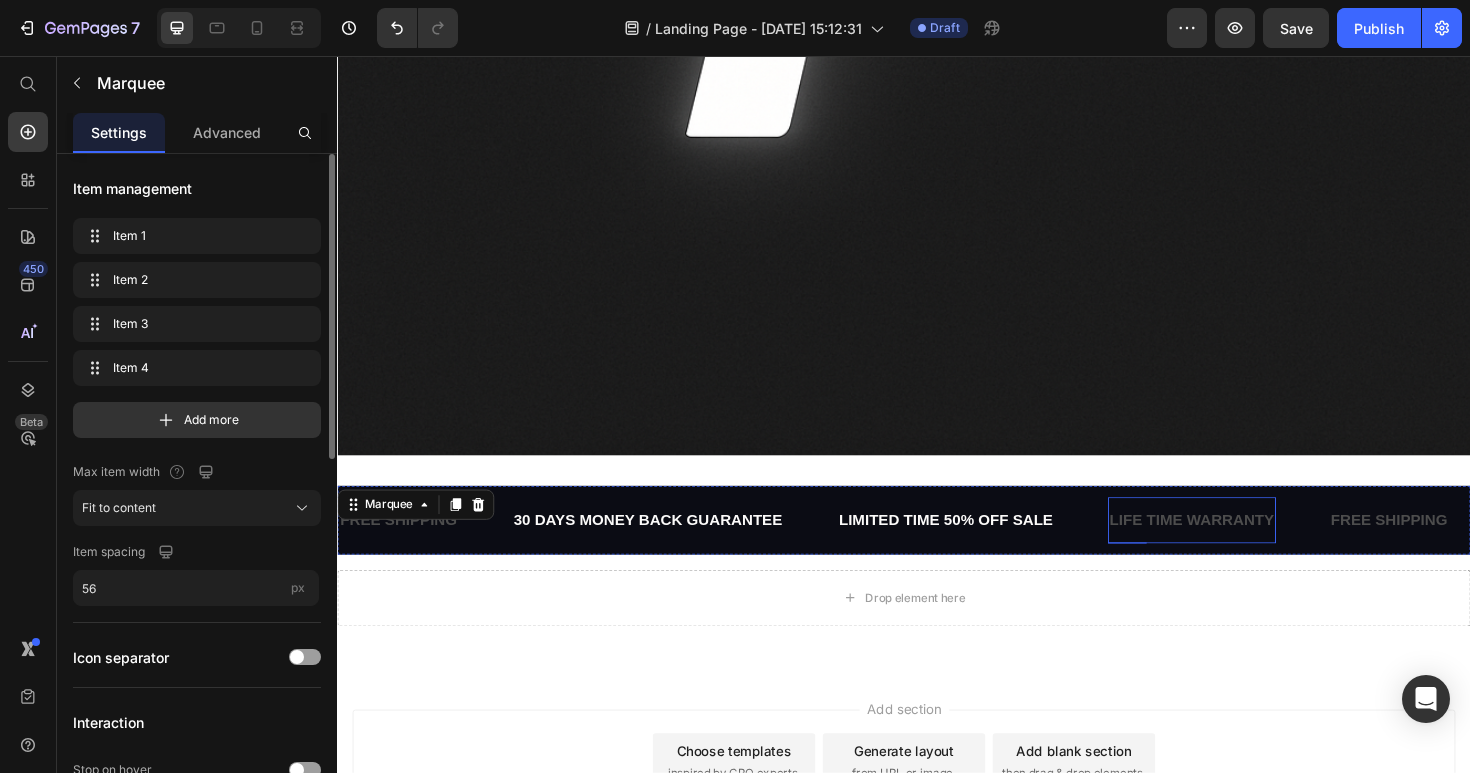 click on "LIFE TIME WARRANTY" at bounding box center [1242, 547] 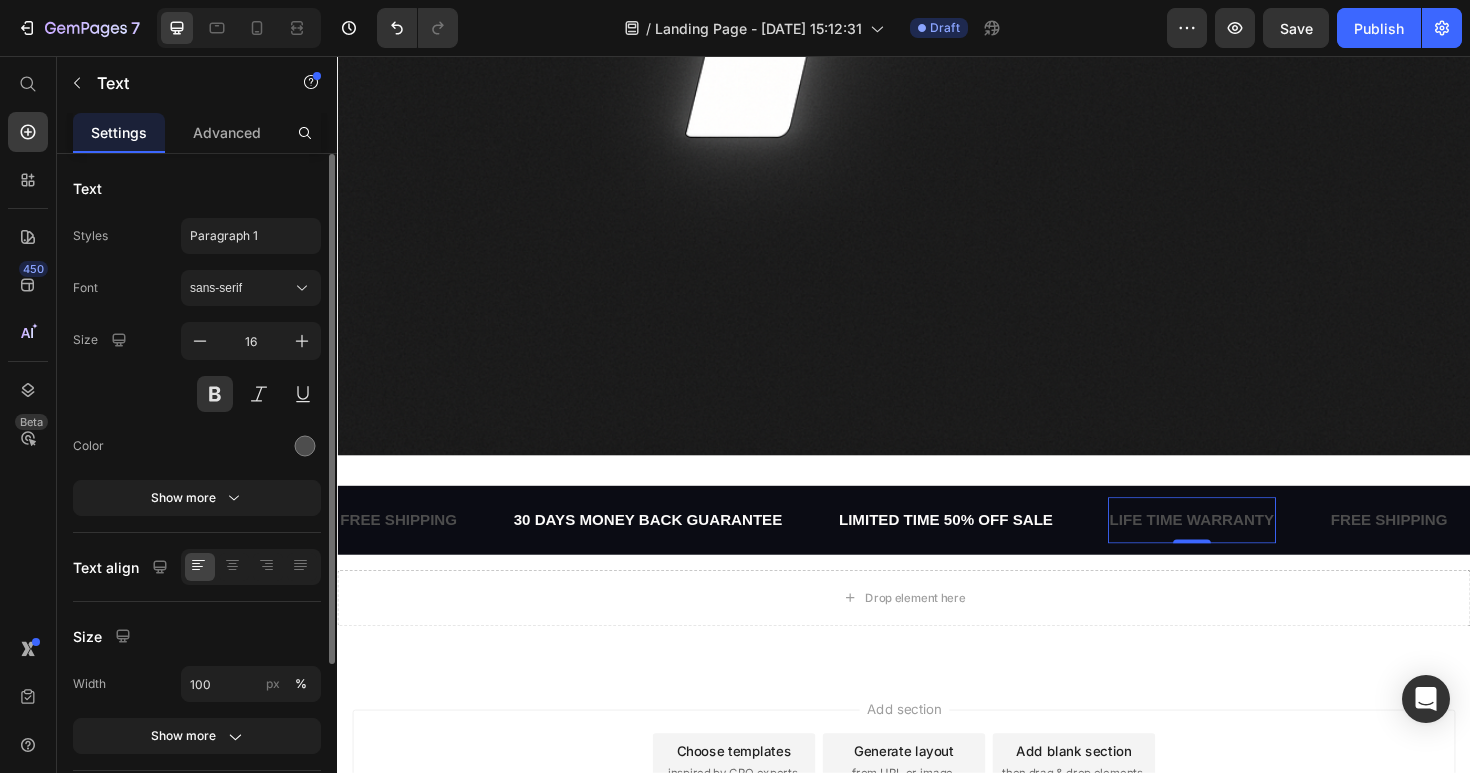 scroll, scrollTop: 219, scrollLeft: 0, axis: vertical 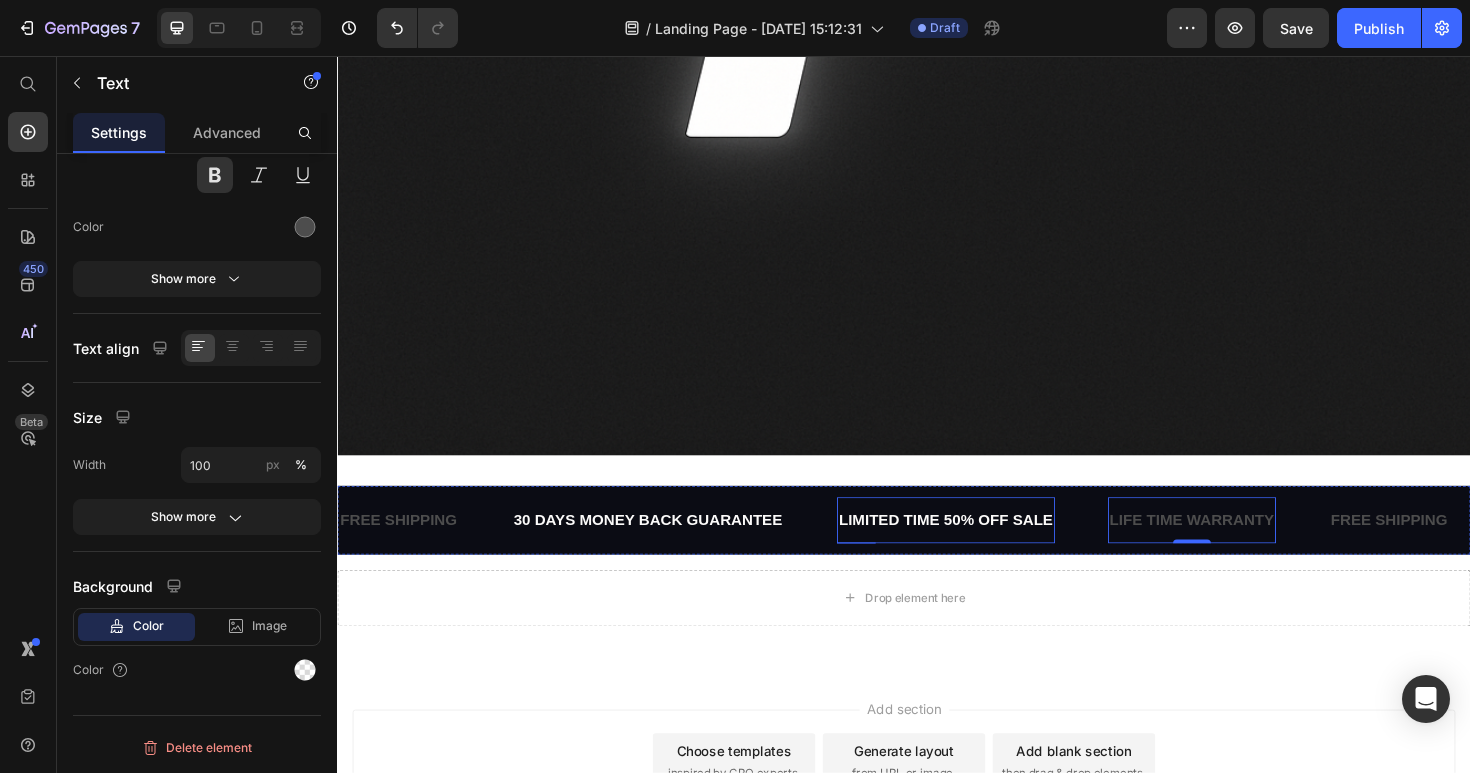 click on "LIMITED TIME 50% OFF SALE" at bounding box center [981, 547] 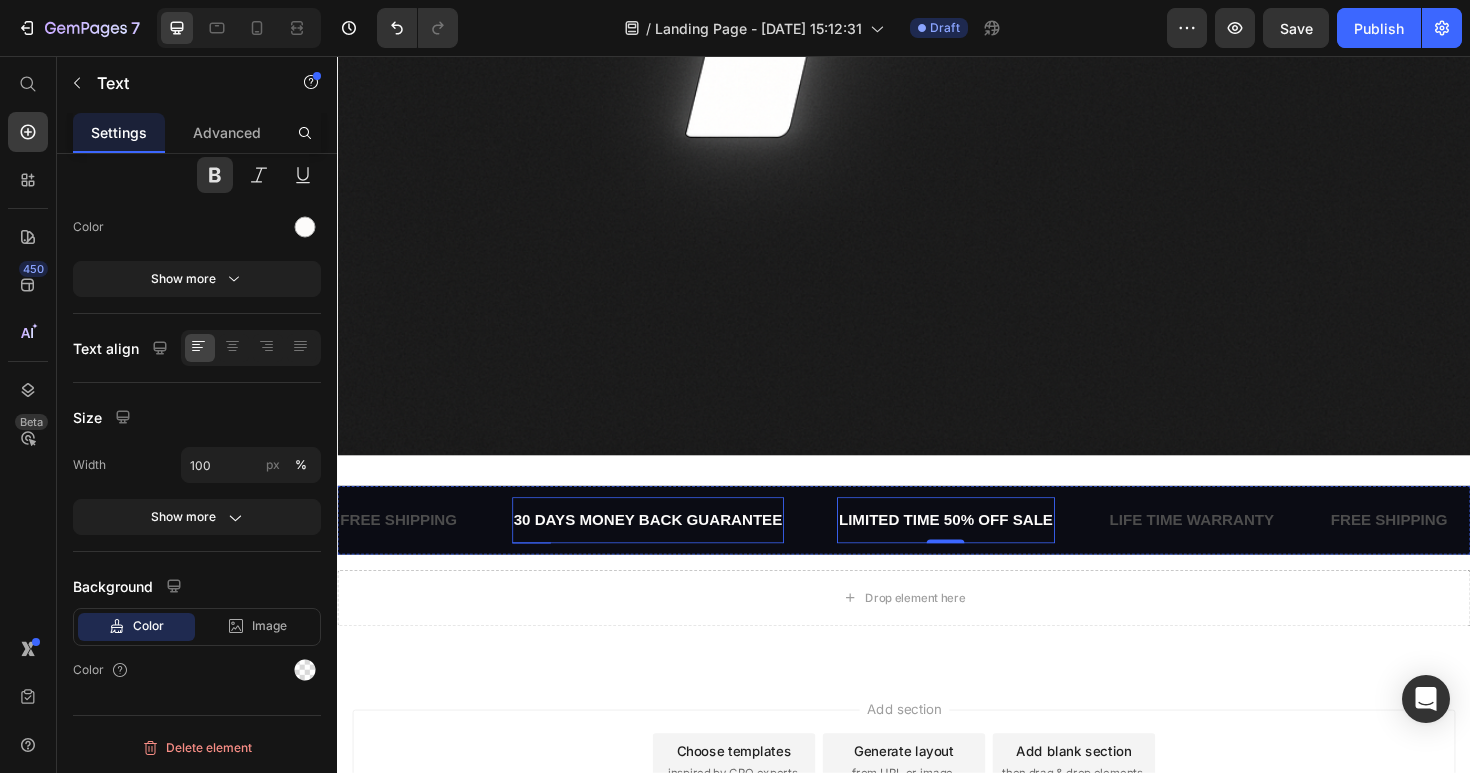 click on "30 DAYS MONEY BACK GUARANTEE" at bounding box center (666, 547) 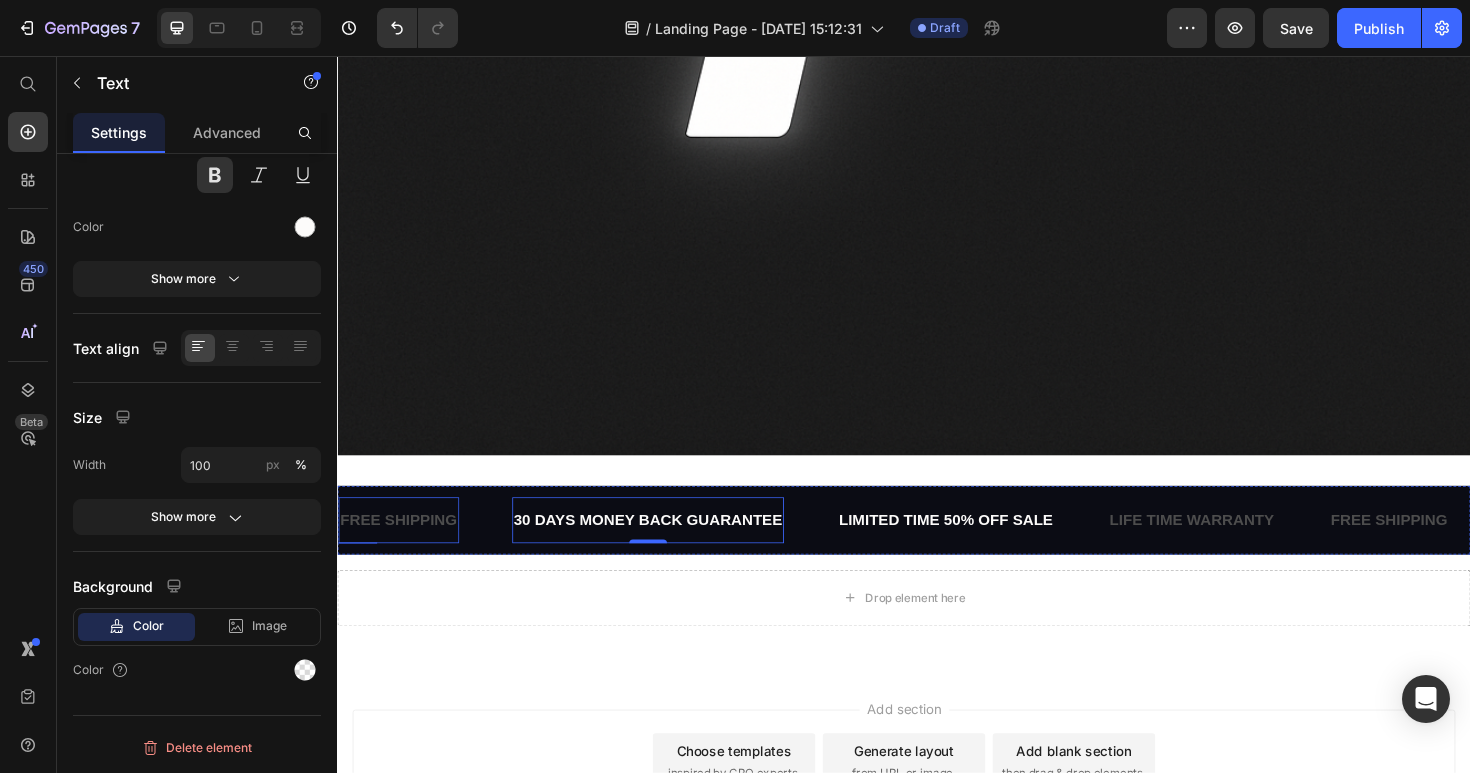 click on "FREE SHIPPING" at bounding box center (402, 547) 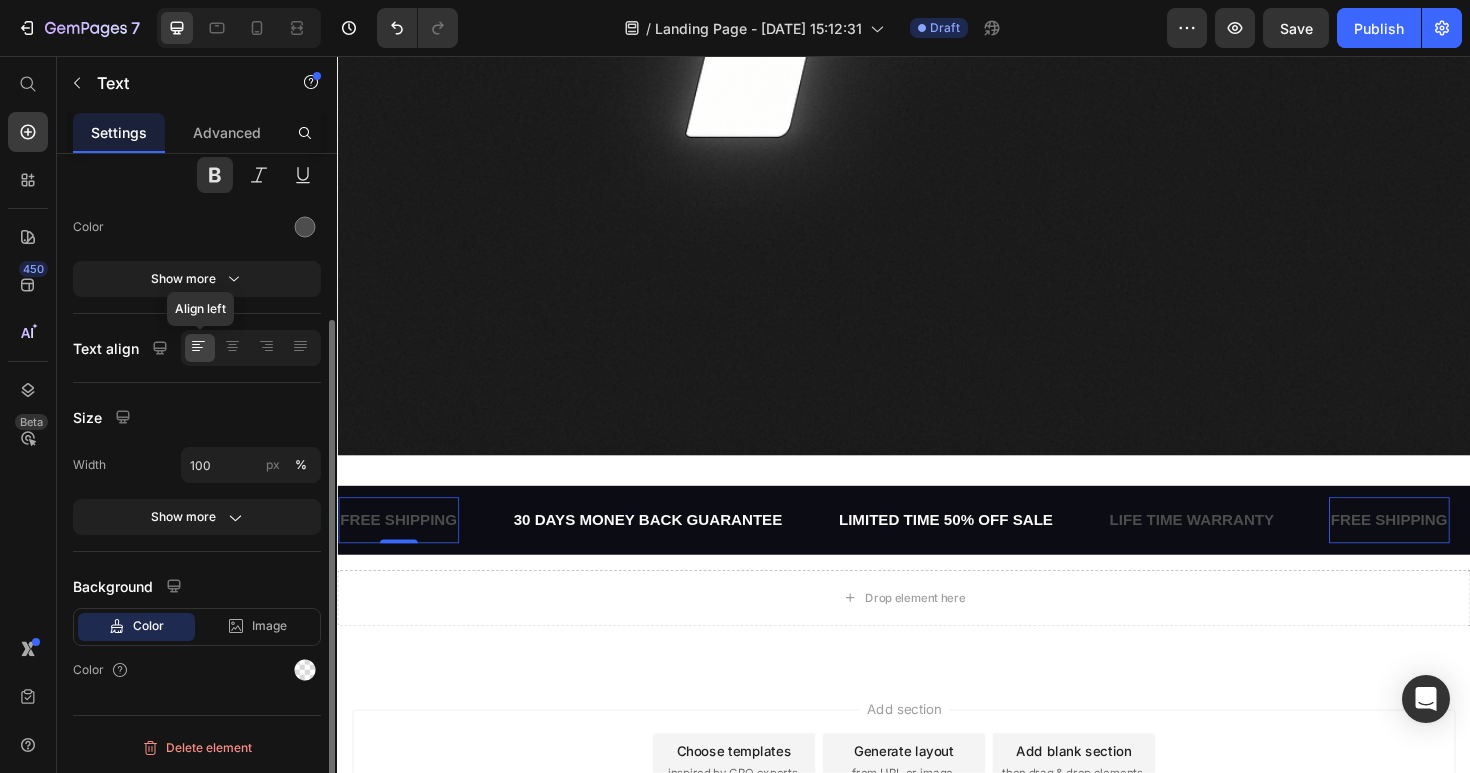 scroll, scrollTop: 0, scrollLeft: 0, axis: both 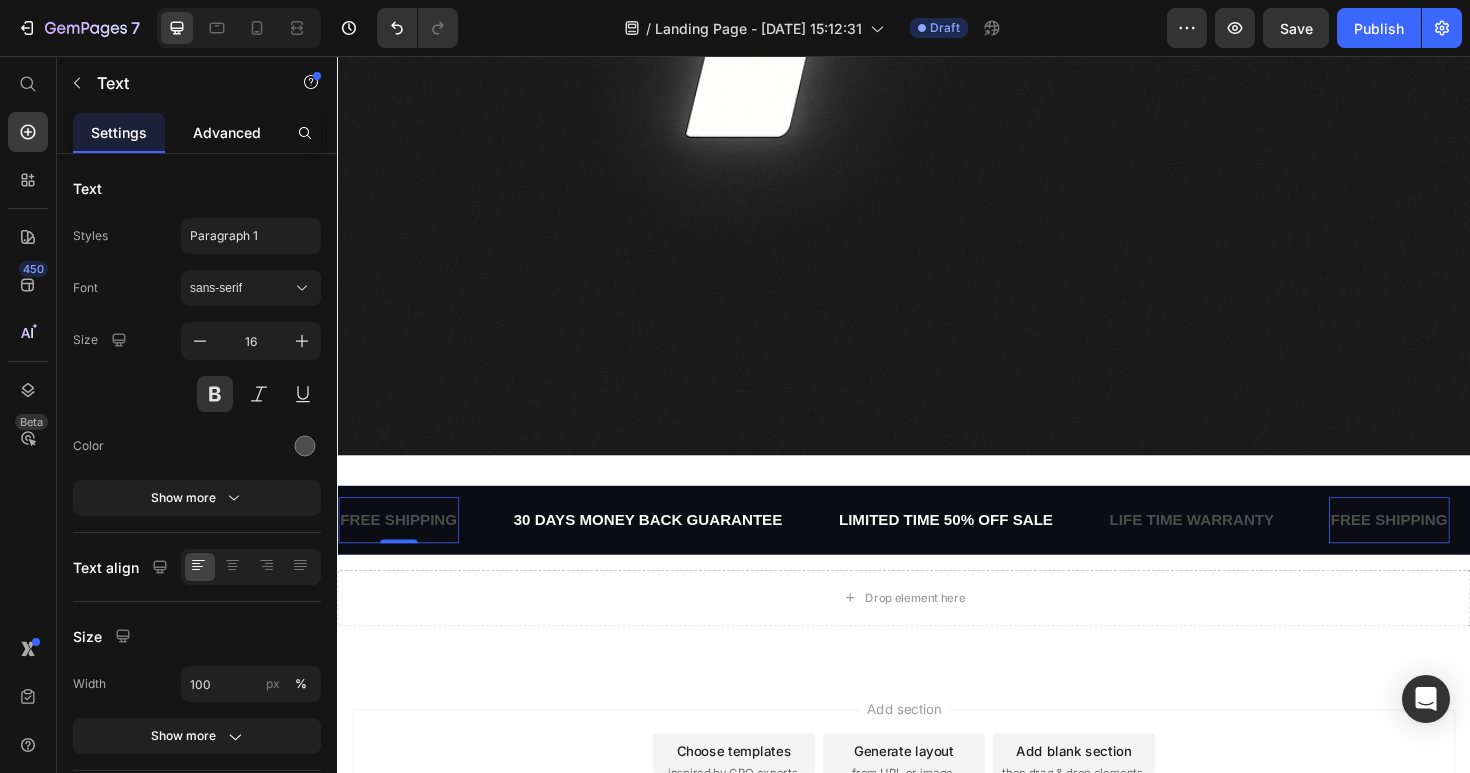 click on "Advanced" at bounding box center (227, 132) 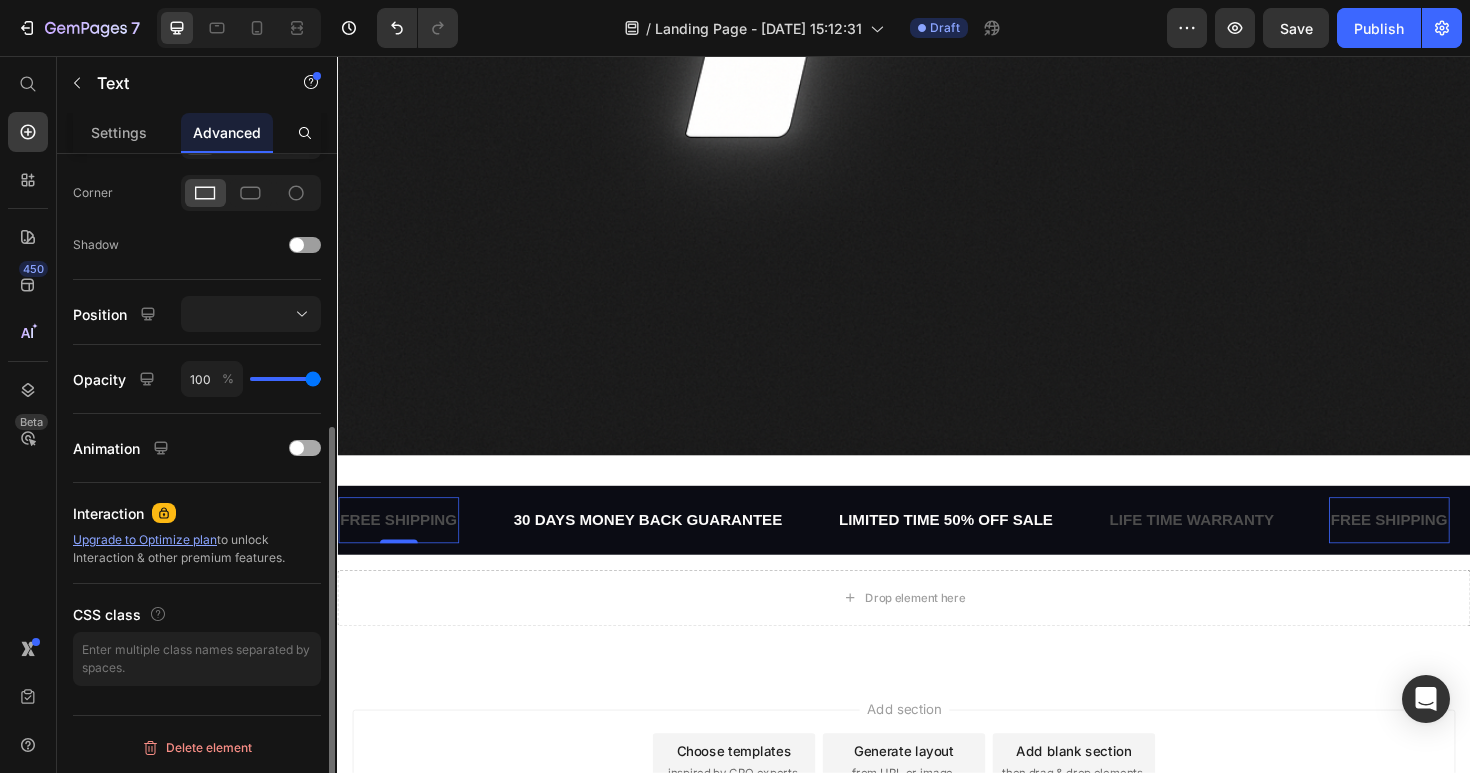scroll, scrollTop: 0, scrollLeft: 0, axis: both 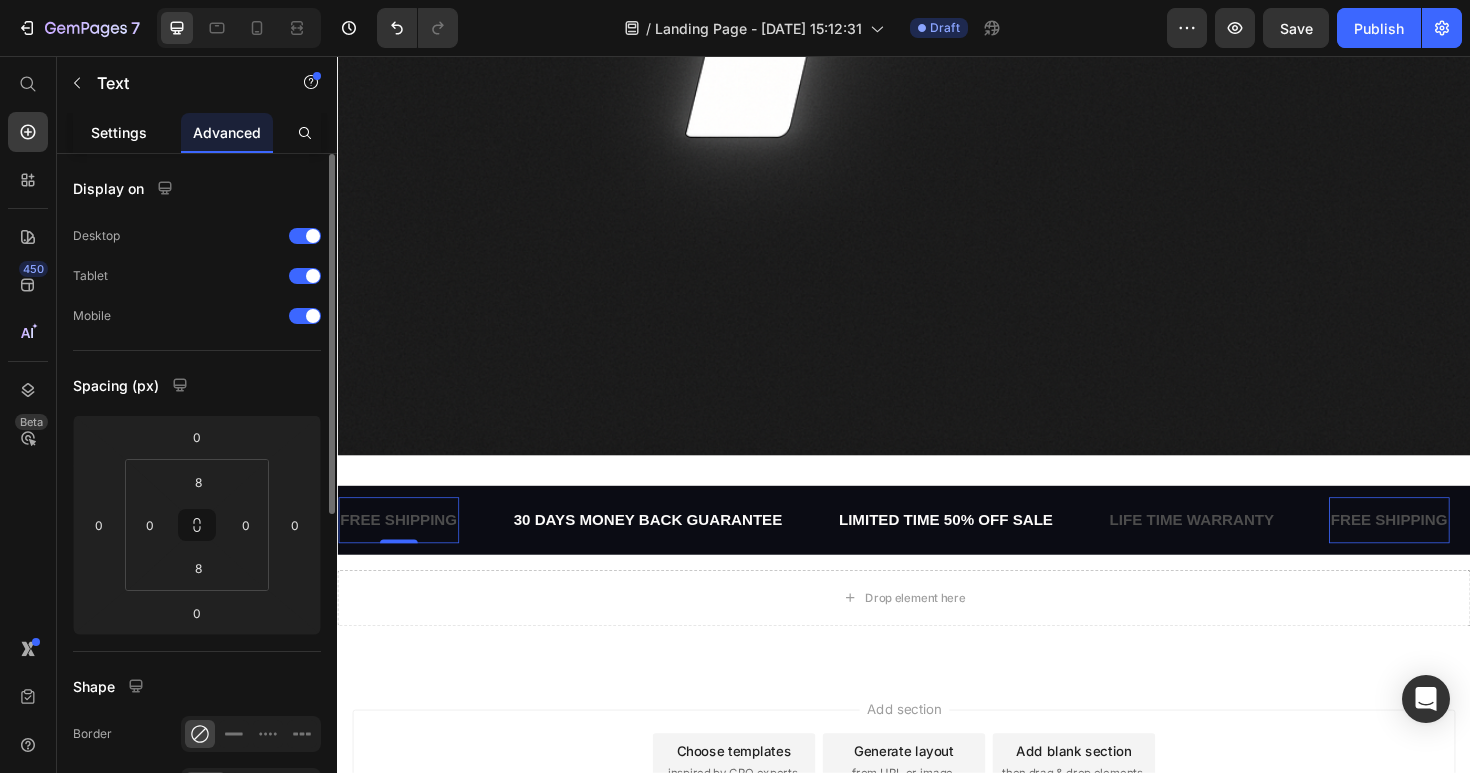 click on "Settings" 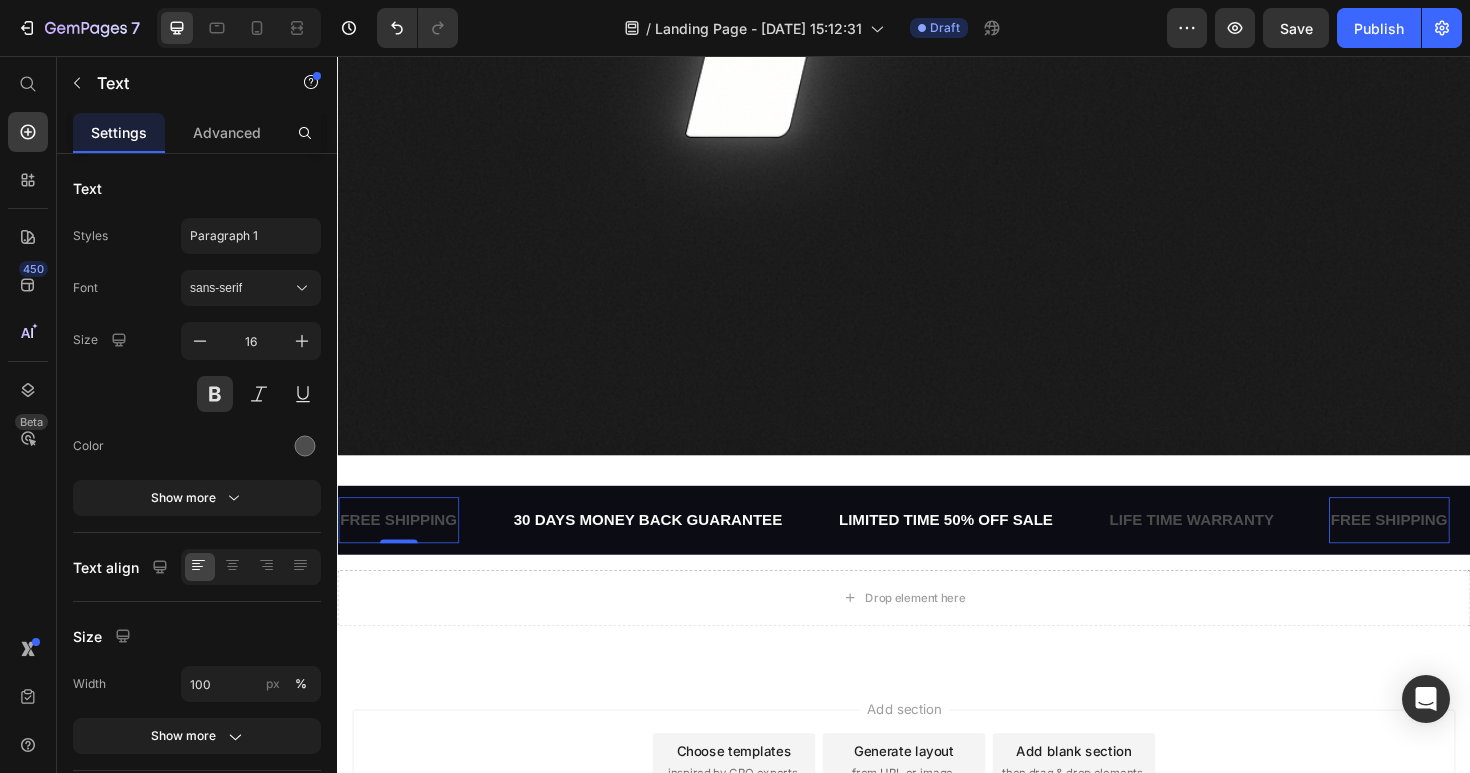 click on "FREE SHIPPING" at bounding box center (402, 547) 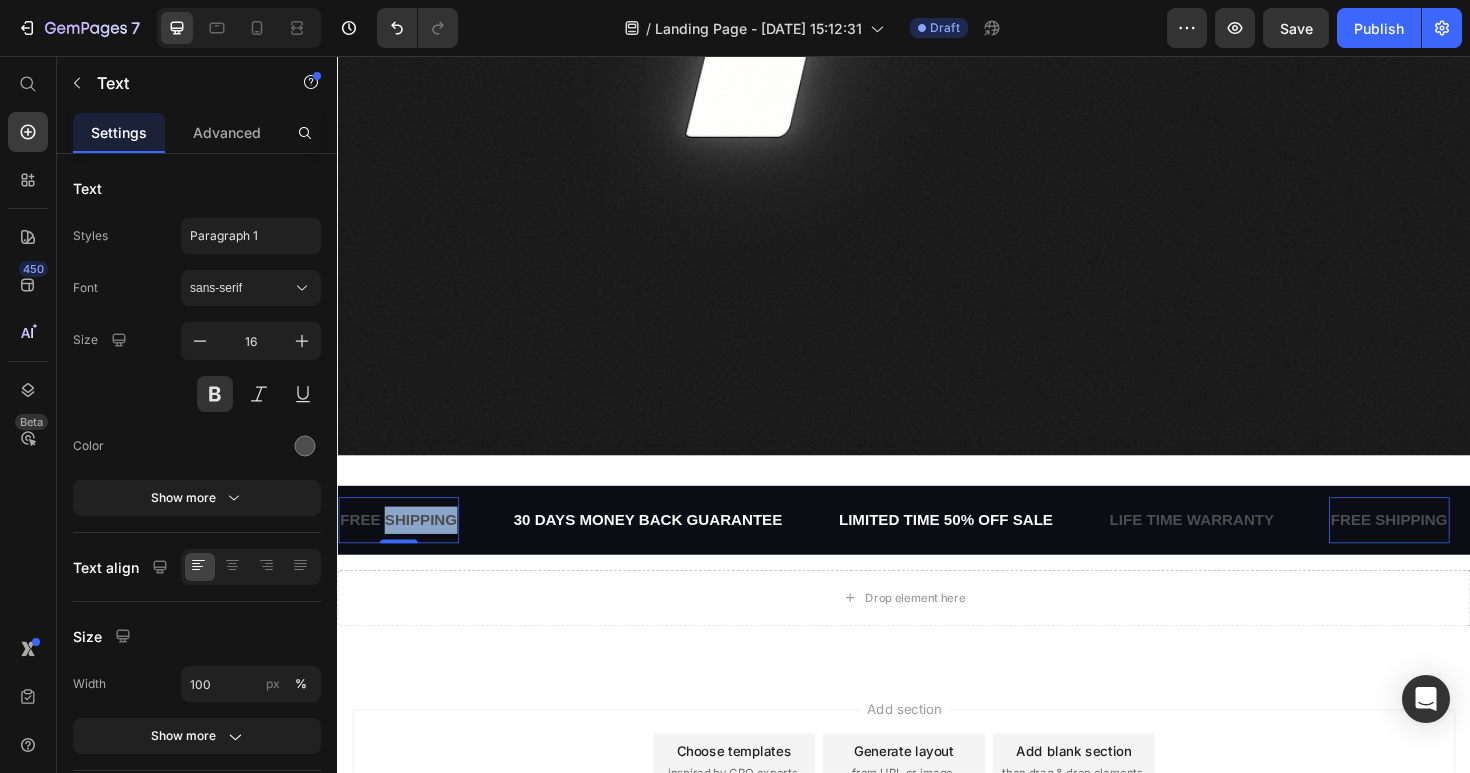 click on "FREE SHIPPING" at bounding box center [402, 547] 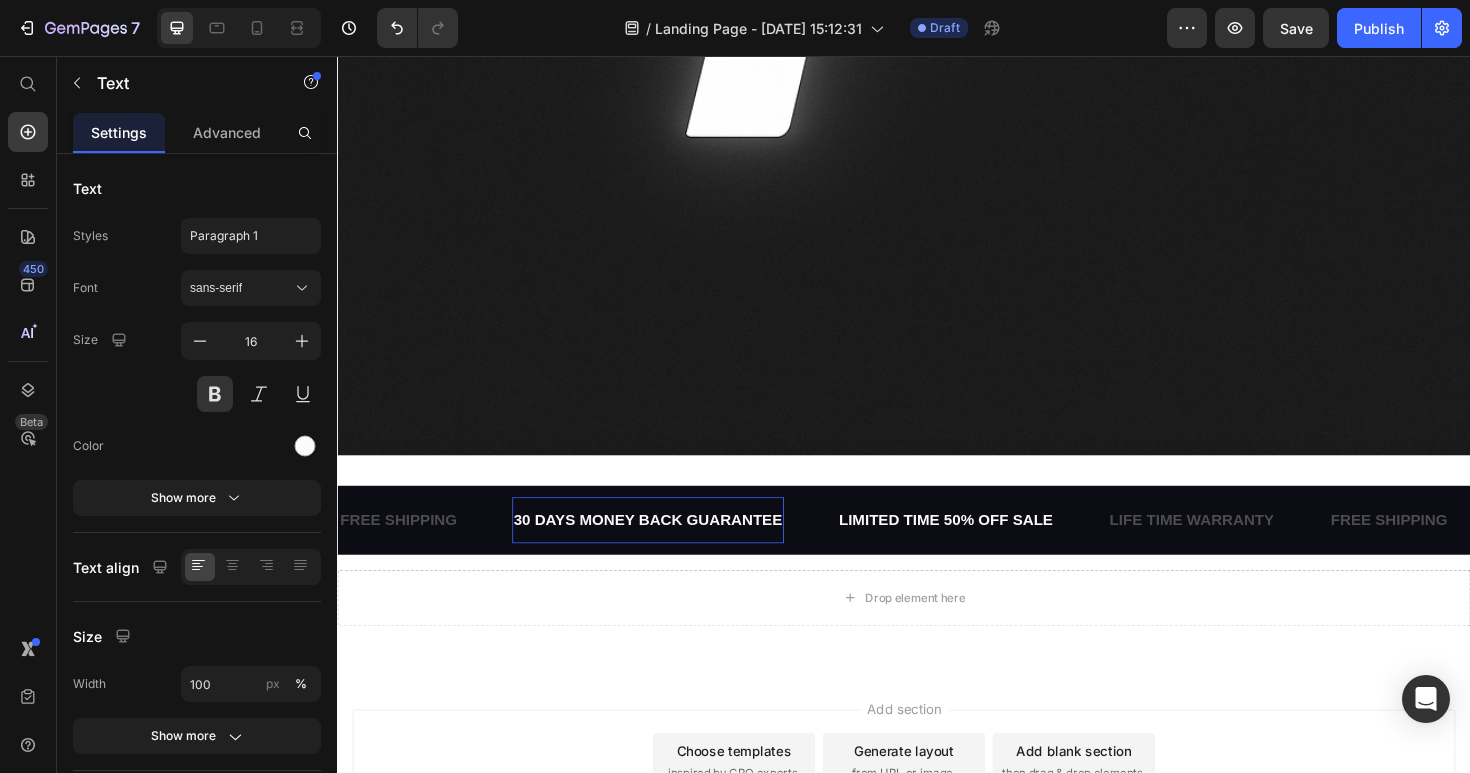 click on "30 DAYS MONEY BACK GUARANTEE" at bounding box center (666, 547) 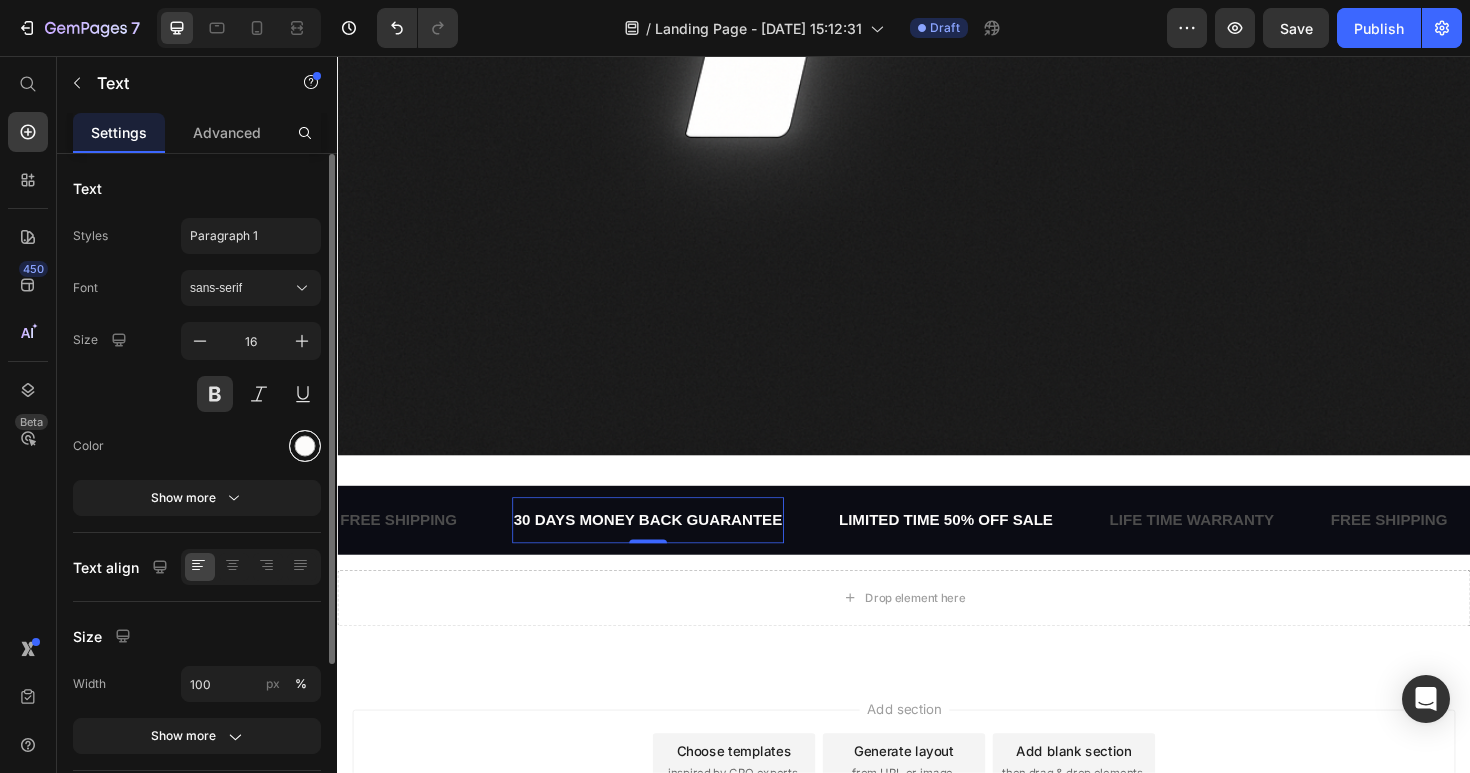 click at bounding box center [305, 446] 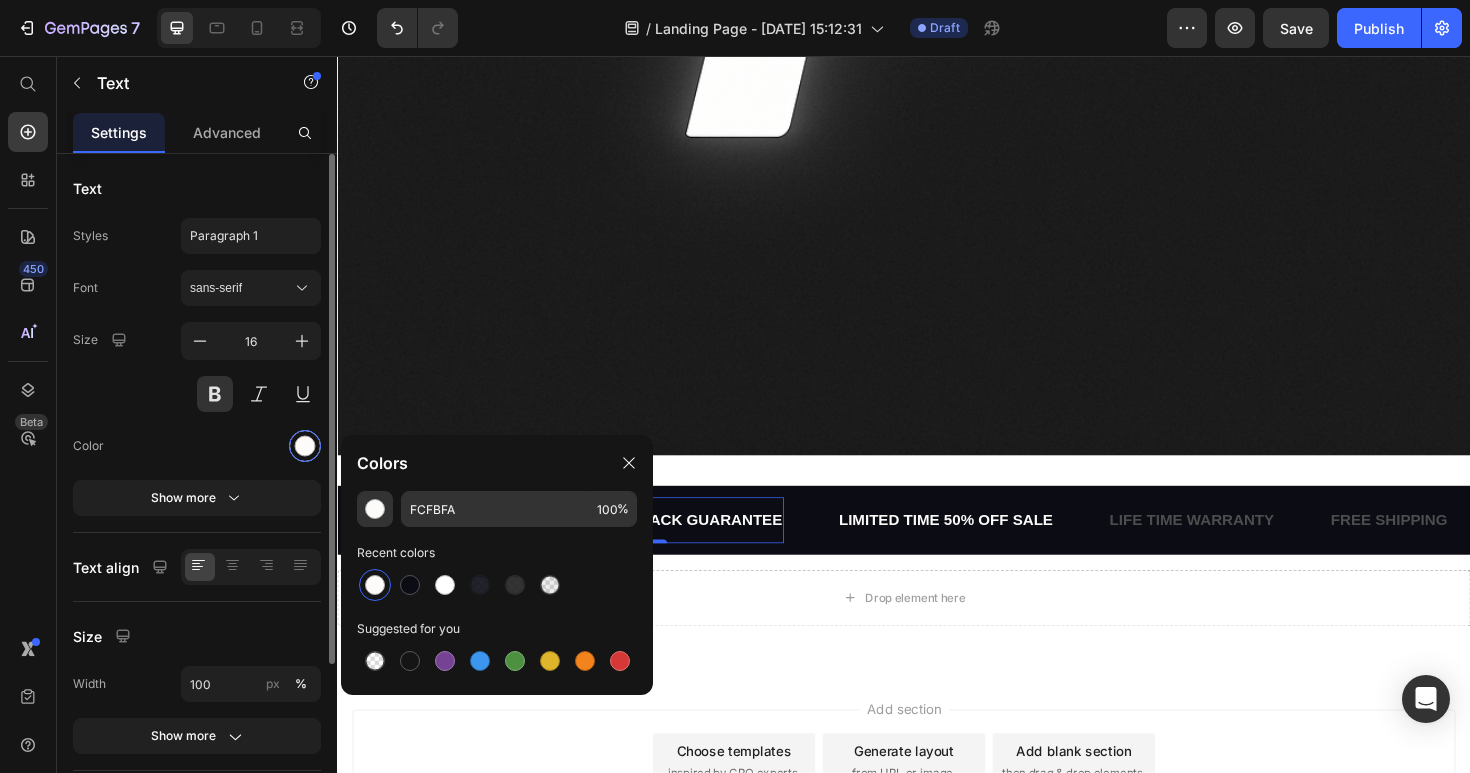 click at bounding box center [305, 446] 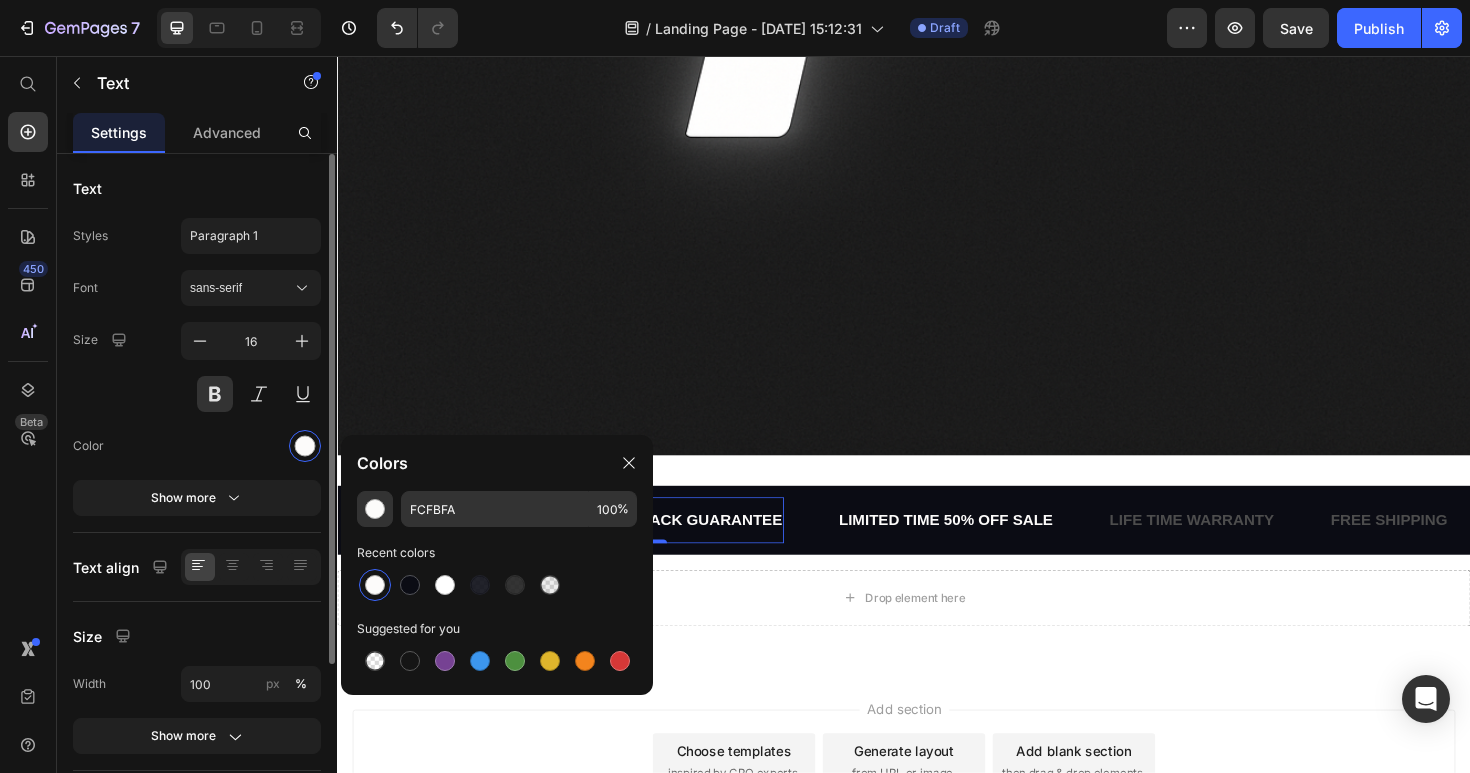 click at bounding box center [251, 446] 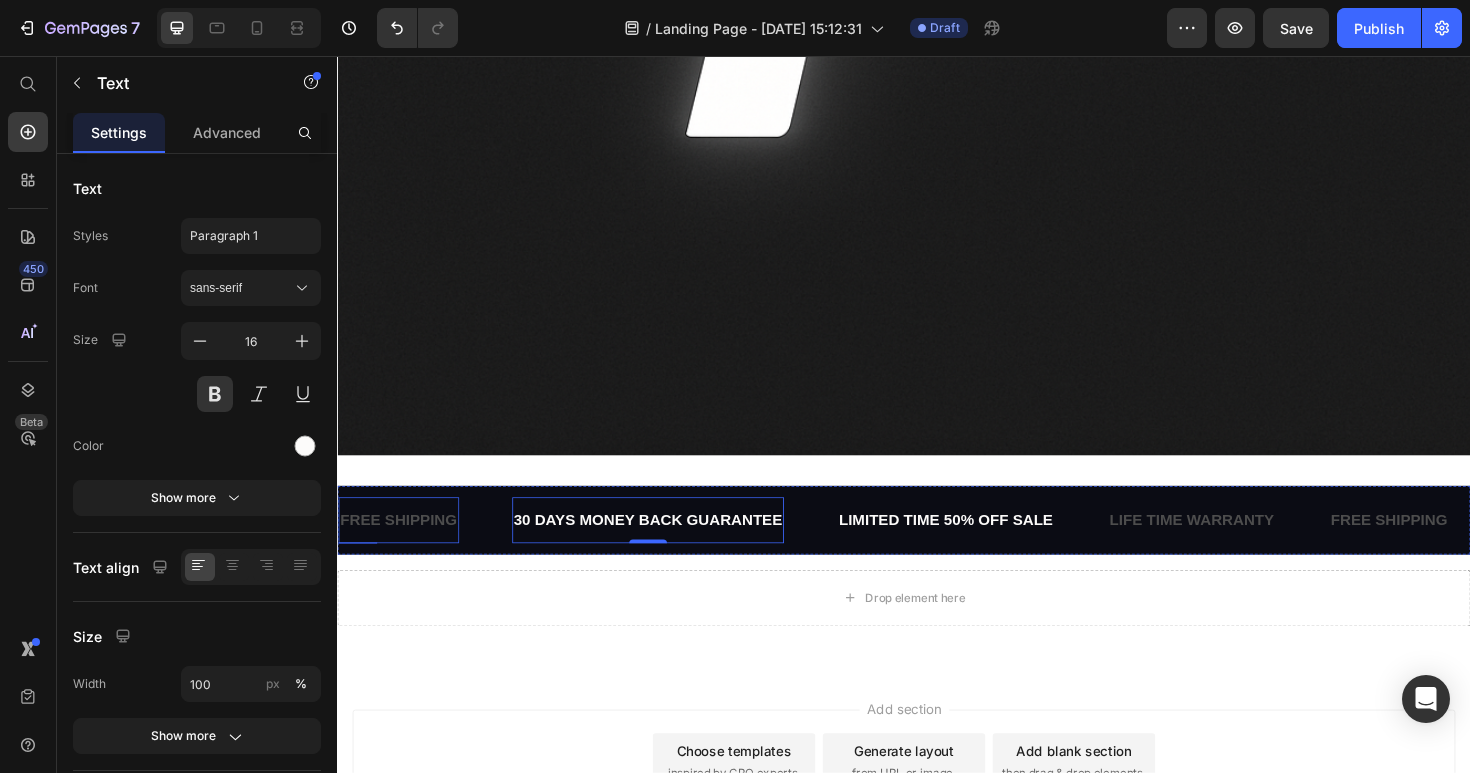 click on "FREE SHIPPING" at bounding box center (402, 547) 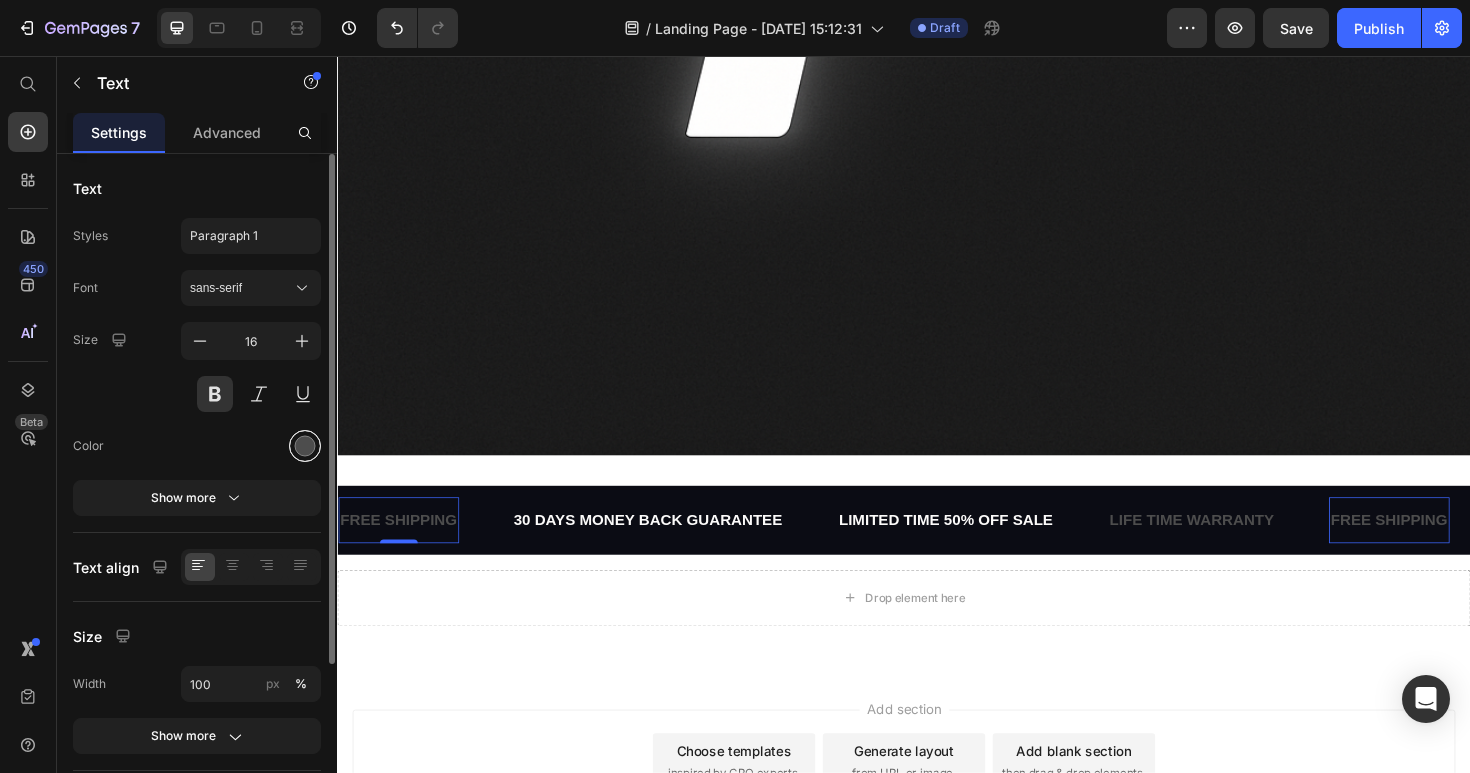click at bounding box center [305, 446] 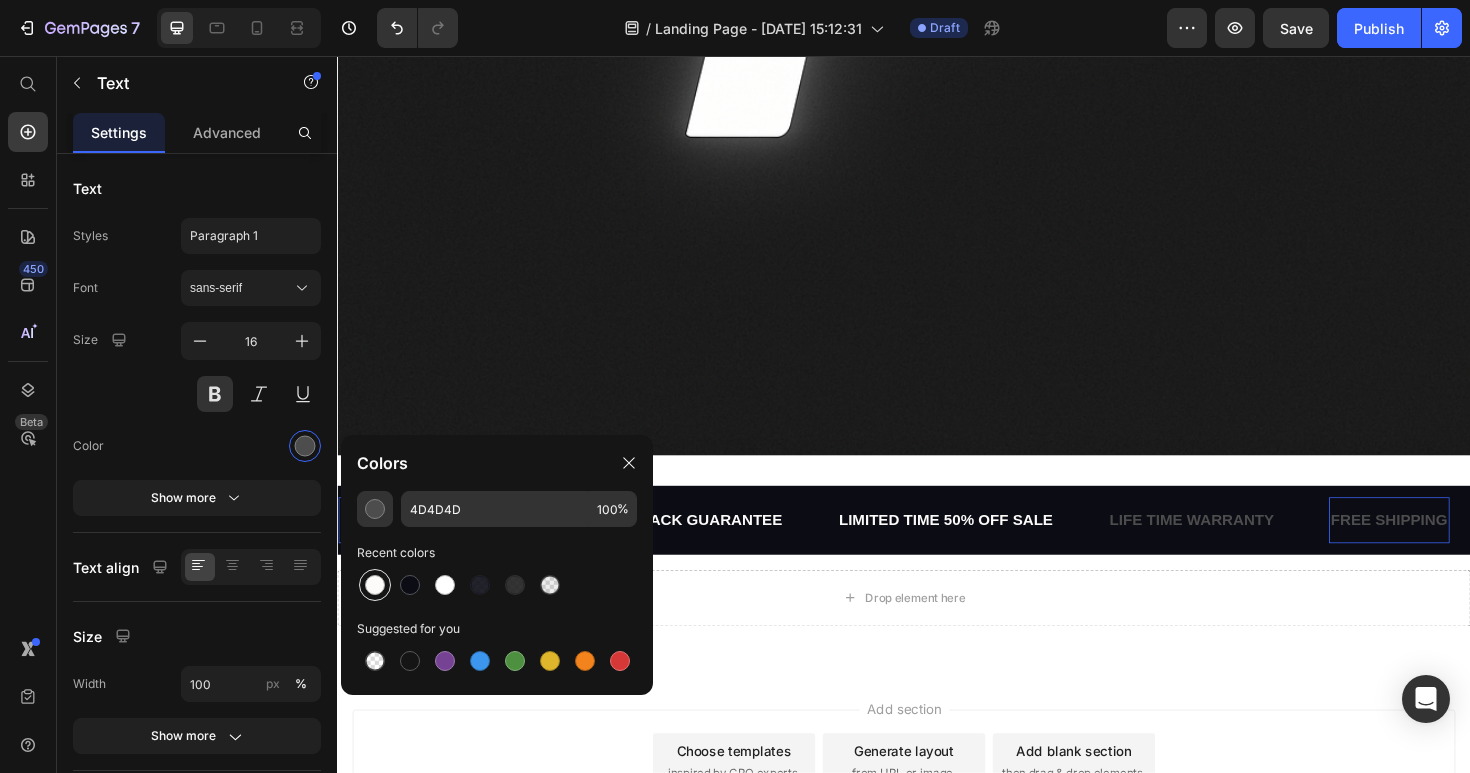click at bounding box center [375, 585] 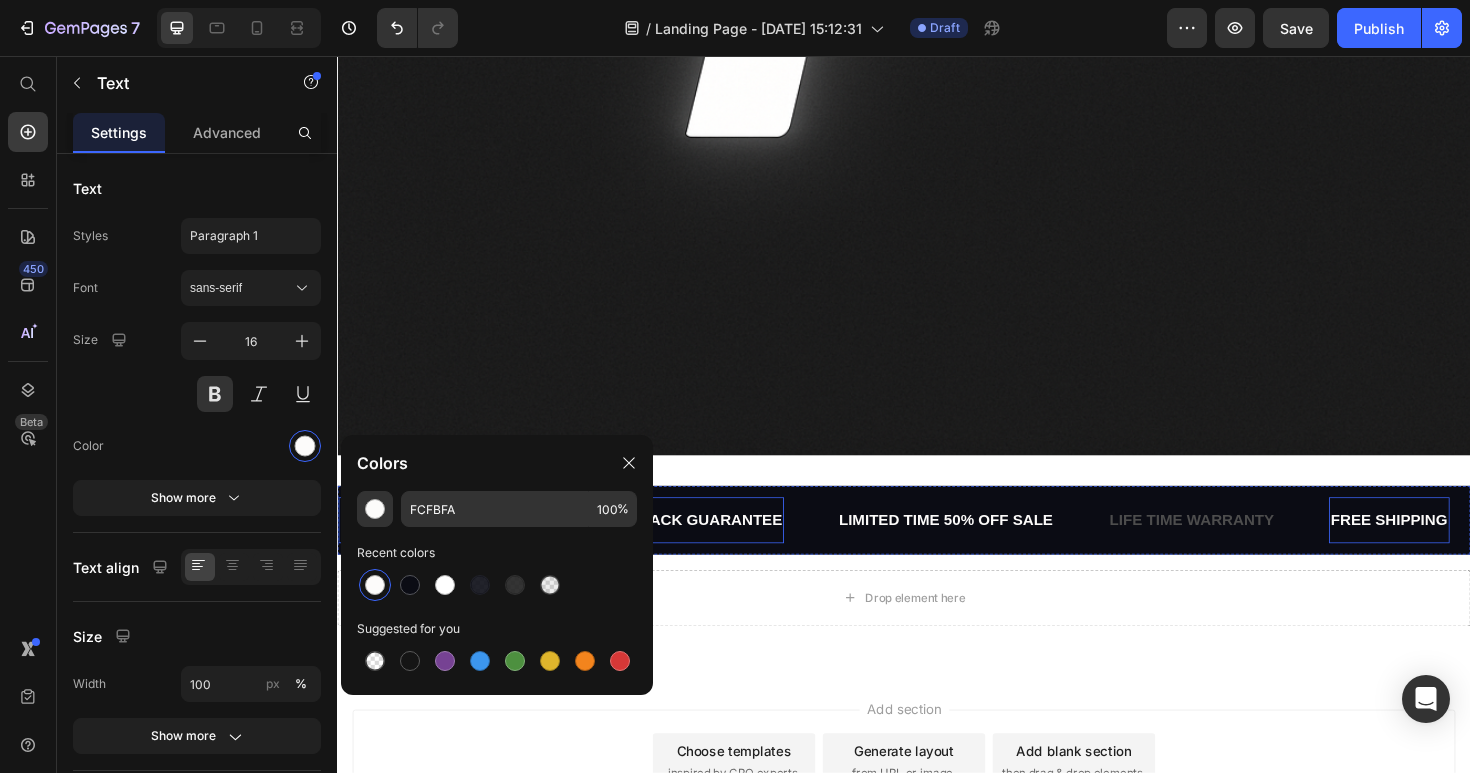 click on "30 DAYS MONEY BACK GUARANTEE Text" at bounding box center [694, 547] 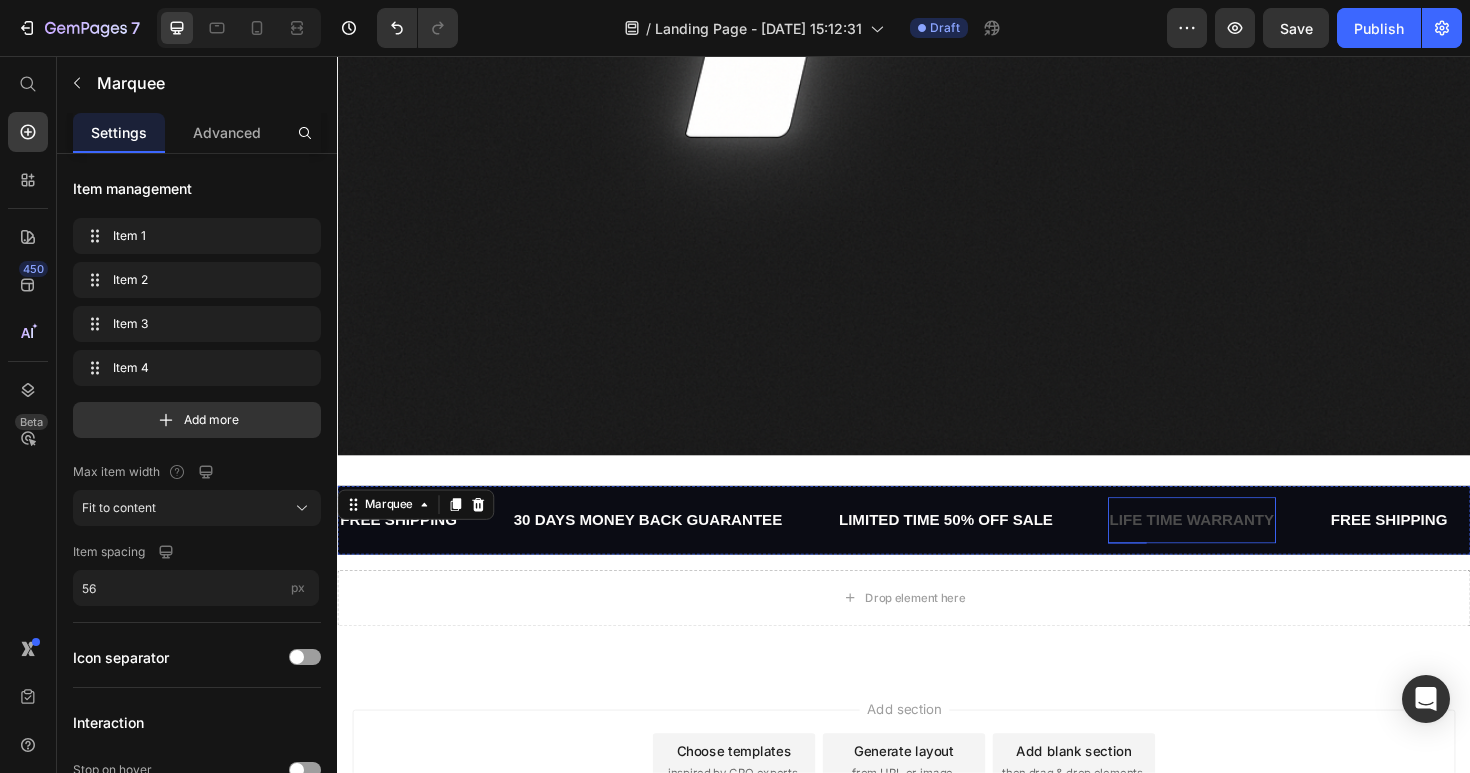 click on "LIFE TIME WARRANTY" at bounding box center (1242, 547) 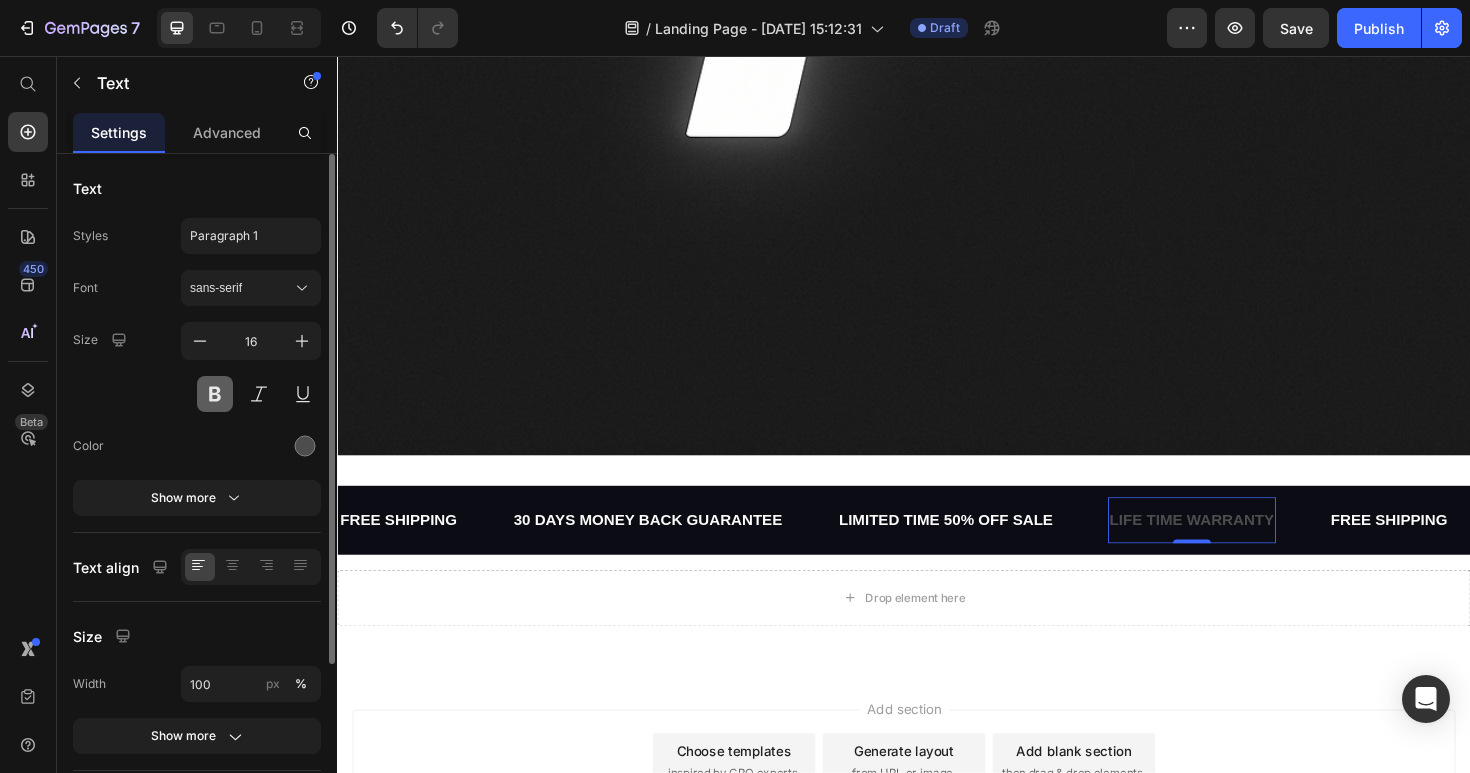 click at bounding box center [215, 394] 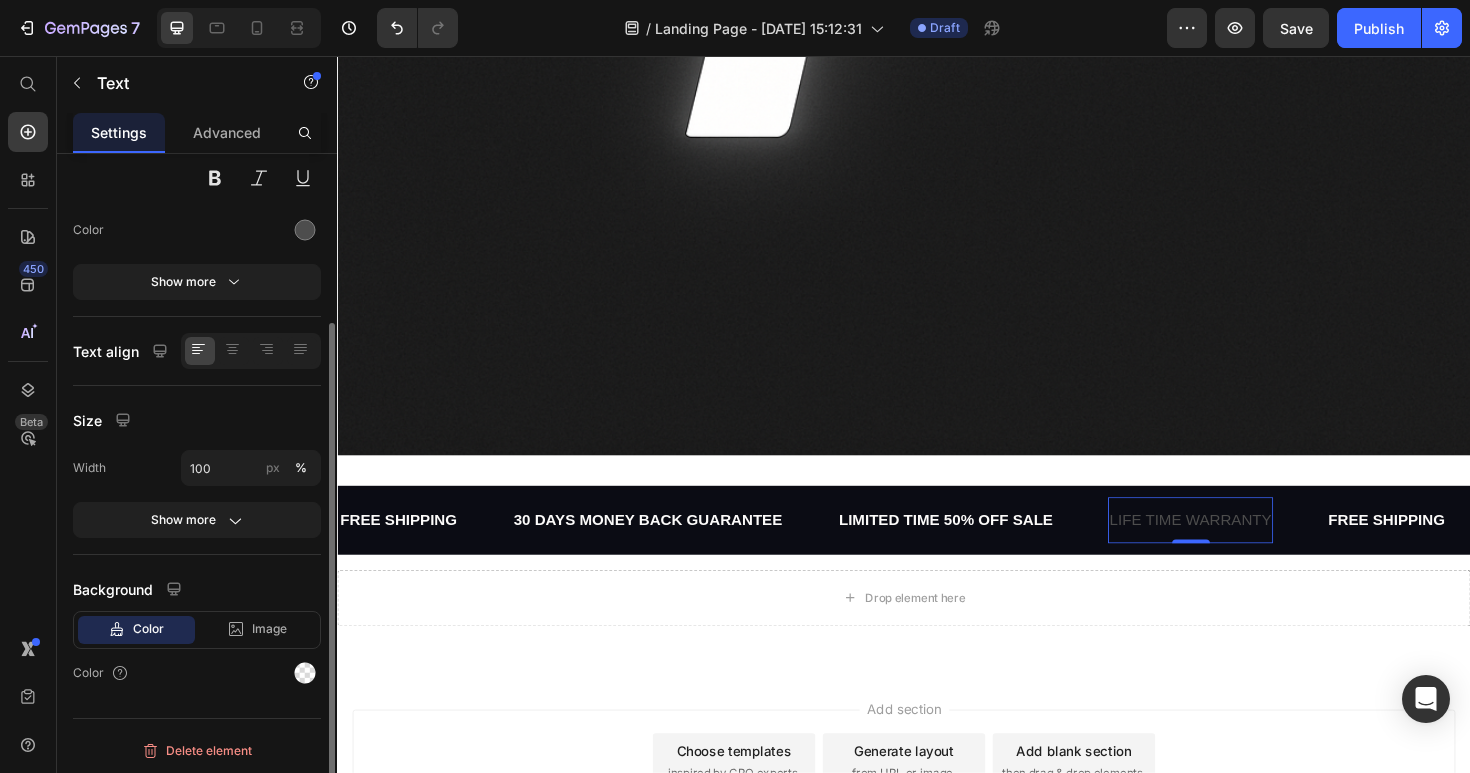 scroll, scrollTop: 219, scrollLeft: 0, axis: vertical 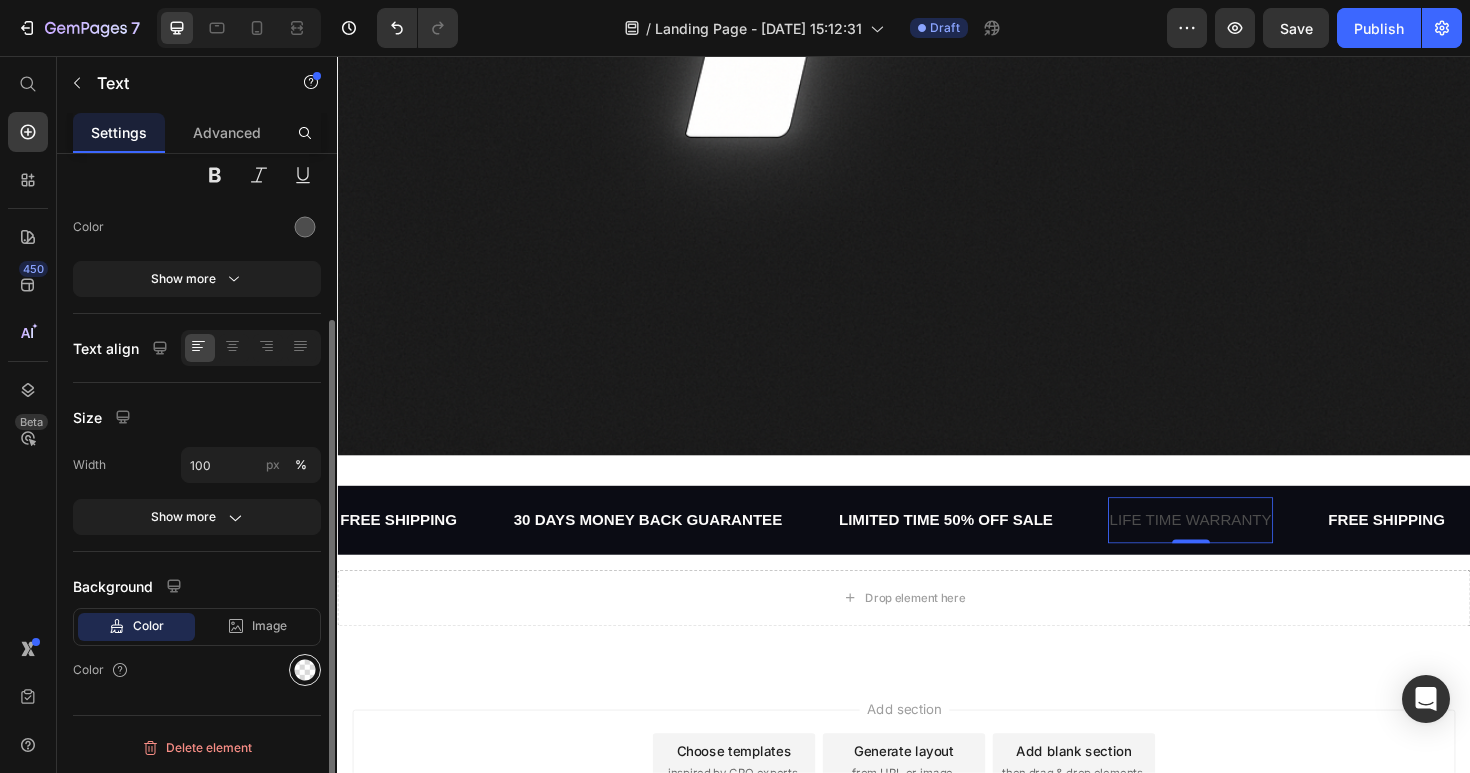 click at bounding box center (305, 670) 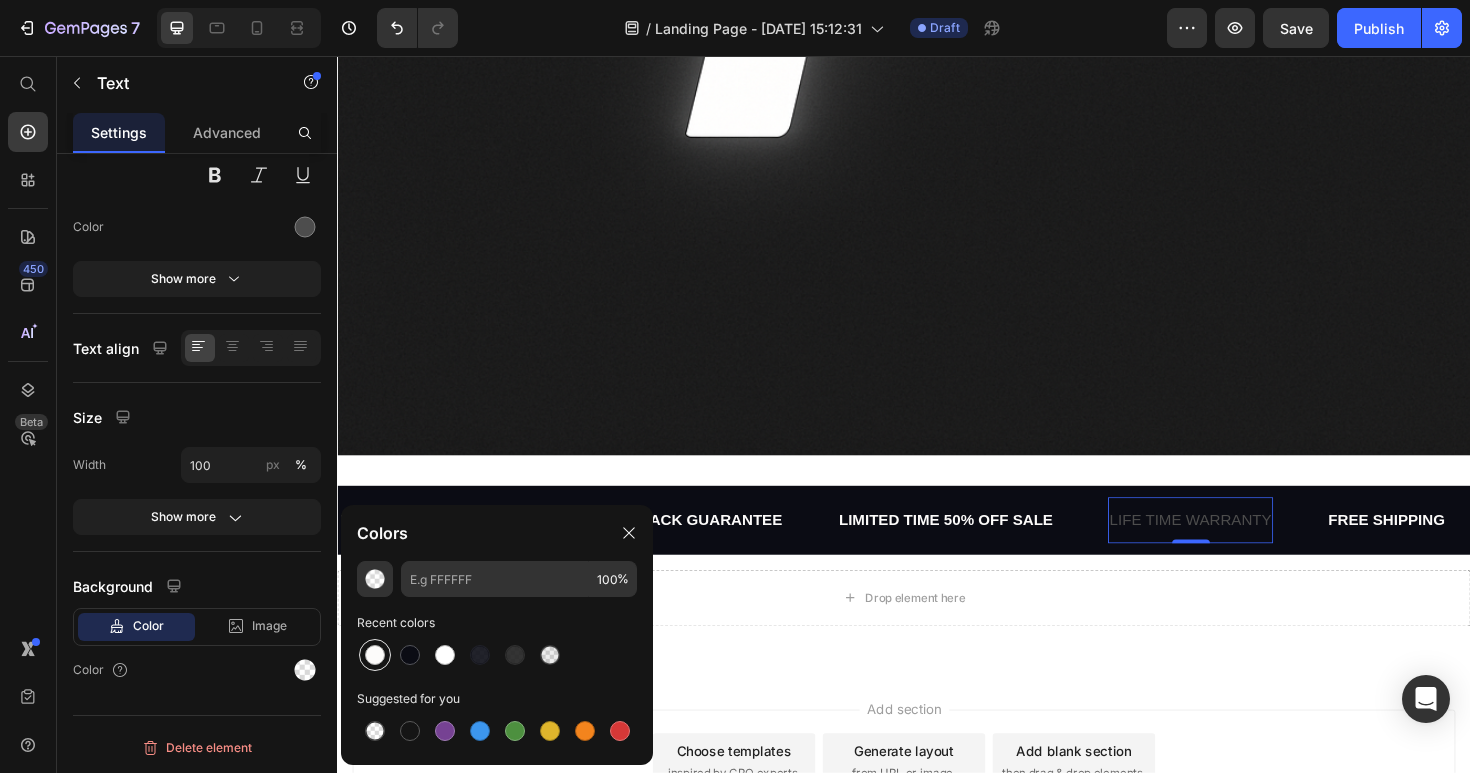 click at bounding box center (375, 655) 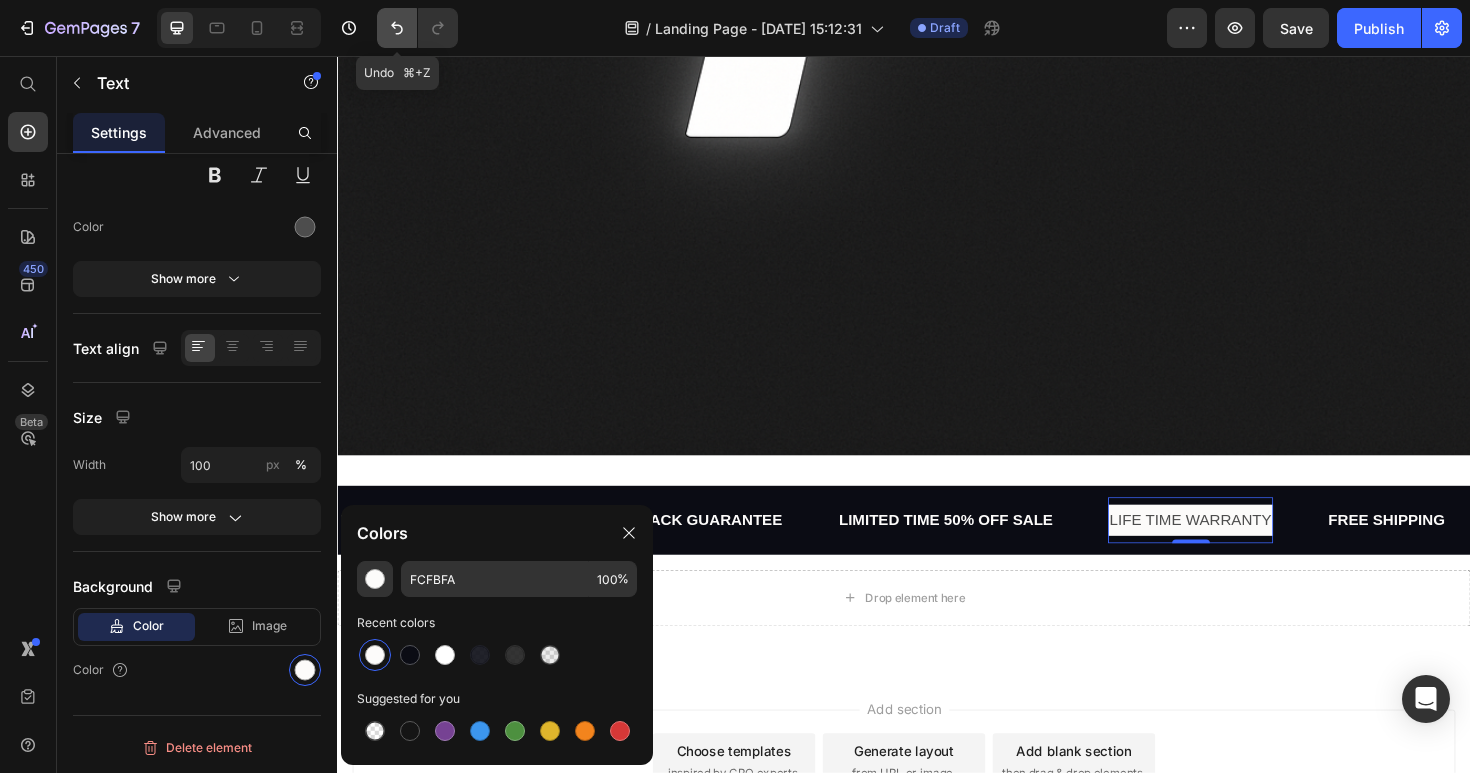 click 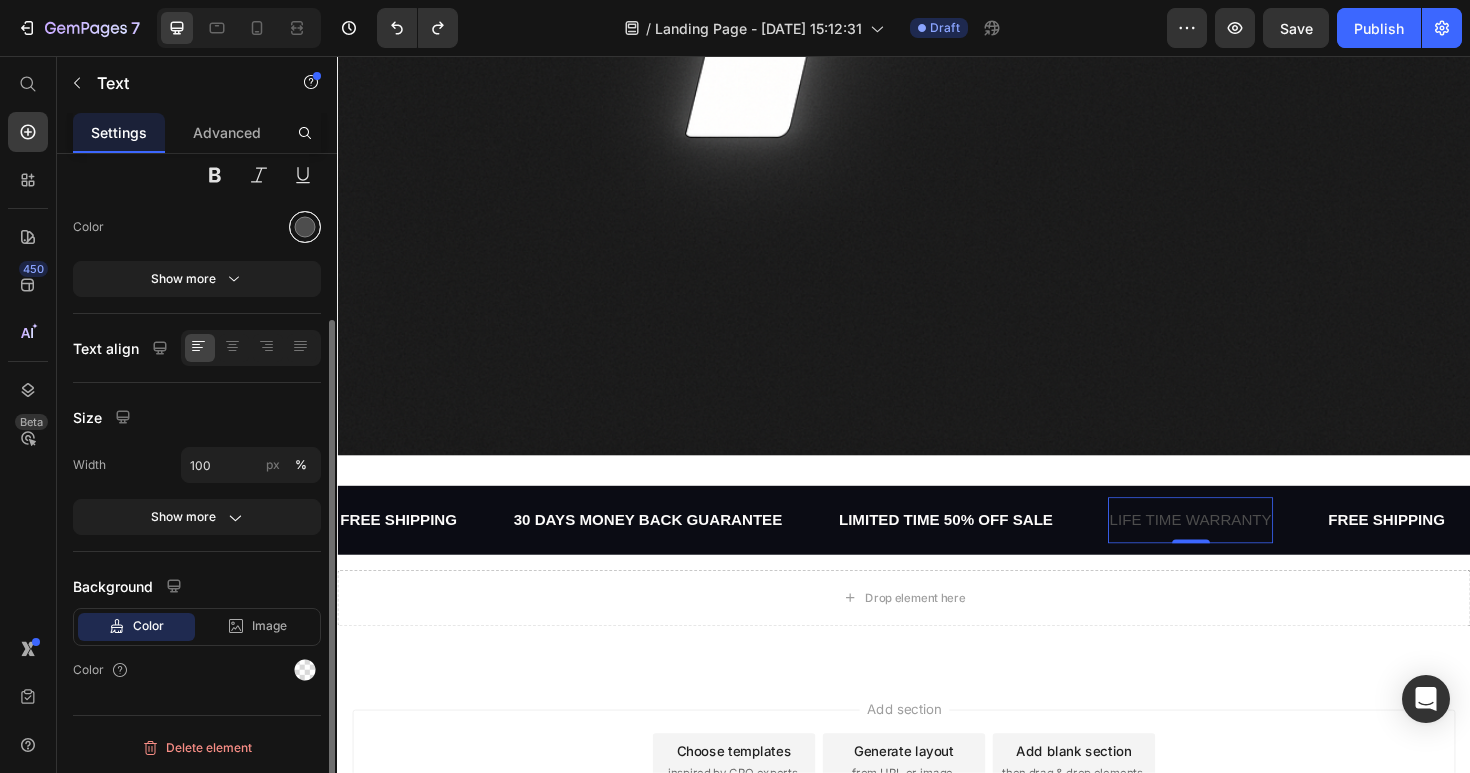 click at bounding box center (305, 227) 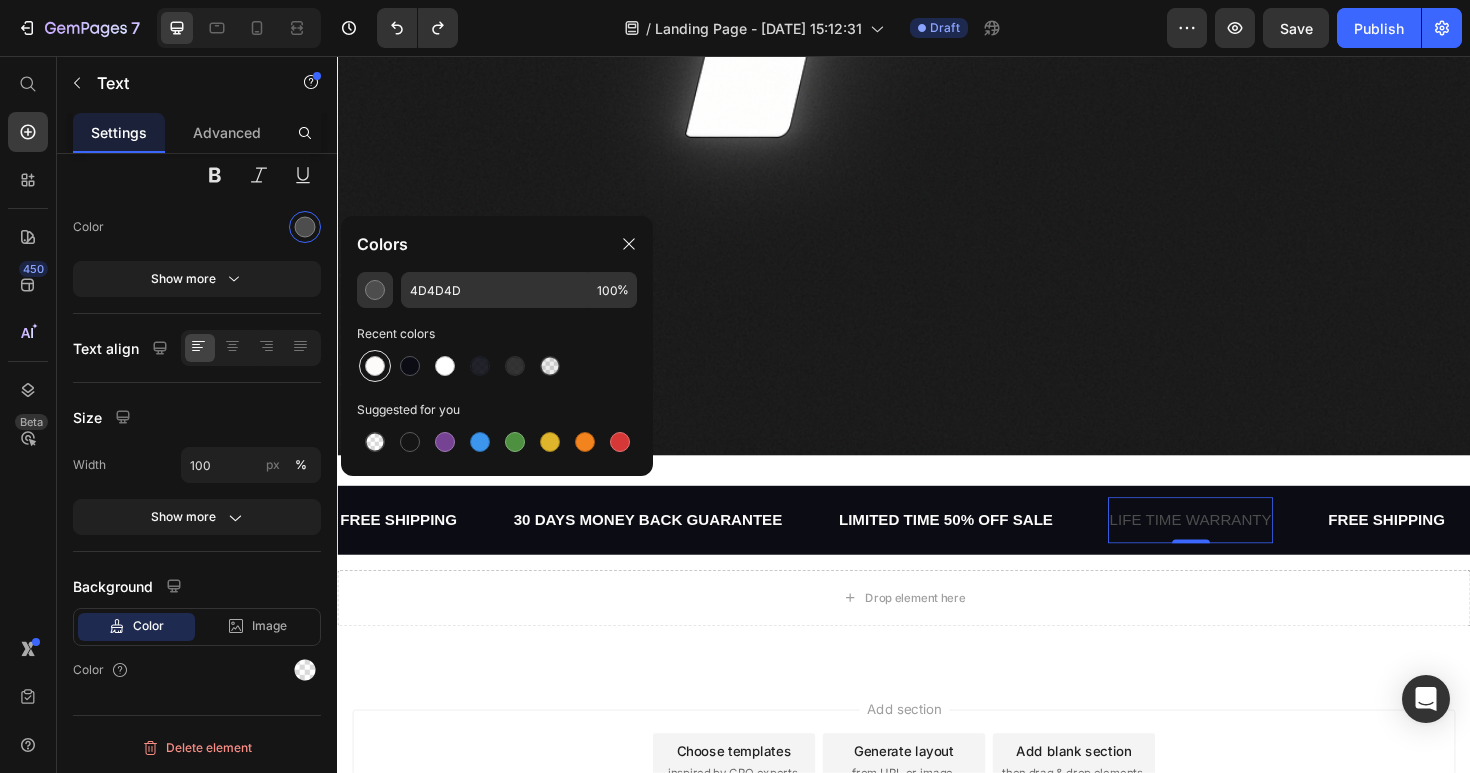 click at bounding box center [375, 366] 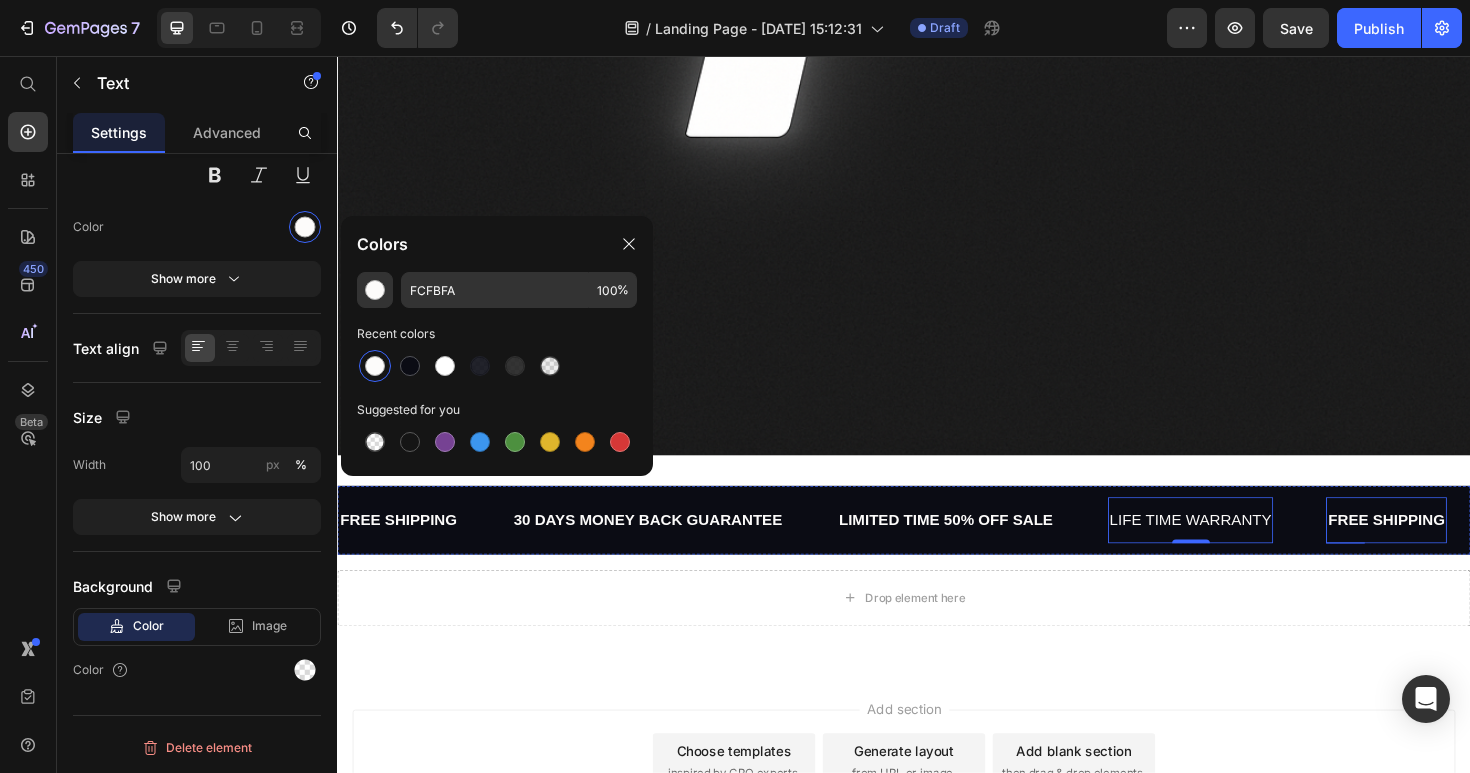 click on "FREE SHIPPING" at bounding box center (1448, 547) 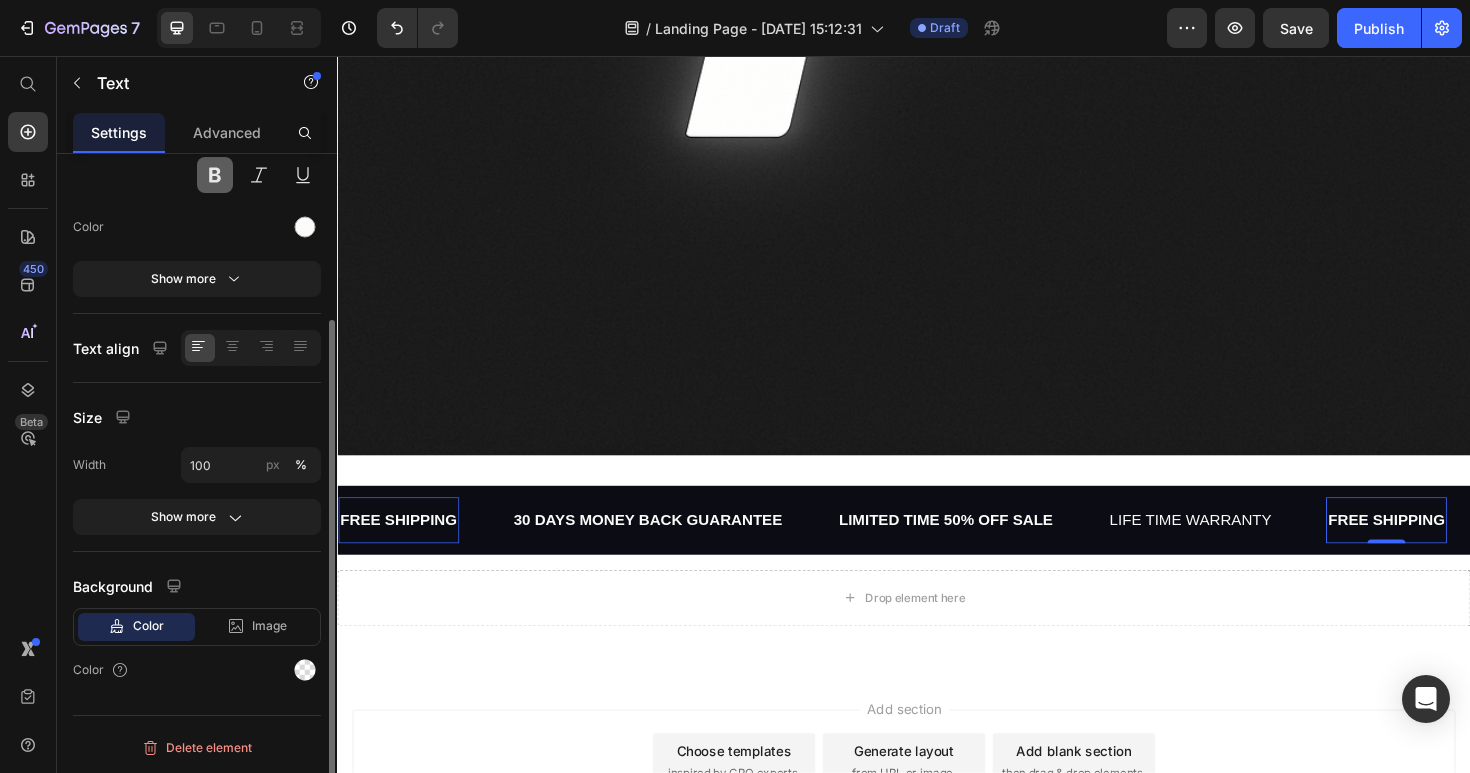 click at bounding box center (215, 175) 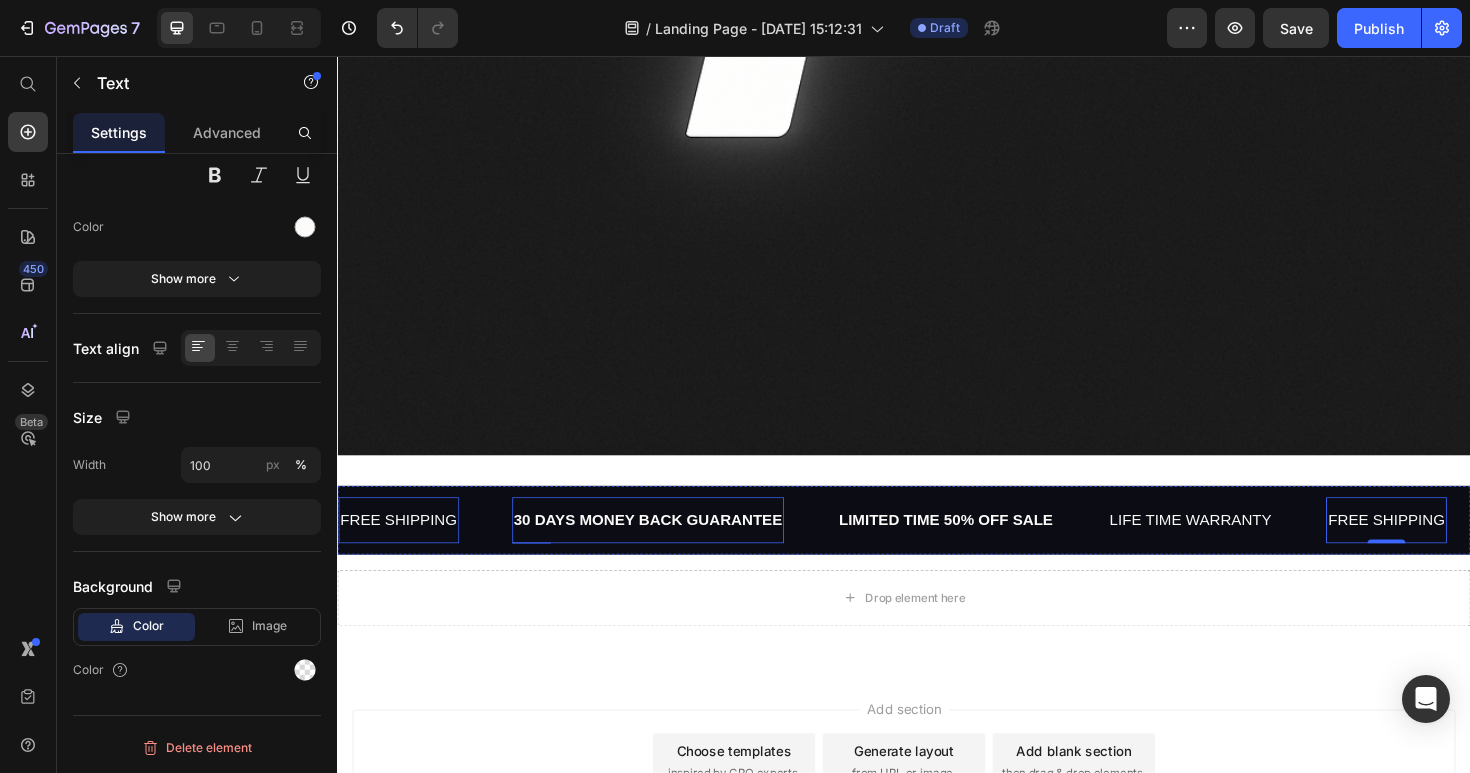 click on "30 DAYS MONEY BACK GUARANTEE" at bounding box center (666, 547) 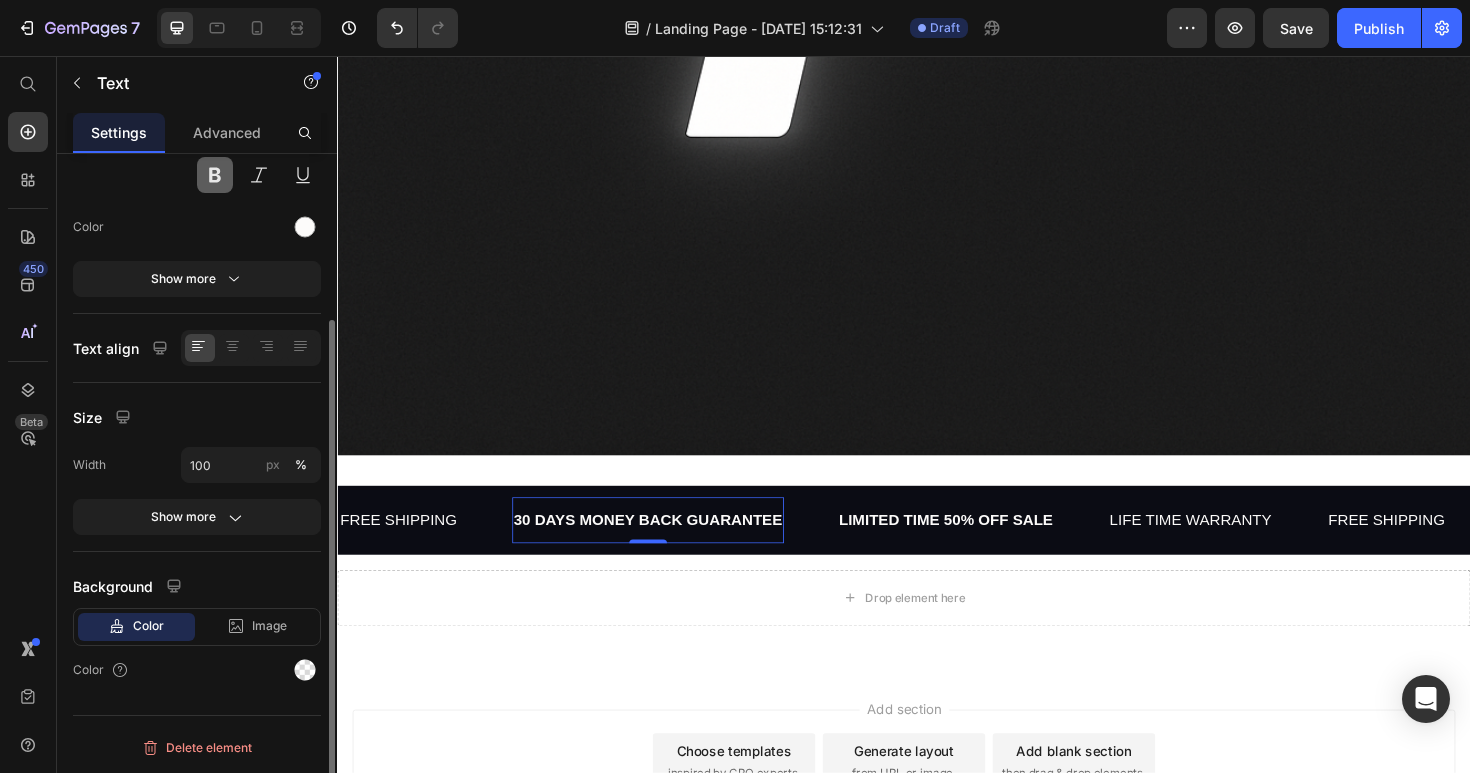 click at bounding box center (215, 175) 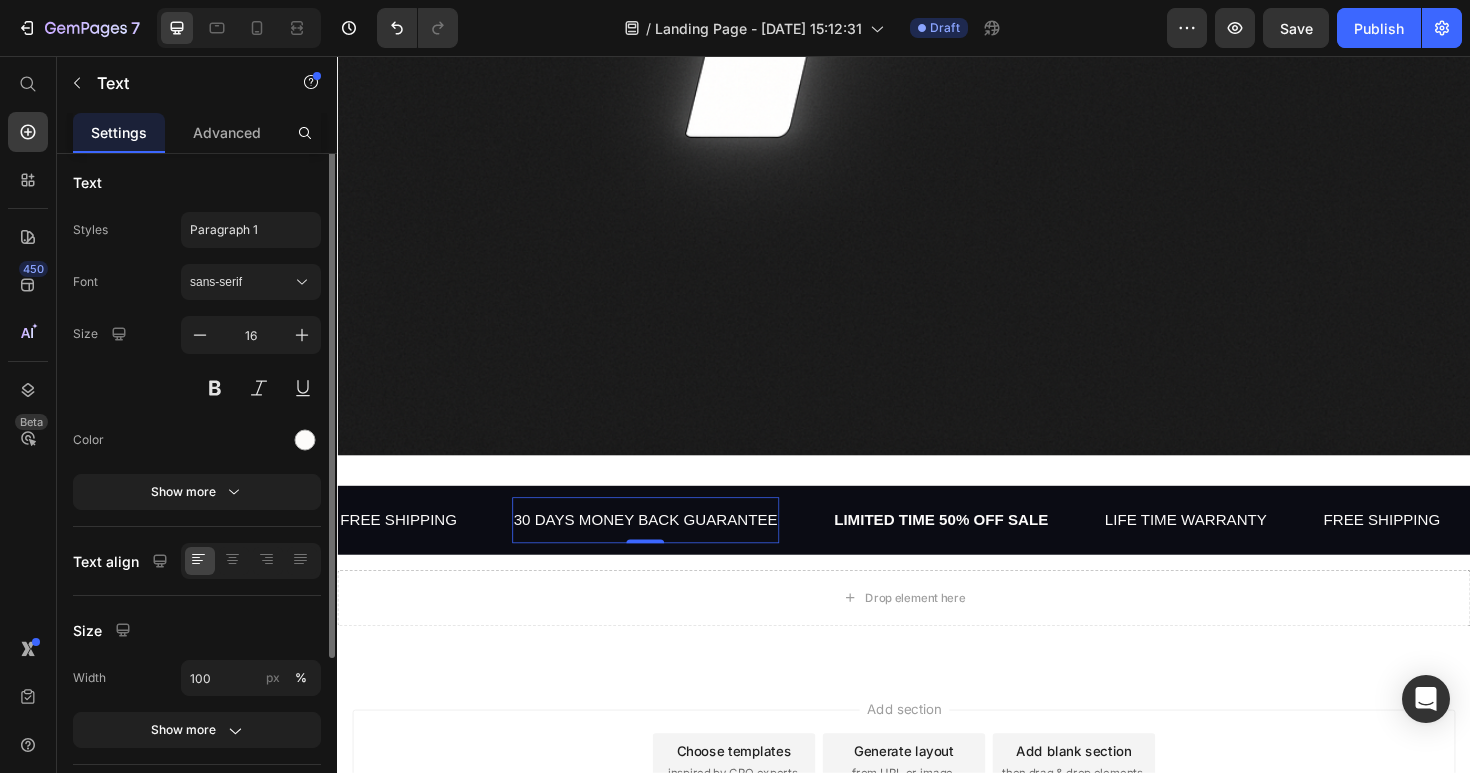 scroll, scrollTop: 0, scrollLeft: 0, axis: both 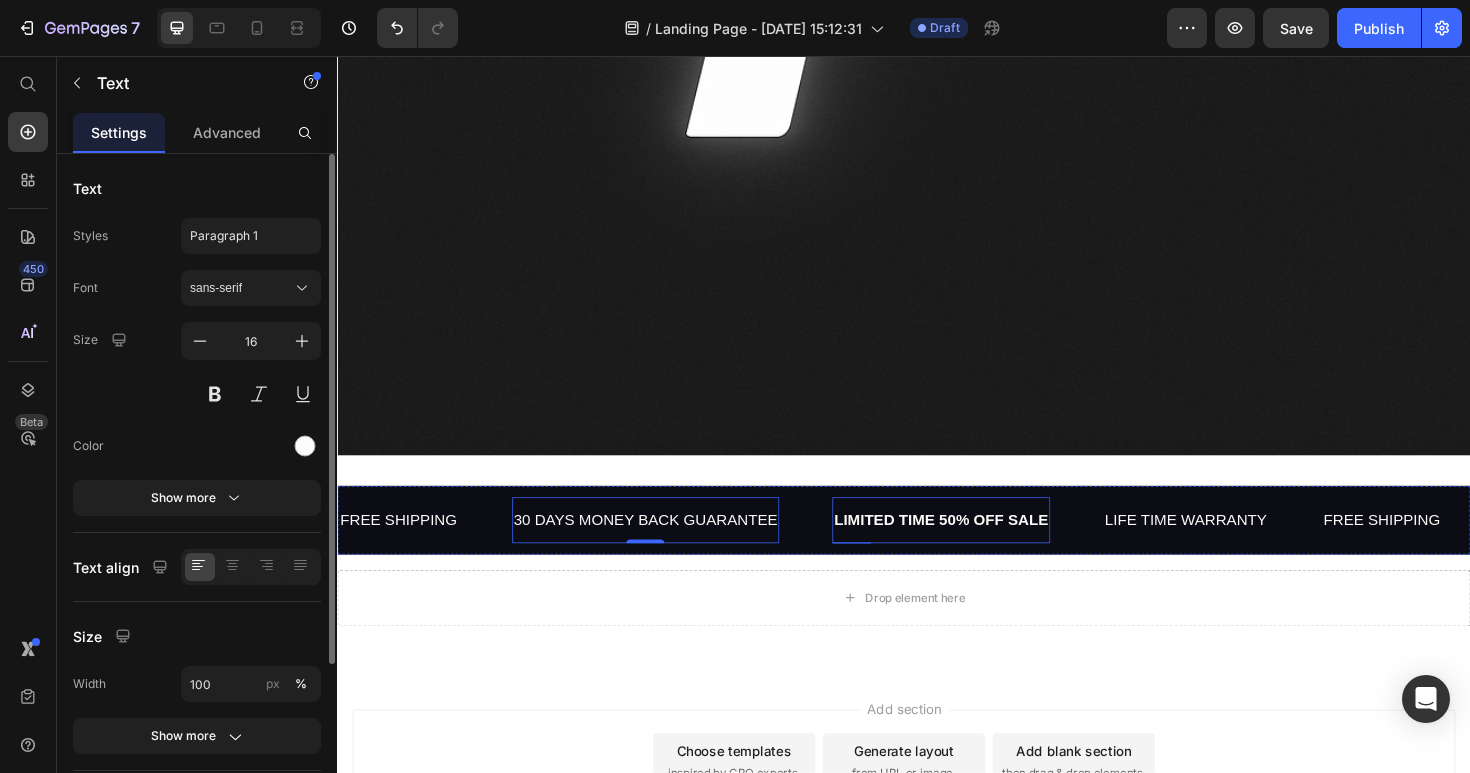 click on "LIMITED TIME 50% OFF SALE" at bounding box center [976, 547] 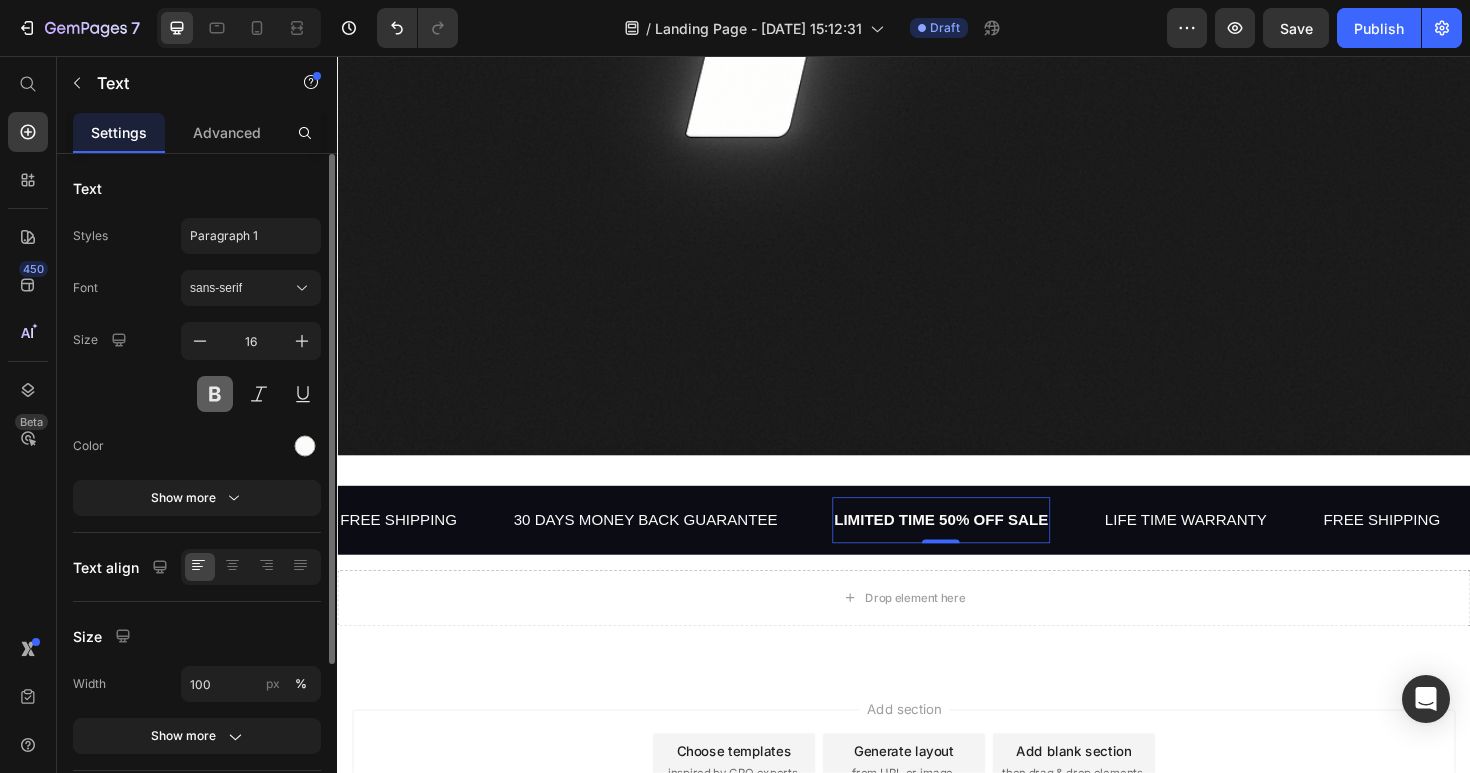 click at bounding box center (215, 394) 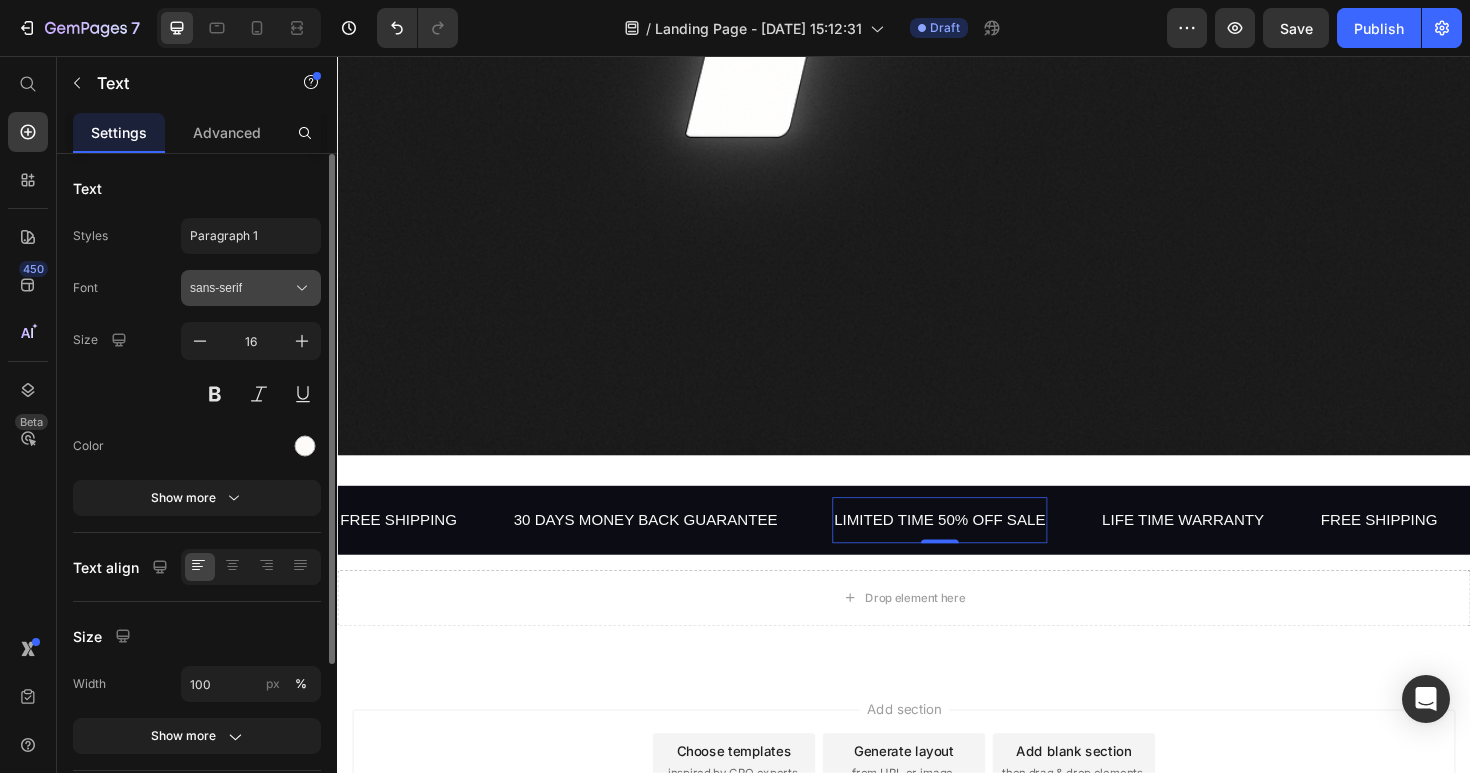 click on "sans-serif" at bounding box center (241, 288) 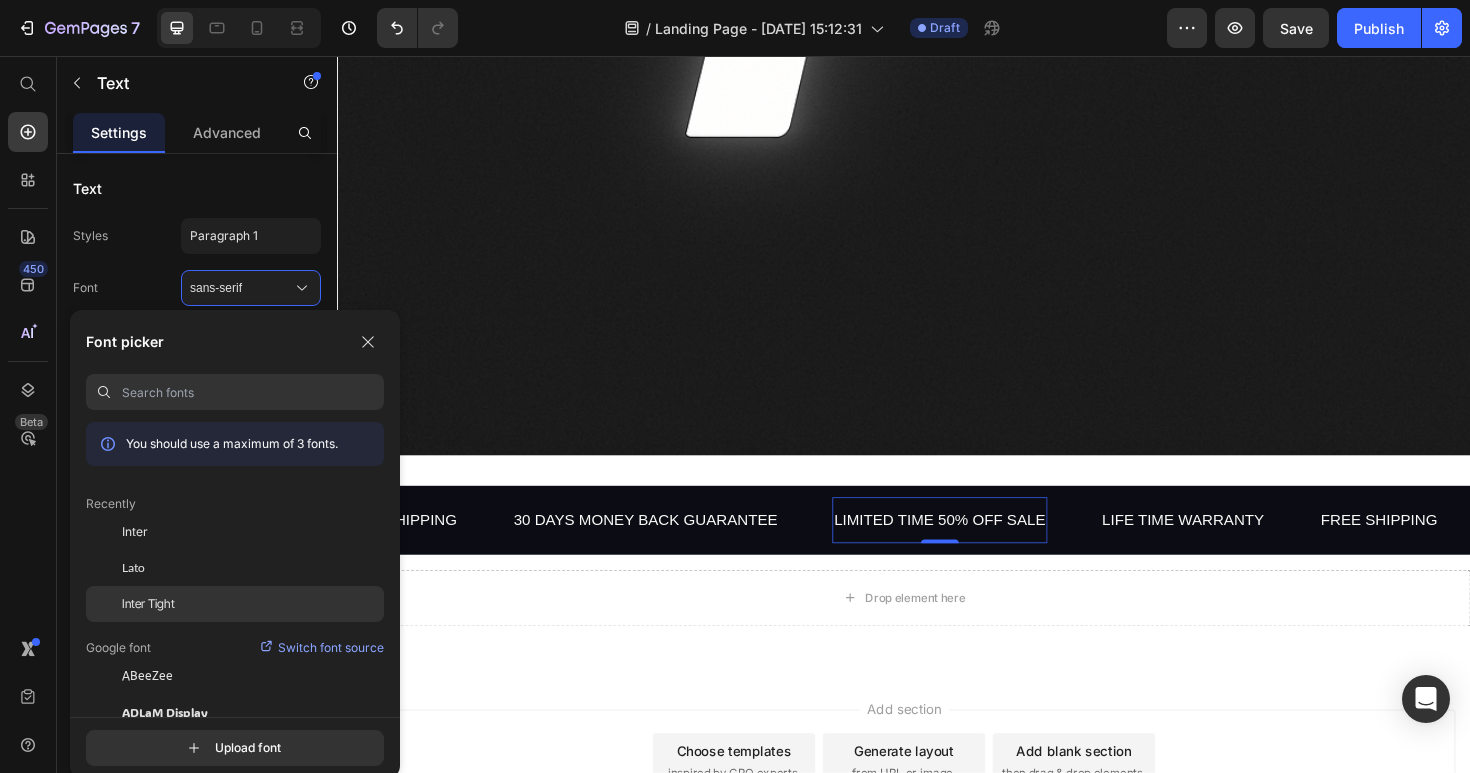click on "Inter Tight" 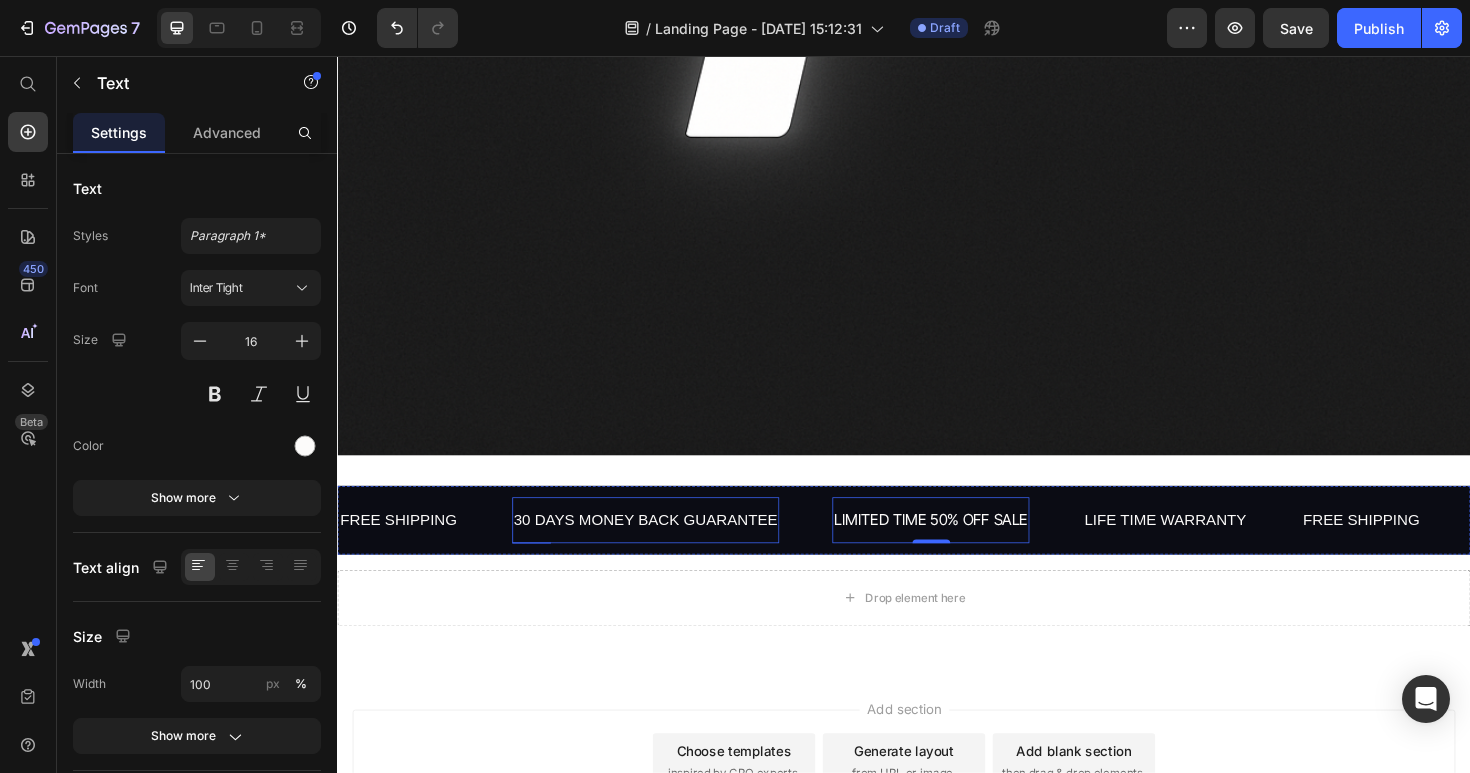 click on "30 DAYS MONEY BACK GUARANTEE" at bounding box center [663, 547] 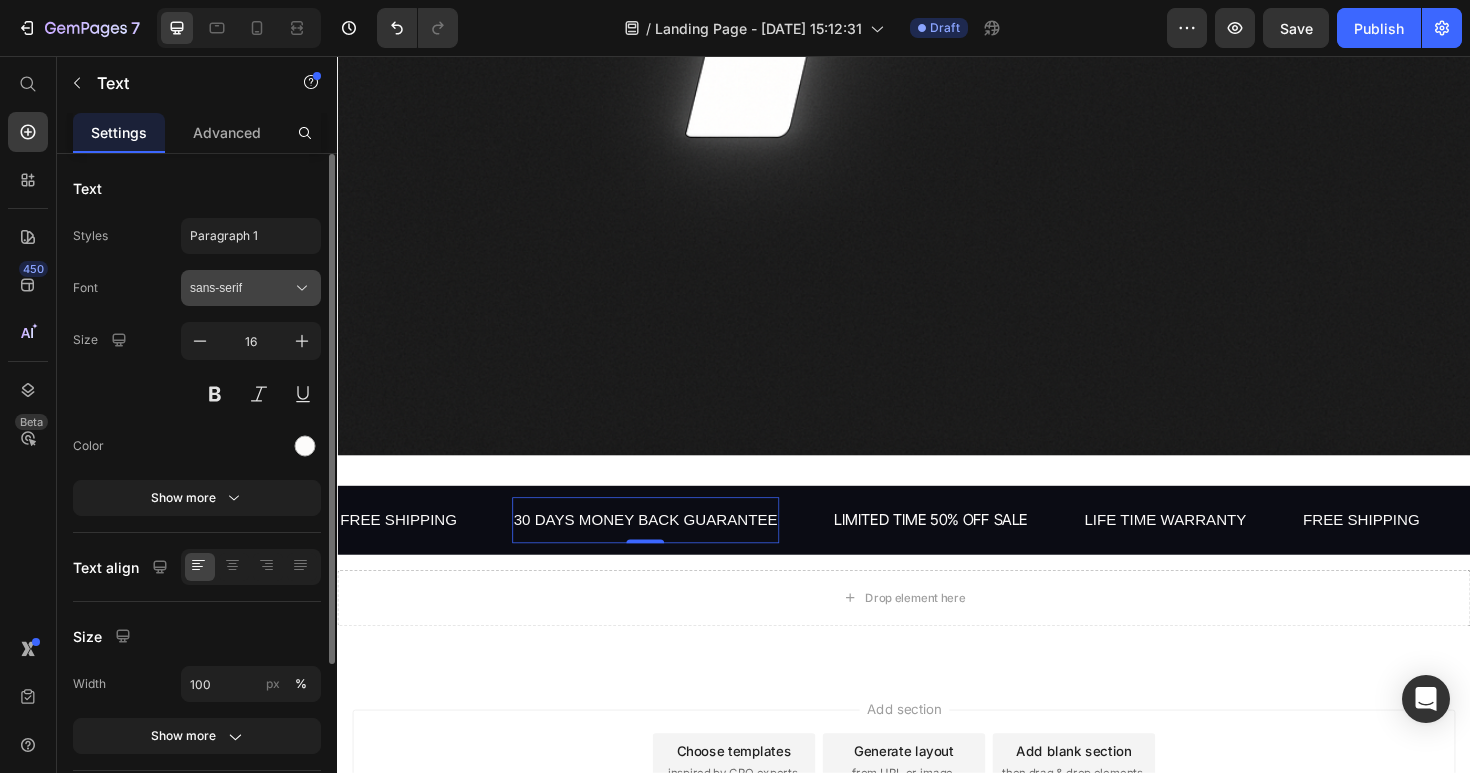 click on "sans-serif" at bounding box center [241, 288] 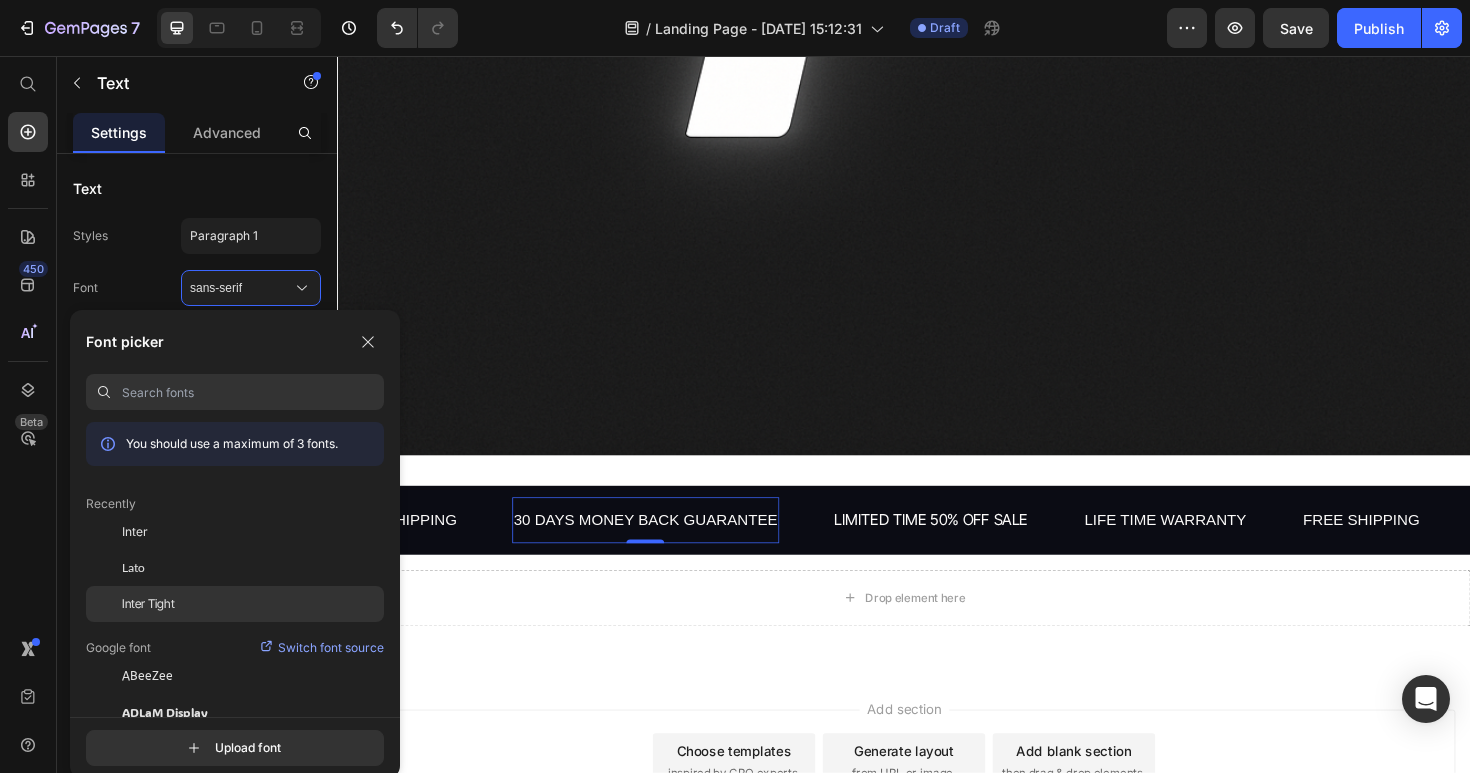 click on "Inter Tight" 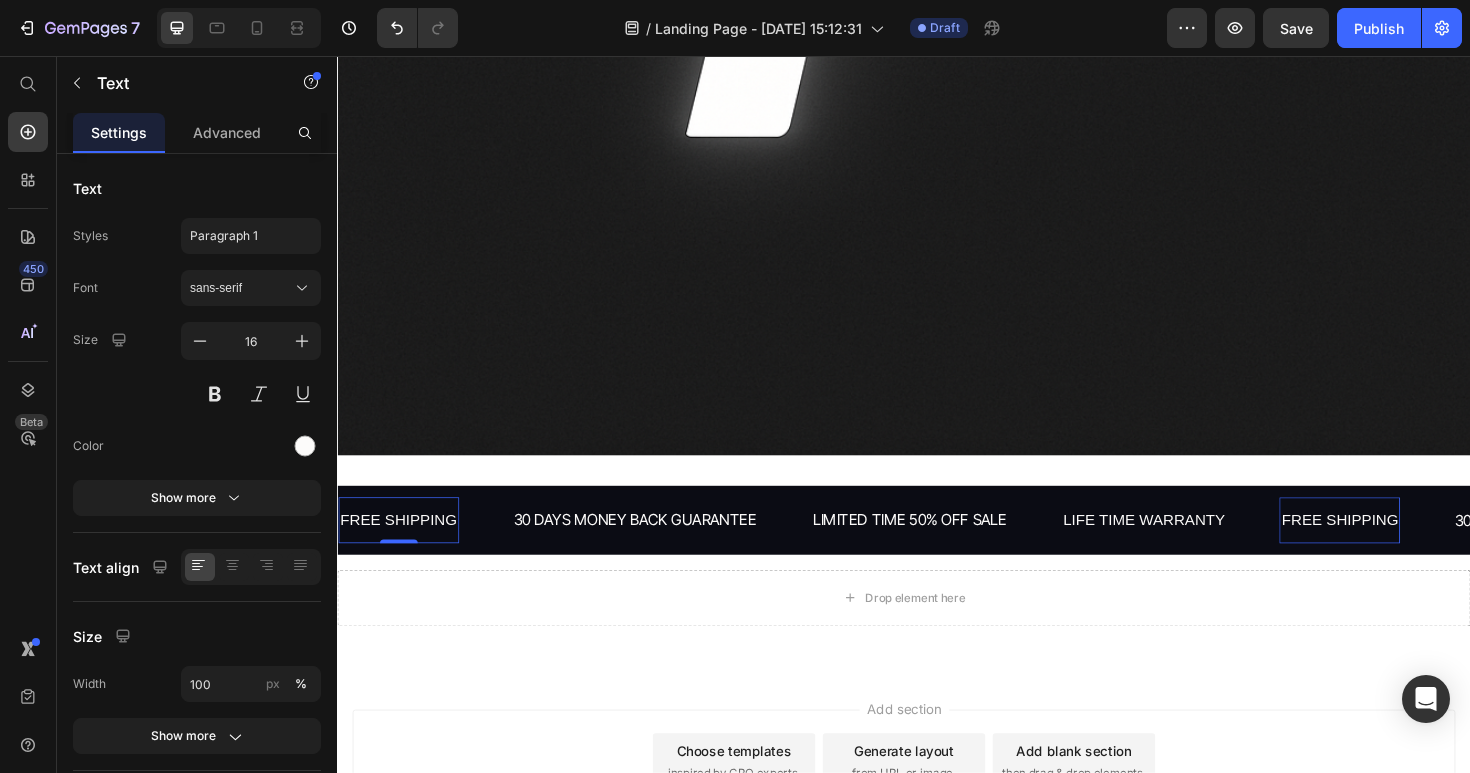 click on "FREE SHIPPING" at bounding box center (402, 547) 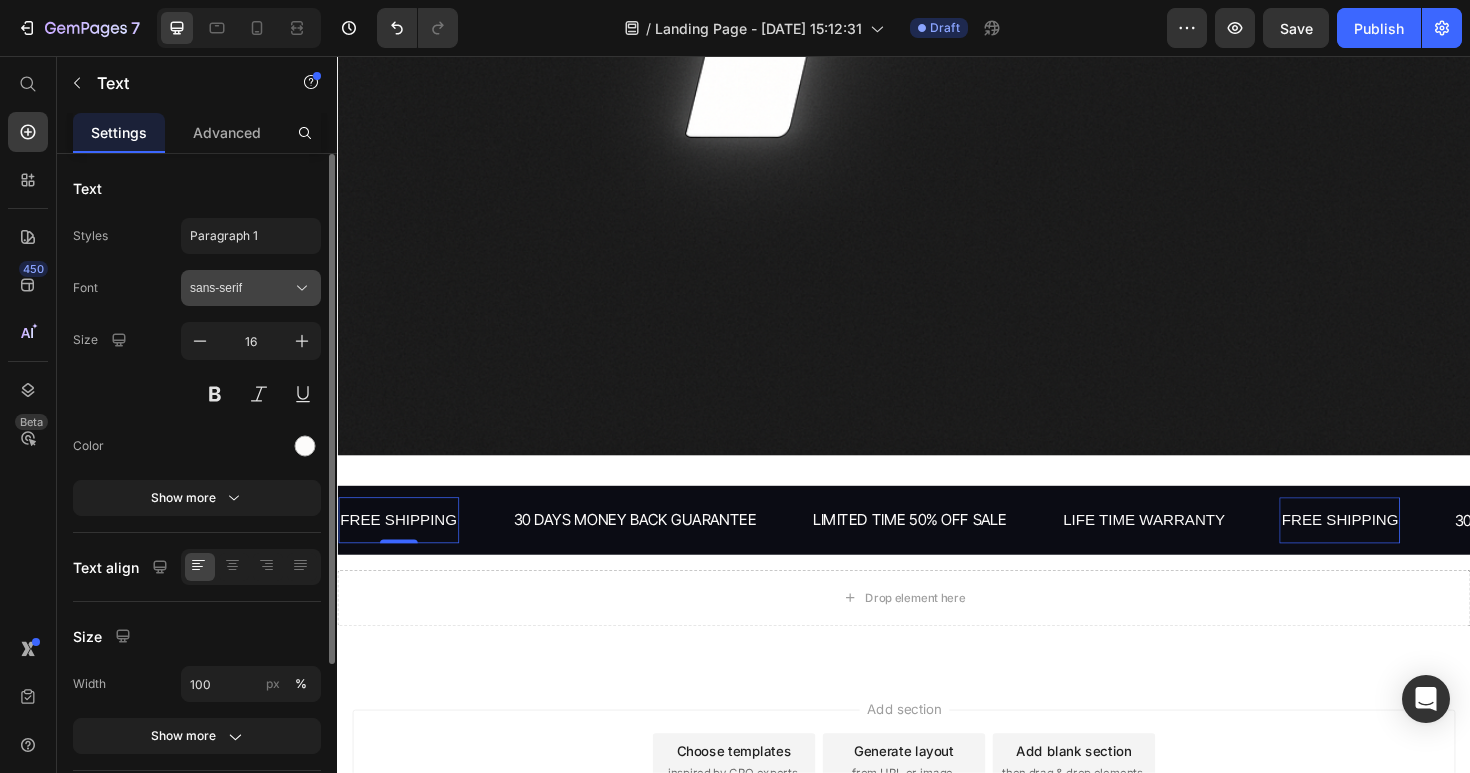 click on "sans-serif" at bounding box center (251, 288) 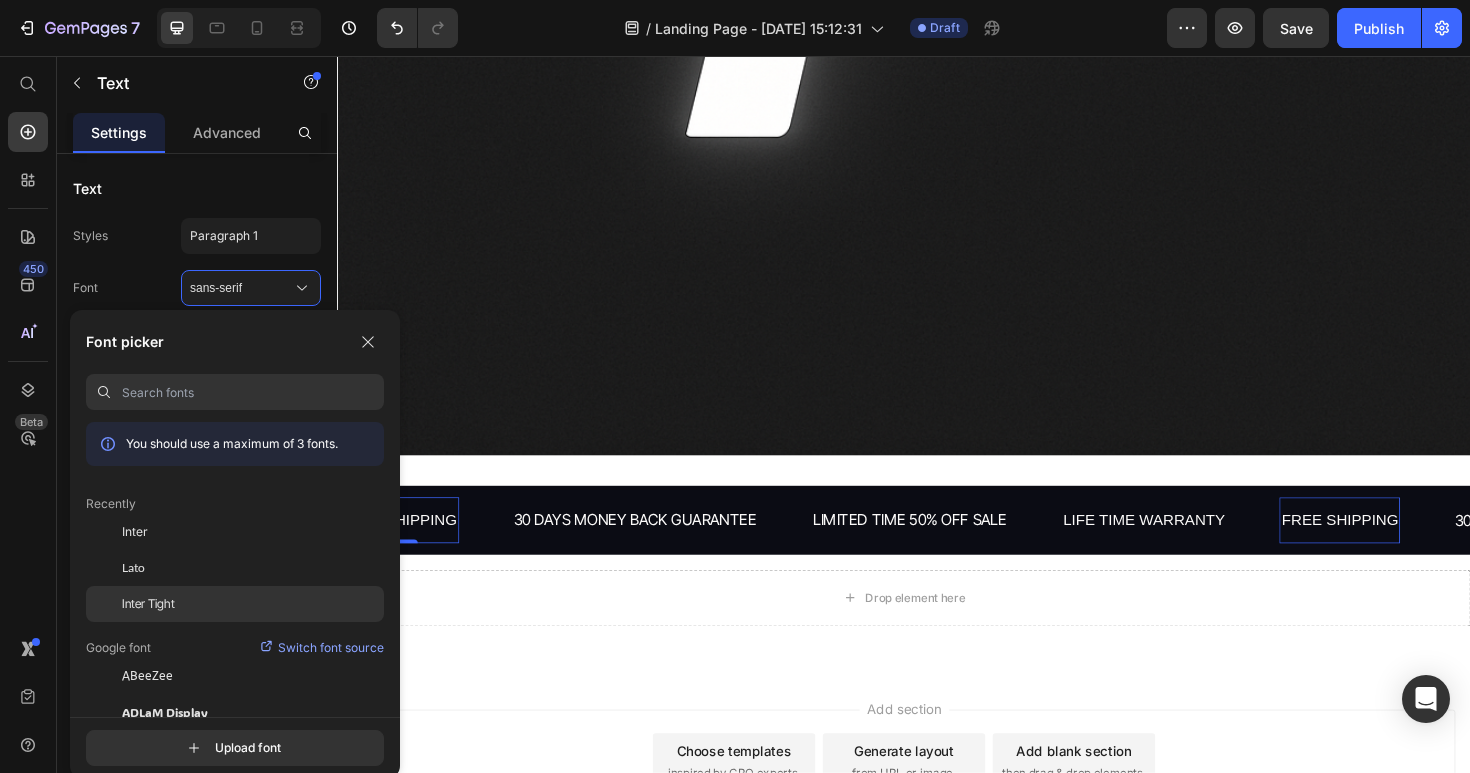 click on "Inter Tight" 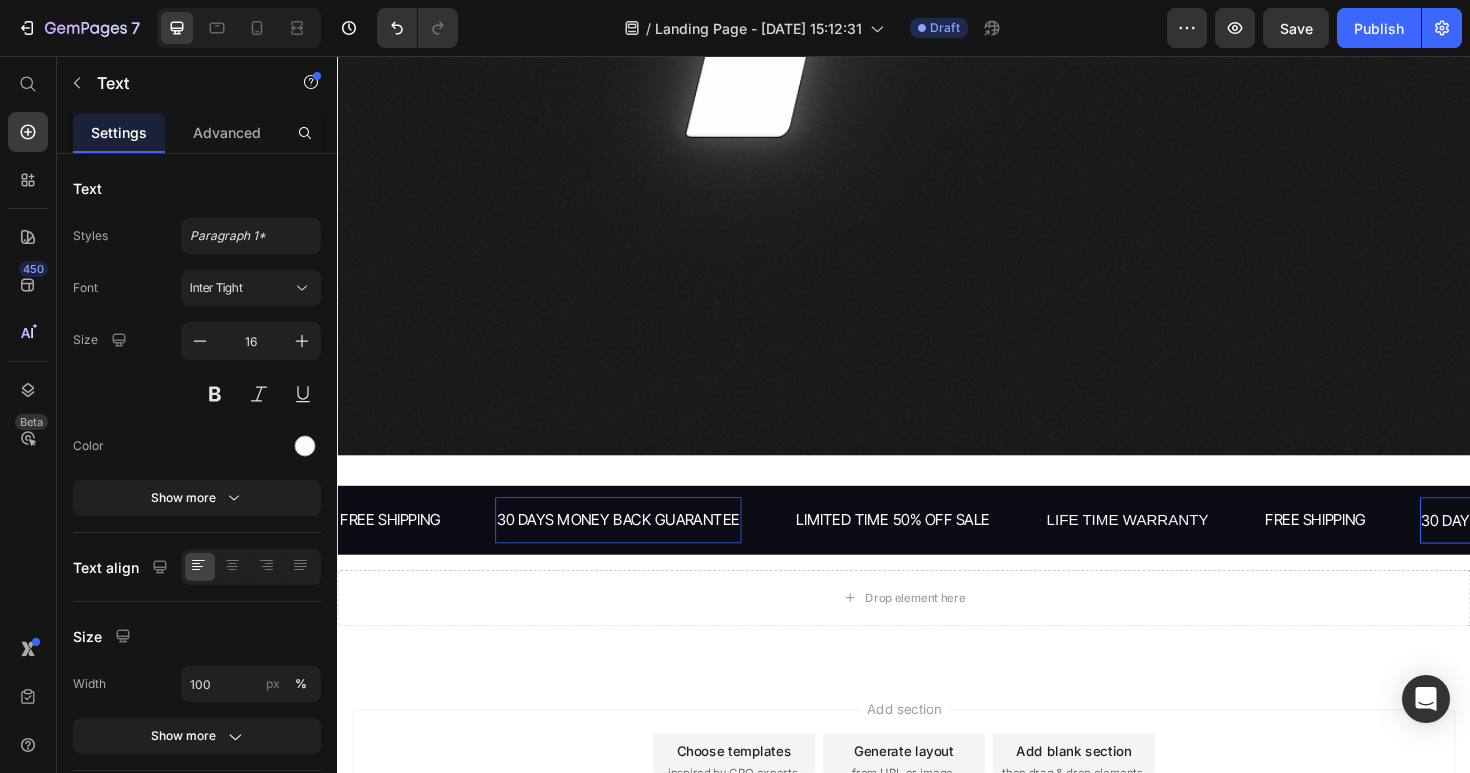 click on "30 DAYS MONEY BACK GUARANTEE" at bounding box center [1614, 547] 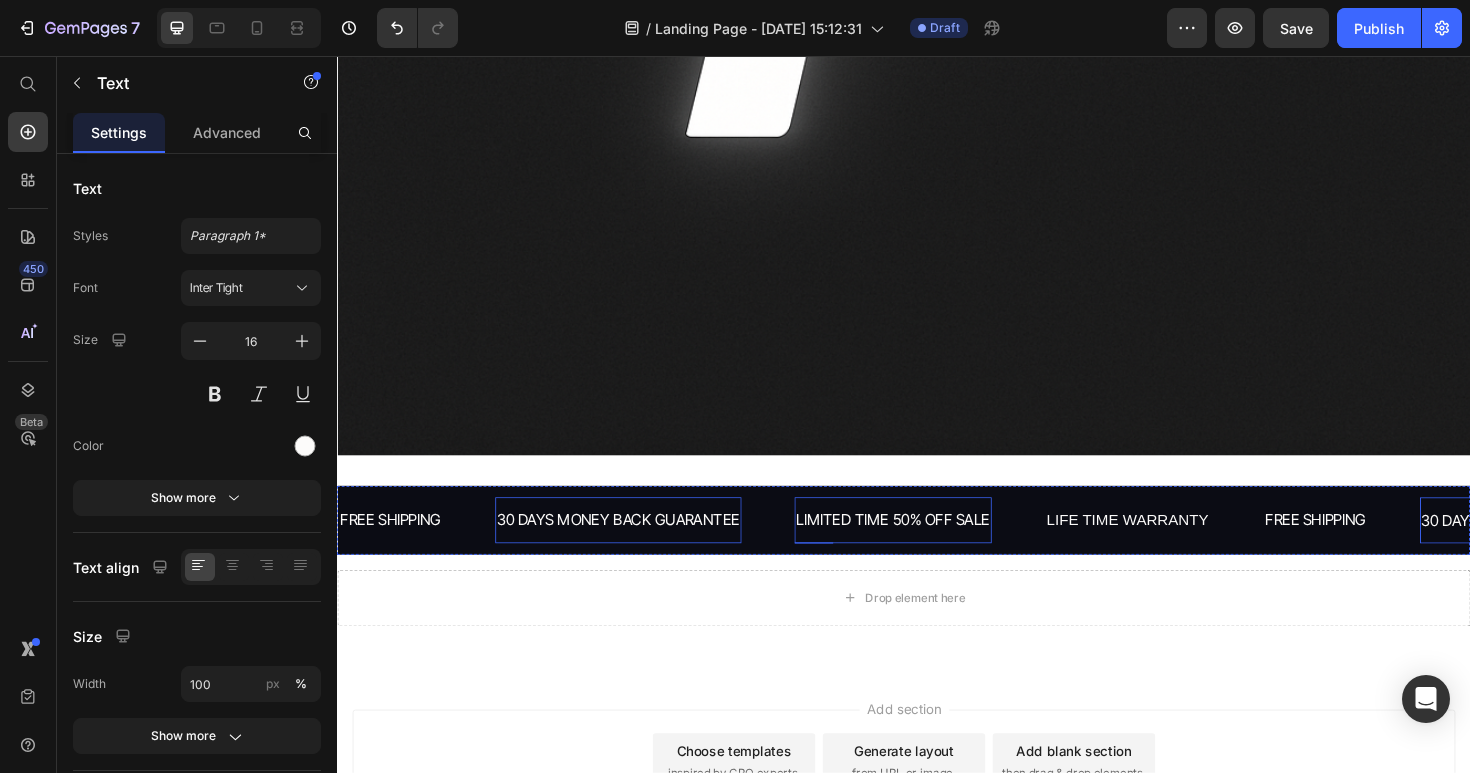 click on "LIMITED TIME 50% OFF SALE" at bounding box center (925, 547) 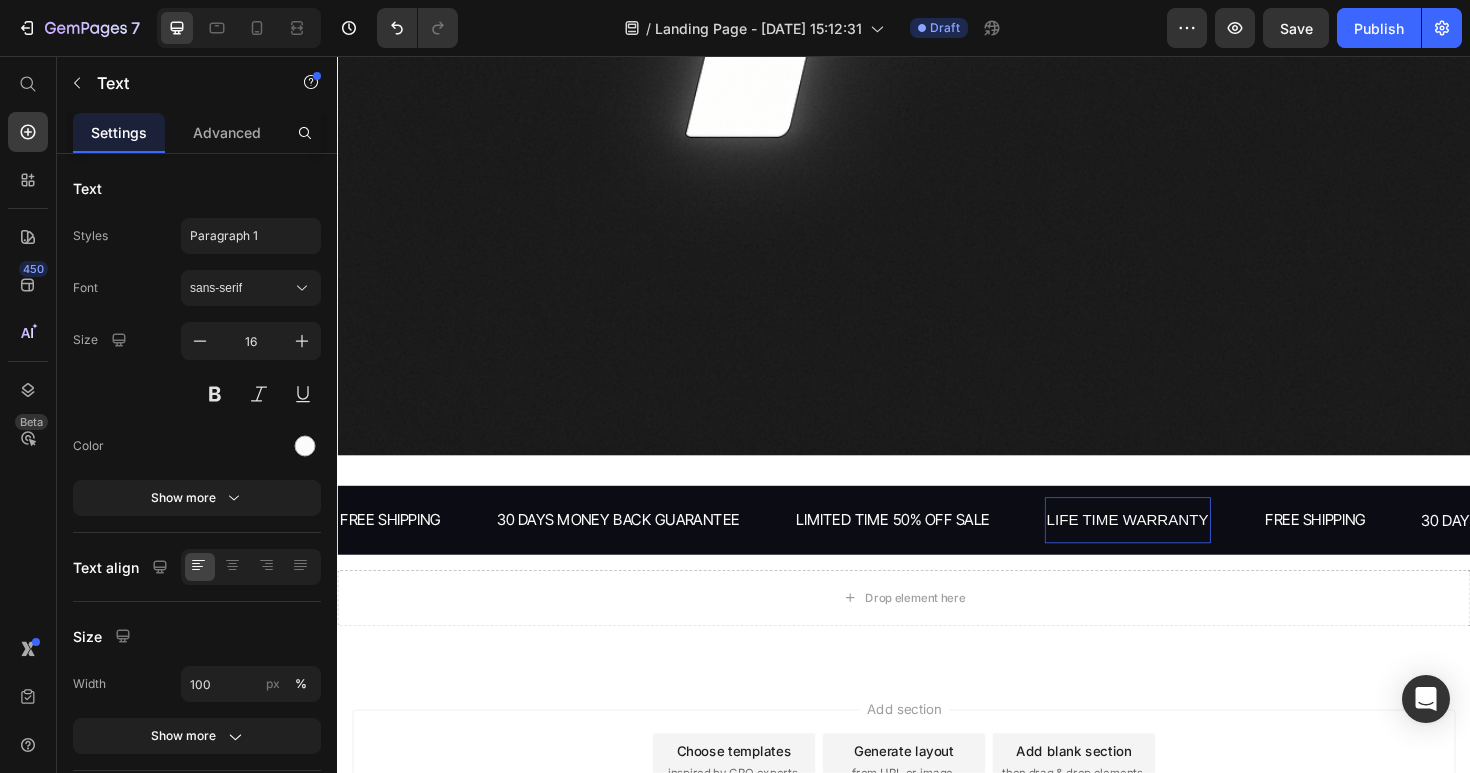click on "LIFE TIME WARRANTY" at bounding box center [1174, 547] 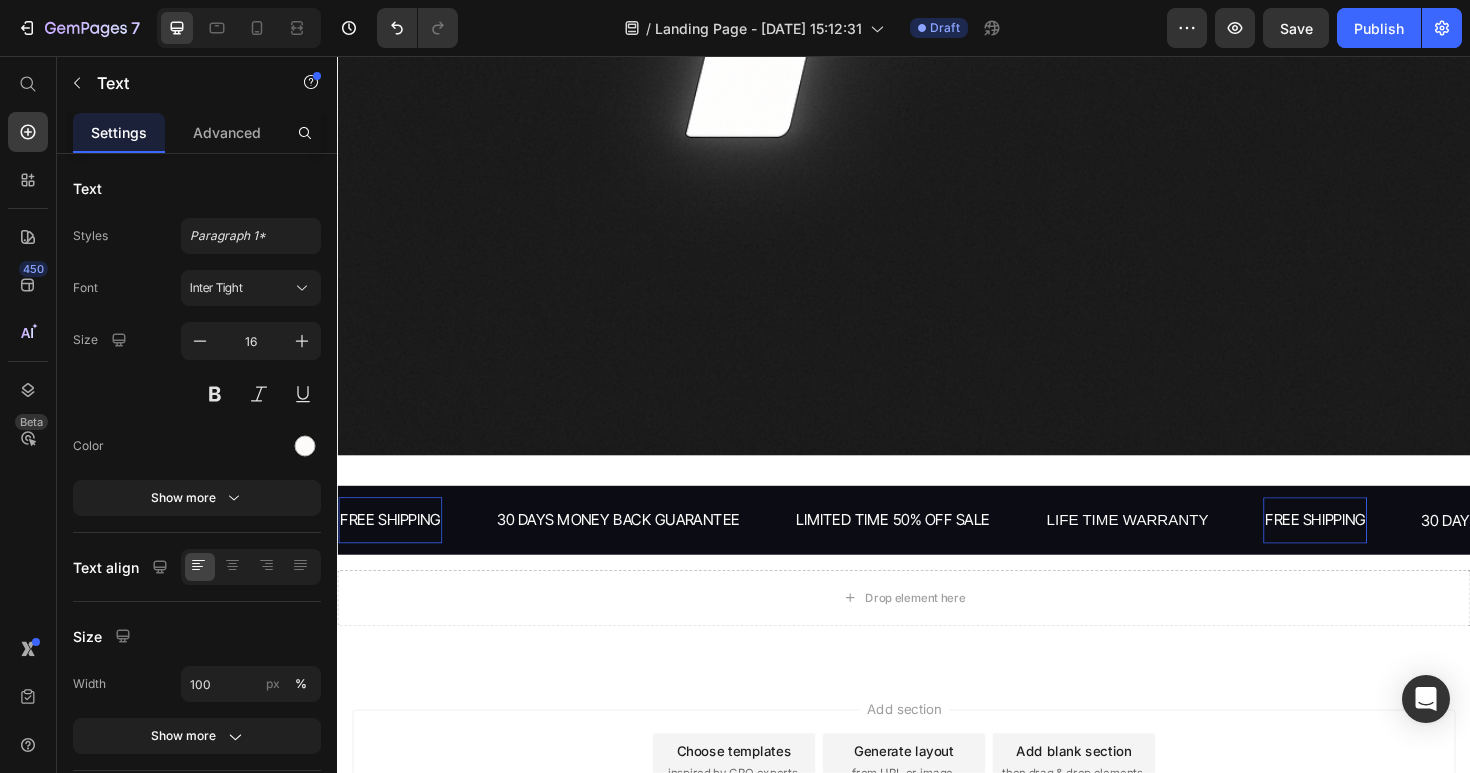click on "FREE SHIPPING Text" at bounding box center (1373, 547) 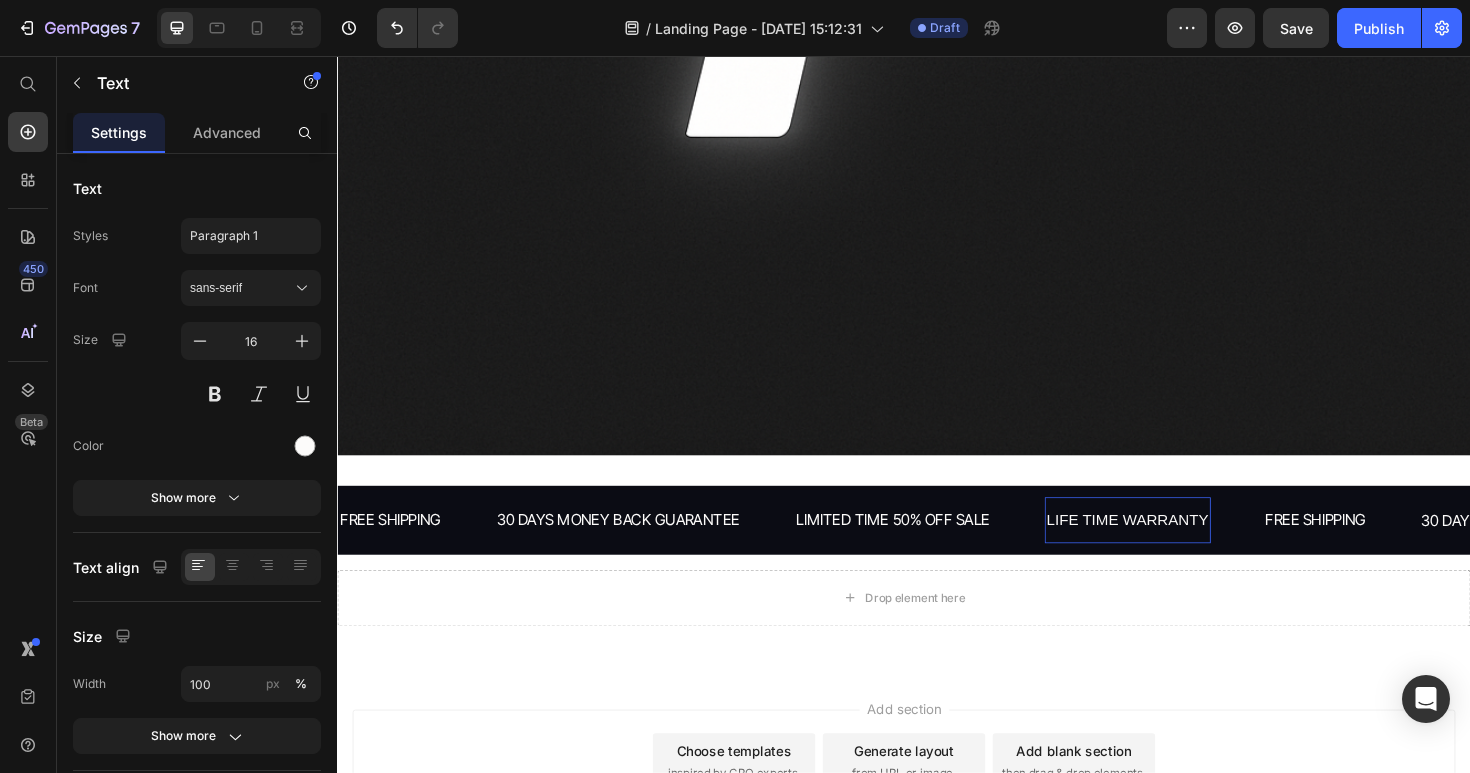 click on "LIFE TIME WARRANTY" at bounding box center [1174, 547] 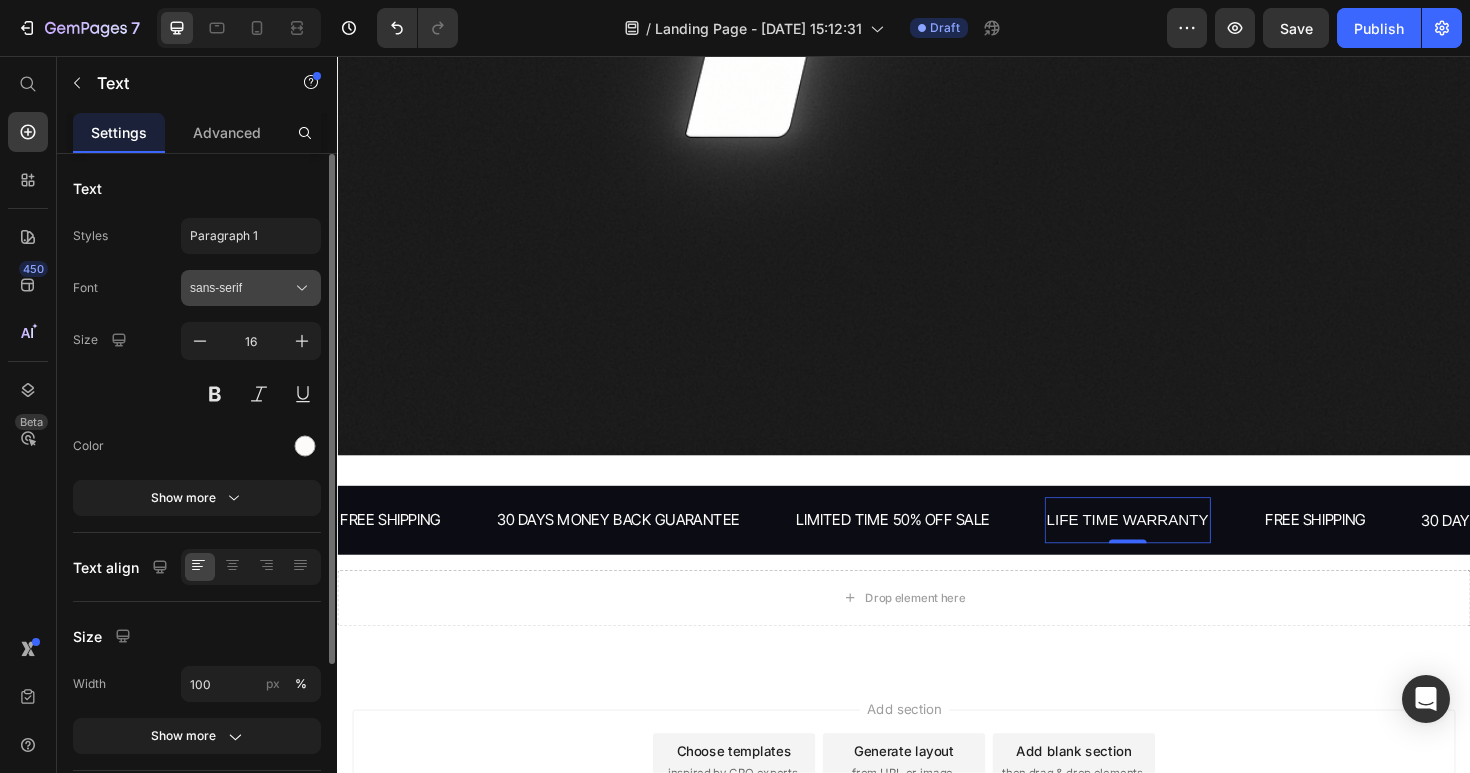 click on "sans-serif" at bounding box center [251, 288] 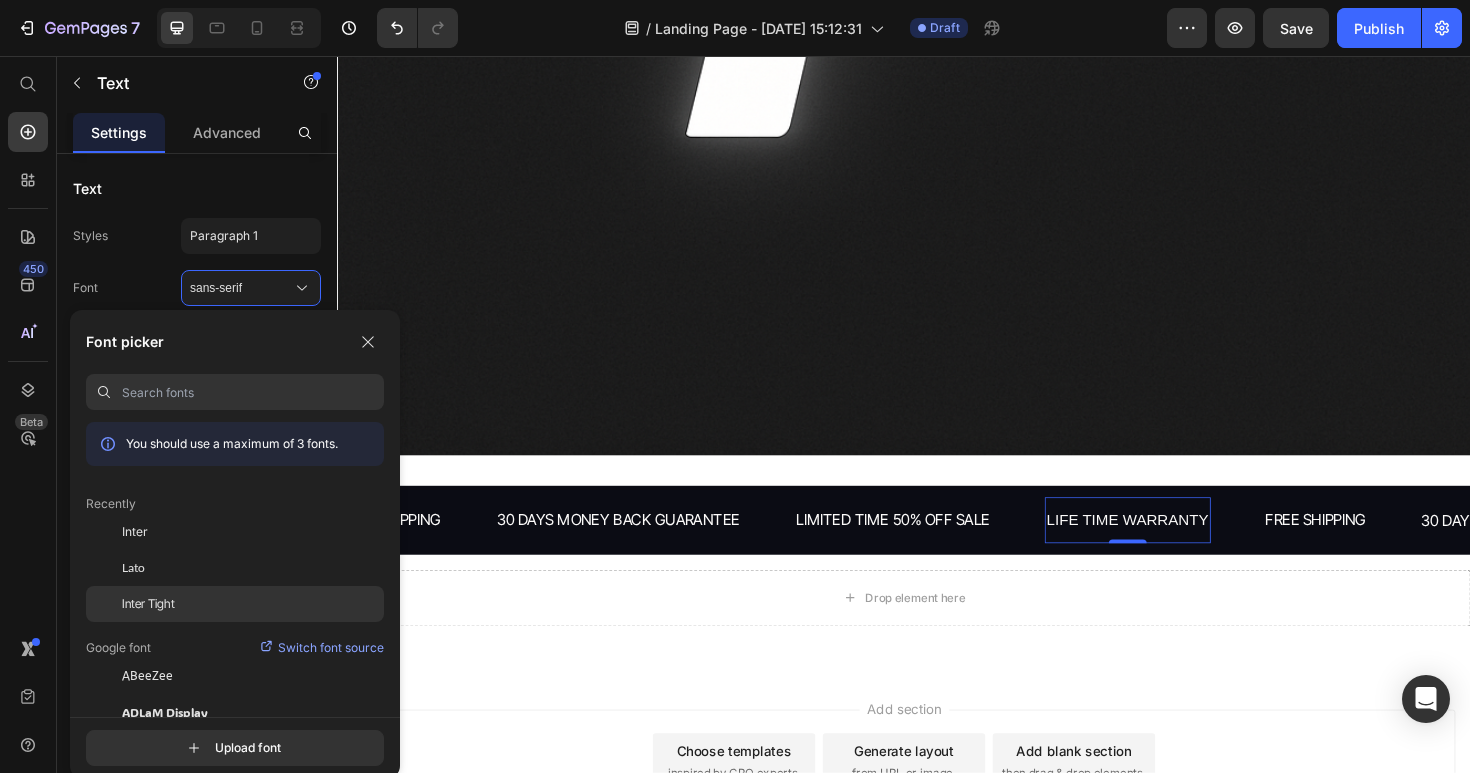 click on "Inter Tight" 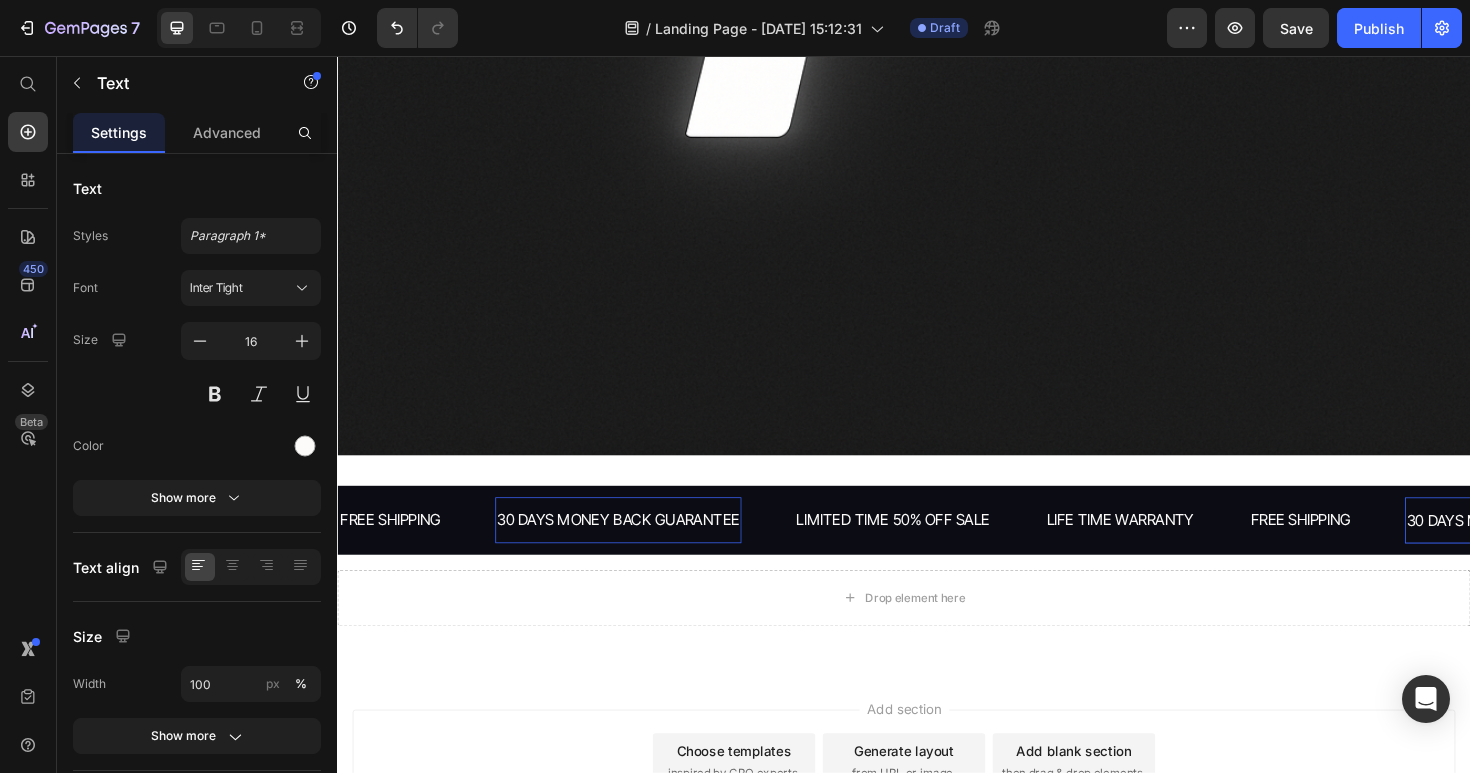 click on "30 DAYS MONEY BACK GUARANTEE" at bounding box center [1598, 547] 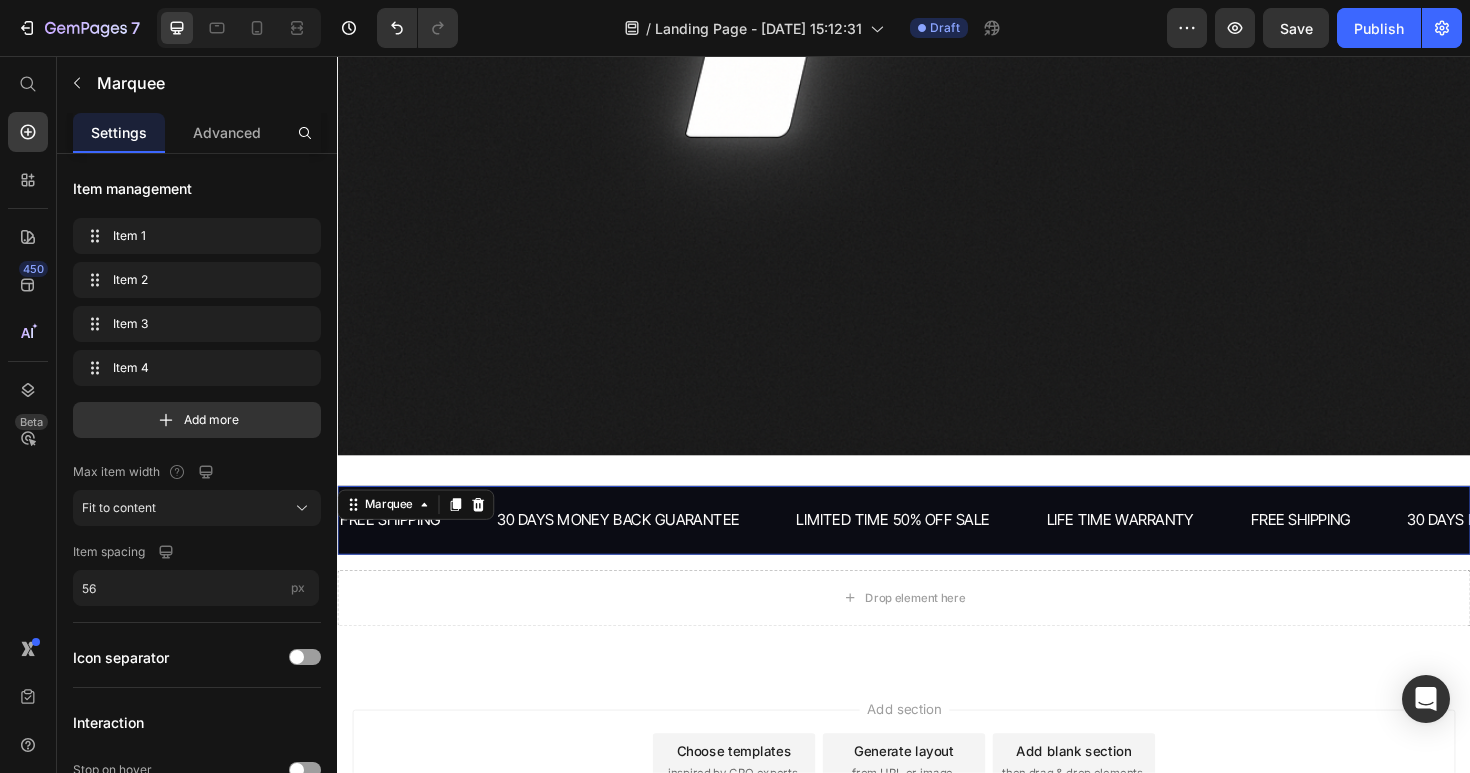 click on "FREE SHIPPING Text 30 DAYS MONEY BACK GUARANTEE Text LIMITED TIME 50% OFF SALE Text LIFE TIME WARRANTY Text FREE SHIPPING Text 30 DAYS MONEY BACK GUARANTEE Text LIMITED TIME 50% OFF SALE Text LIFE TIME WARRANTY Text FREE SHIPPING Text 30 DAYS MONEY BACK GUARANTEE Text LIMITED TIME 50% OFF SALE Text LIFE TIME WARRANTY Text FREE SHIPPING Text 30 DAYS MONEY BACK GUARANTEE Text LIMITED TIME 50% OFF SALE Text LIFE TIME WARRANTY Text FREE SHIPPING Text 30 DAYS MONEY BACK GUARANTEE Text LIMITED TIME 50% OFF SALE Text LIFE TIME WARRANTY Text FREE SHIPPING Text 30 DAYS MONEY BACK GUARANTEE Text LIMITED TIME 50% OFF SALE Text LIFE TIME WARRANTY Text Marquee   16" at bounding box center [937, 547] 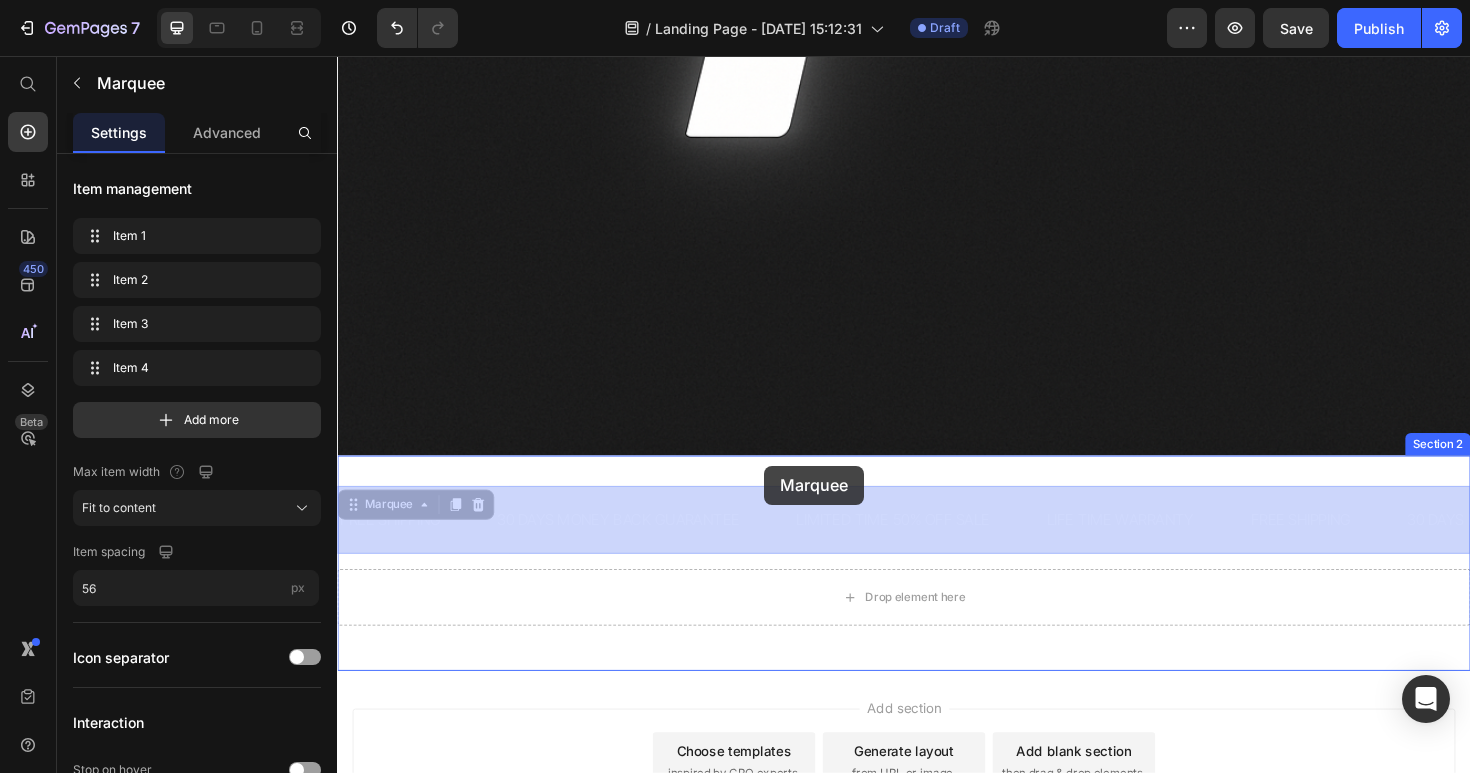 drag, startPoint x: 786, startPoint y: 534, endPoint x: 789, endPoint y: 490, distance: 44.102154 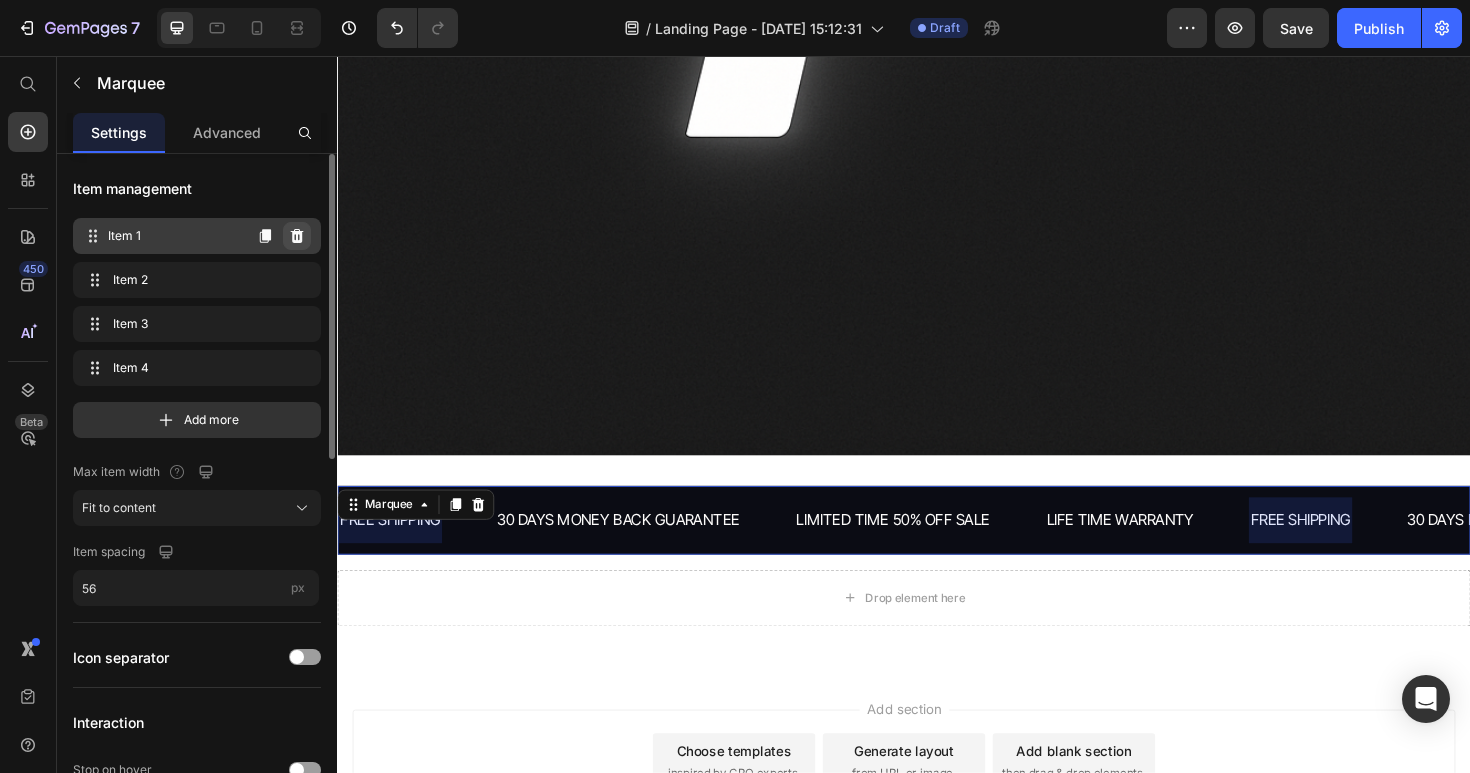 click 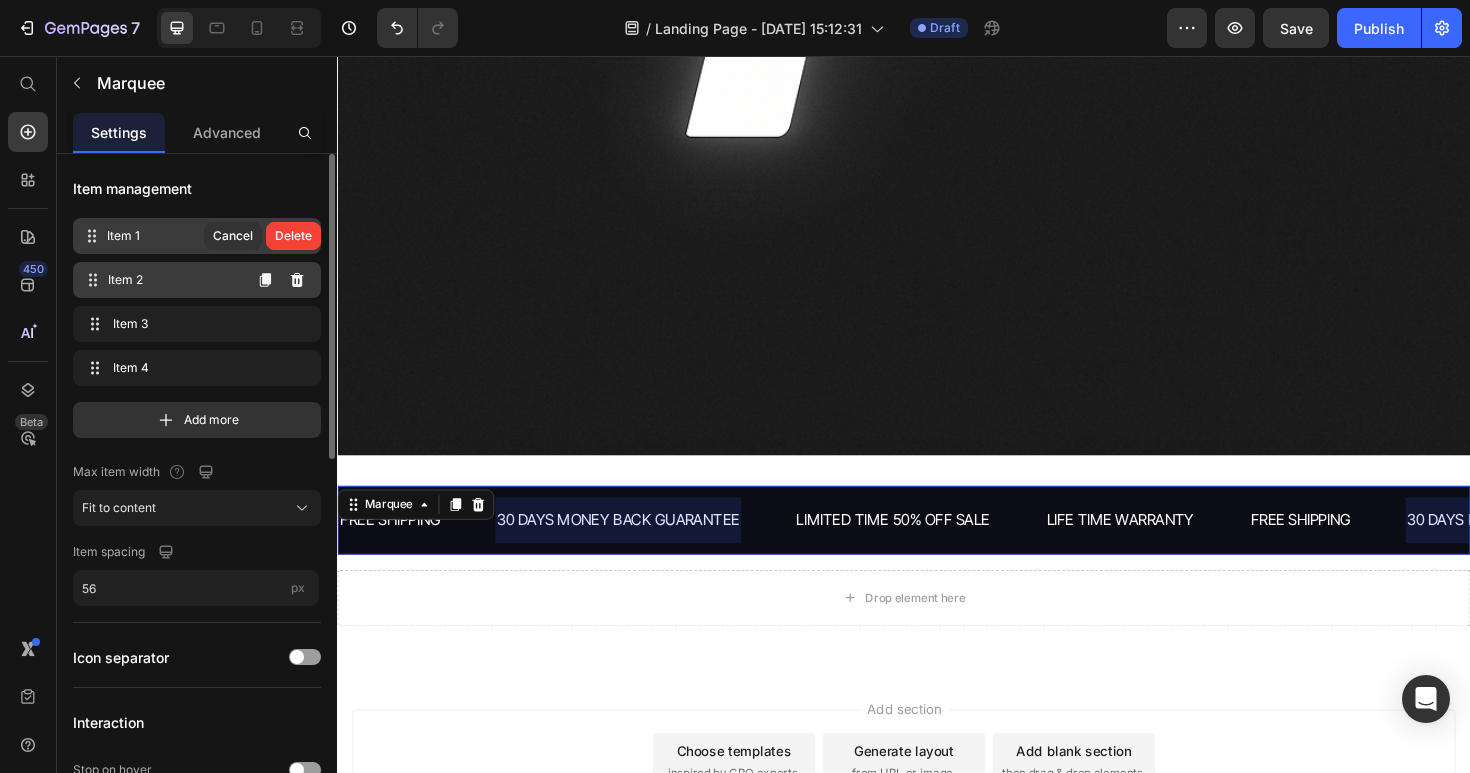 click on "Item 2 Item 2" at bounding box center [197, 280] 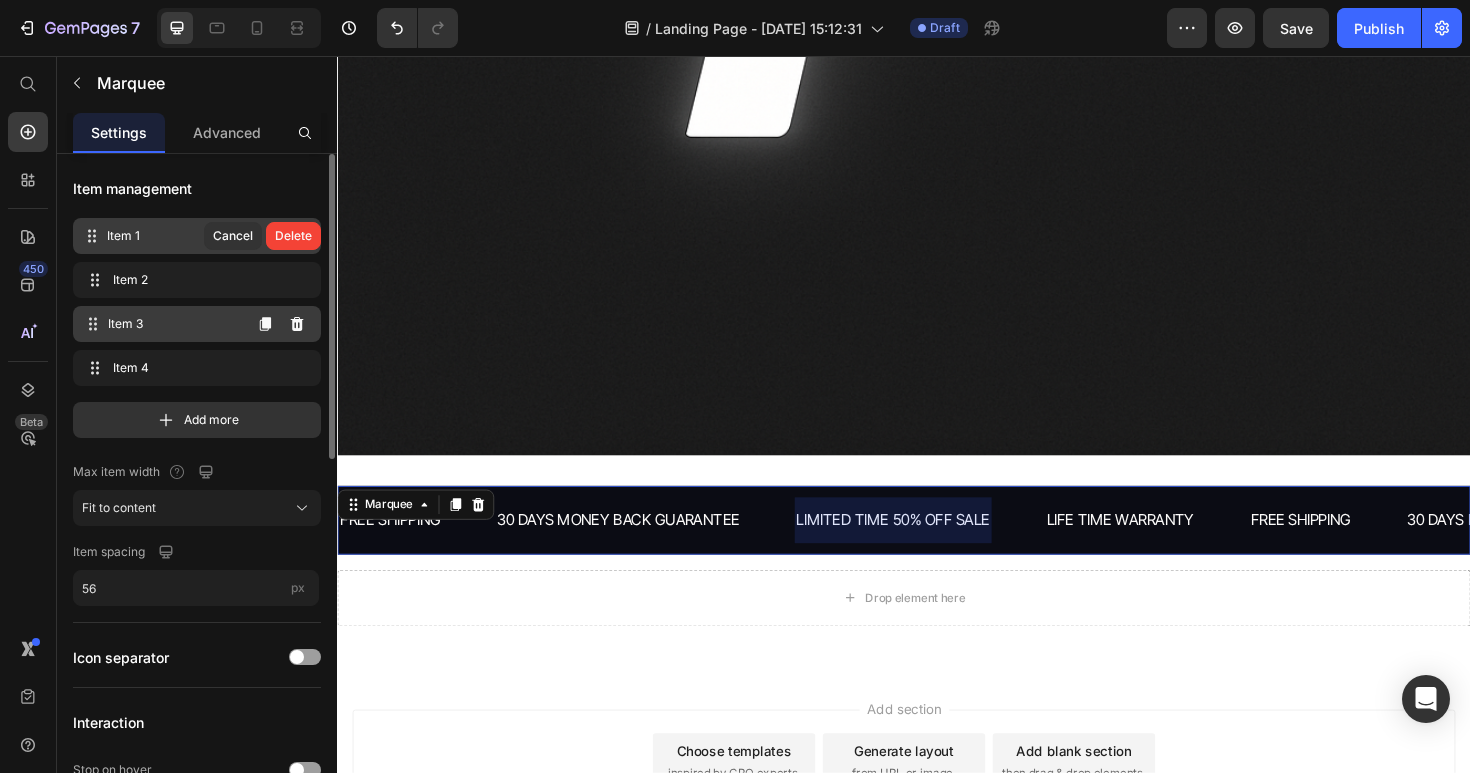 click on "Item 3" at bounding box center [174, 324] 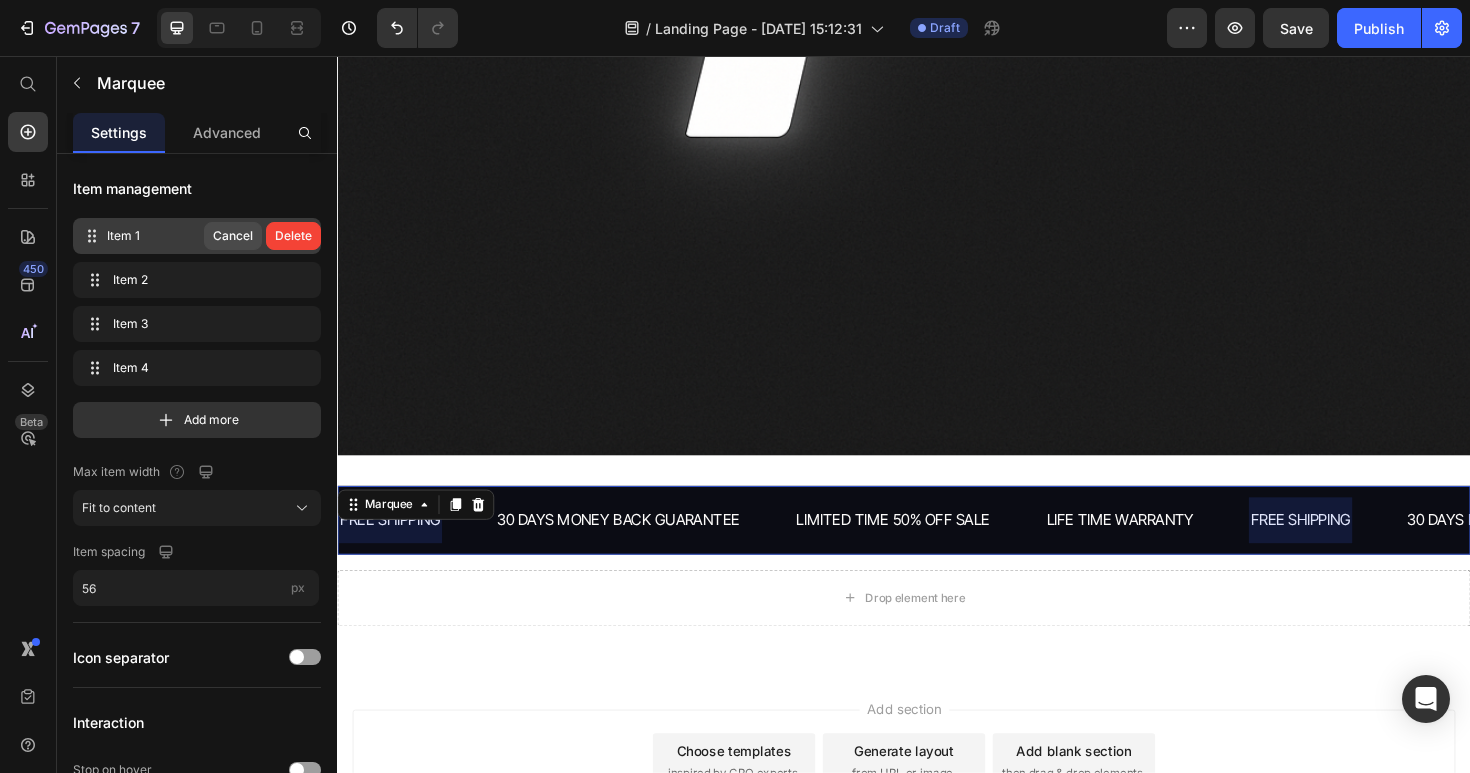 click on "Cancel" at bounding box center (233, 236) 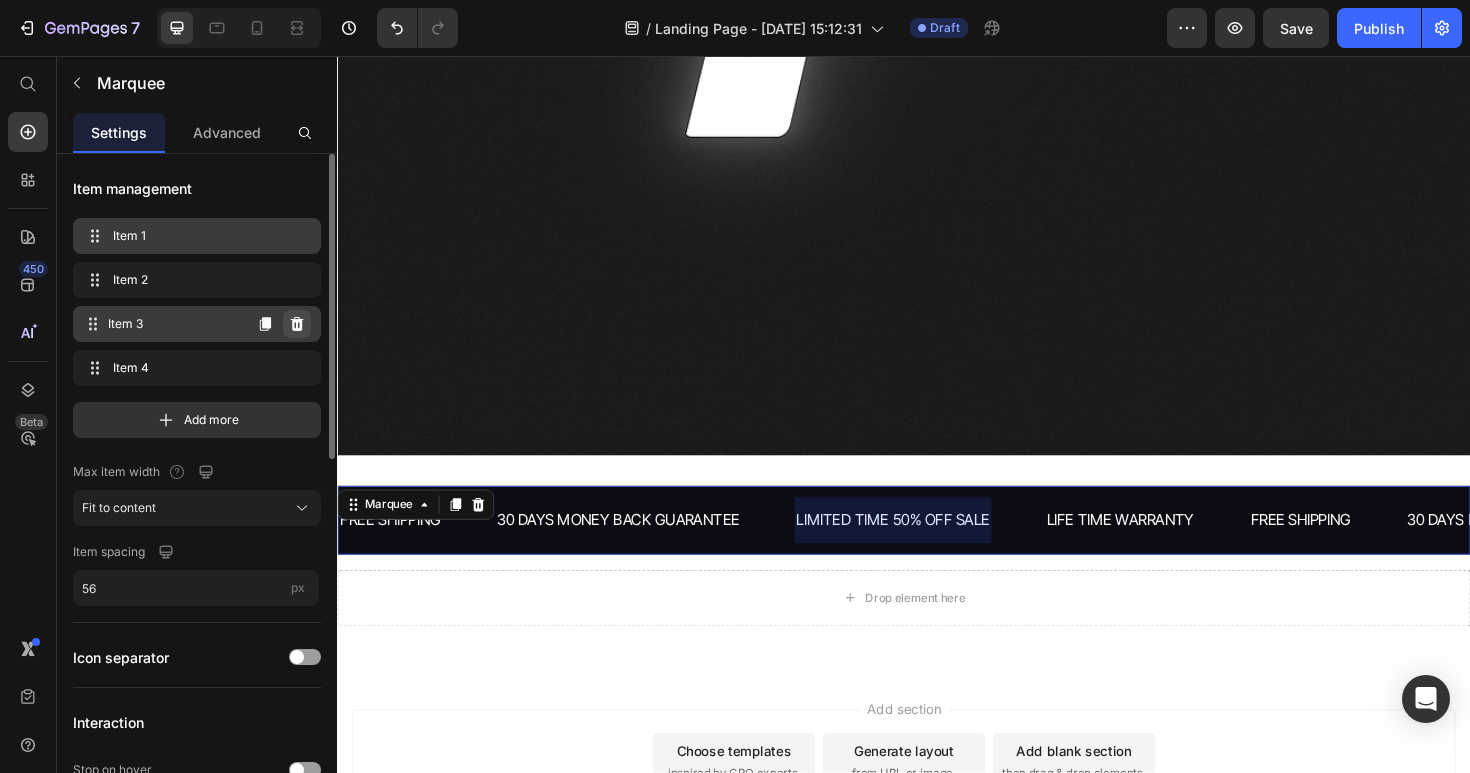 click 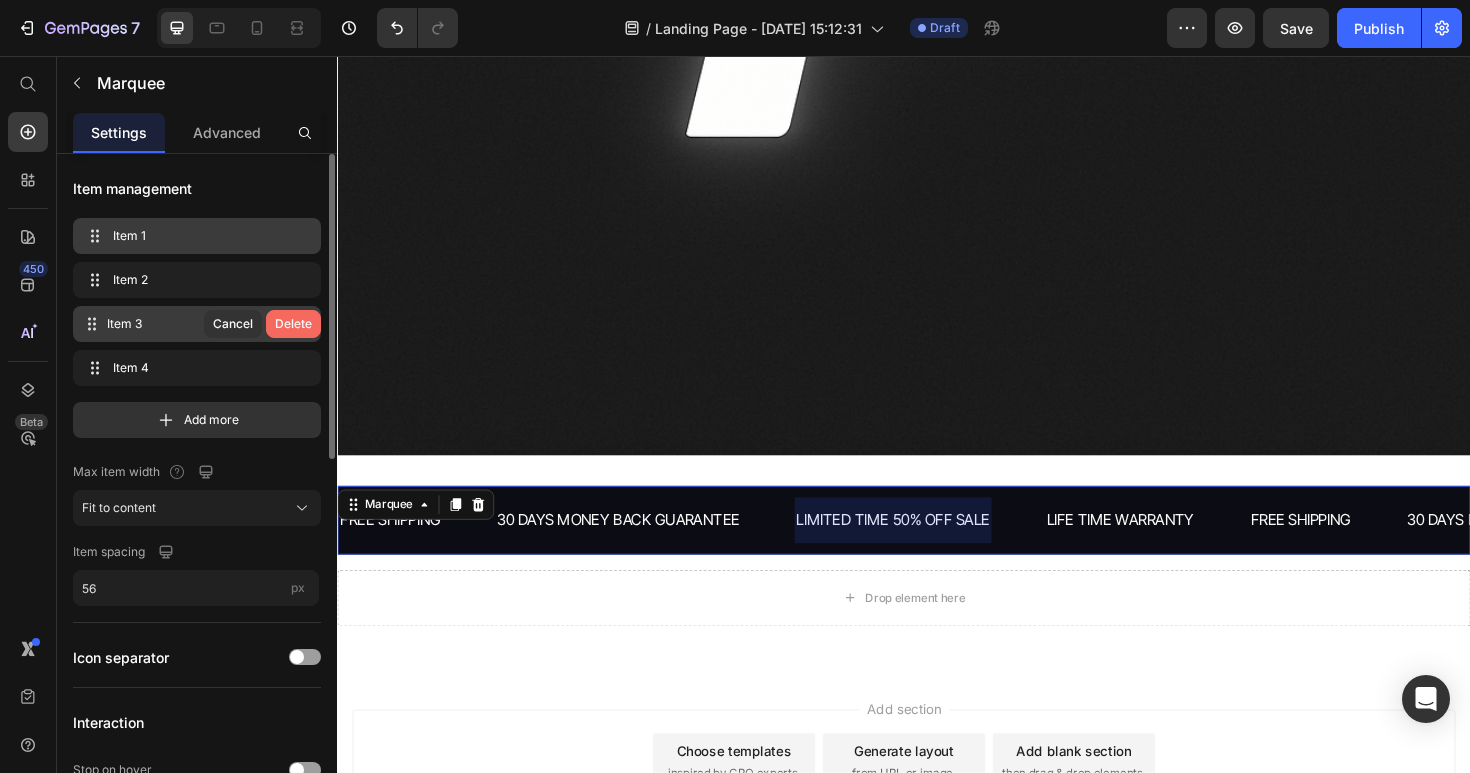 click on "Delete" at bounding box center (293, 324) 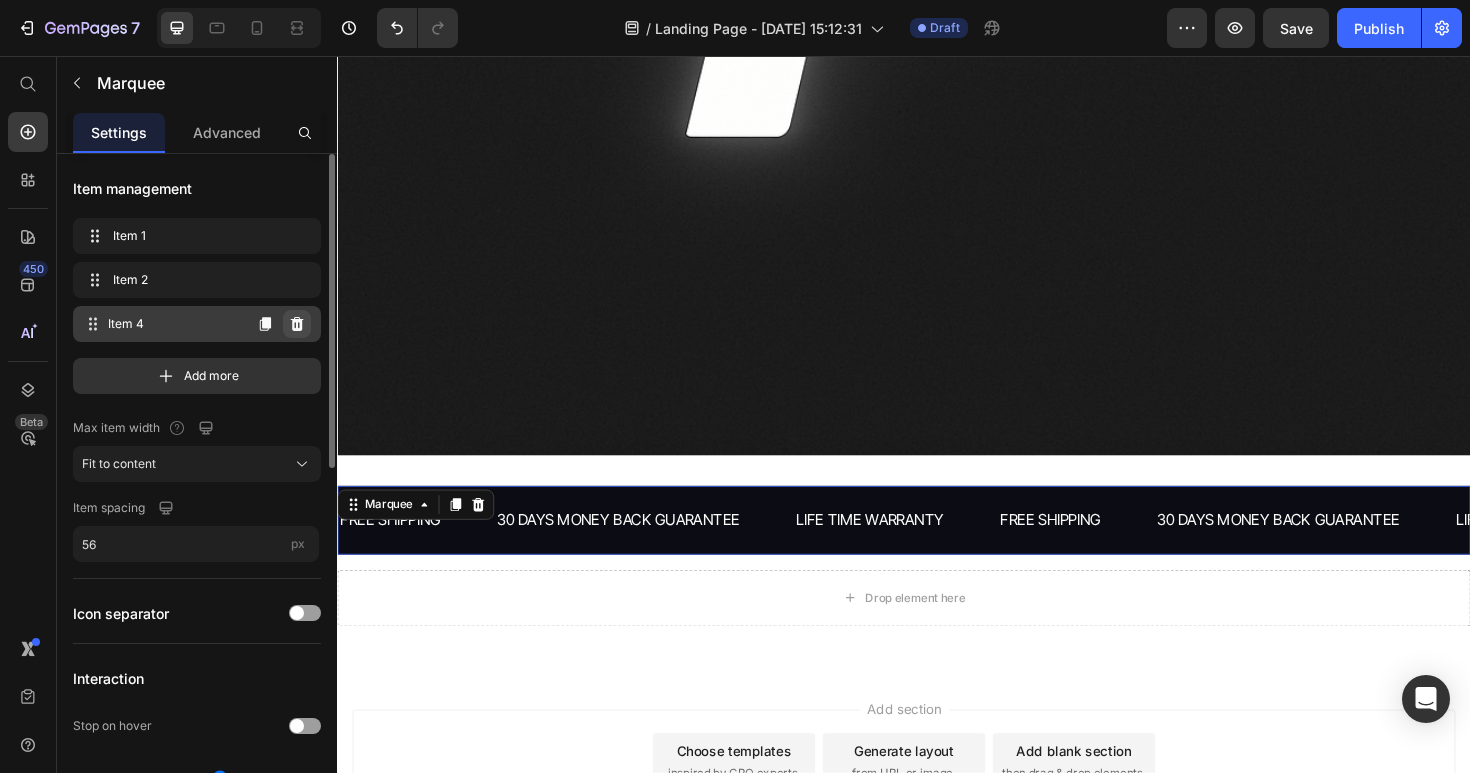 click 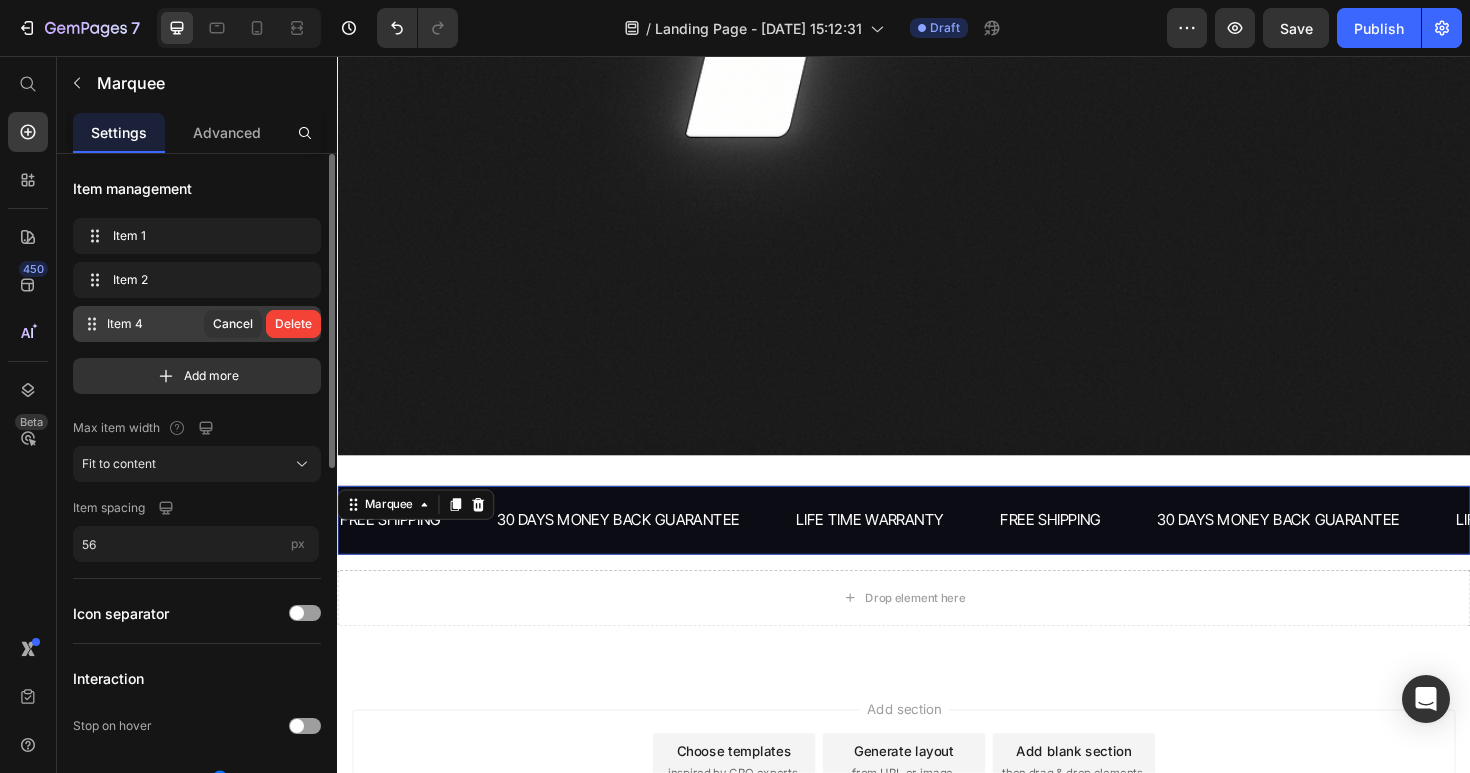 click on "Delete" at bounding box center (293, 324) 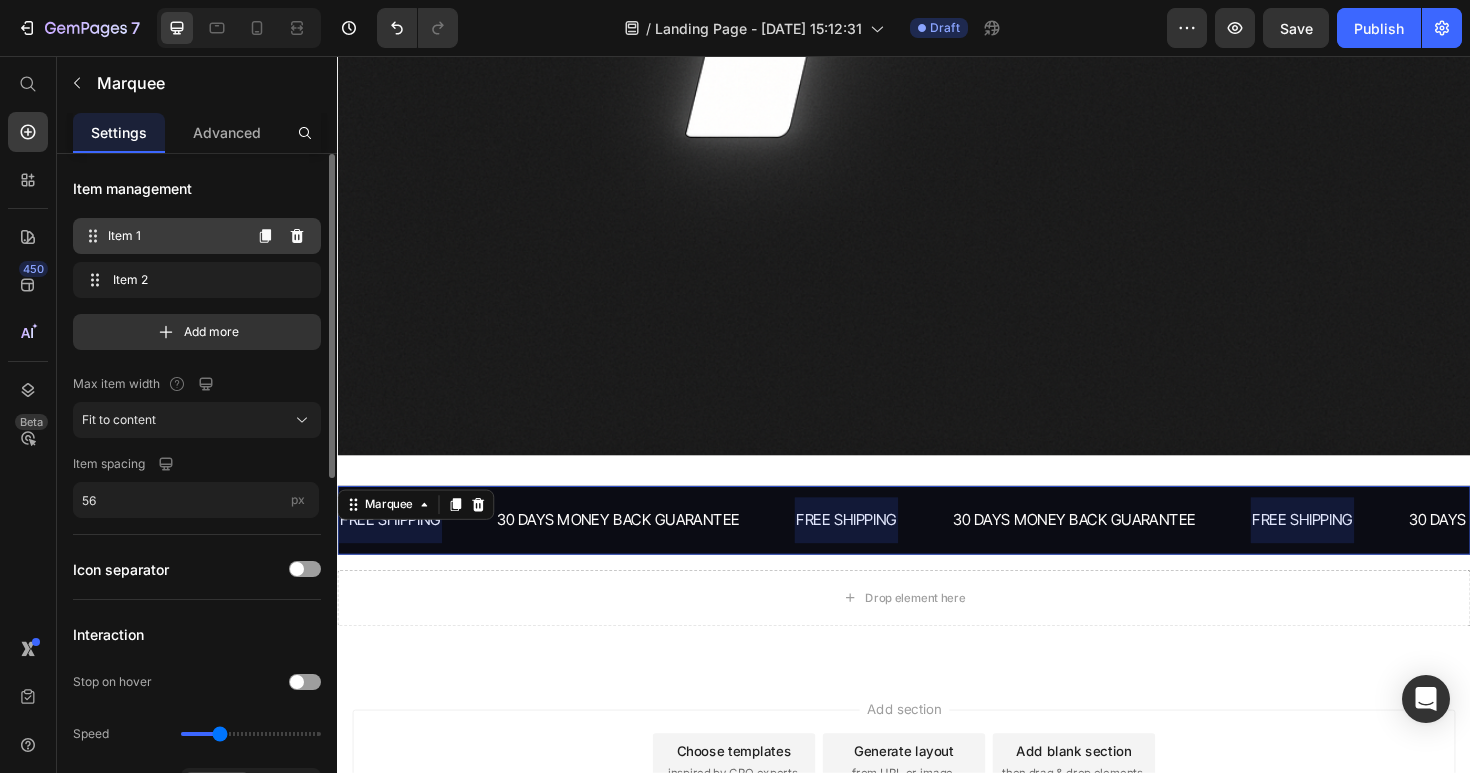 click on "Item 1" at bounding box center [174, 236] 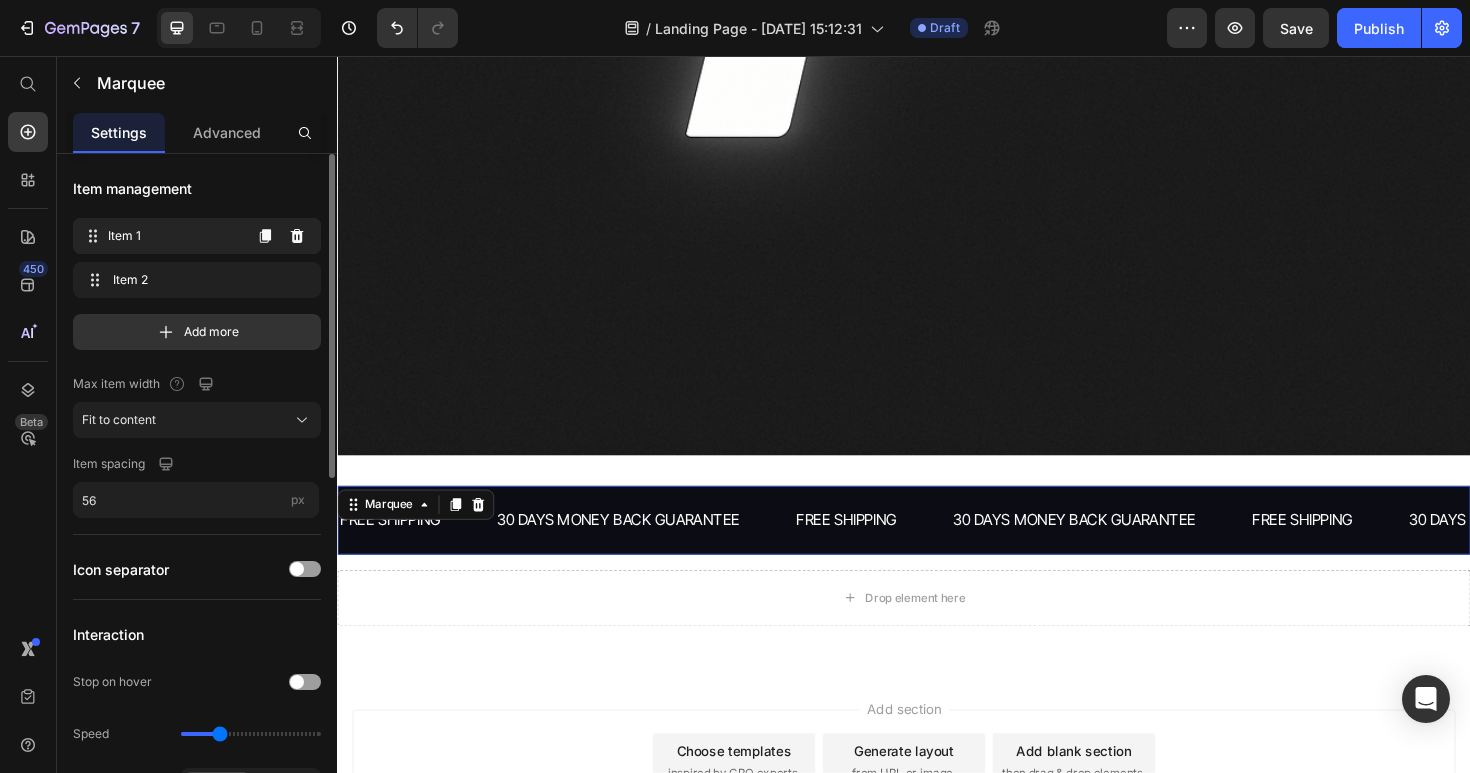 click on "Item 1" at bounding box center (174, 236) 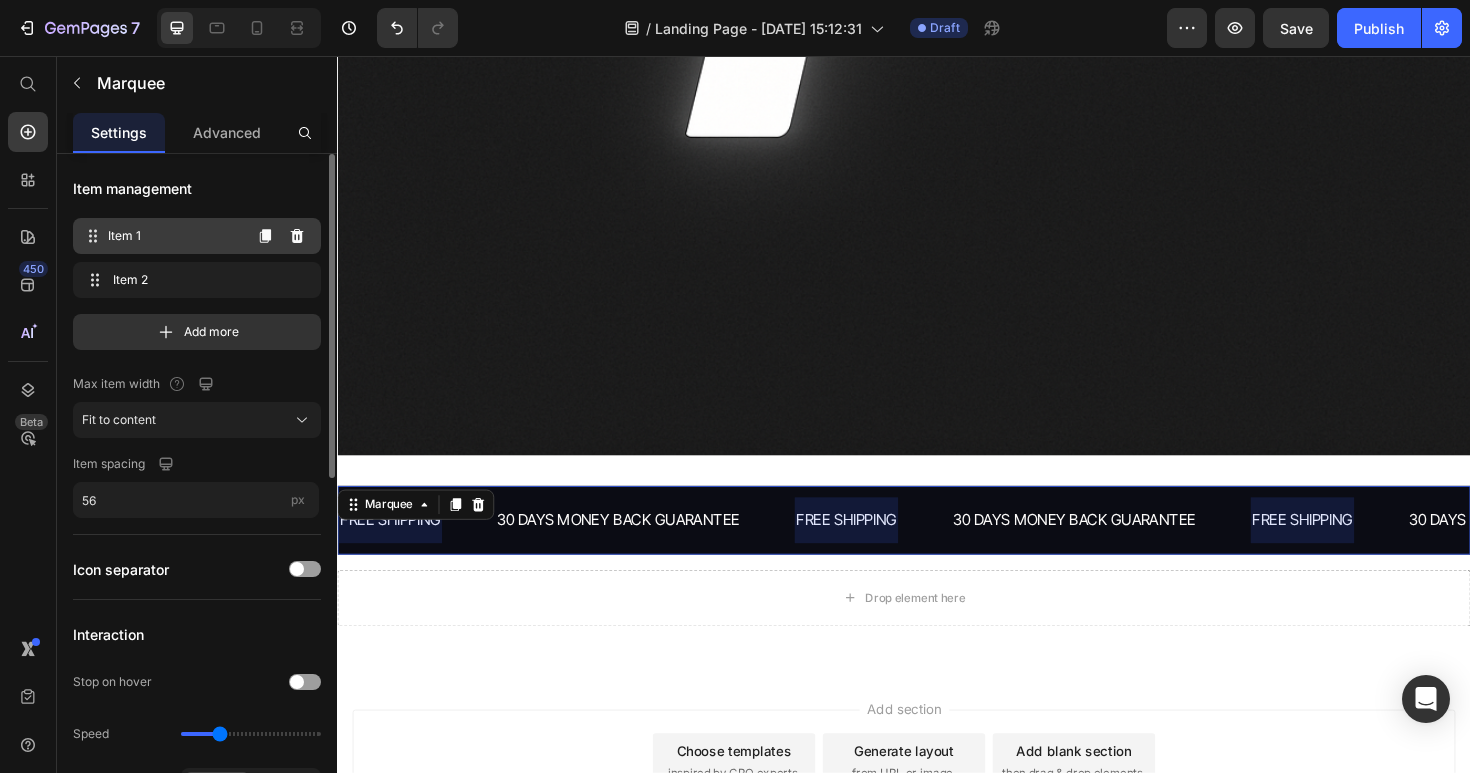 click on "Item 1" at bounding box center (174, 236) 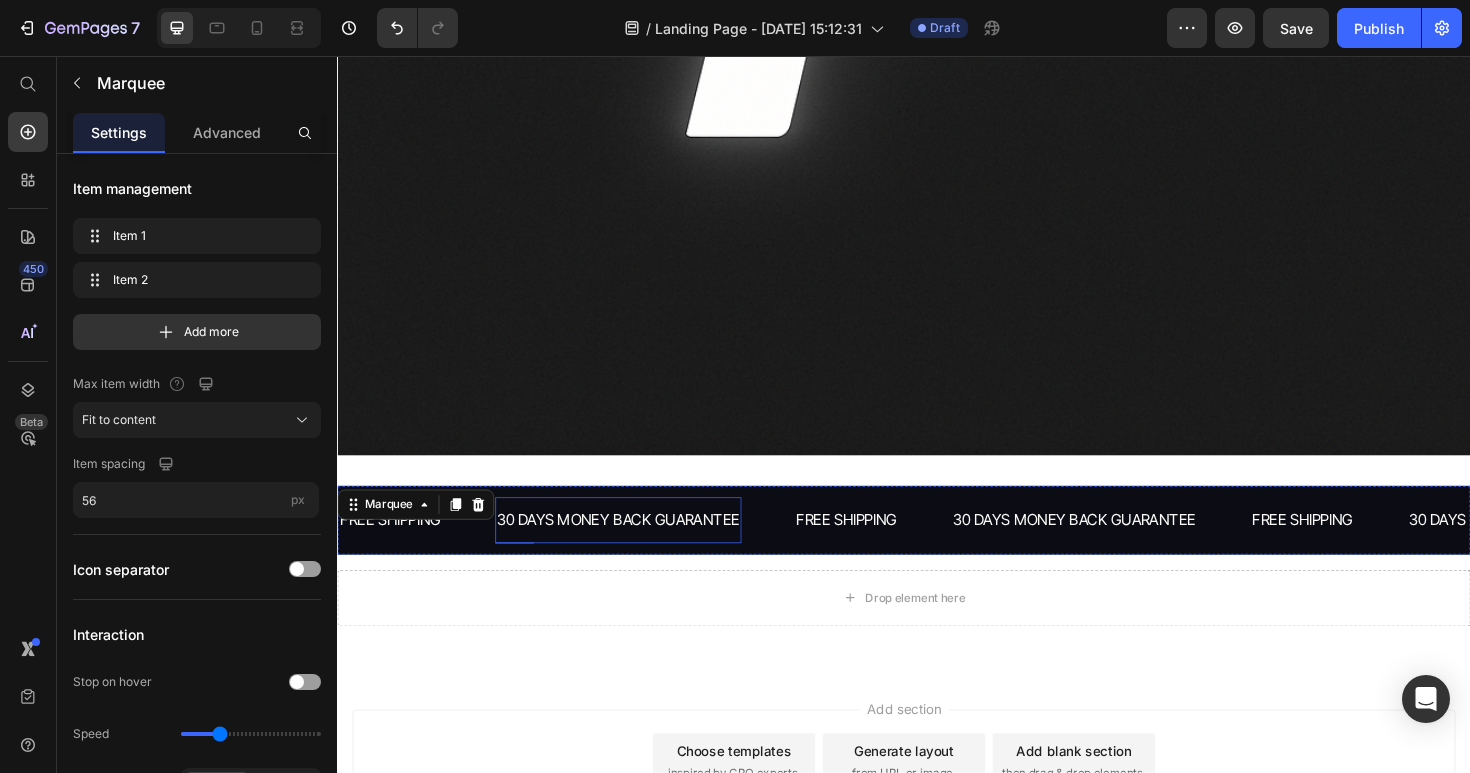 click on "30 DAYS MONEY BACK GUARANTEE" at bounding box center (634, 547) 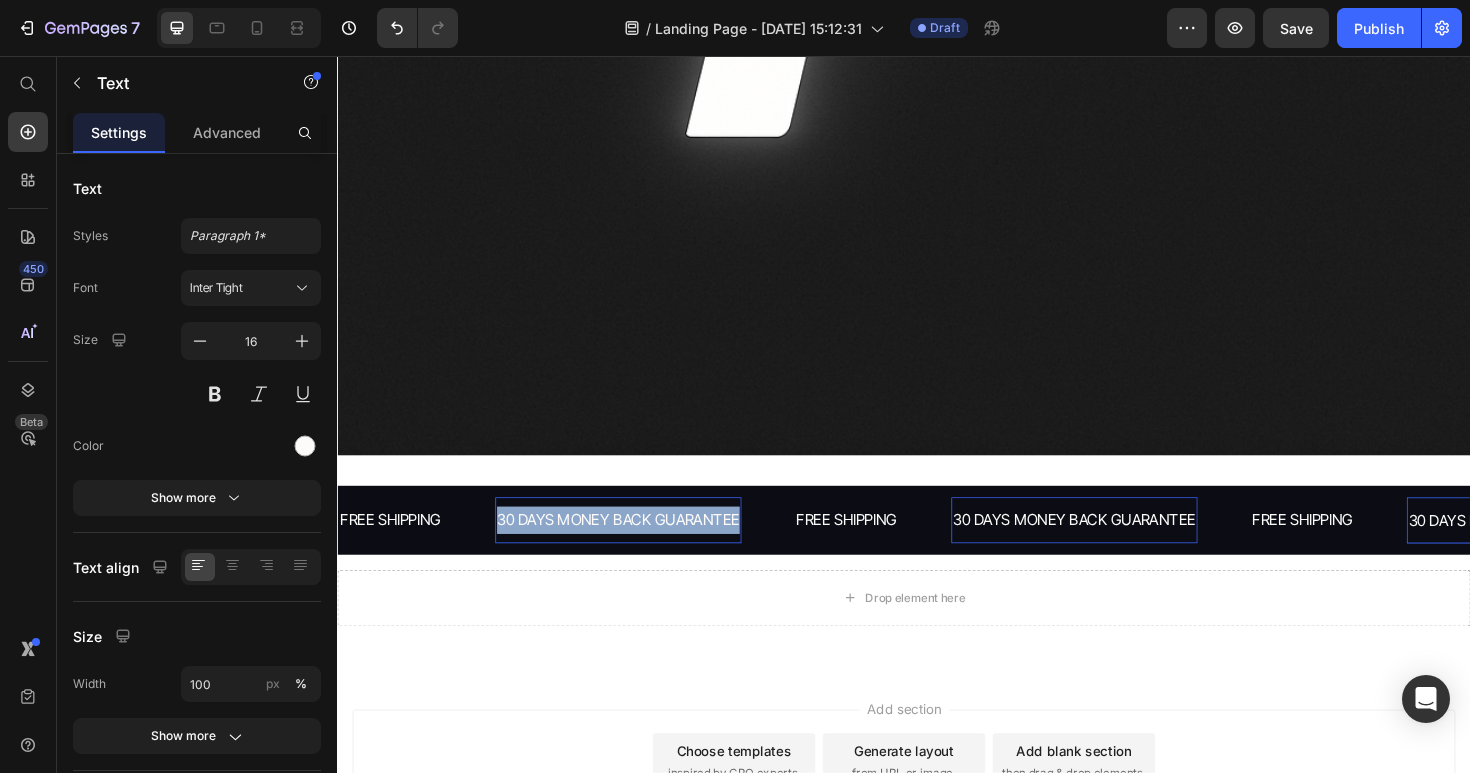 click on "30 DAYS MONEY BACK GUARANTEE" at bounding box center (634, 547) 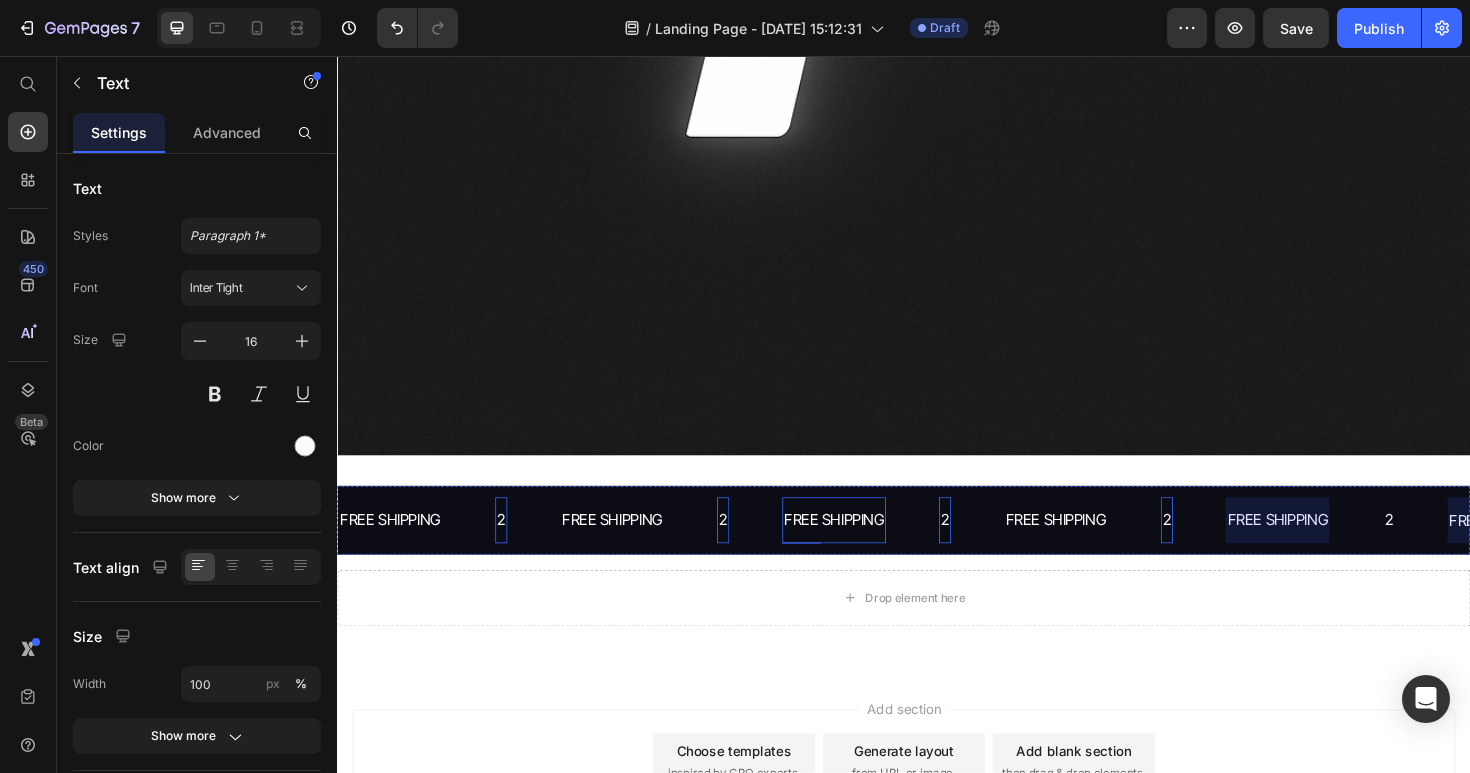 click on "FREE SHIPPING" at bounding box center (863, 547) 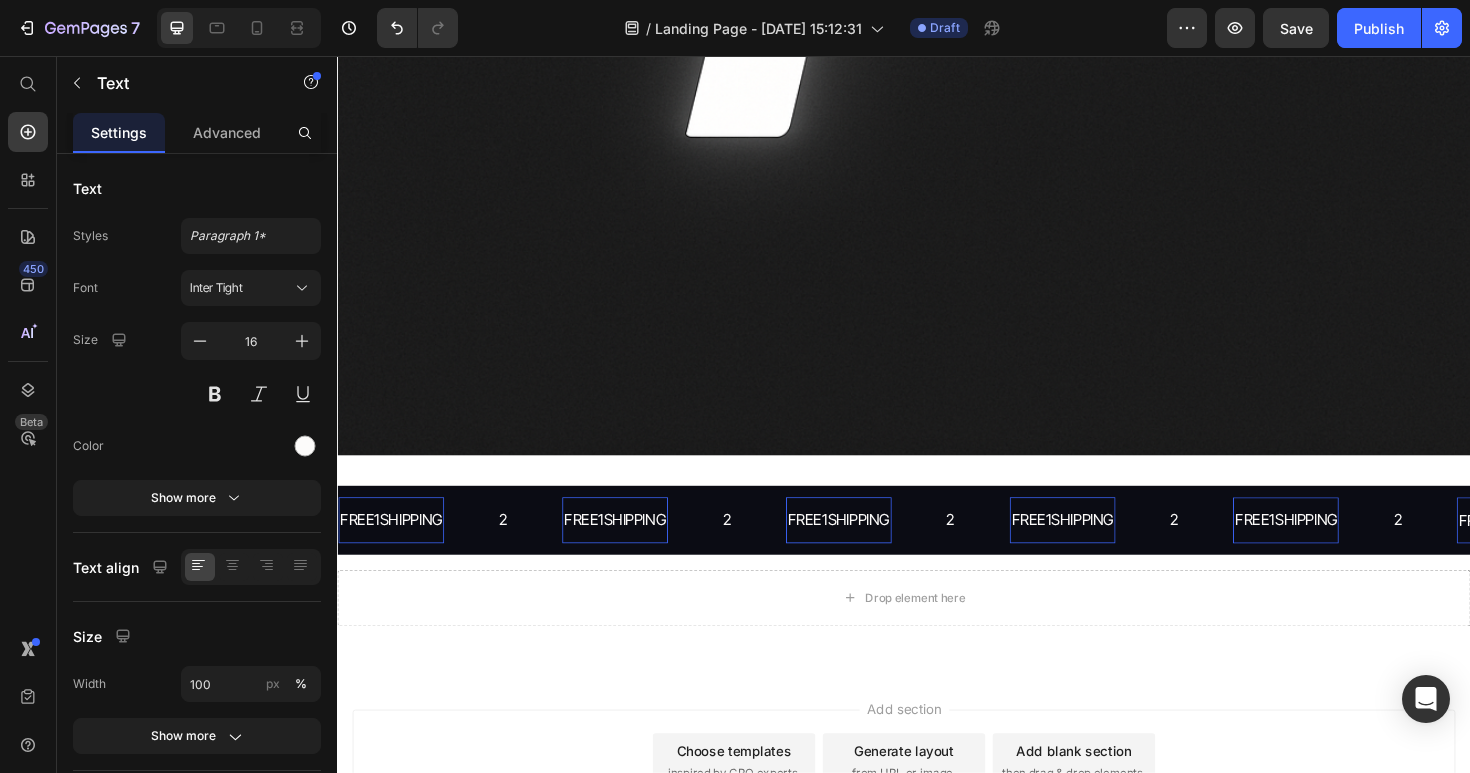 click on "FREE1SHIPPING" at bounding box center (868, 547) 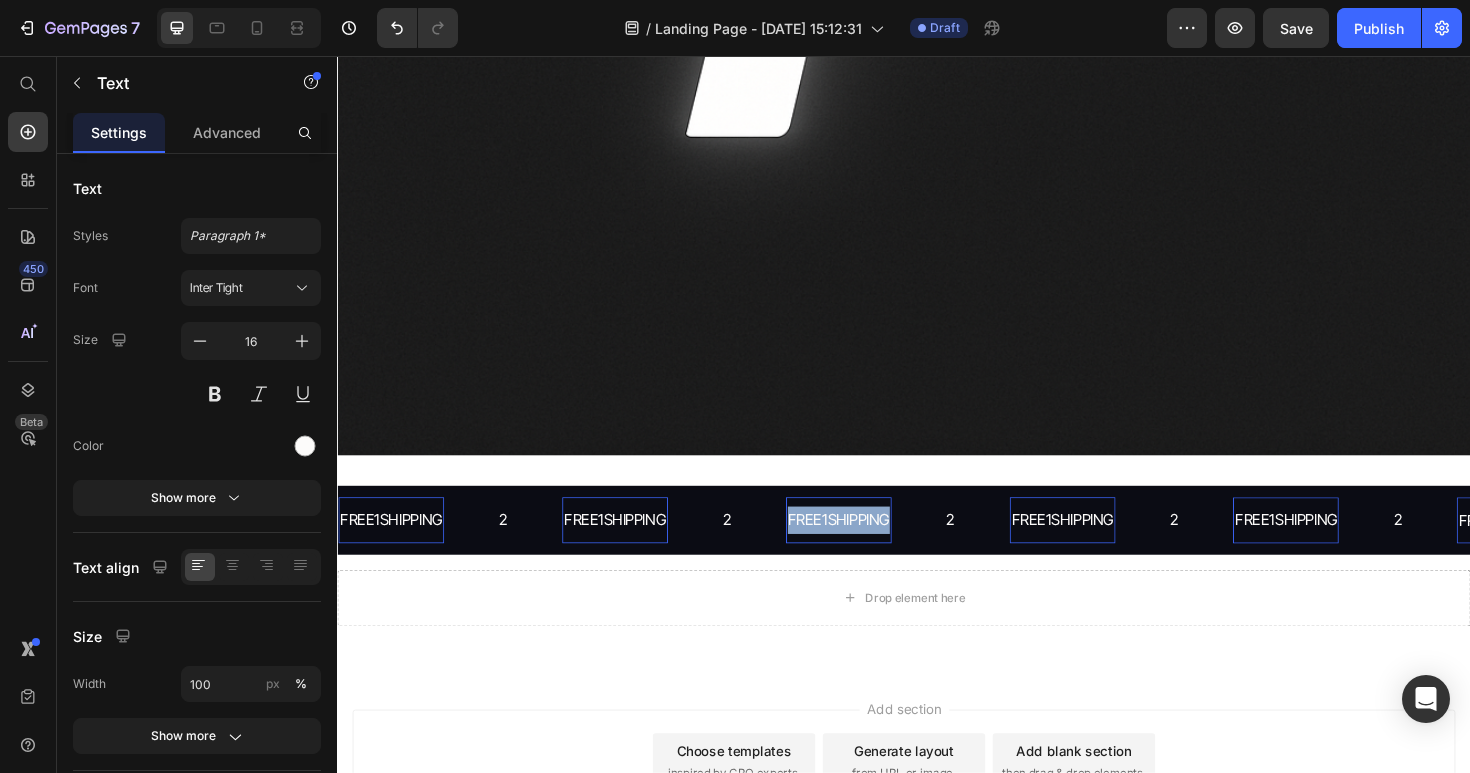 click on "FREE1SHIPPING" at bounding box center [868, 547] 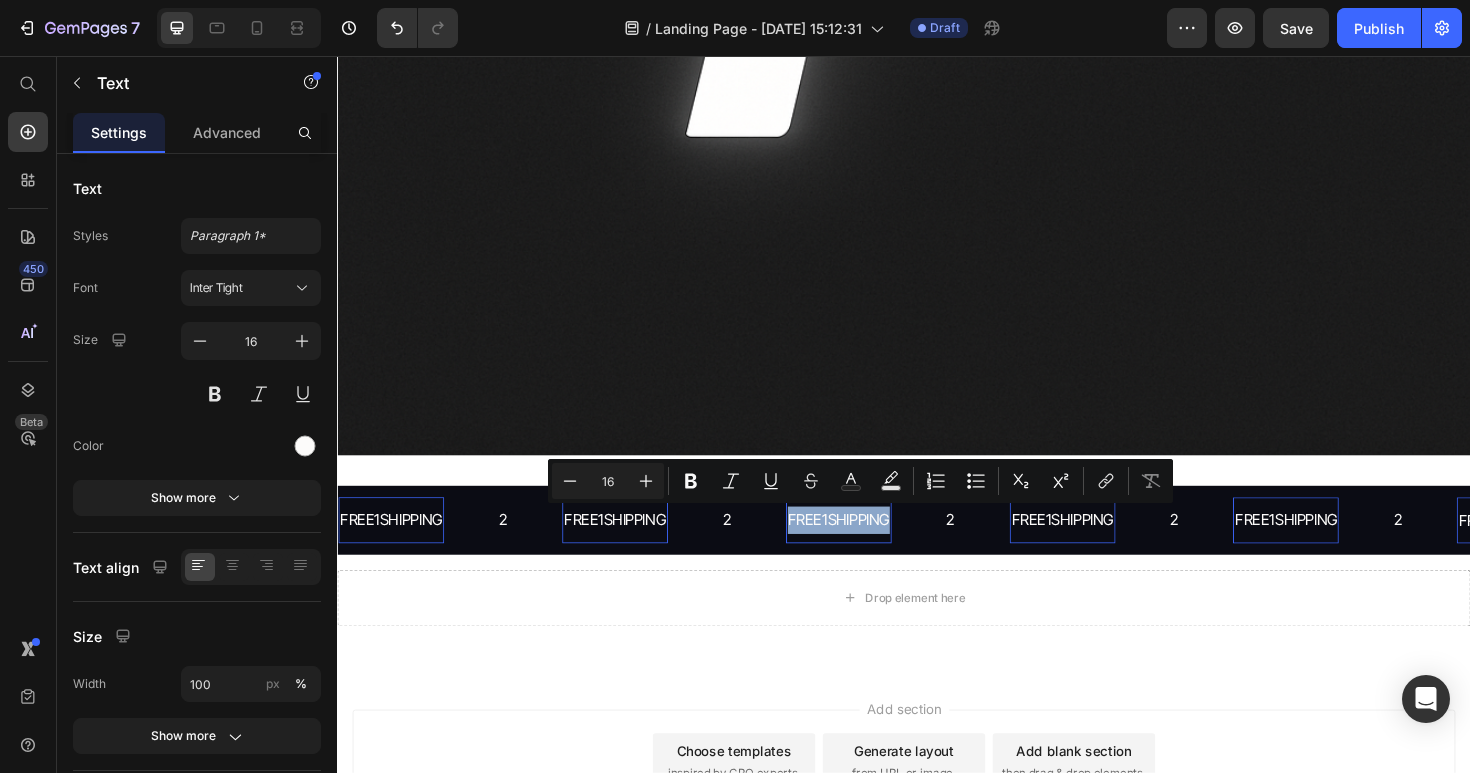 click on "FREE1SHIPPING" at bounding box center [868, 547] 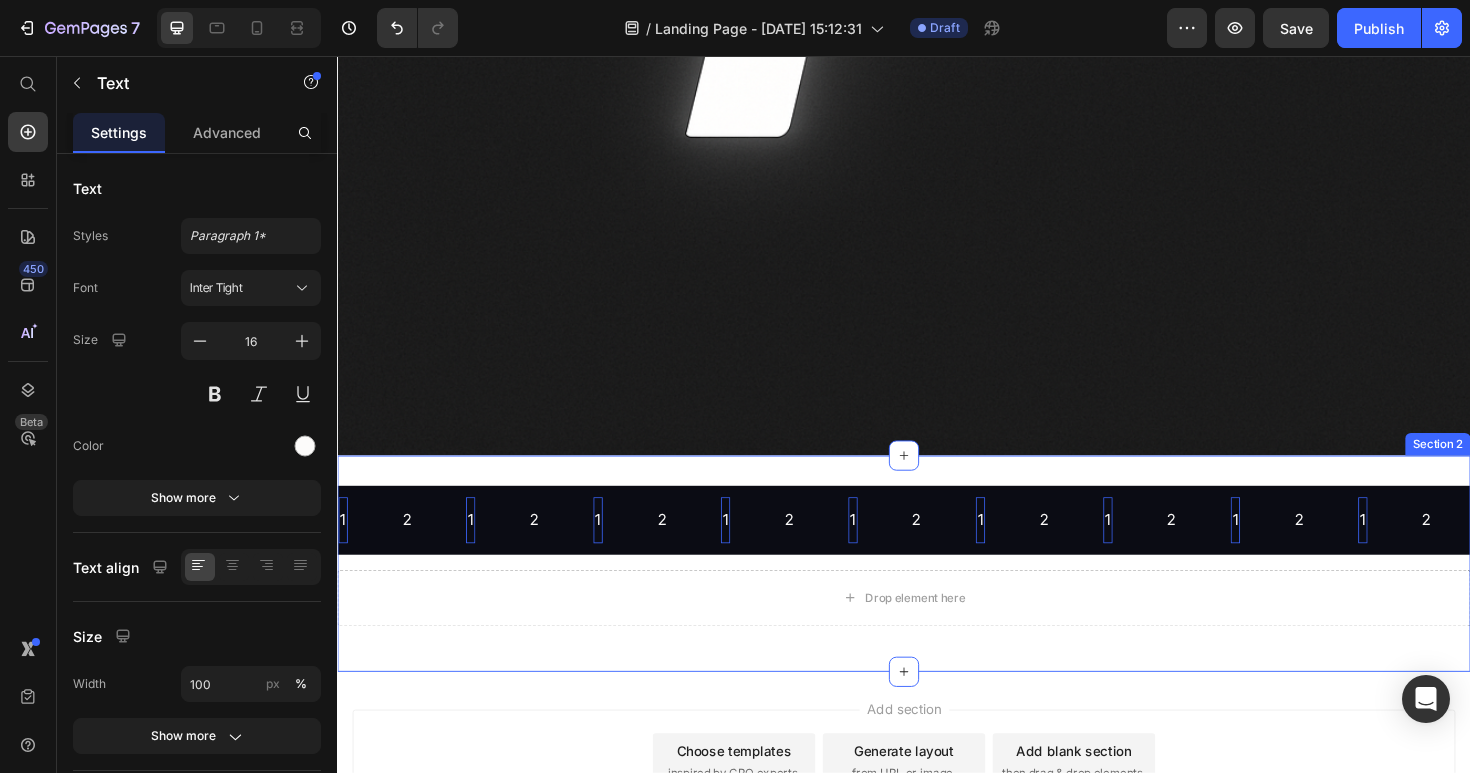 click on "1 Text   0 2 Text 1 Text   0 2 Text 1 Text   0 2 Text 1 Text   0 2 Text 1 Text   0 2 Text 1 Text   0 2 Text 1 Text   0 2 Text 1 Text   0 2 Text 1 Text   0 2 Text 1 Text   0 2 Text 1 Text   0 2 Text 1 Text   0 2 Text 1 Text   0 2 Text 1 Text   0 2 Text Marquee
Drop element here Row" at bounding box center [937, 593] 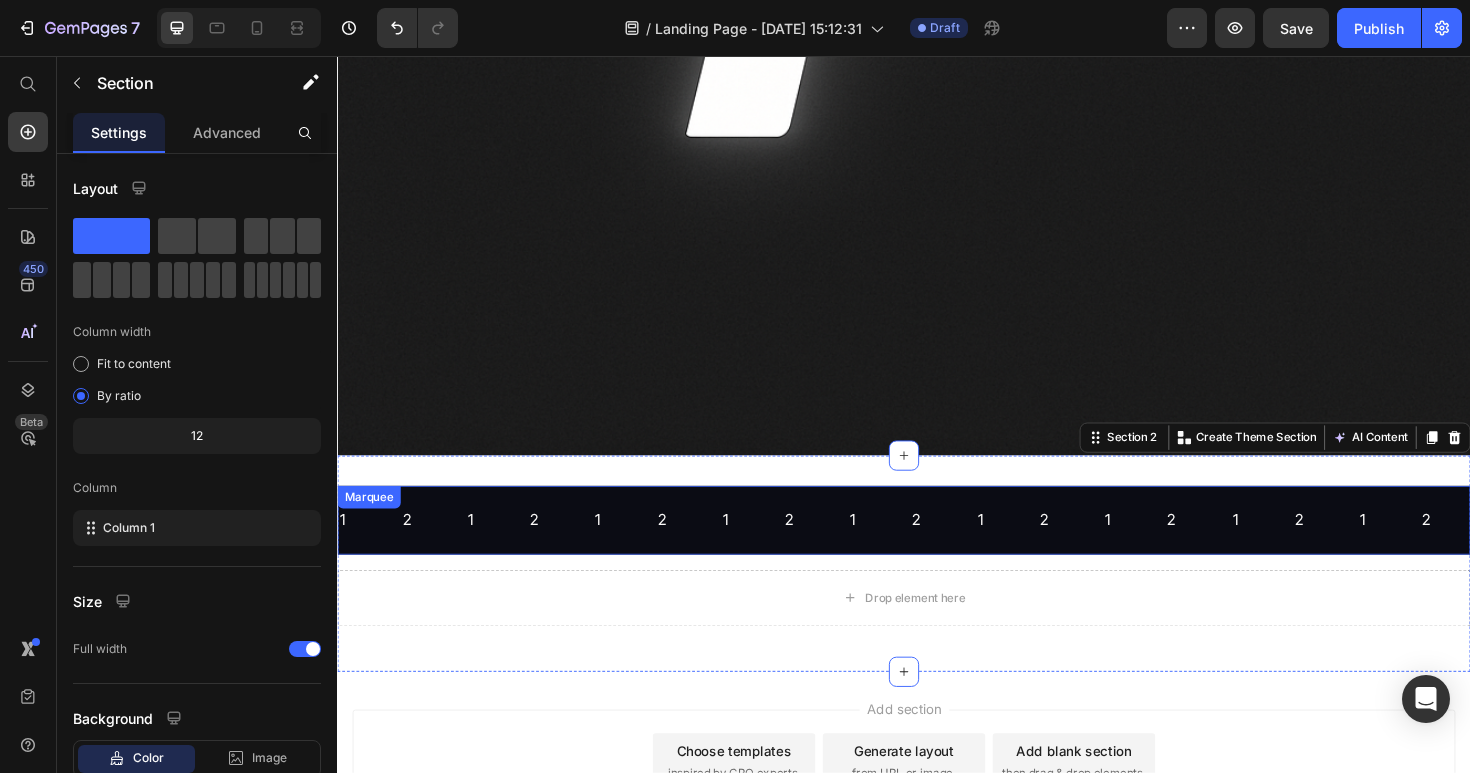 click on "1 Text 2 Text 1 Text 2 Text 1 Text 2 Text 1 Text 2 Text 1 Text 2 Text 1 Text 2 Text 1 Text 2 Text 1 Text 2 Text 1 Text 2 Text 1 Text 2 Text 1 Text 2 Text 1 Text 2 Text 1 Text 2 Text 1 Text 2 Text 1 Text 2 Text 1 Text 2 Text 1 Text 2 Text 1 Text 2 Text 1 Text 2 Text 1 Text 2 Text Marquee" at bounding box center (937, 547) 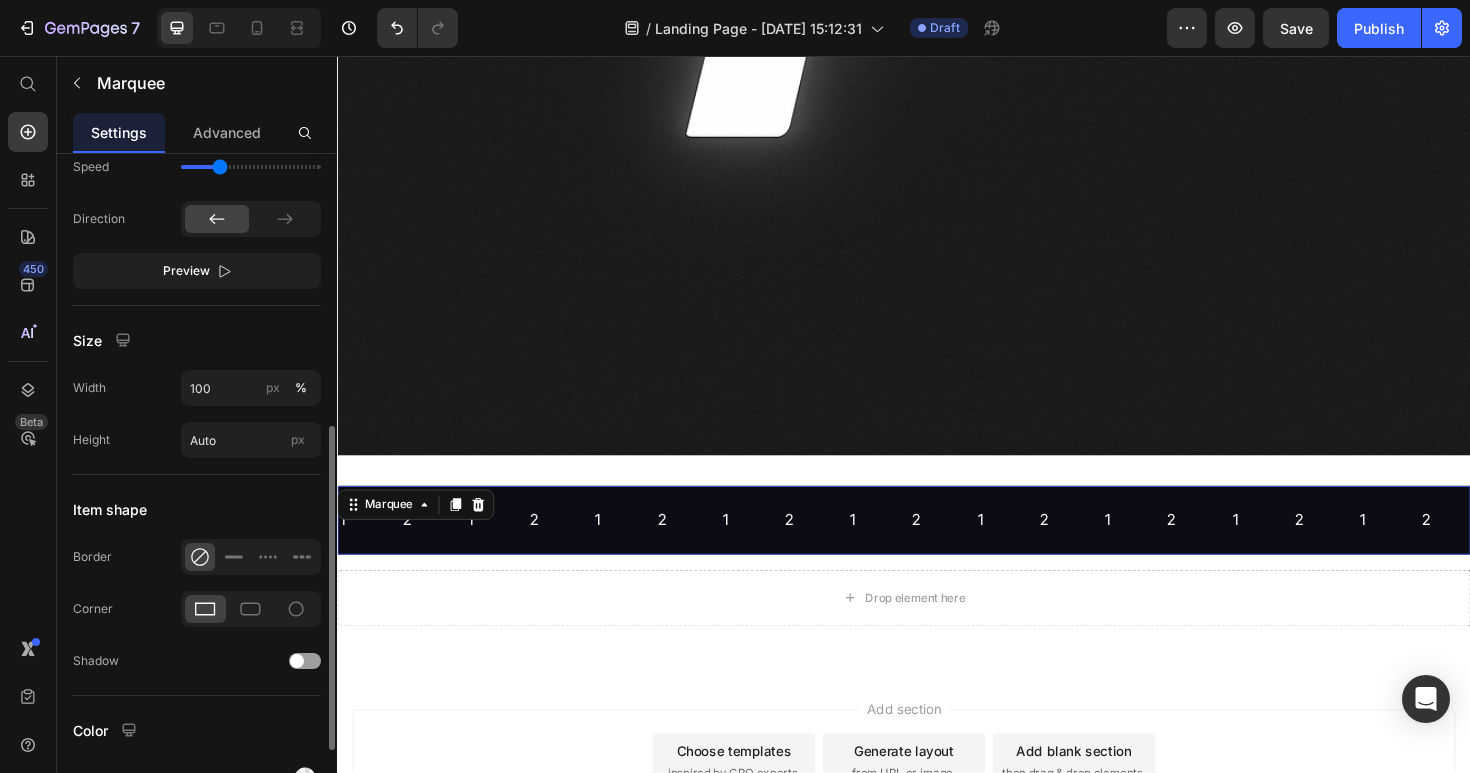 scroll, scrollTop: 733, scrollLeft: 0, axis: vertical 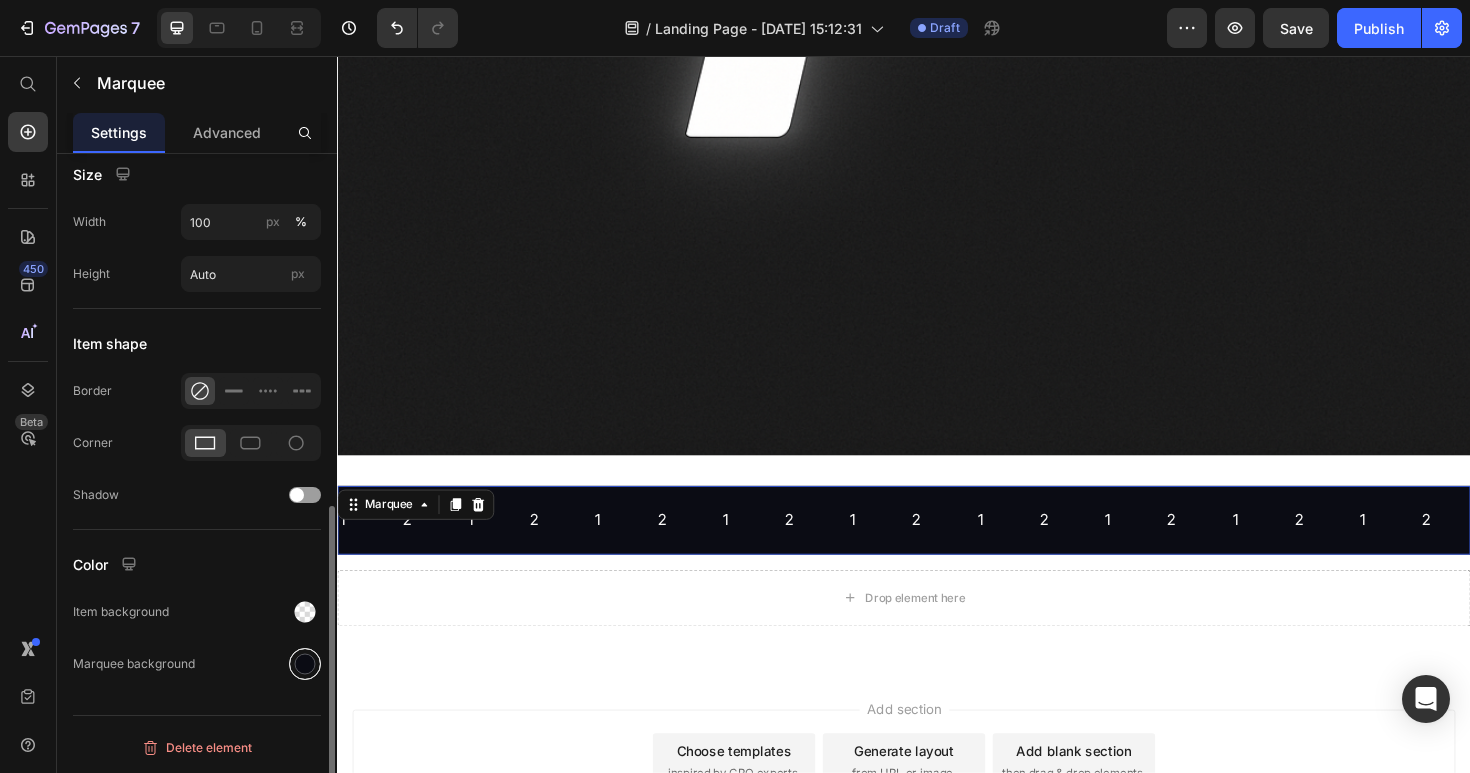 click at bounding box center (305, 664) 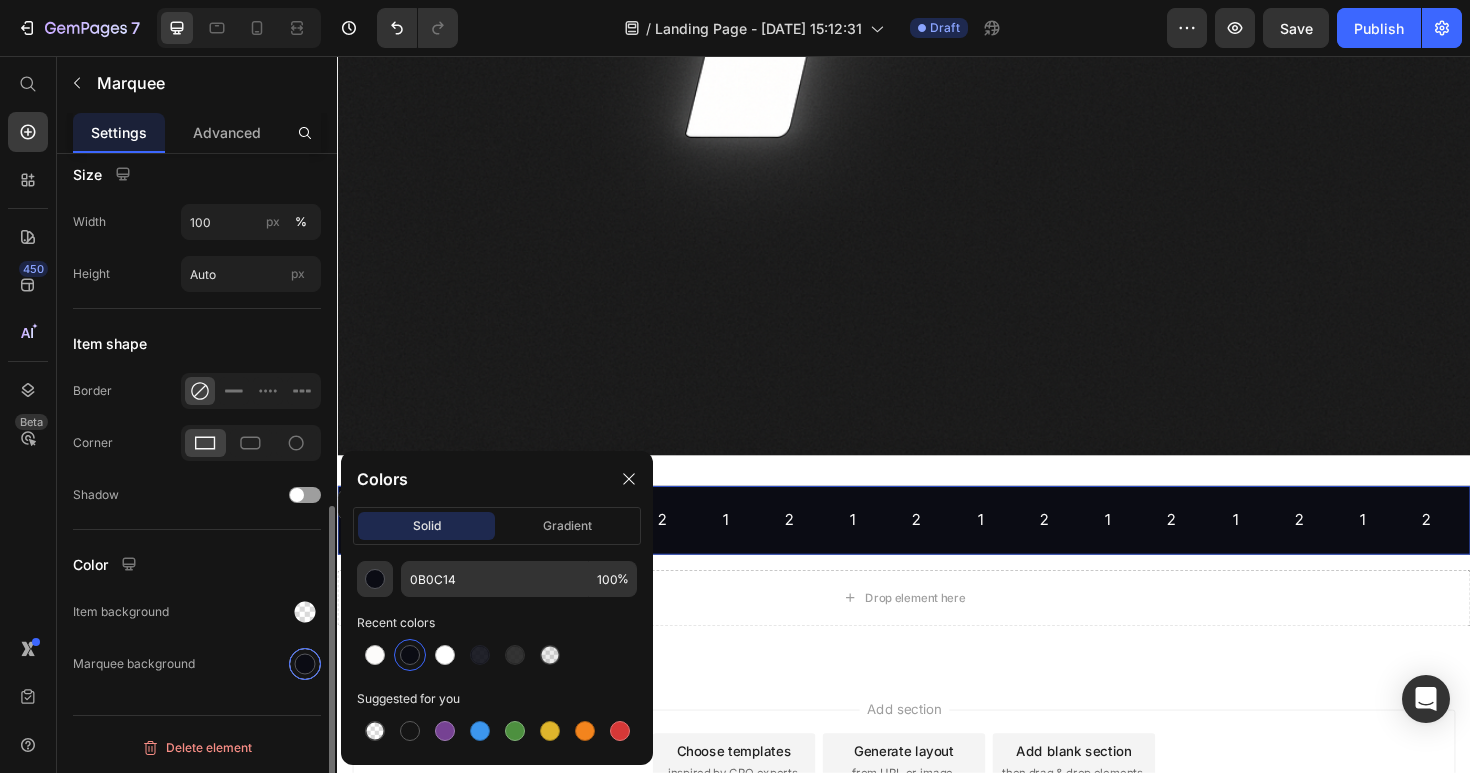 click at bounding box center (305, 664) 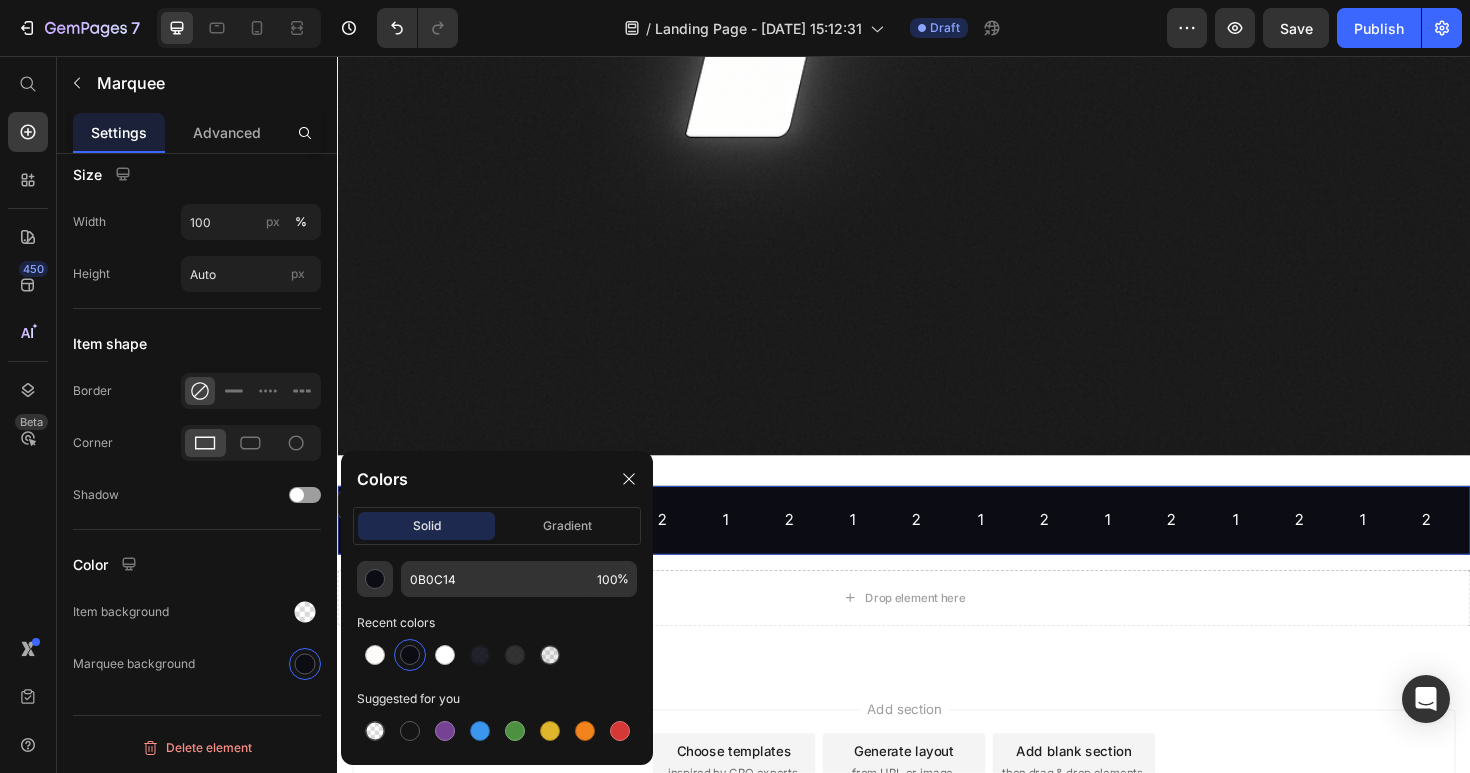click on "1 Text 2 Text 1 Text 2 Text 1 Text 2 Text 1 Text 2 Text 1 Text 2 Text 1 Text 2 Text 1 Text 2 Text 1 Text 2 Text 1 Text 2 Text 1 Text 2 Text 1 Text 2 Text 1 Text 2 Text 1 Text 2 Text 1 Text 2 Text 1 Text 2 Text 1 Text 2 Text 1 Text 2 Text 1 Text 2 Text 1 Text 2 Text 1 Text 2 Text Marquee   16" at bounding box center (937, 547) 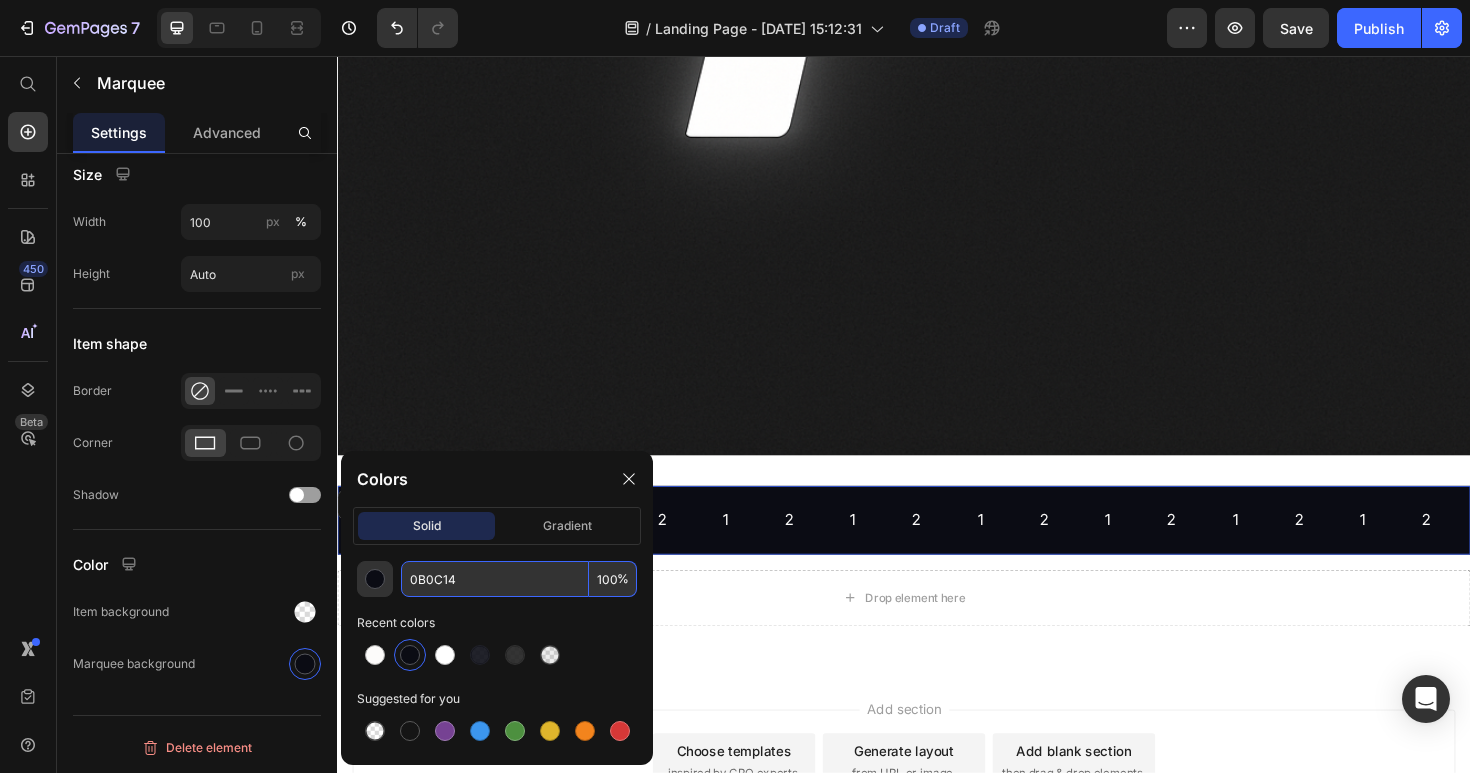 click on "100" at bounding box center (613, 579) 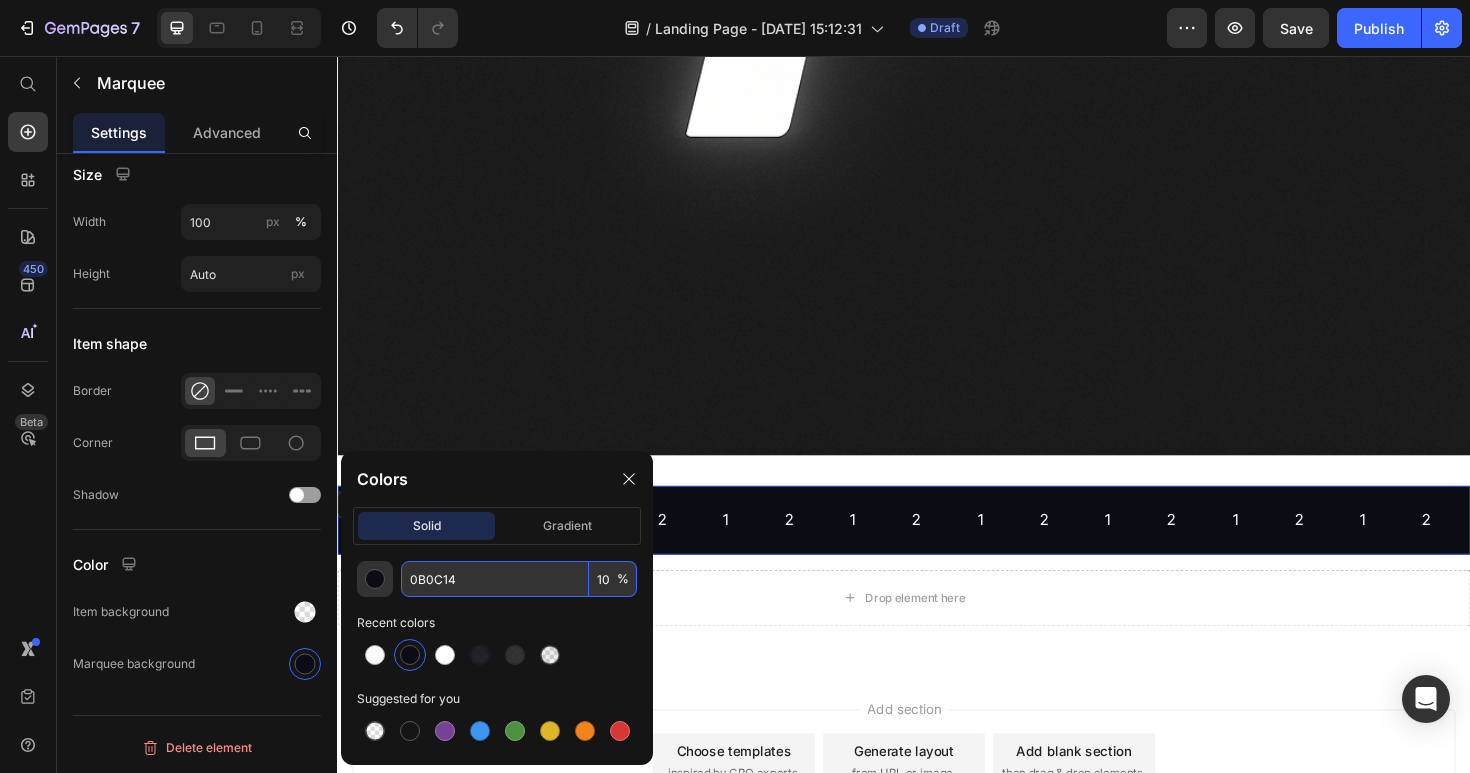 type on "1" 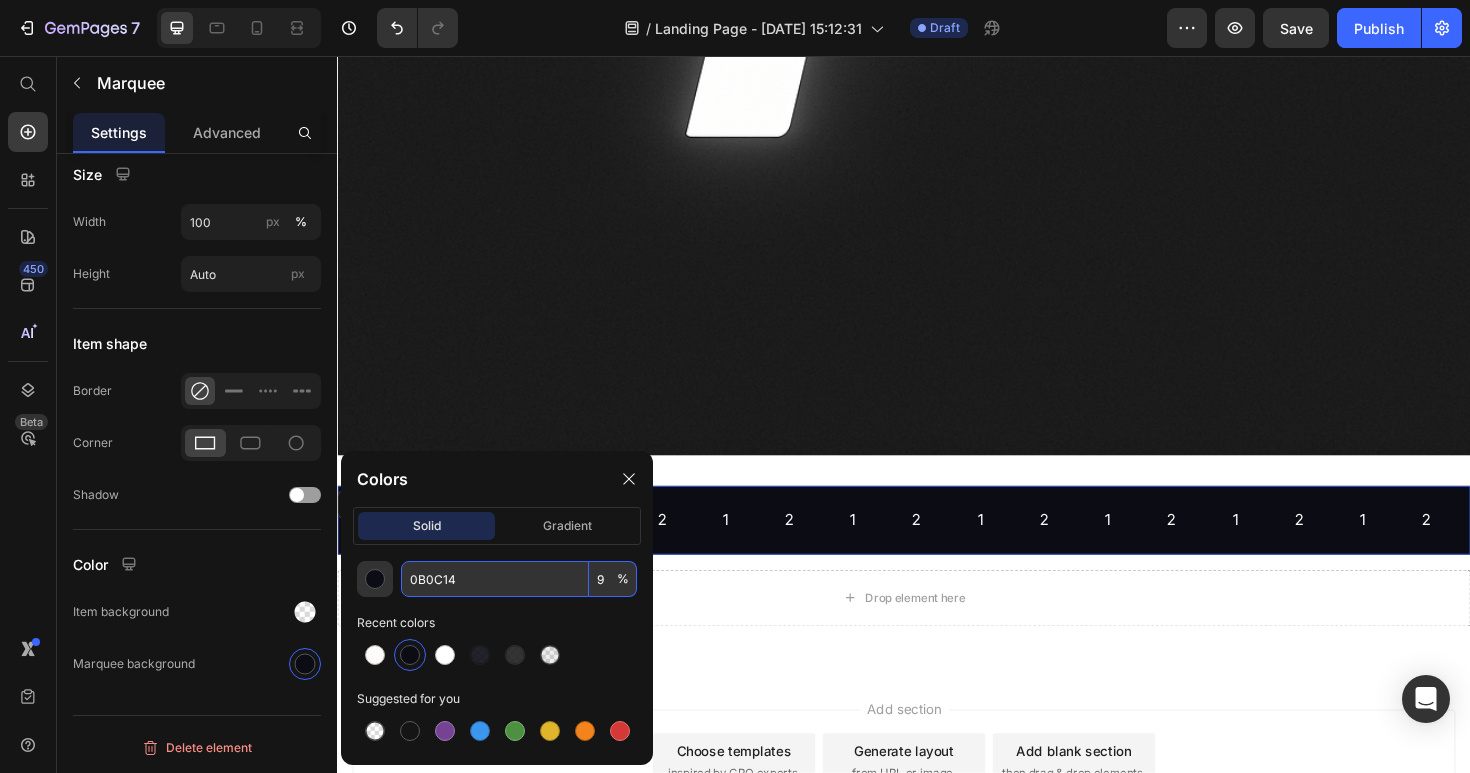 type on "90" 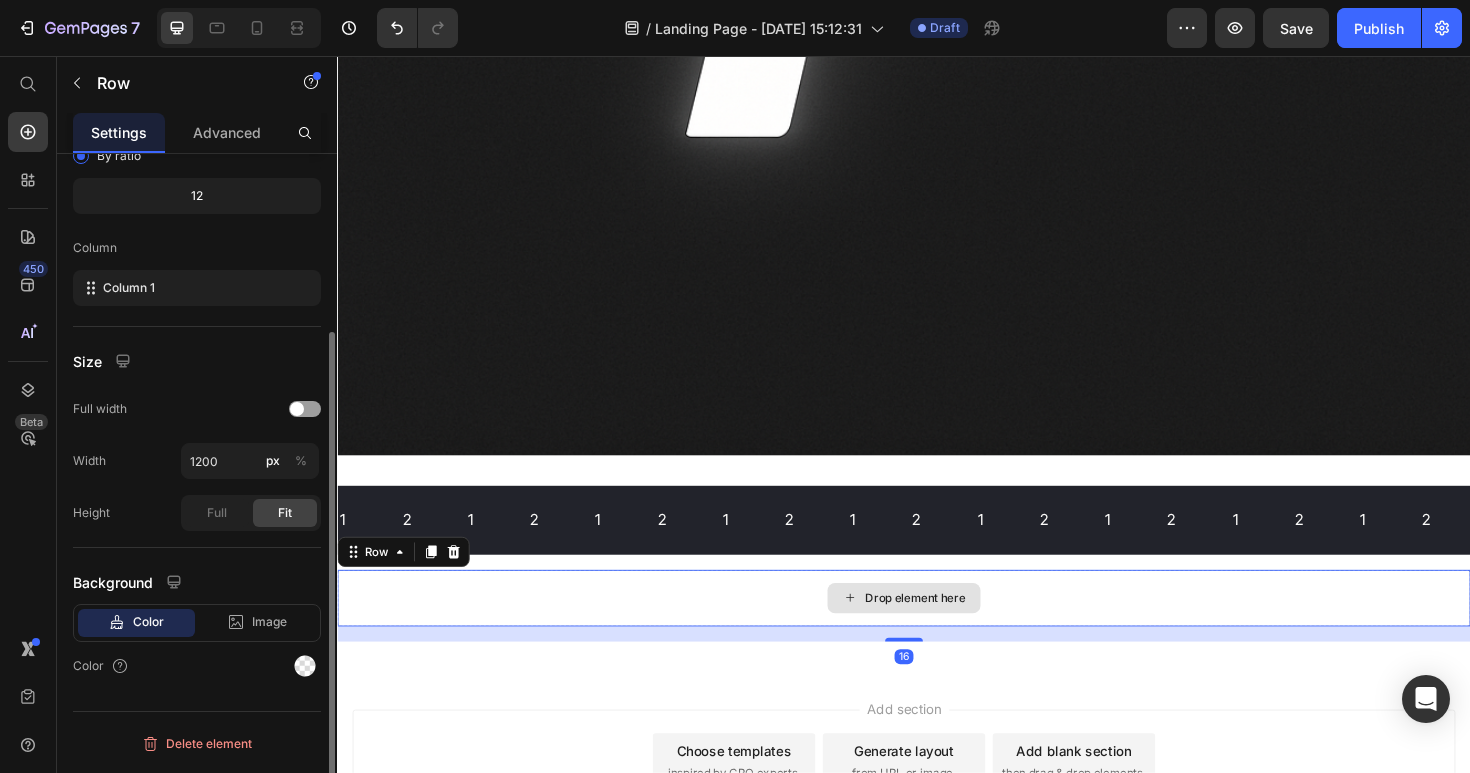 click on "Drop element here" at bounding box center [937, 630] 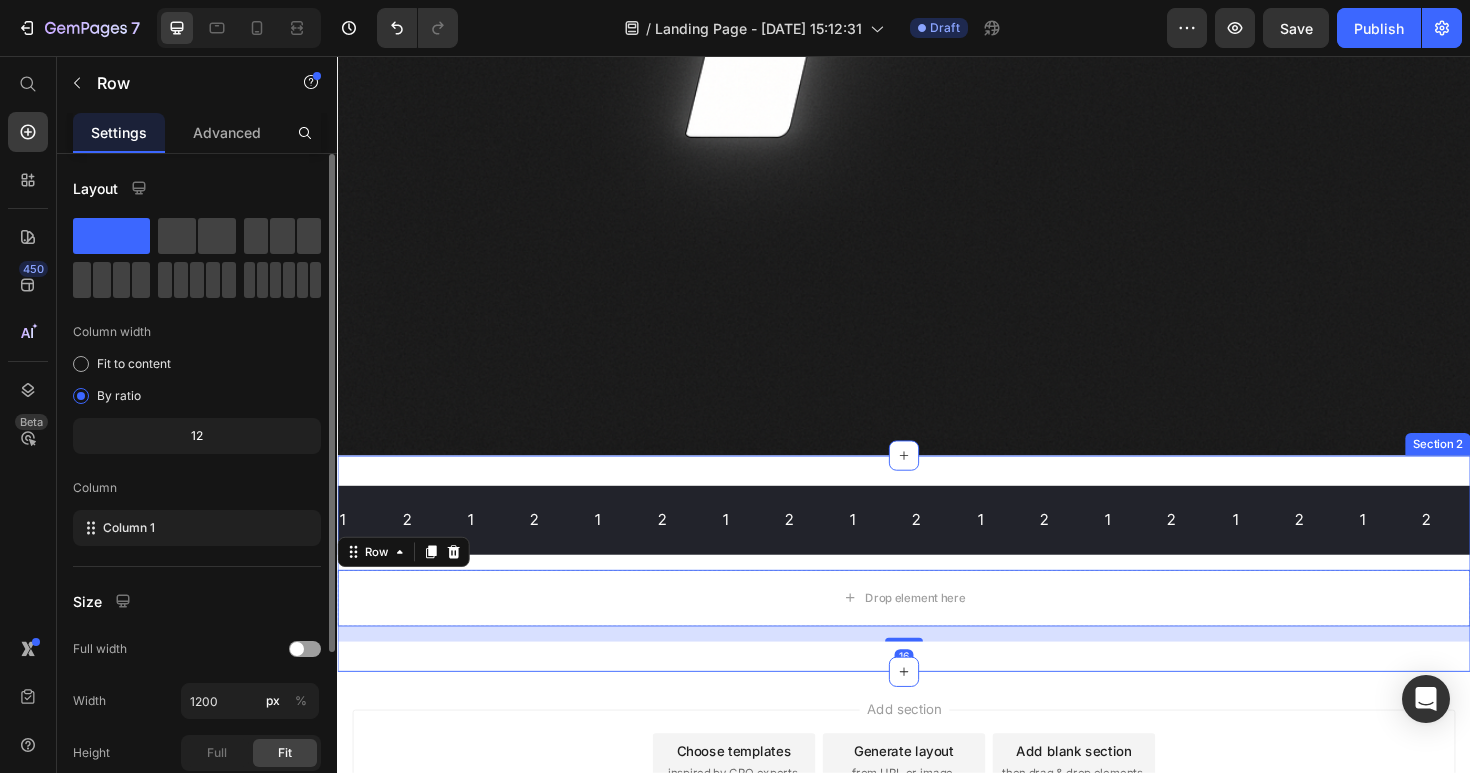 click on "1 Text 2 Text 1 Text 2 Text 1 Text 2 Text 1 Text 2 Text 1 Text 2 Text 1 Text 2 Text 1 Text 2 Text 1 Text 2 Text 1 Text 2 Text 1 Text 2 Text 1 Text 2 Text 1 Text 2 Text 1 Text 2 Text 1 Text 2 Text 1 Text 2 Text 1 Text 2 Text 1 Text 2 Text 1 Text 2 Text 1 Text 2 Text 1 Text 2 Text Marquee
Drop element here Row   16 Section 2" at bounding box center (937, 593) 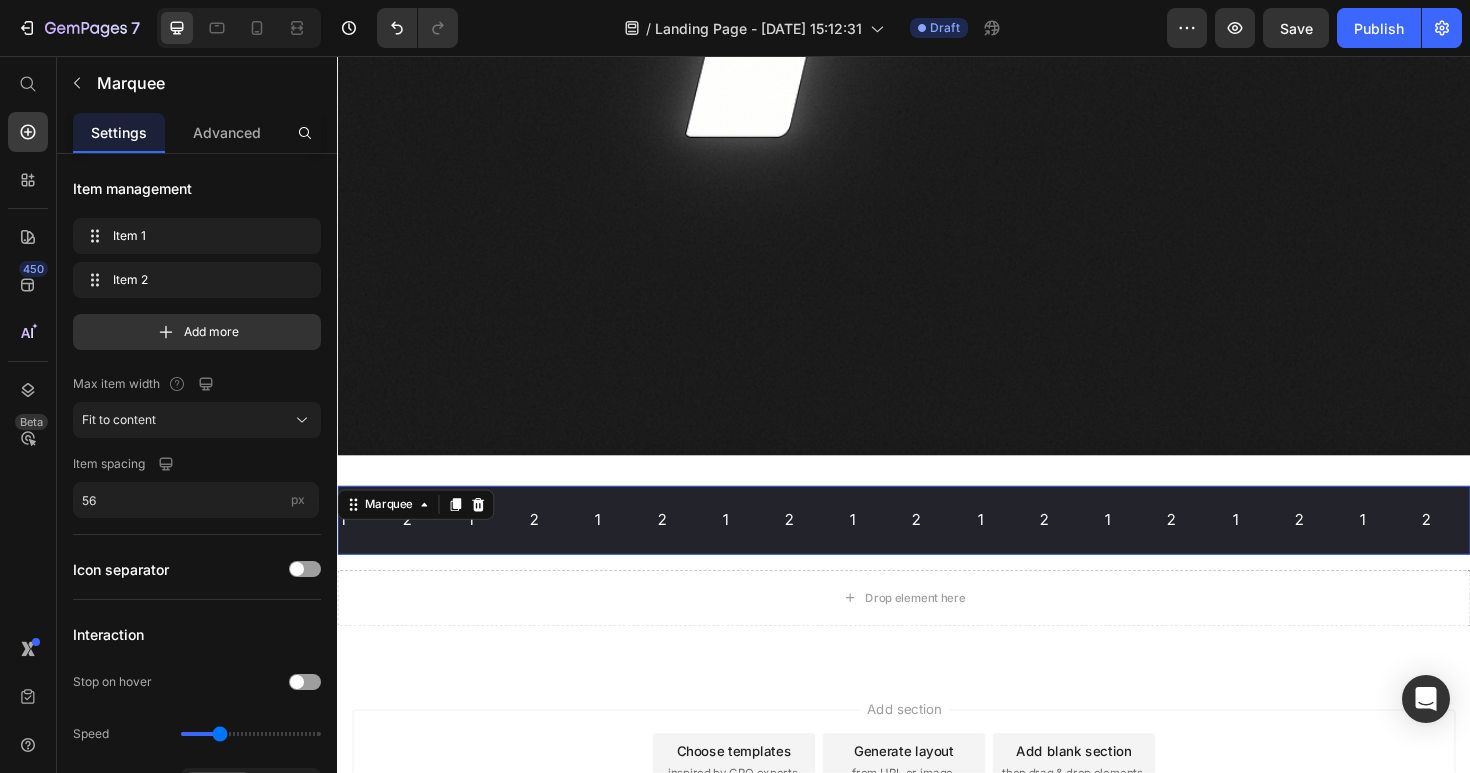 click on "2 Text" at bounding box center (708, 547) 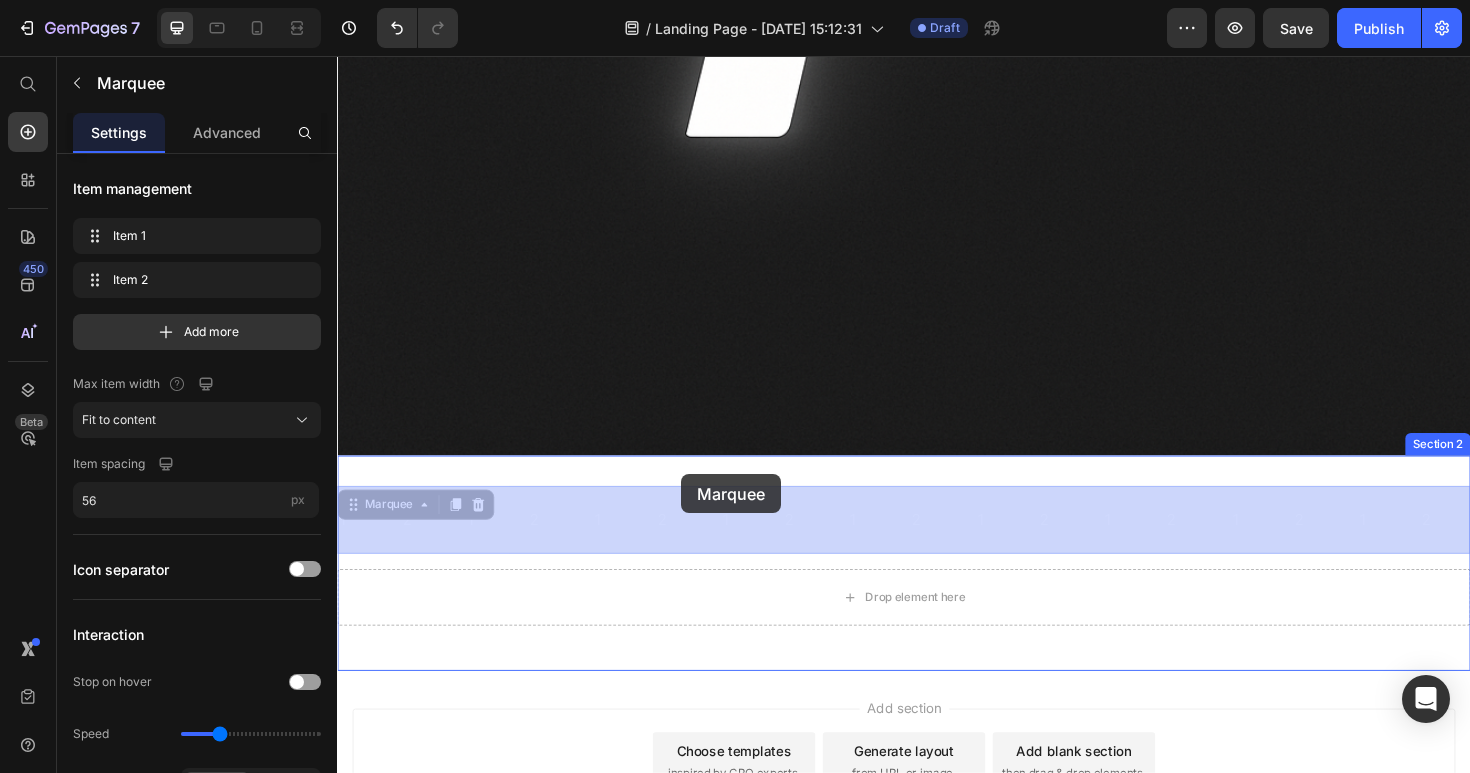 drag, startPoint x: 698, startPoint y: 569, endPoint x: 701, endPoint y: 499, distance: 70.064255 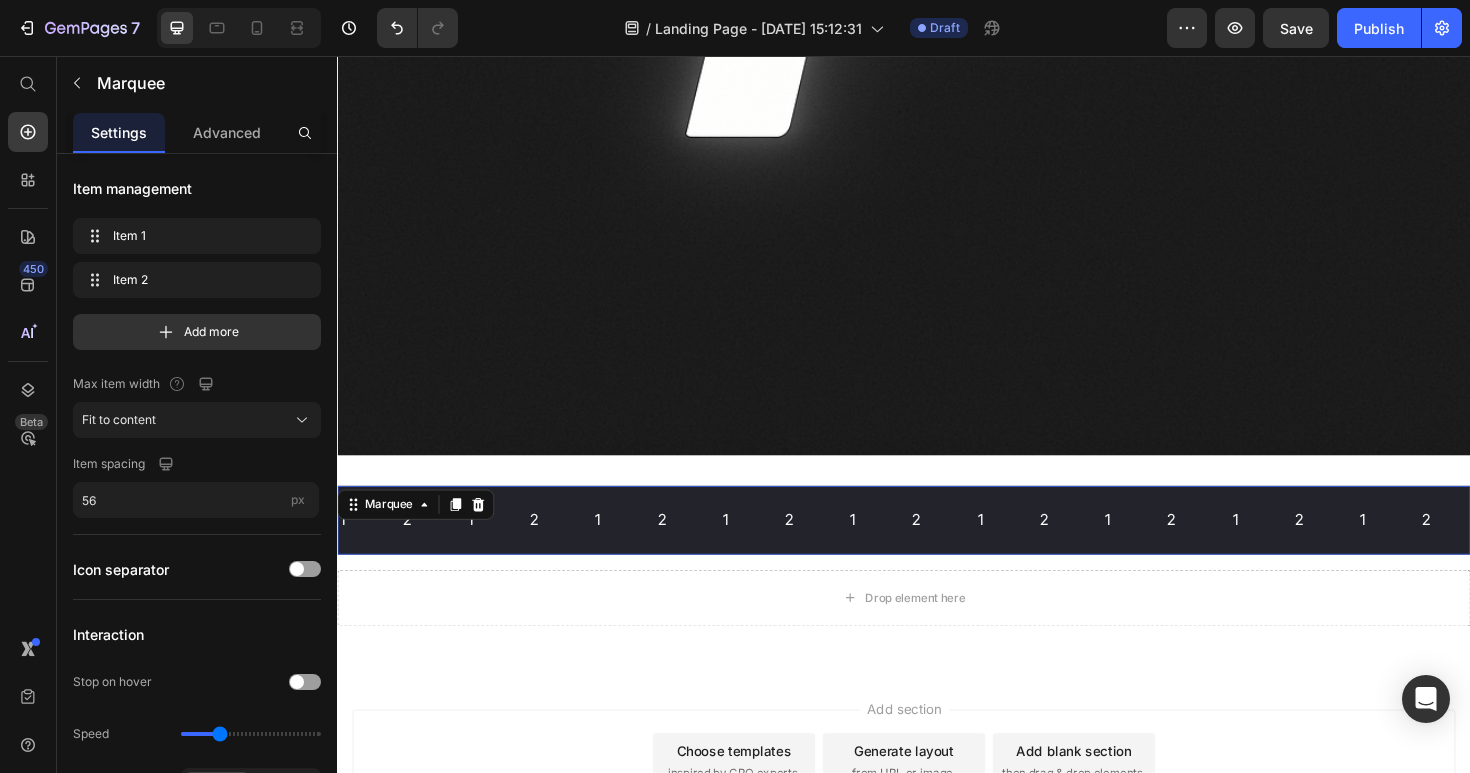 click on "1 Text" at bounding box center (641, 547) 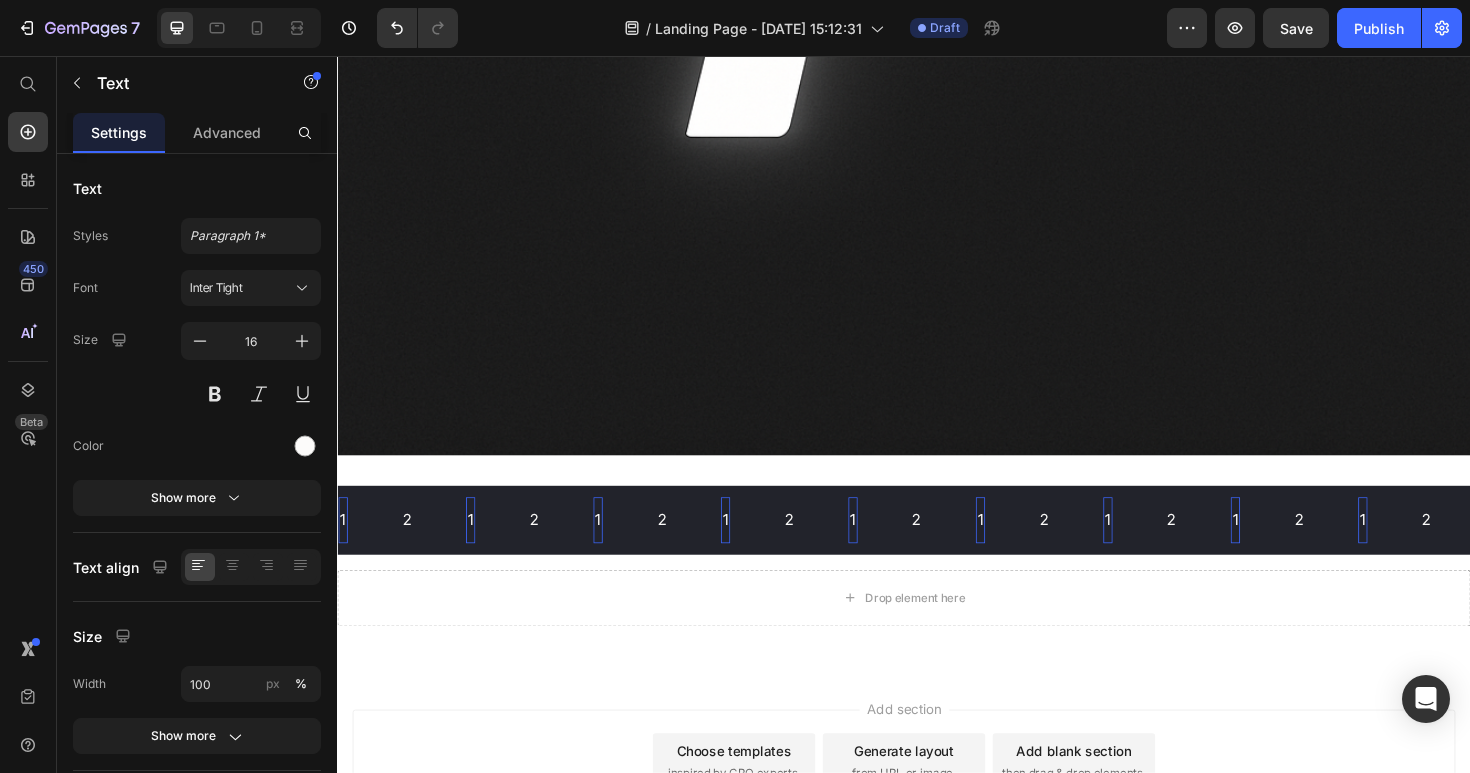 click on "1" at bounding box center (613, 547) 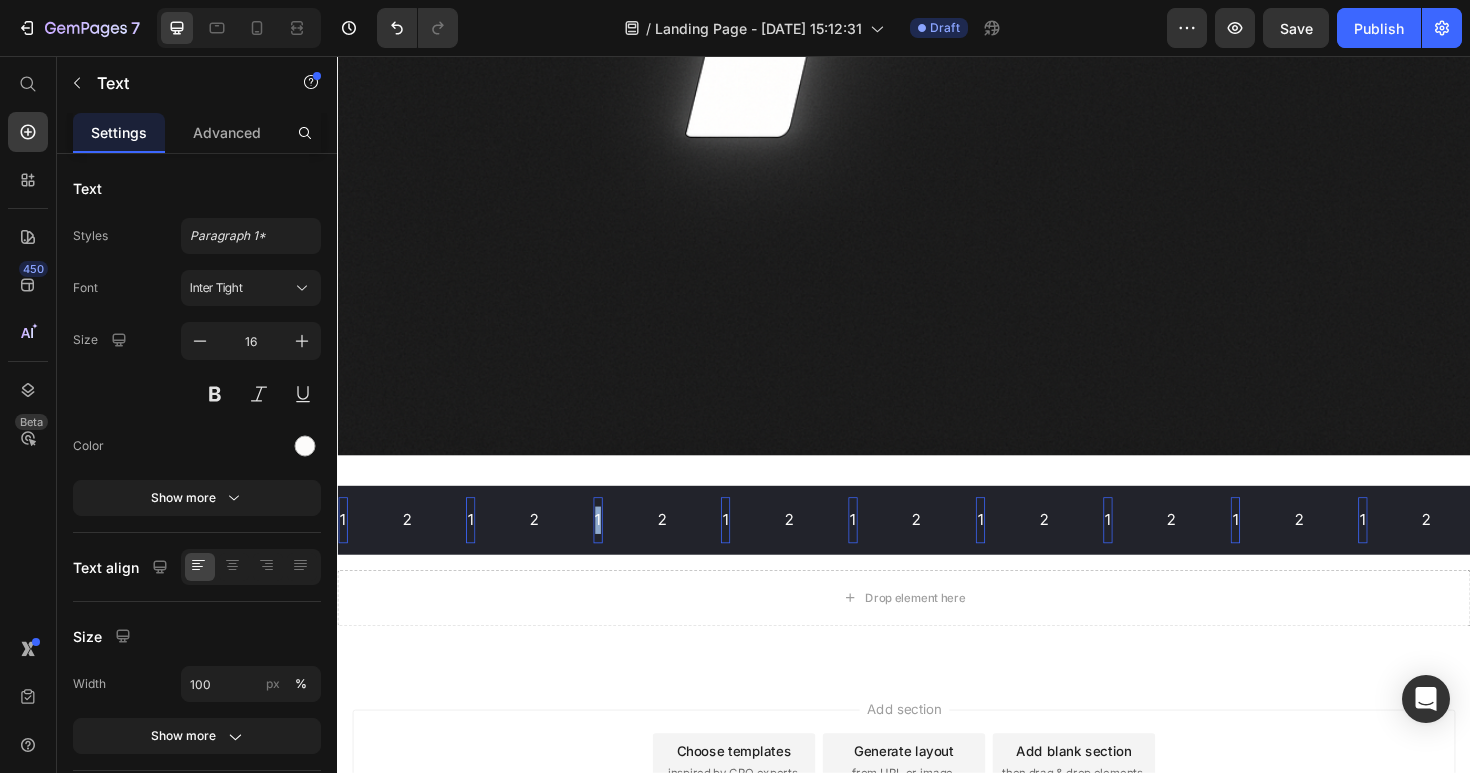 click on "1" at bounding box center (613, 547) 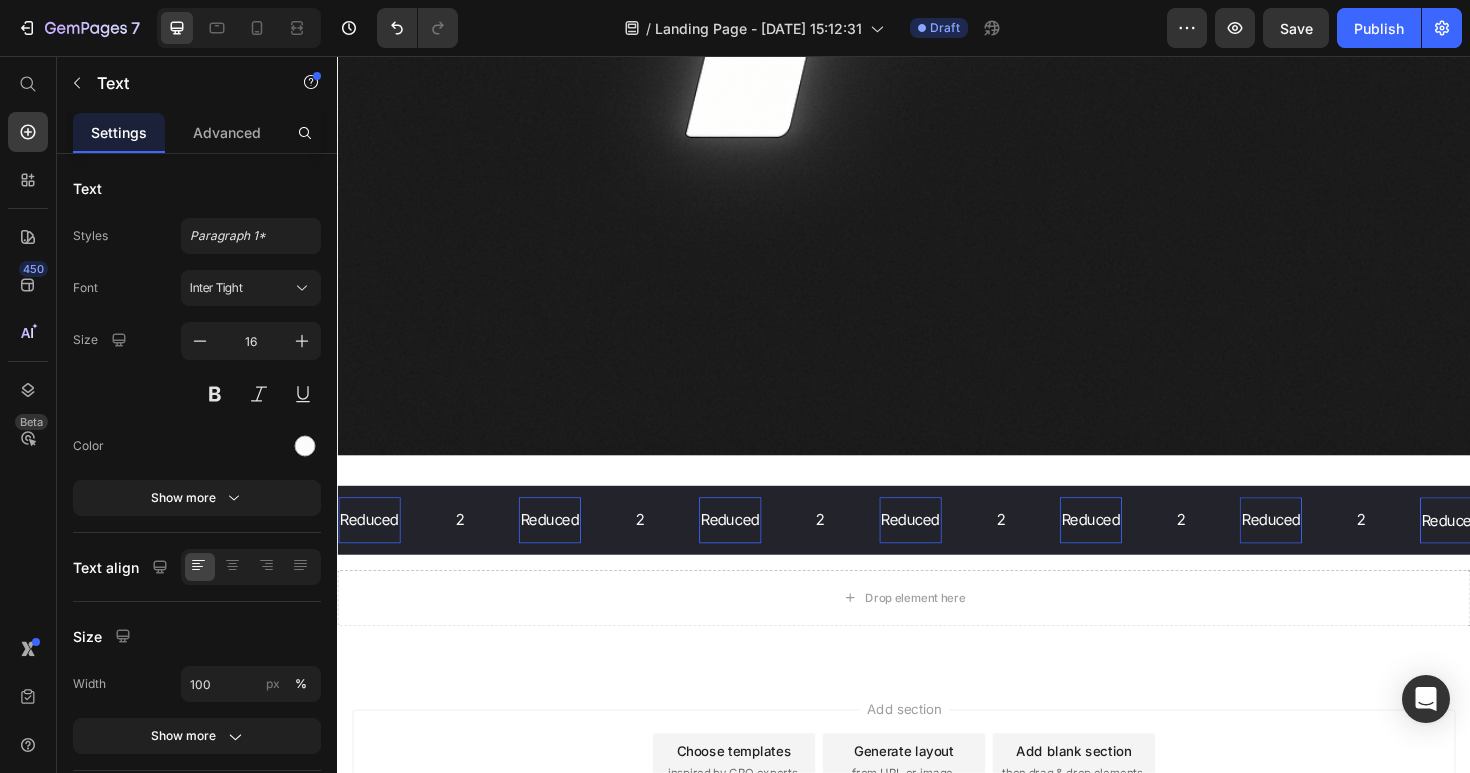 click on "Reduced" at bounding box center [753, 547] 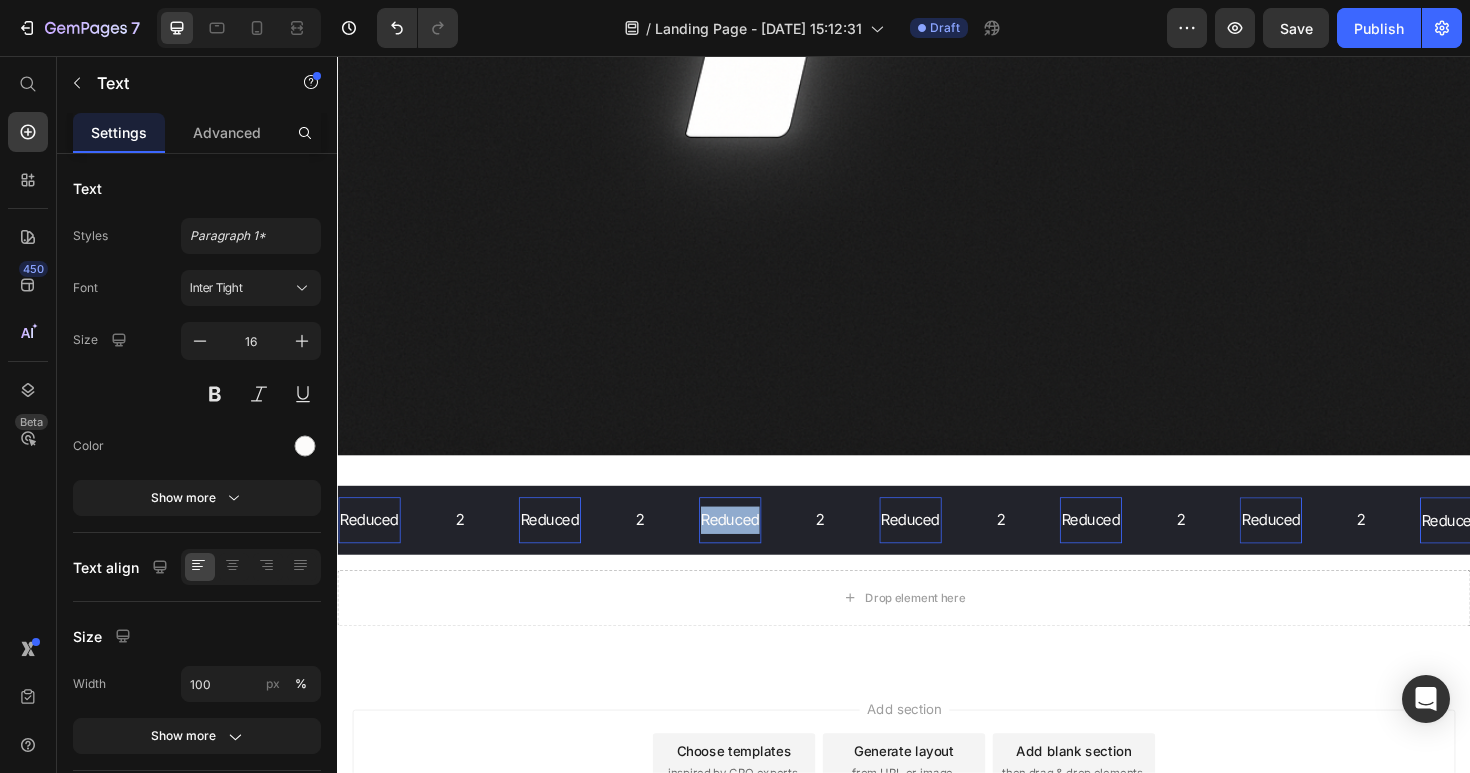 click on "Reduced" at bounding box center [753, 547] 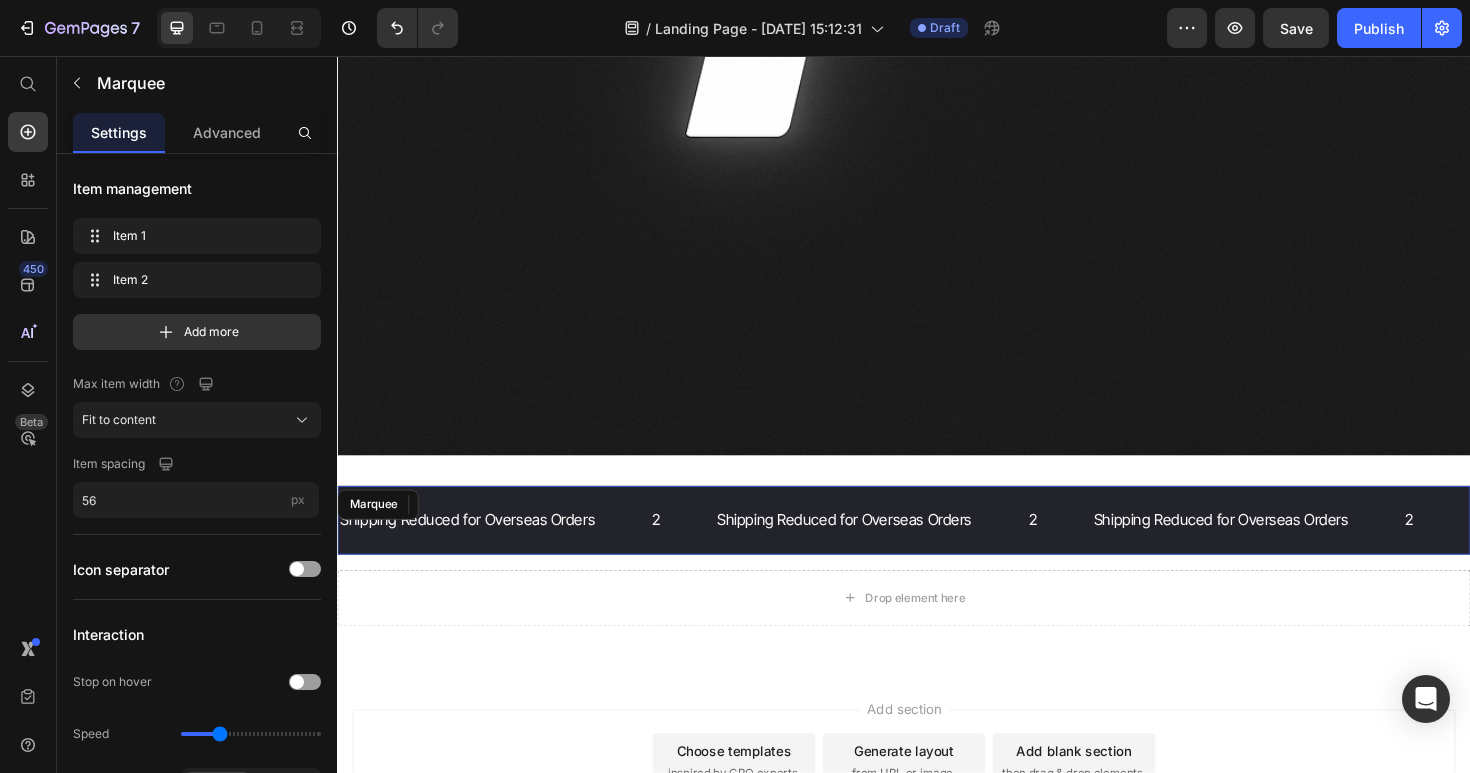 click on "2 Text" at bounding box center [702, 547] 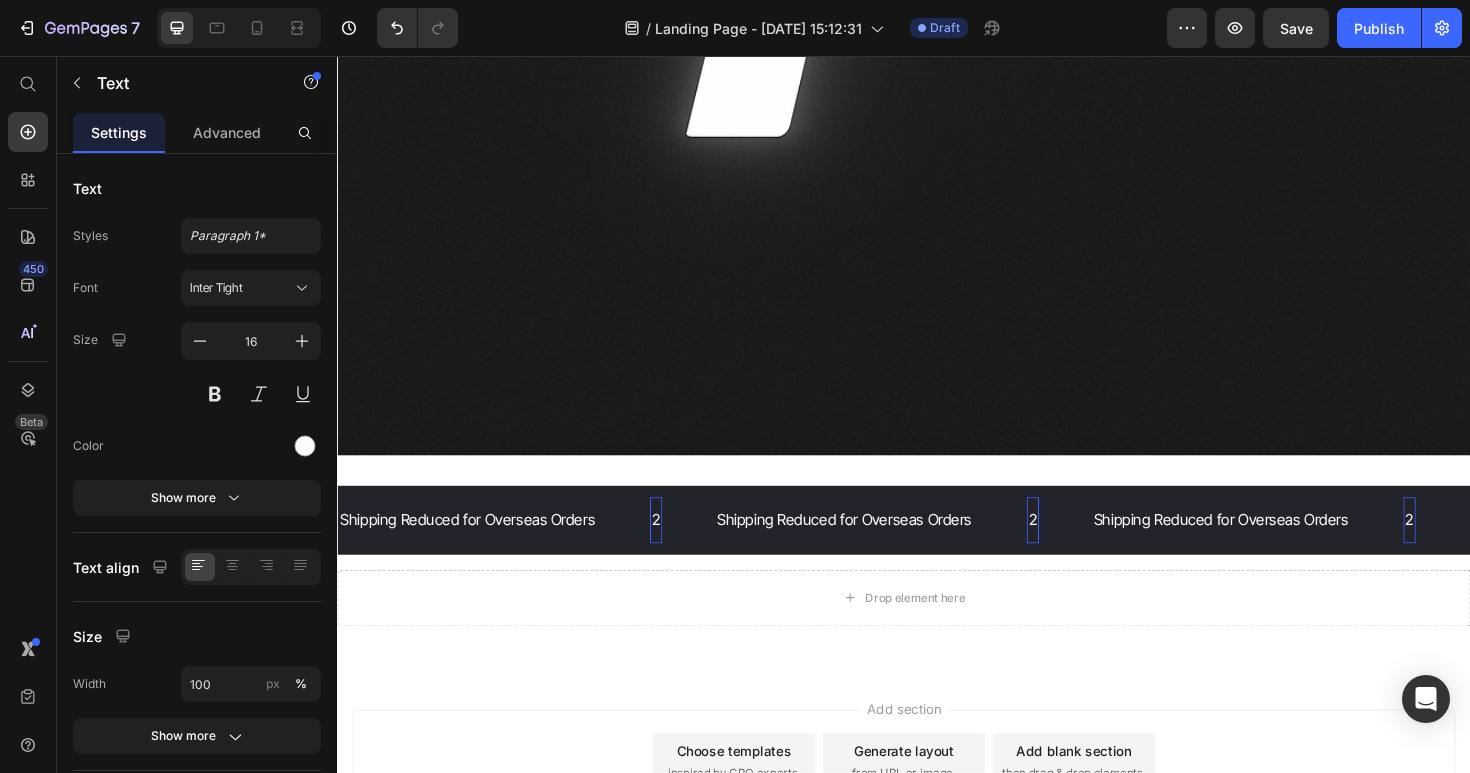click on "2" at bounding box center (674, 547) 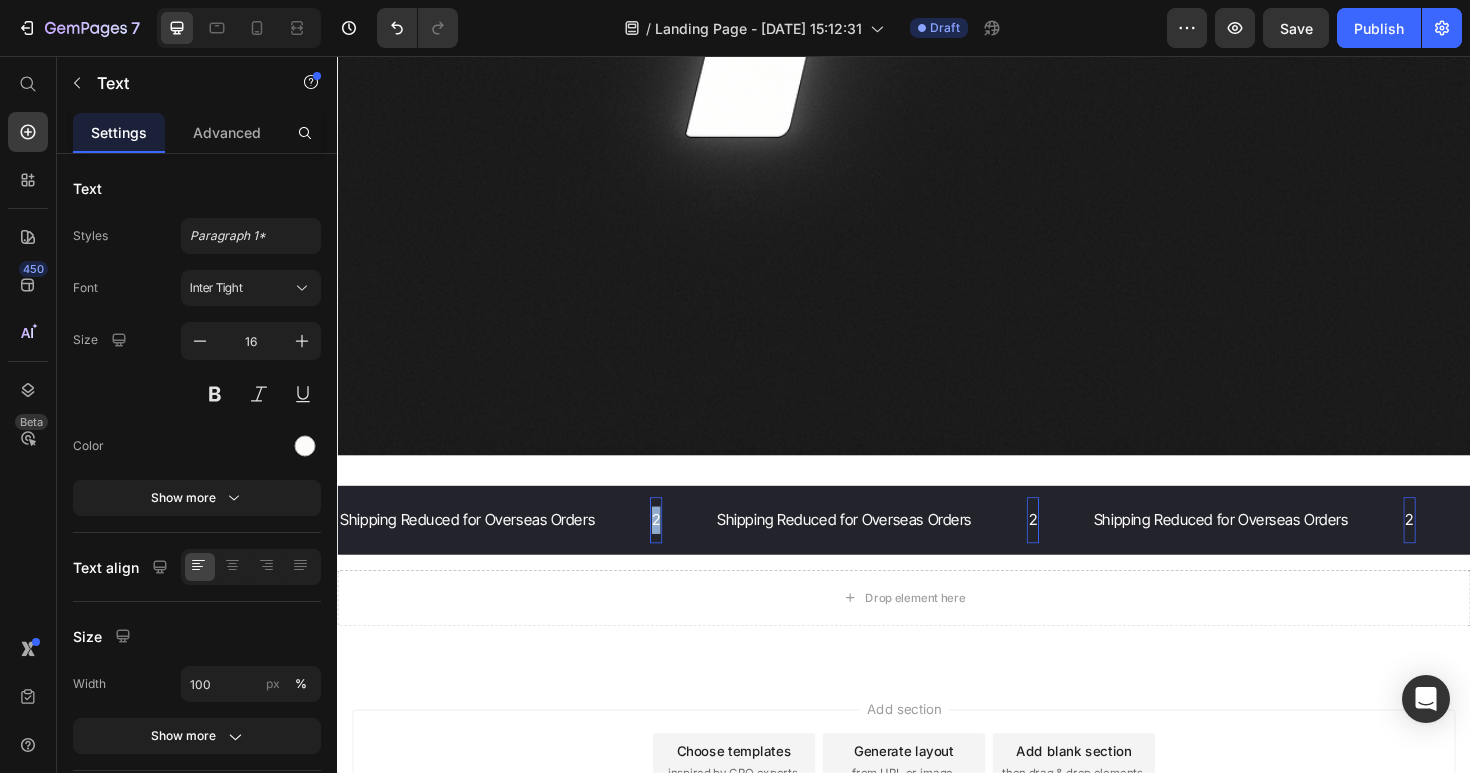 click on "2" at bounding box center (674, 547) 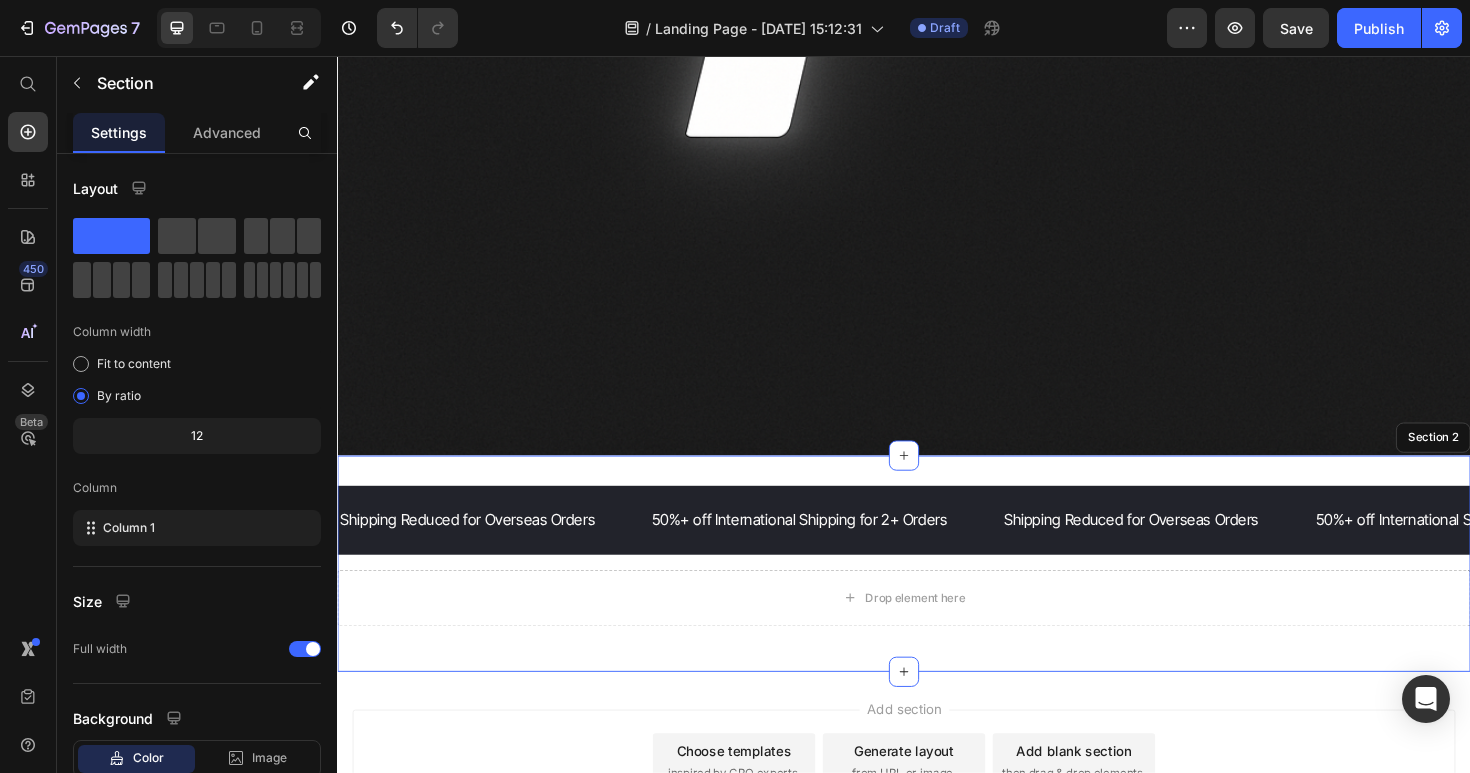 click on "Shipping Reduced for Overseas Orders Text 50%+ off International Shipping for 2+ Orders Text   0 Shipping Reduced for Overseas Orders Text 50%+ off International Shipping for 2+ Orders Text   0 Shipping Reduced for Overseas Orders Text 50%+ off International Shipping for 2+ Orders Text   0 Shipping Reduced for Overseas Orders Text 50%+ off International Shipping for 2+ Orders Text   0 Shipping Reduced for Overseas Orders Text 50%+ off International Shipping for 2+ Orders Text   0 Shipping Reduced for Overseas Orders Text 50%+ off International Shipping for 2+ Orders Text   0 Marquee
Drop element here Row Section 2" at bounding box center (937, 593) 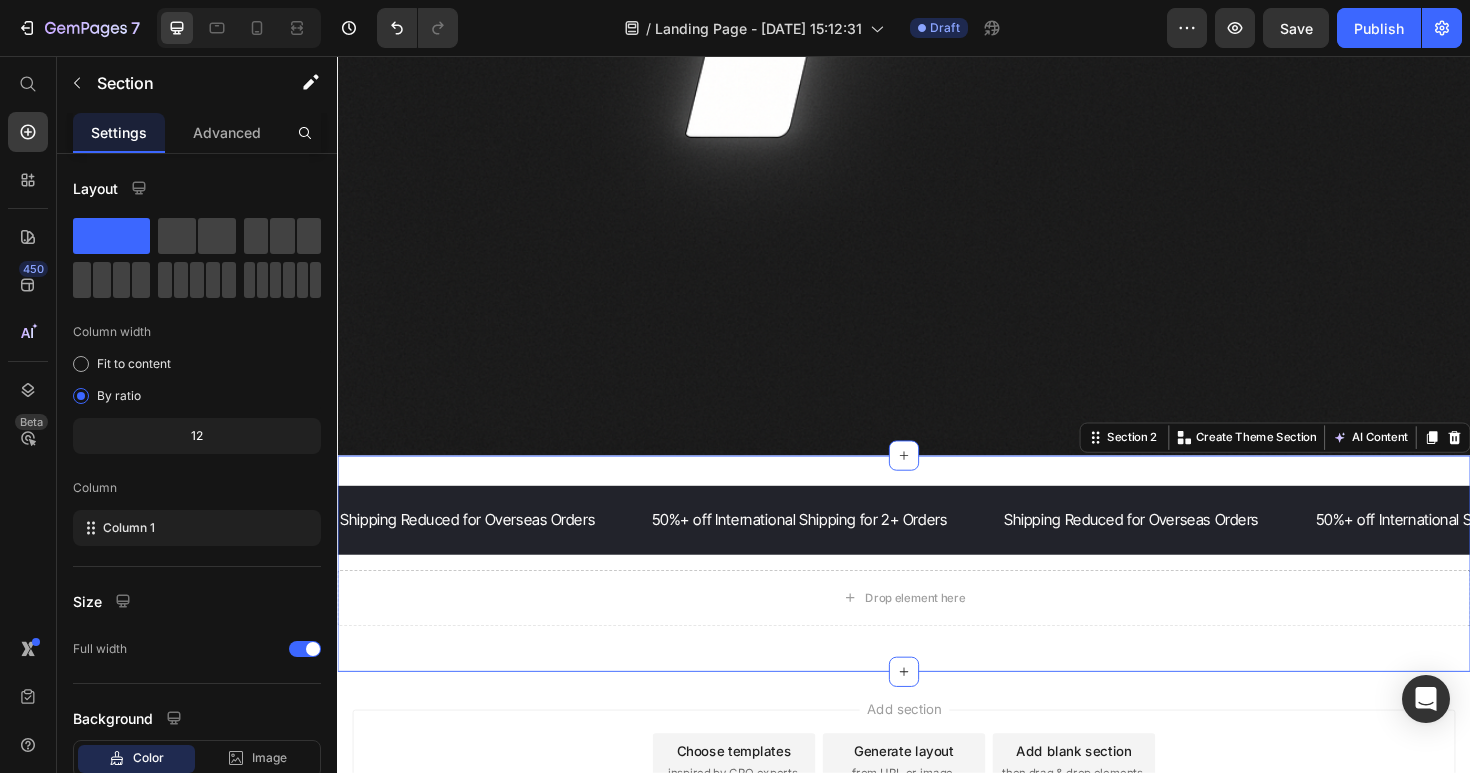 click on "Shipping Reduced for Overseas Orders Text 50%+ off International Shipping for 2+ Orders Text Shipping Reduced for Overseas Orders Text 50%+ off International Shipping for 2+ Orders Text Shipping Reduced for Overseas Orders Text 50%+ off International Shipping for 2+ Orders Text Shipping Reduced for Overseas Orders Text 50%+ off International Shipping for 2+ Orders Text Shipping Reduced for Overseas Orders Text 50%+ off International Shipping for 2+ Orders Text Shipping Reduced for Overseas Orders Text 50%+ off International Shipping for 2+ Orders Text Marquee
Drop element here Row Section 2   You can create reusable sections Create Theme Section AI Content Write with GemAI What would you like to describe here? Tone and Voice Persuasive Product Flow Tool Show more Generate" at bounding box center (937, 593) 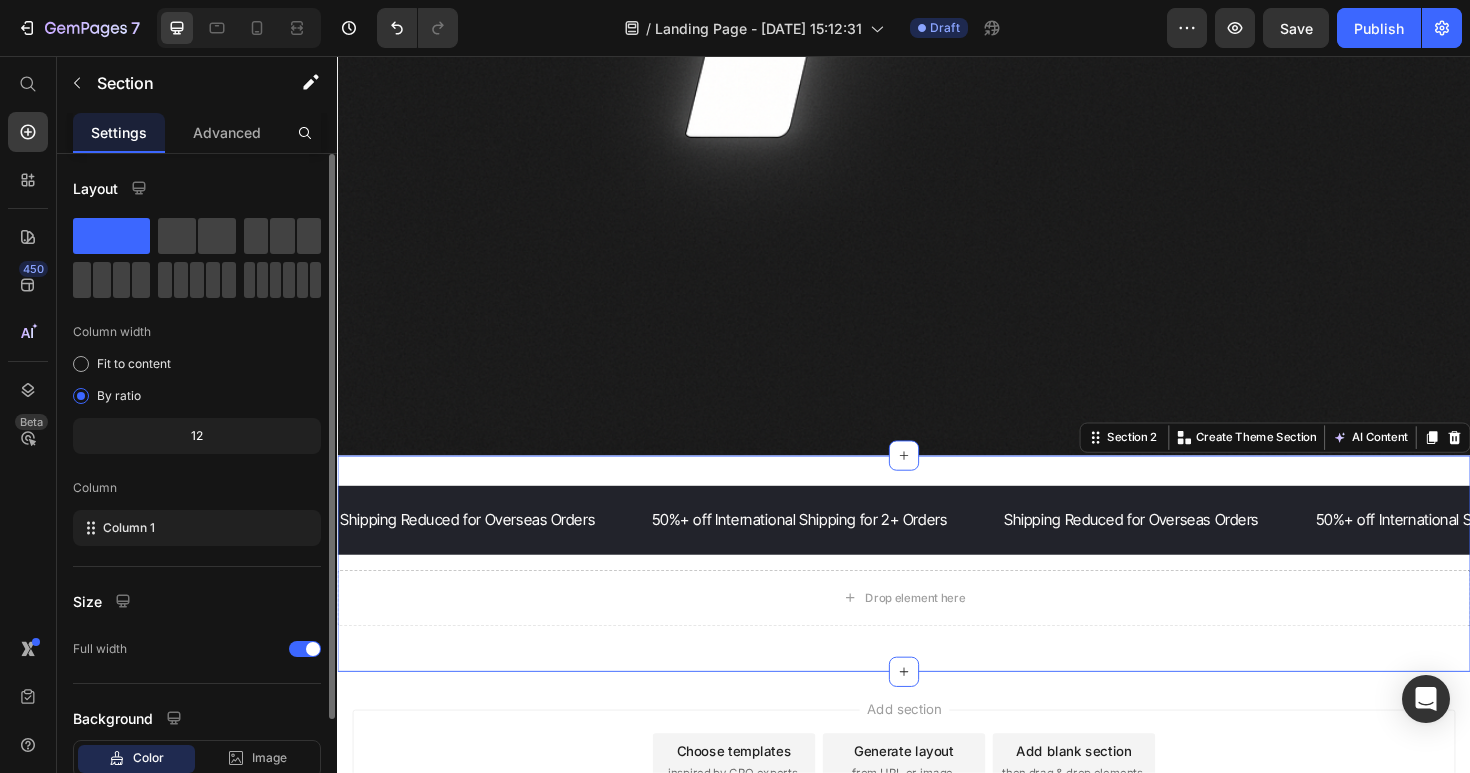 scroll, scrollTop: 132, scrollLeft: 0, axis: vertical 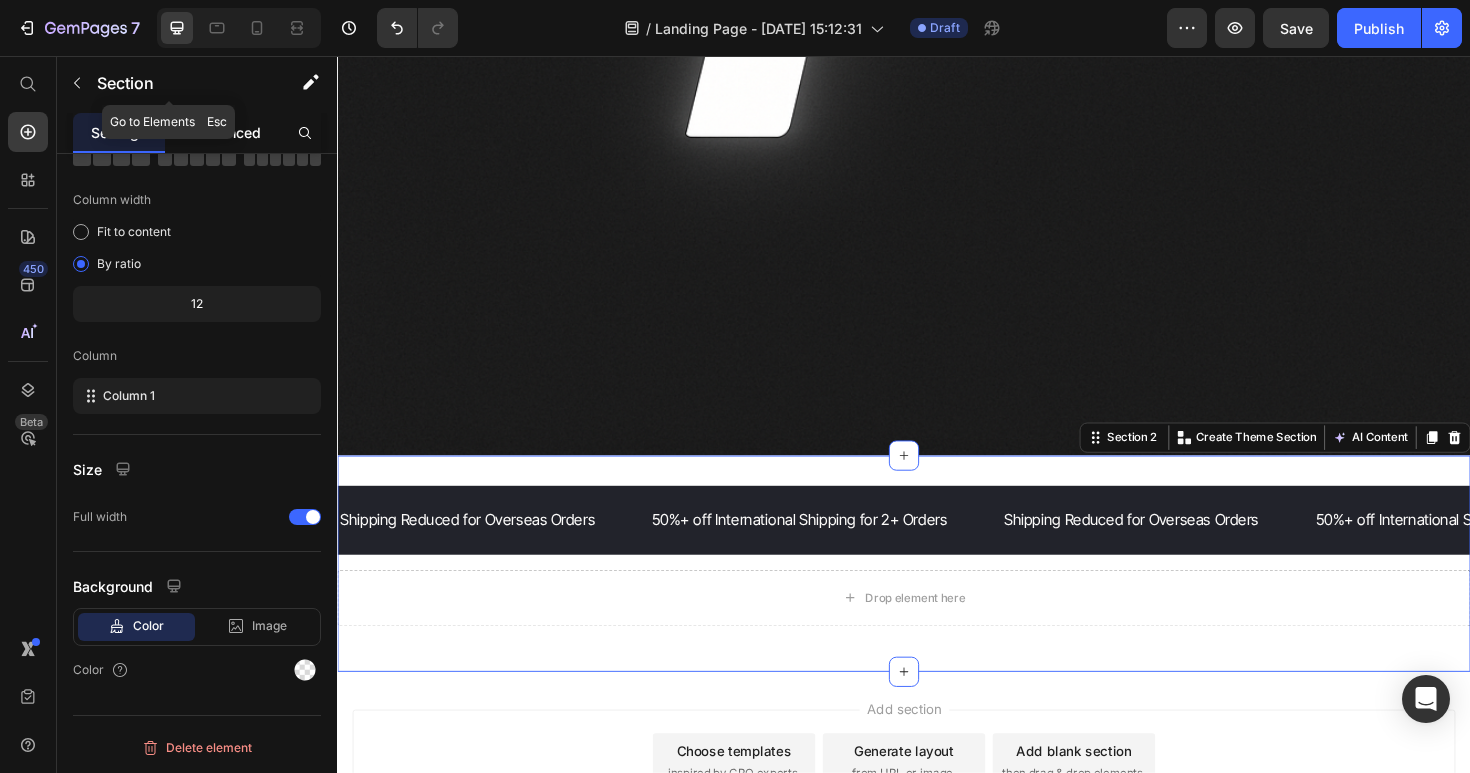 click on "Advanced" at bounding box center [227, 132] 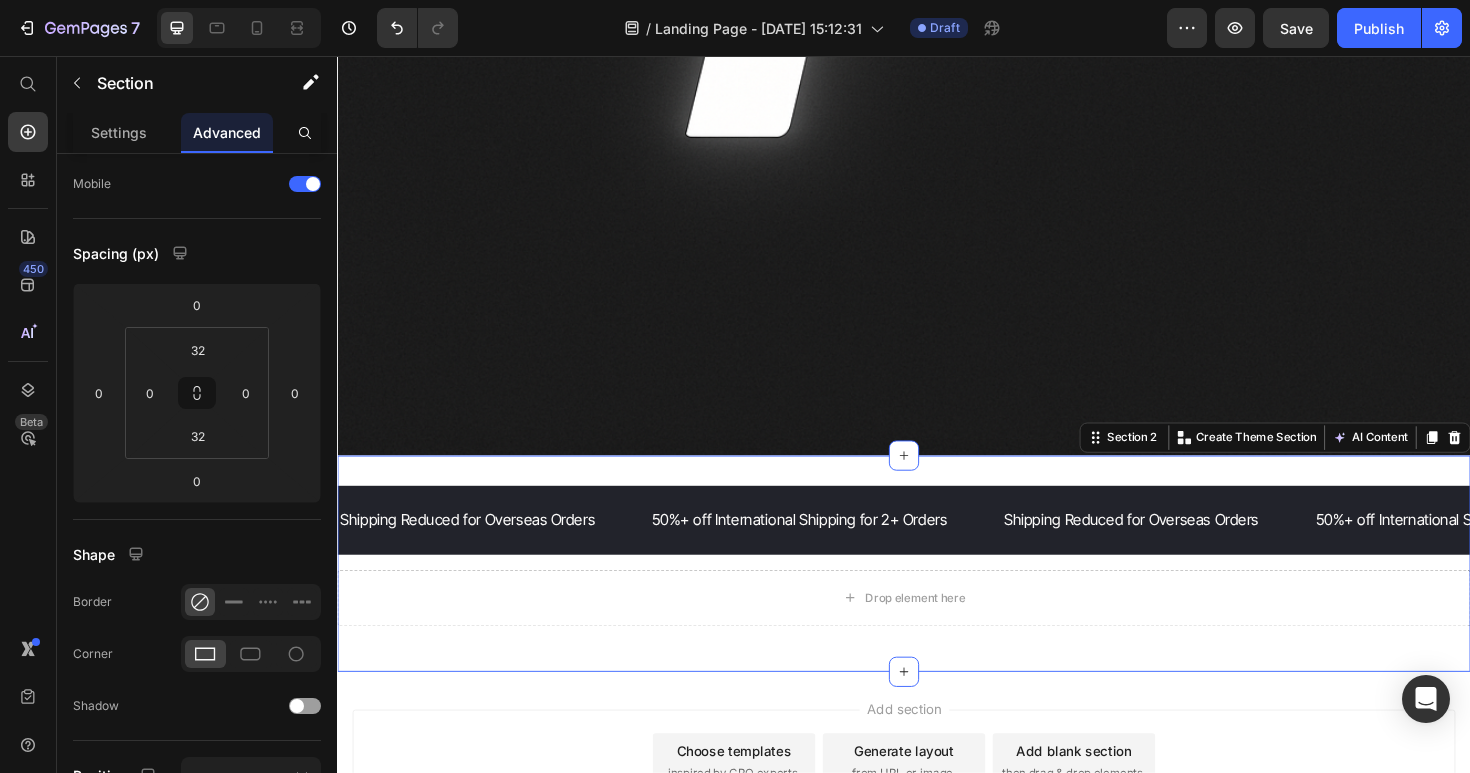 scroll, scrollTop: 0, scrollLeft: 0, axis: both 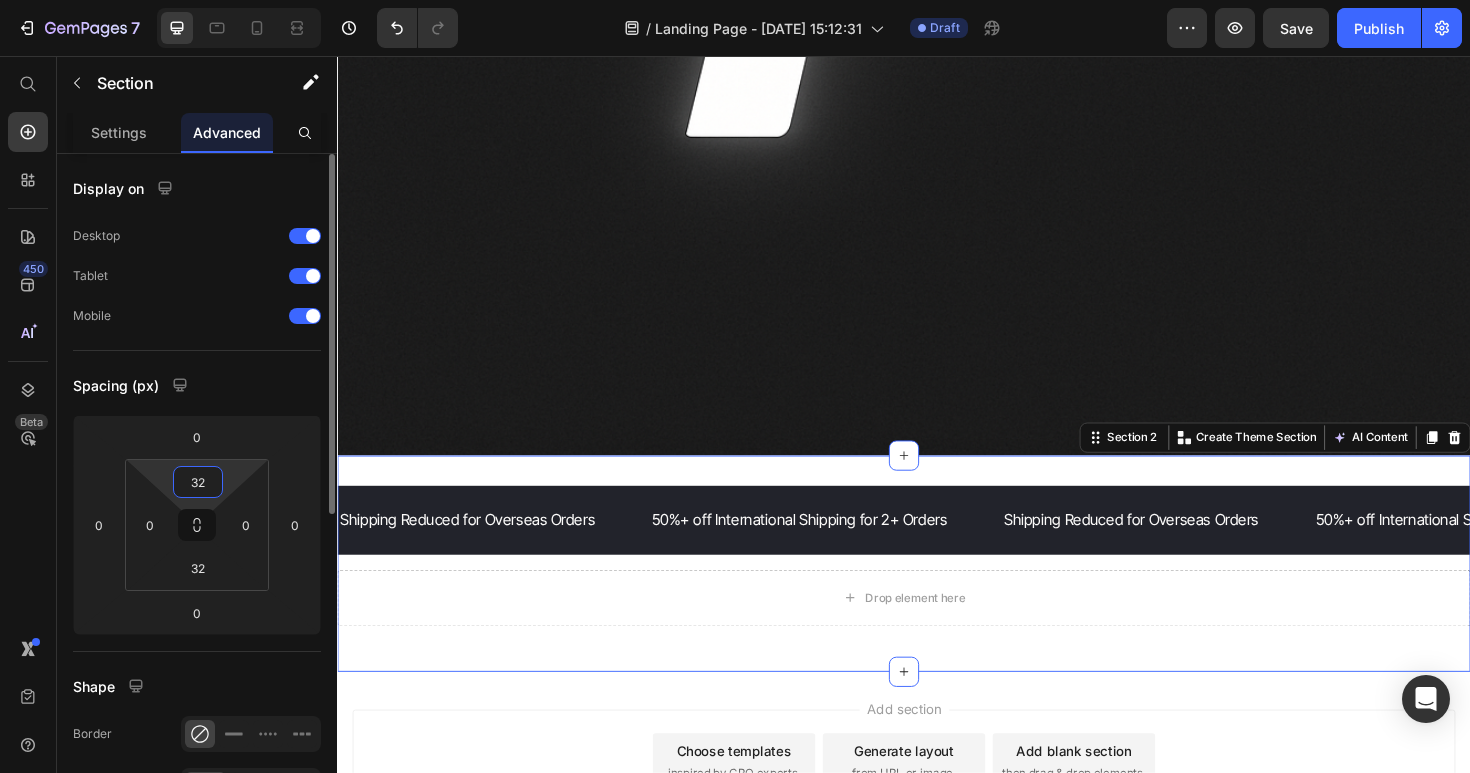 click on "32" at bounding box center [198, 482] 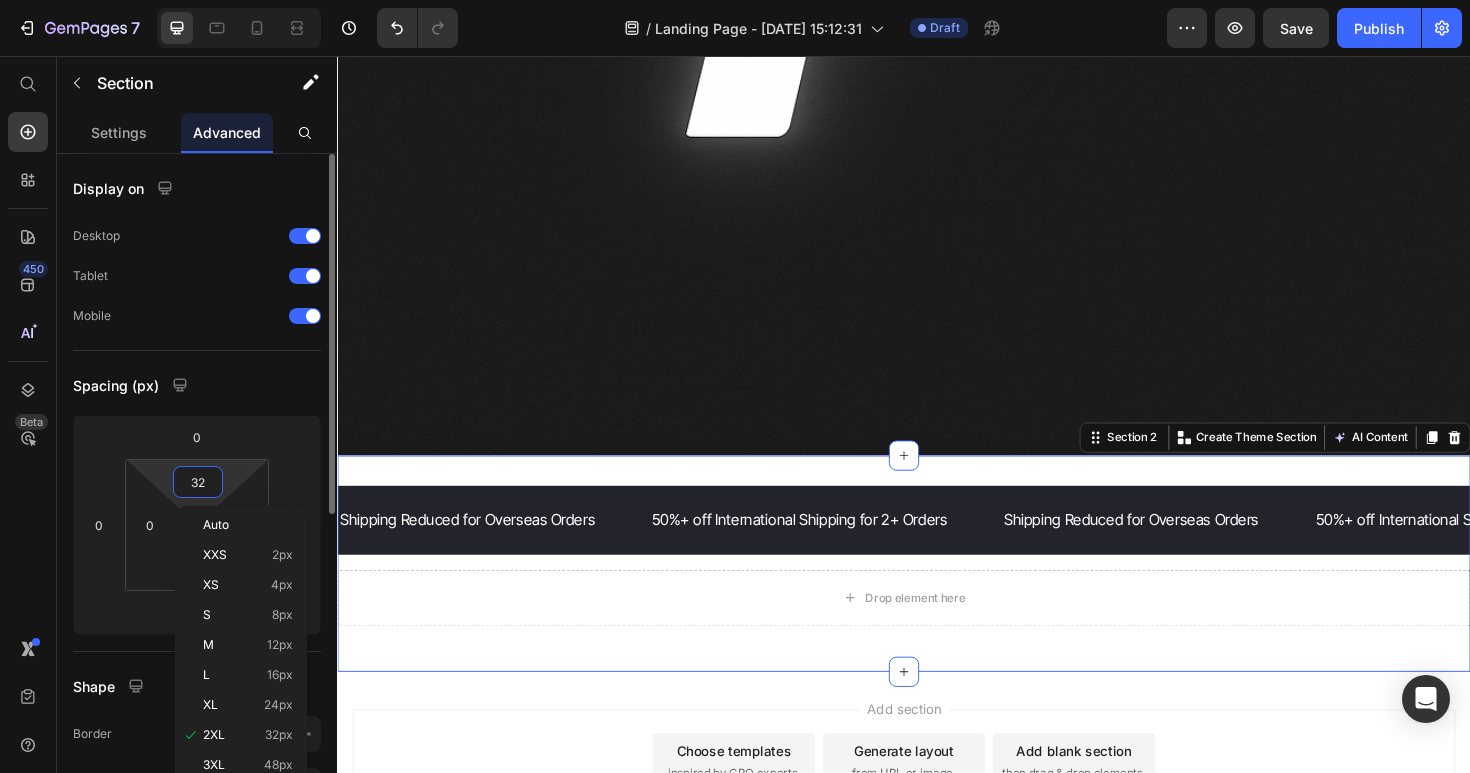 click on "32" at bounding box center [198, 482] 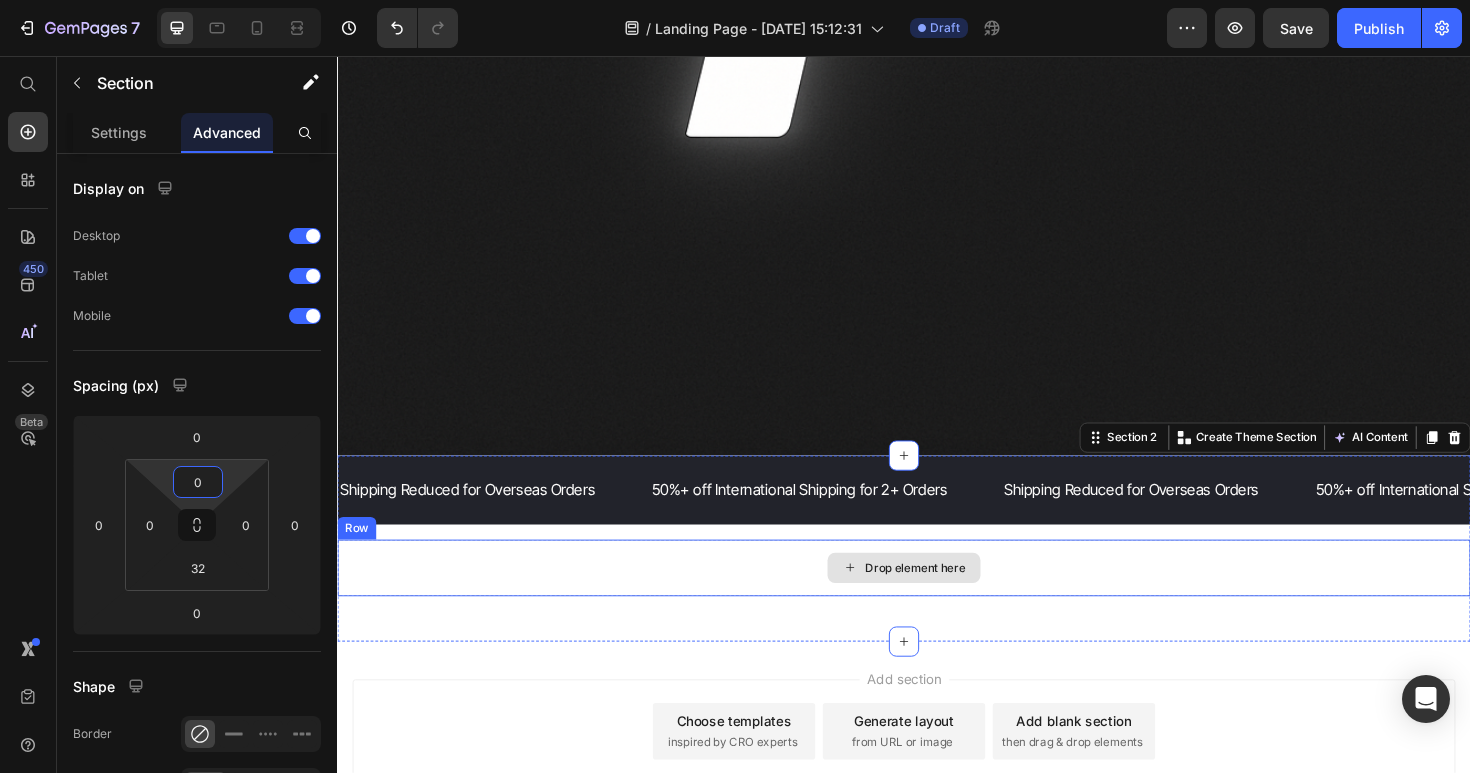 click on "Drop element here" at bounding box center (937, 598) 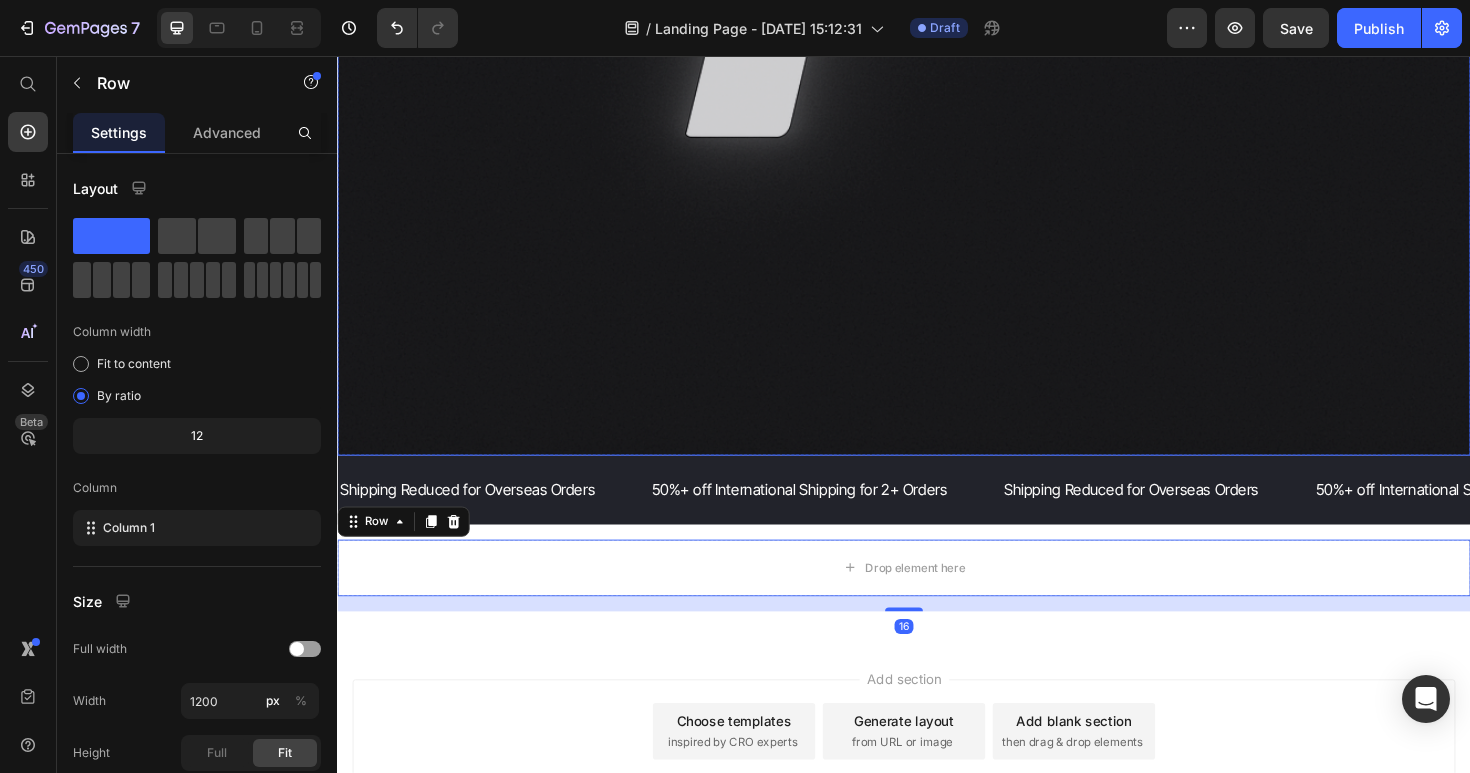 click at bounding box center (937, -121) 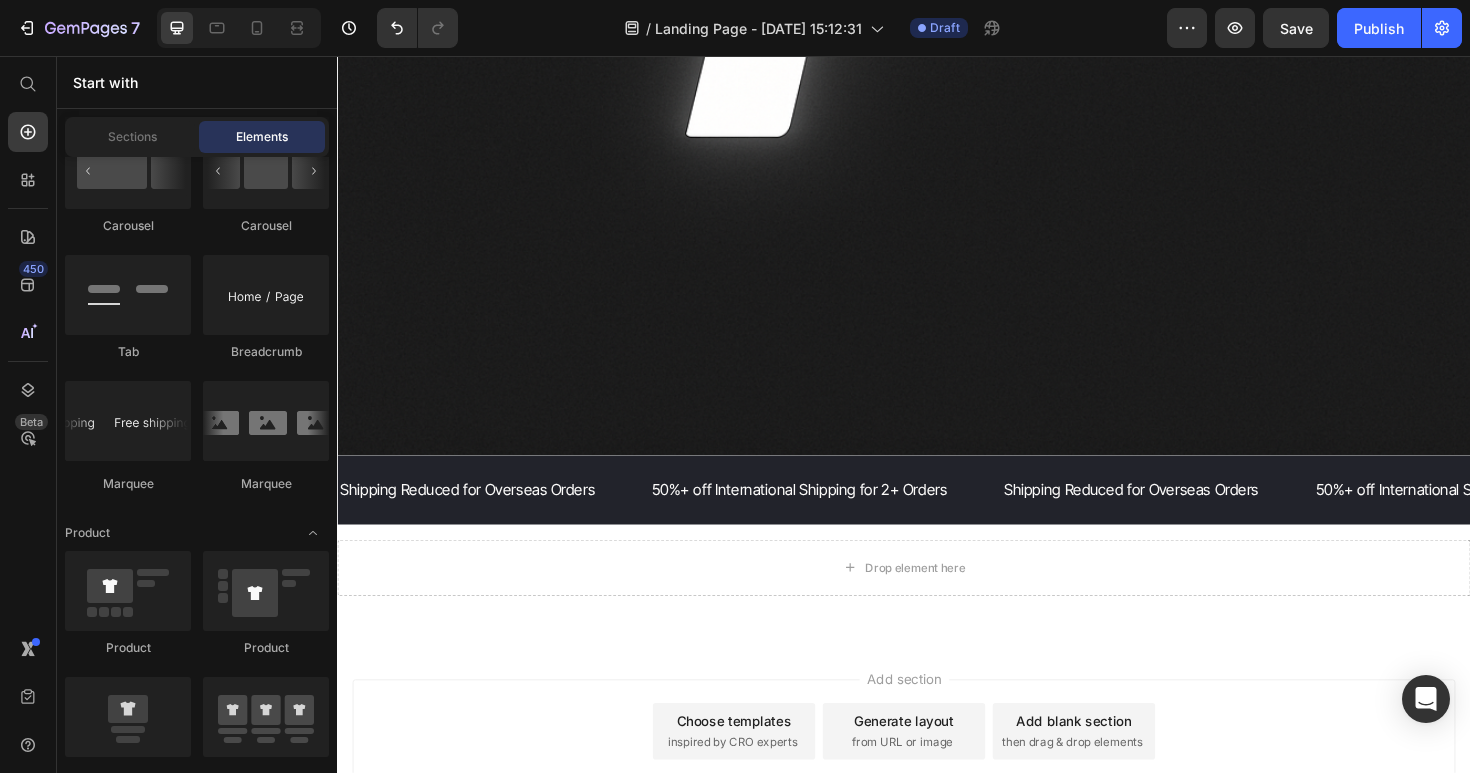 click on "Add section Choose templates inspired by CRO experts Generate layout from URL or image Add blank section then drag & drop elements" at bounding box center (937, 771) 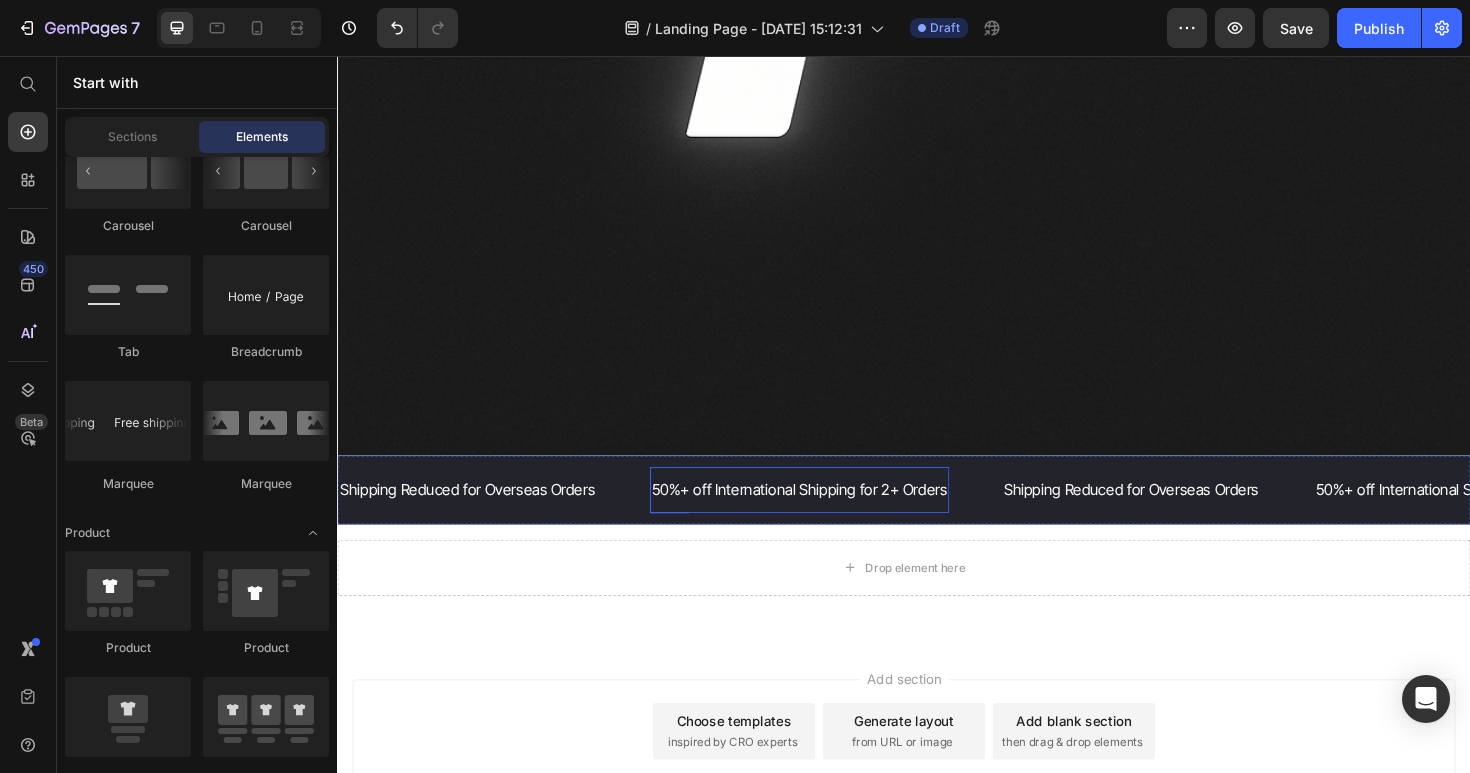 click on "50%+ off International Shipping for 2+ Orders Text" at bounding box center [826, 515] 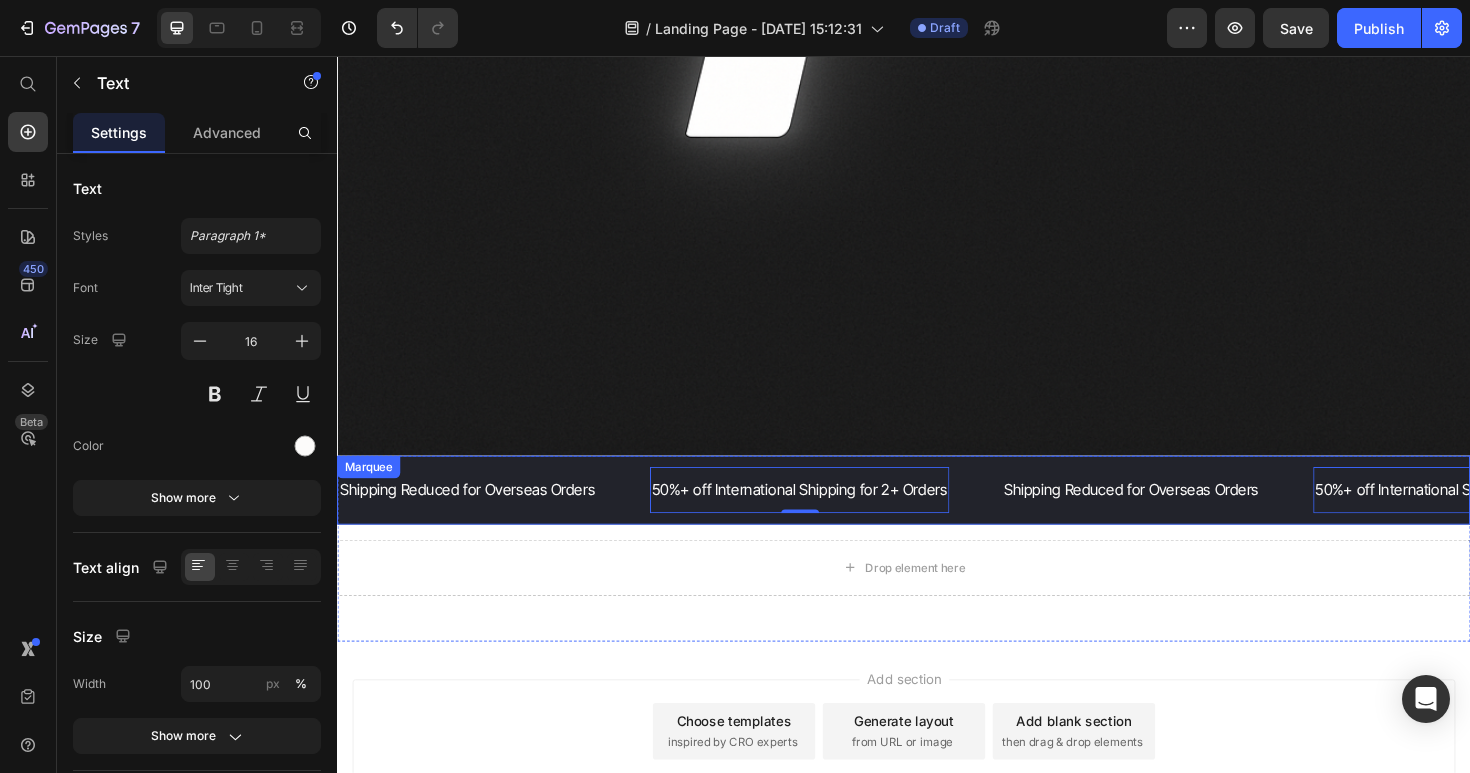 click on "Shipping Reduced for Overseas Orders Text" at bounding box center (503, 515) 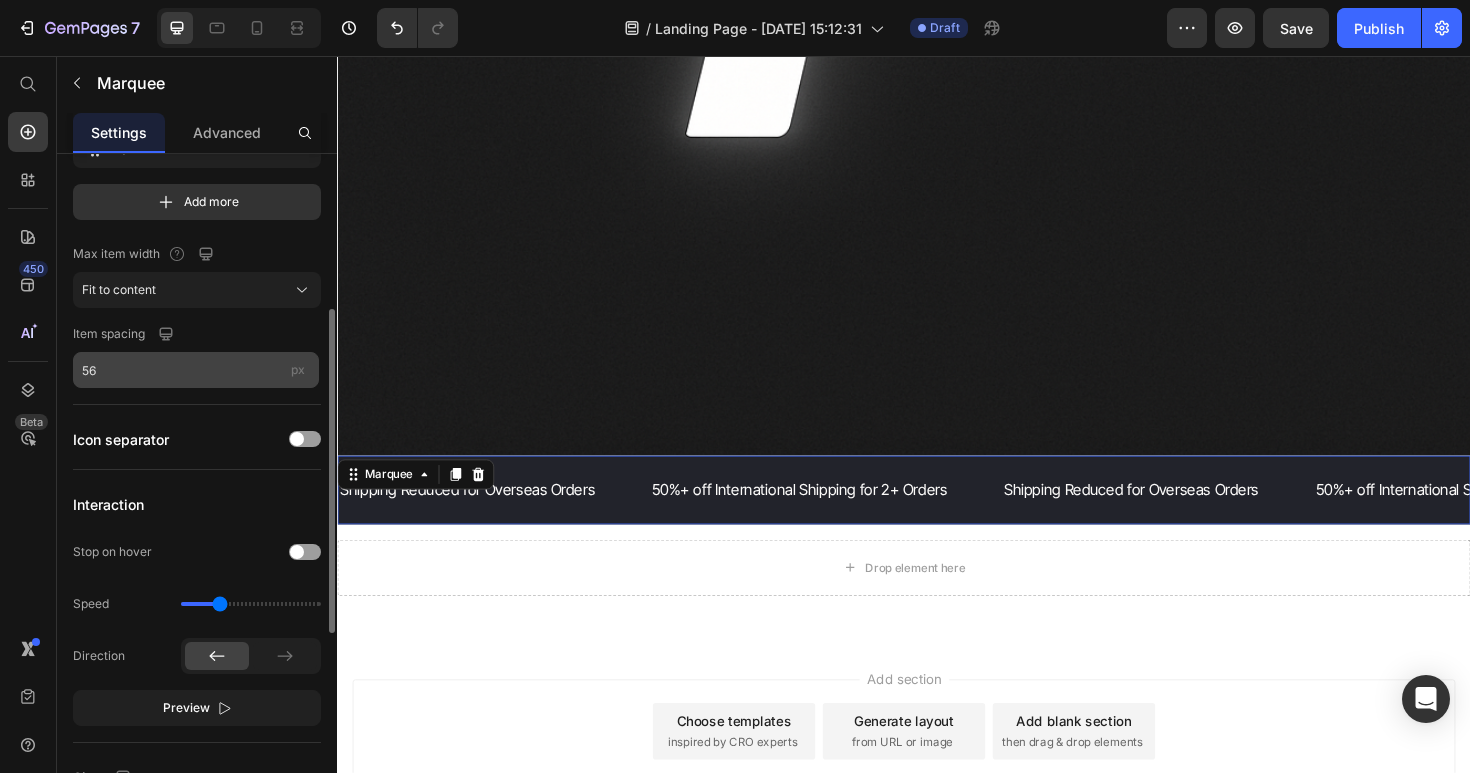 scroll, scrollTop: 221, scrollLeft: 0, axis: vertical 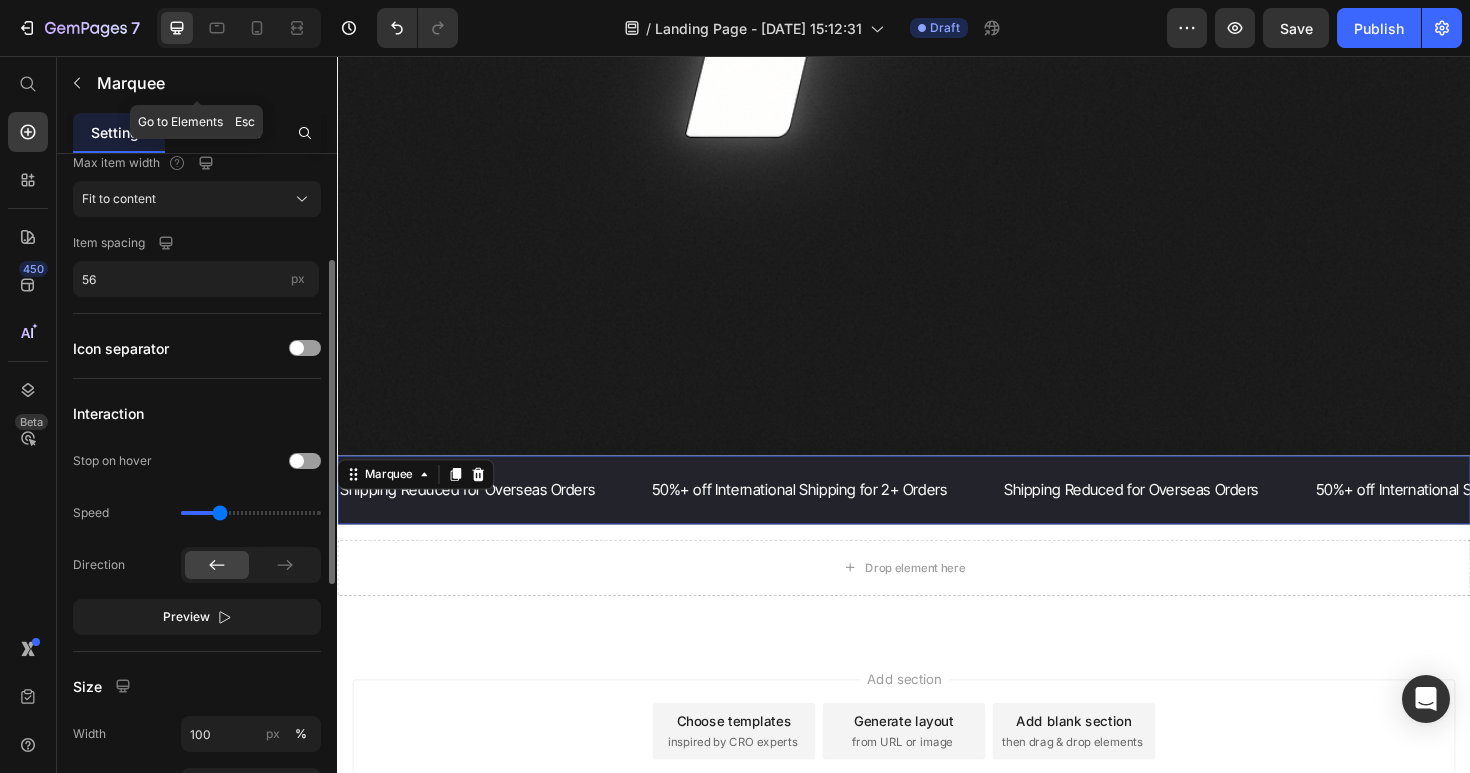 click on "Marquee" 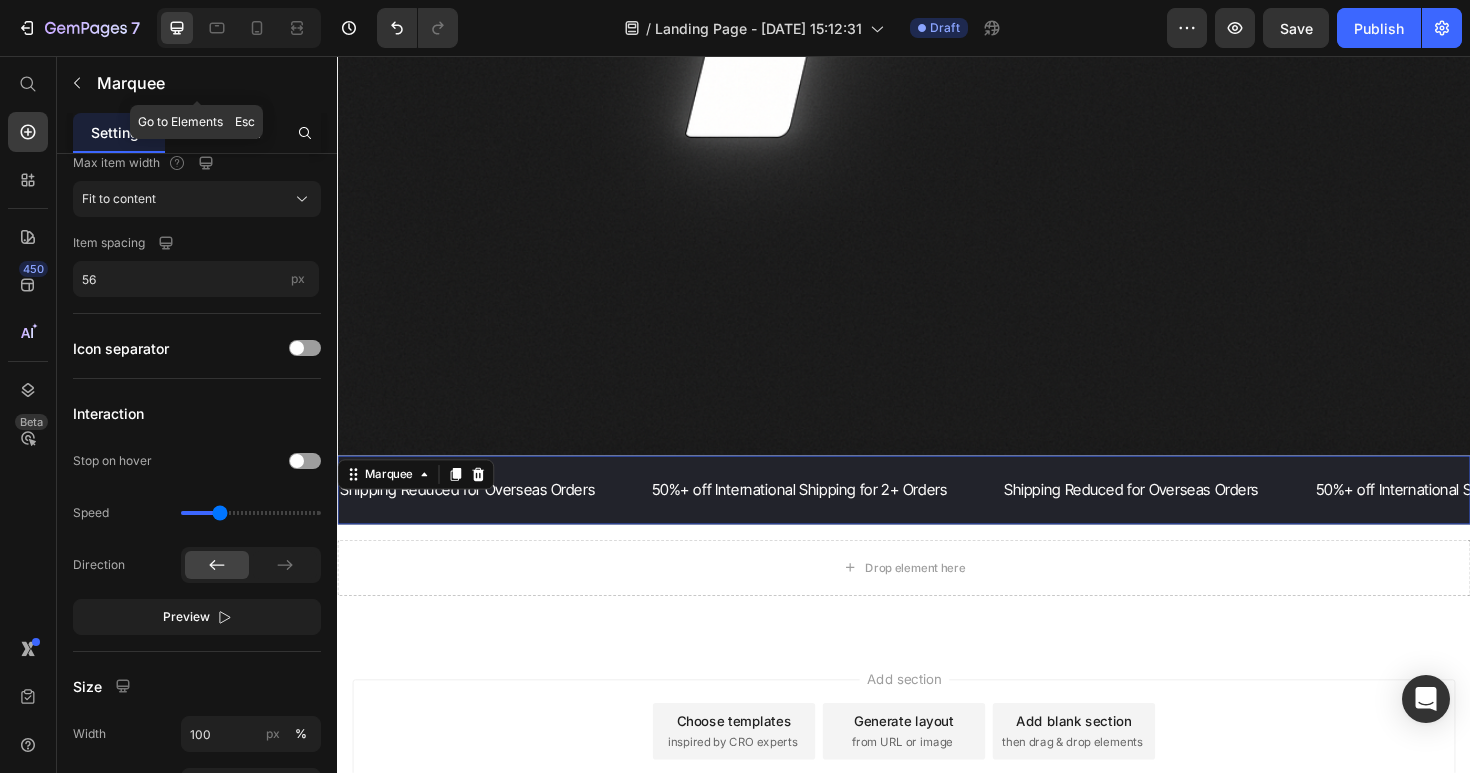 click on "Advanced" 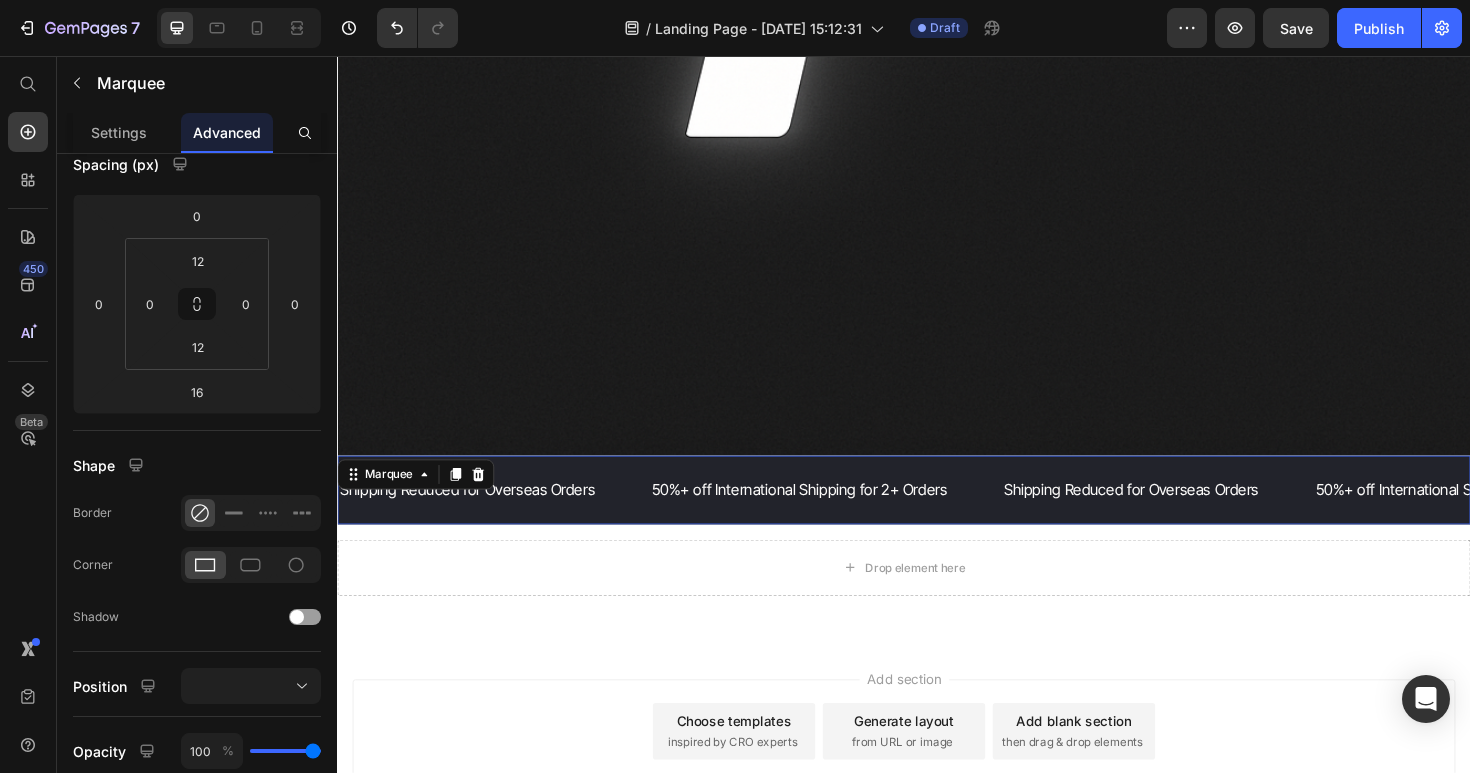 scroll, scrollTop: 0, scrollLeft: 0, axis: both 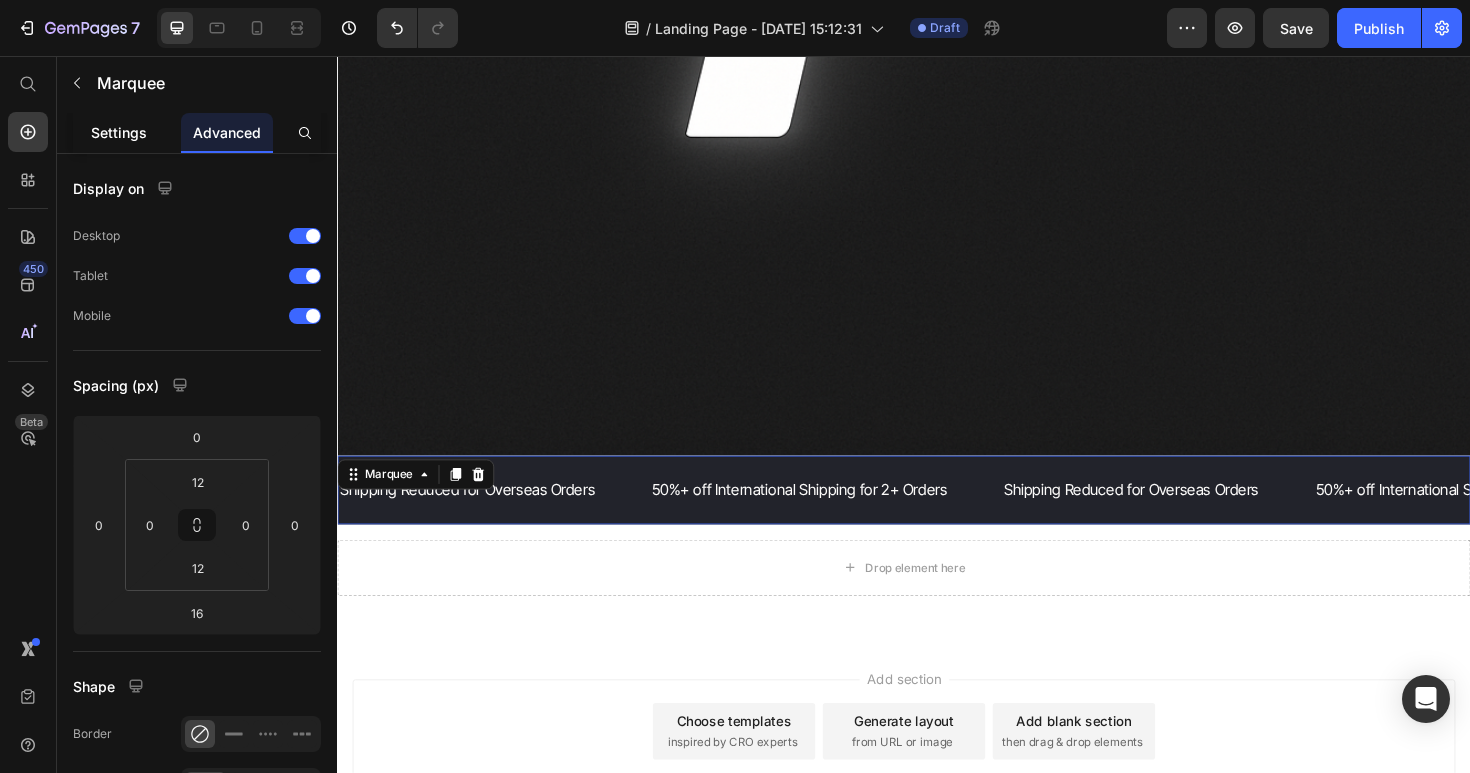 click on "Settings" 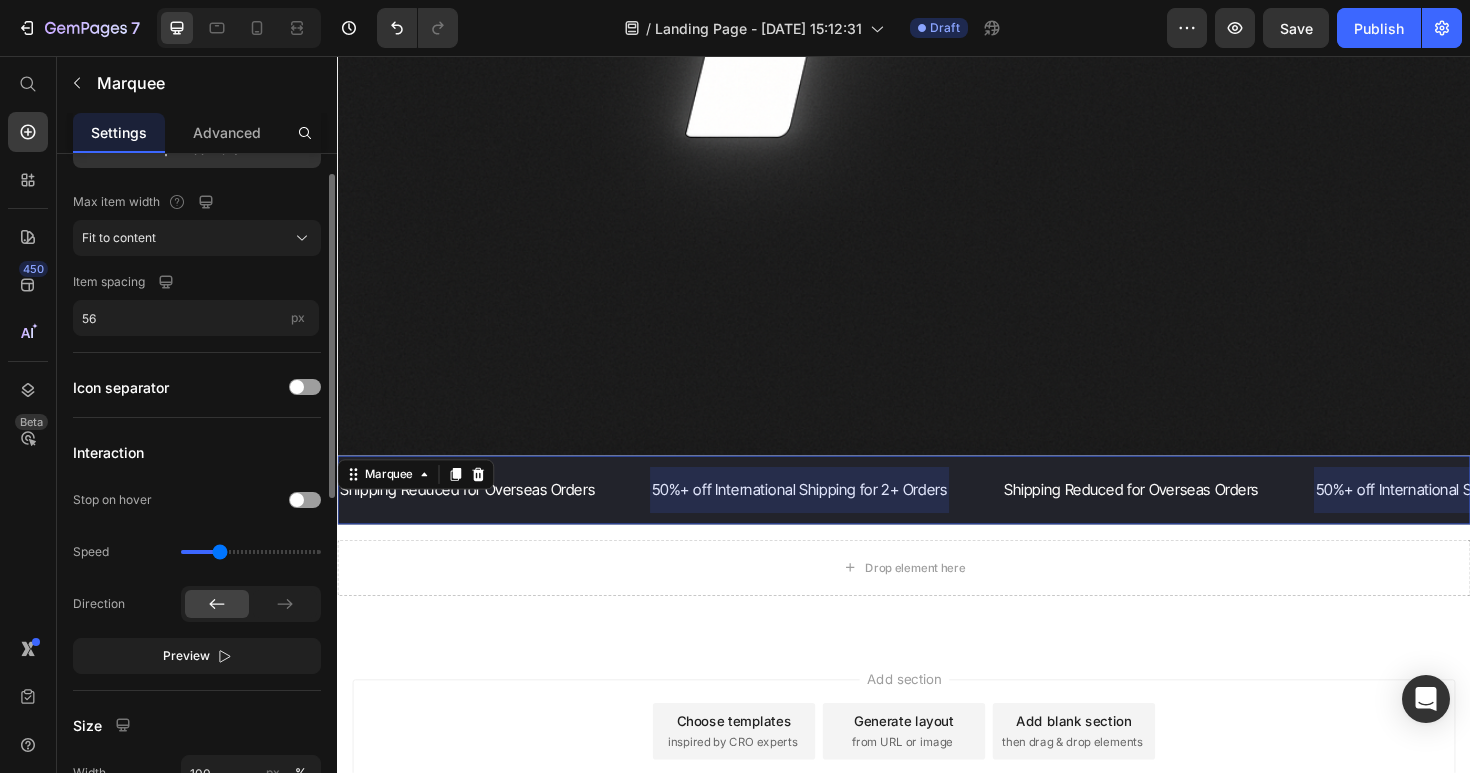 scroll, scrollTop: 225, scrollLeft: 0, axis: vertical 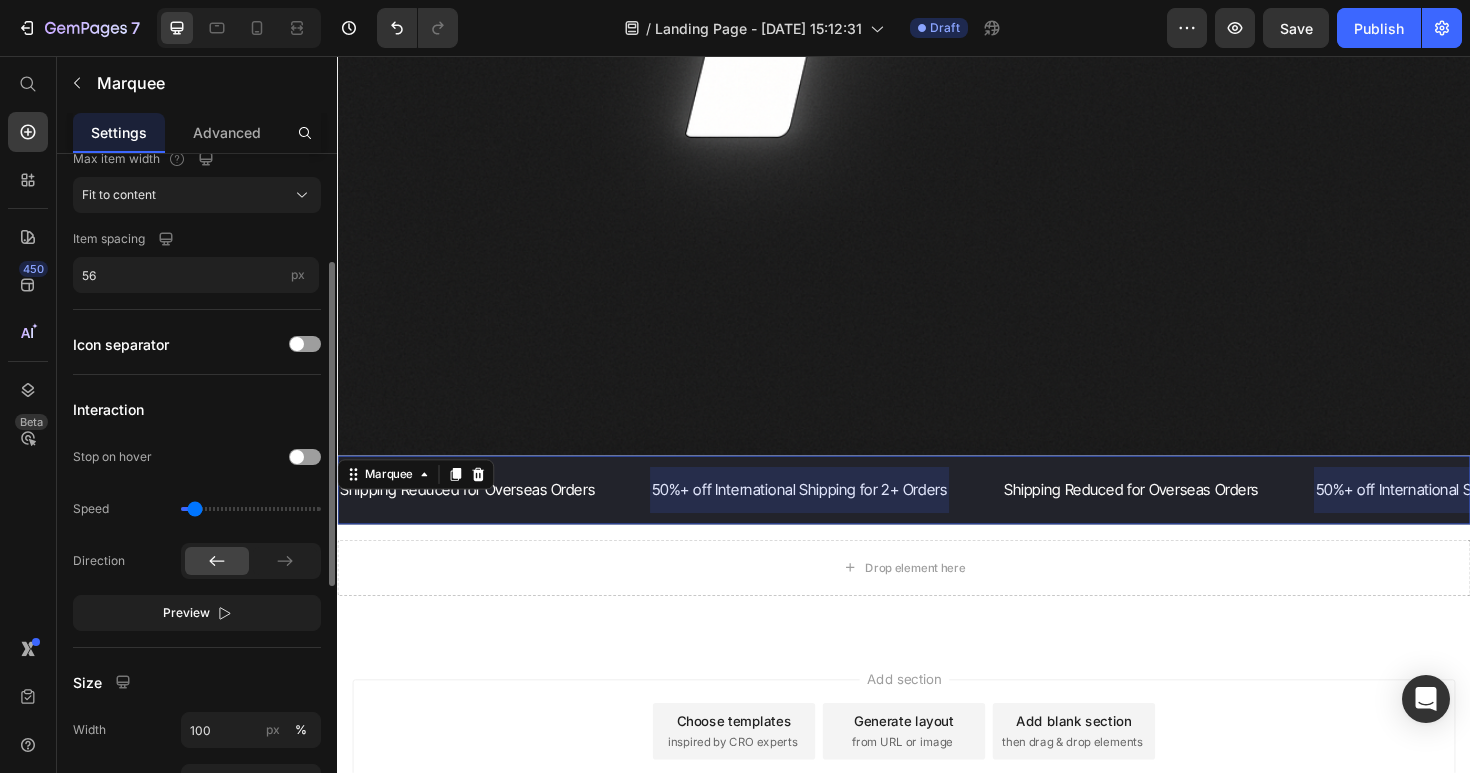 drag, startPoint x: 222, startPoint y: 515, endPoint x: 196, endPoint y: 515, distance: 26 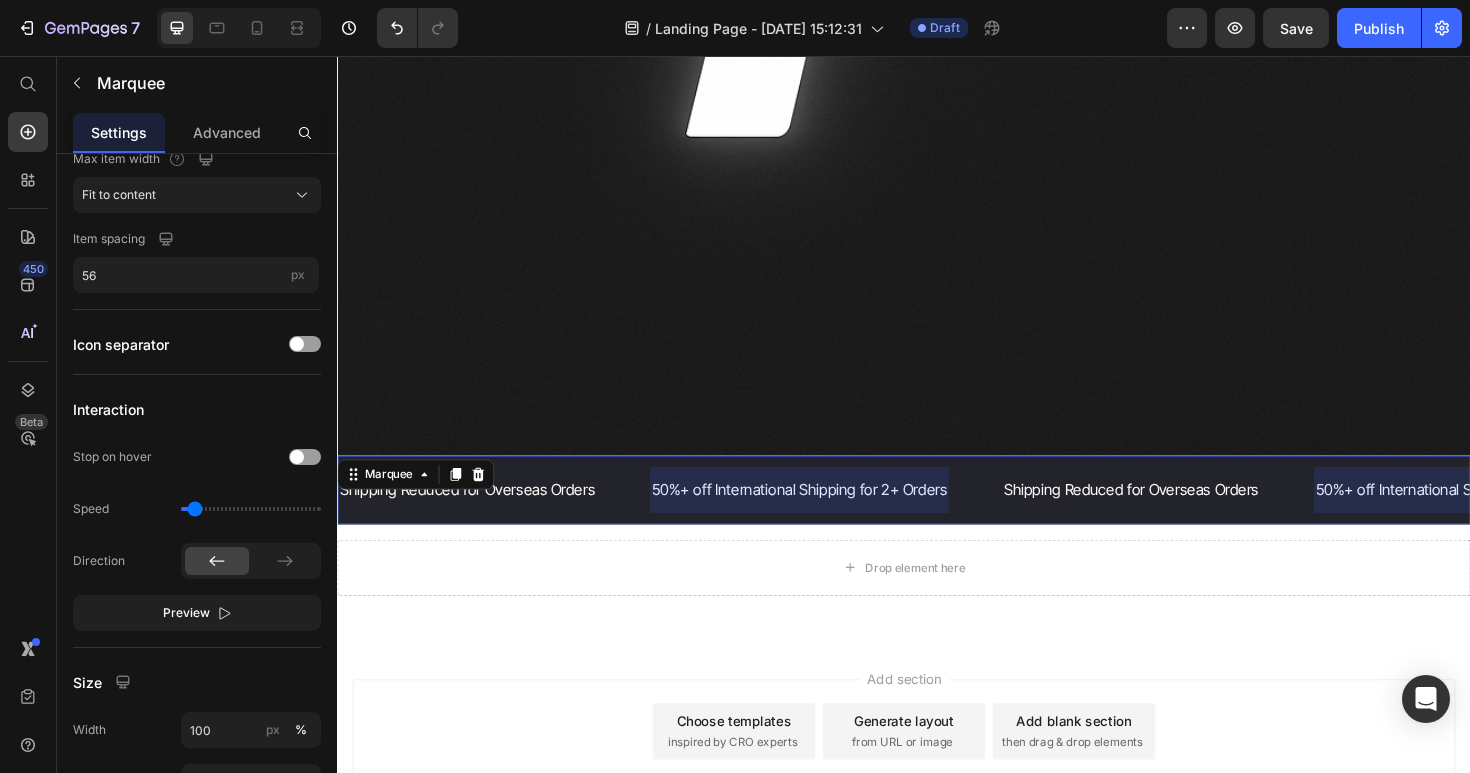 click on "Add section Choose templates inspired by CRO experts Generate layout from URL or image Add blank section then drag & drop elements" at bounding box center (937, 799) 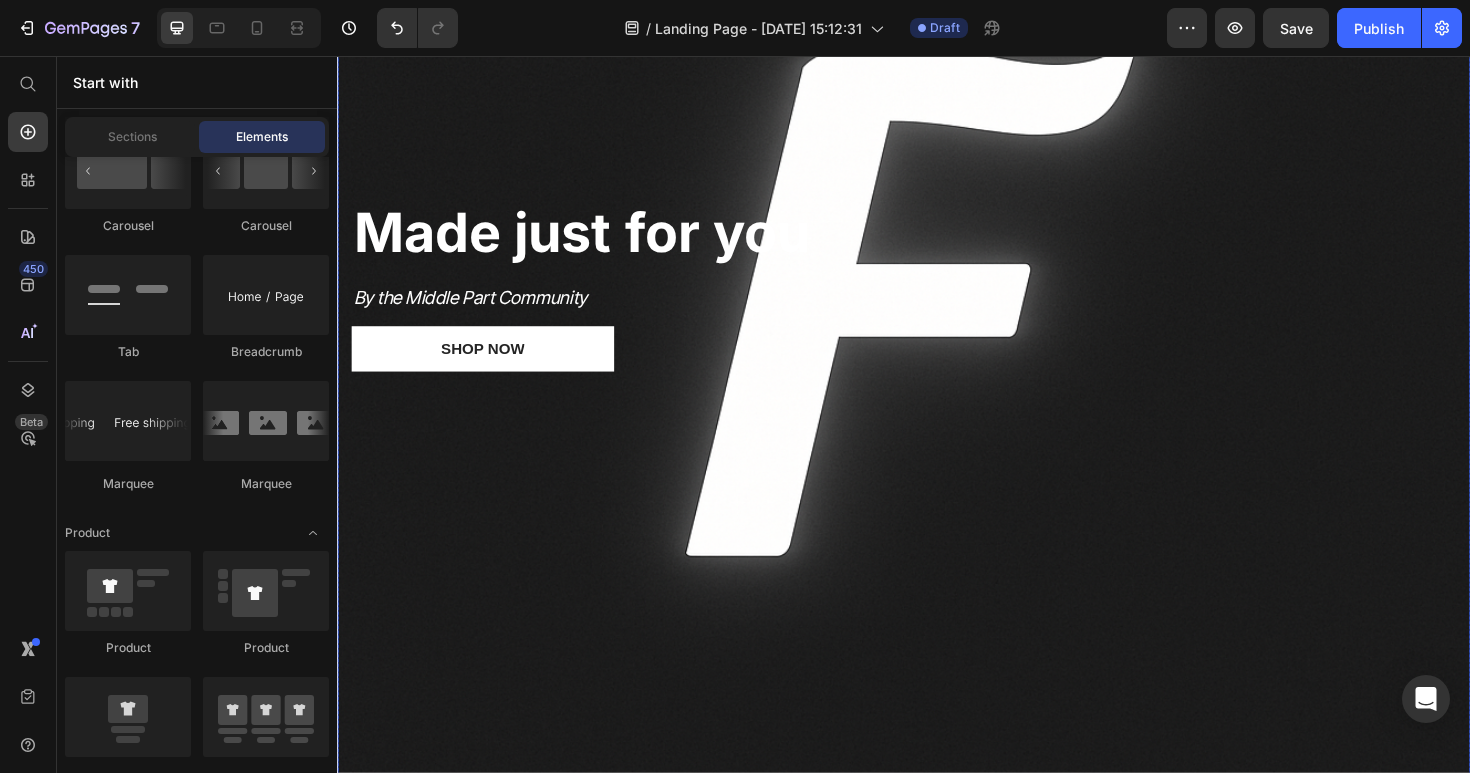scroll, scrollTop: 353, scrollLeft: 0, axis: vertical 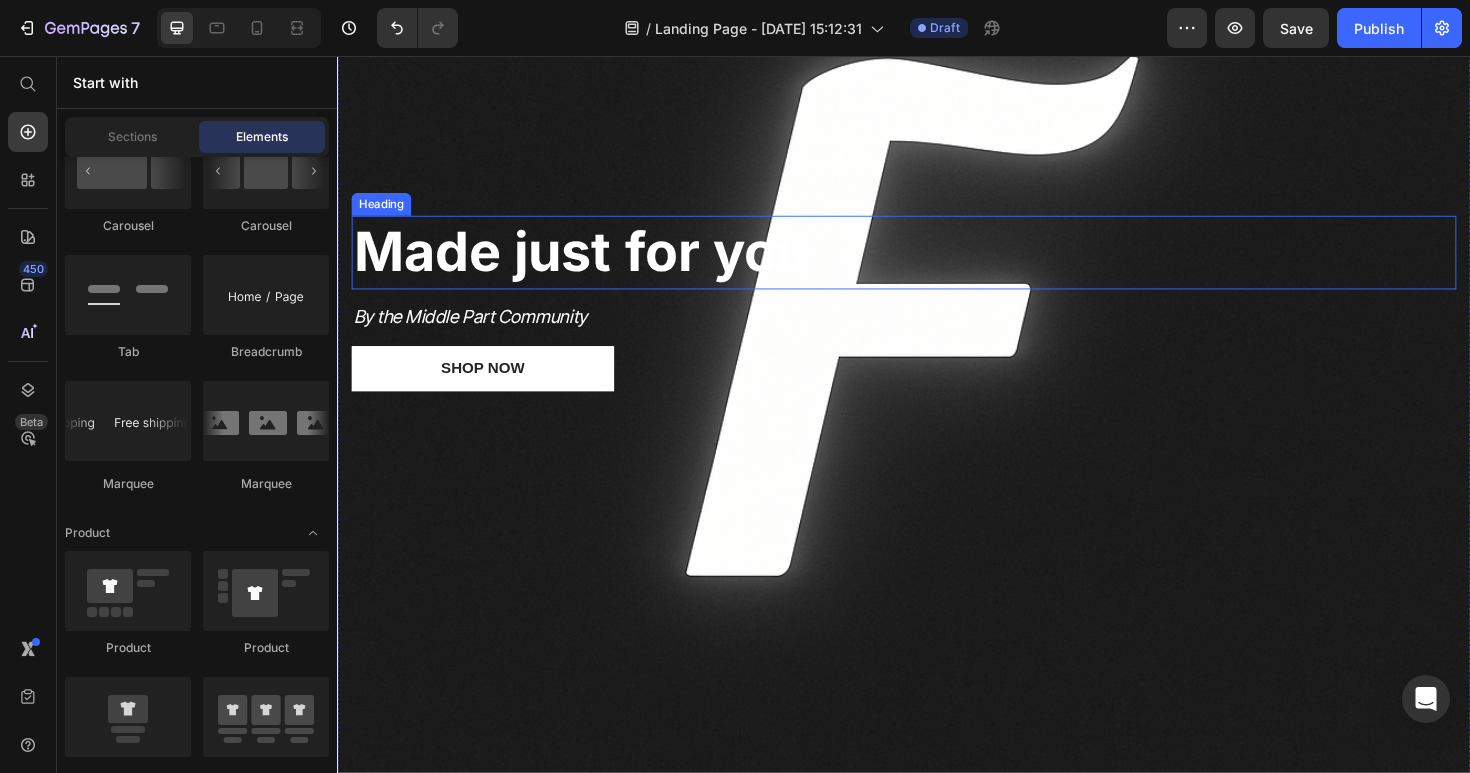 click on "Made just for you" at bounding box center (596, 263) 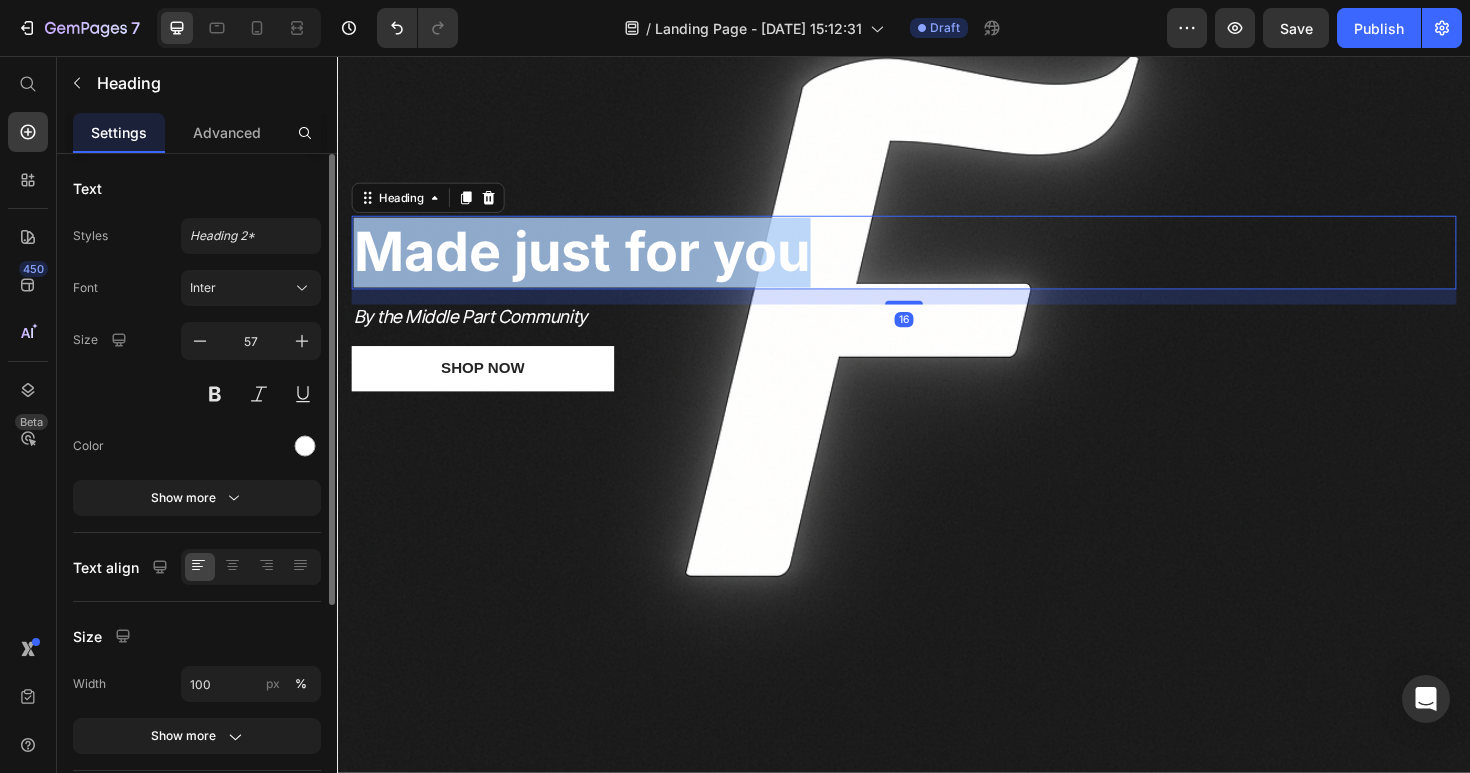 click on "Made just for you" at bounding box center (596, 263) 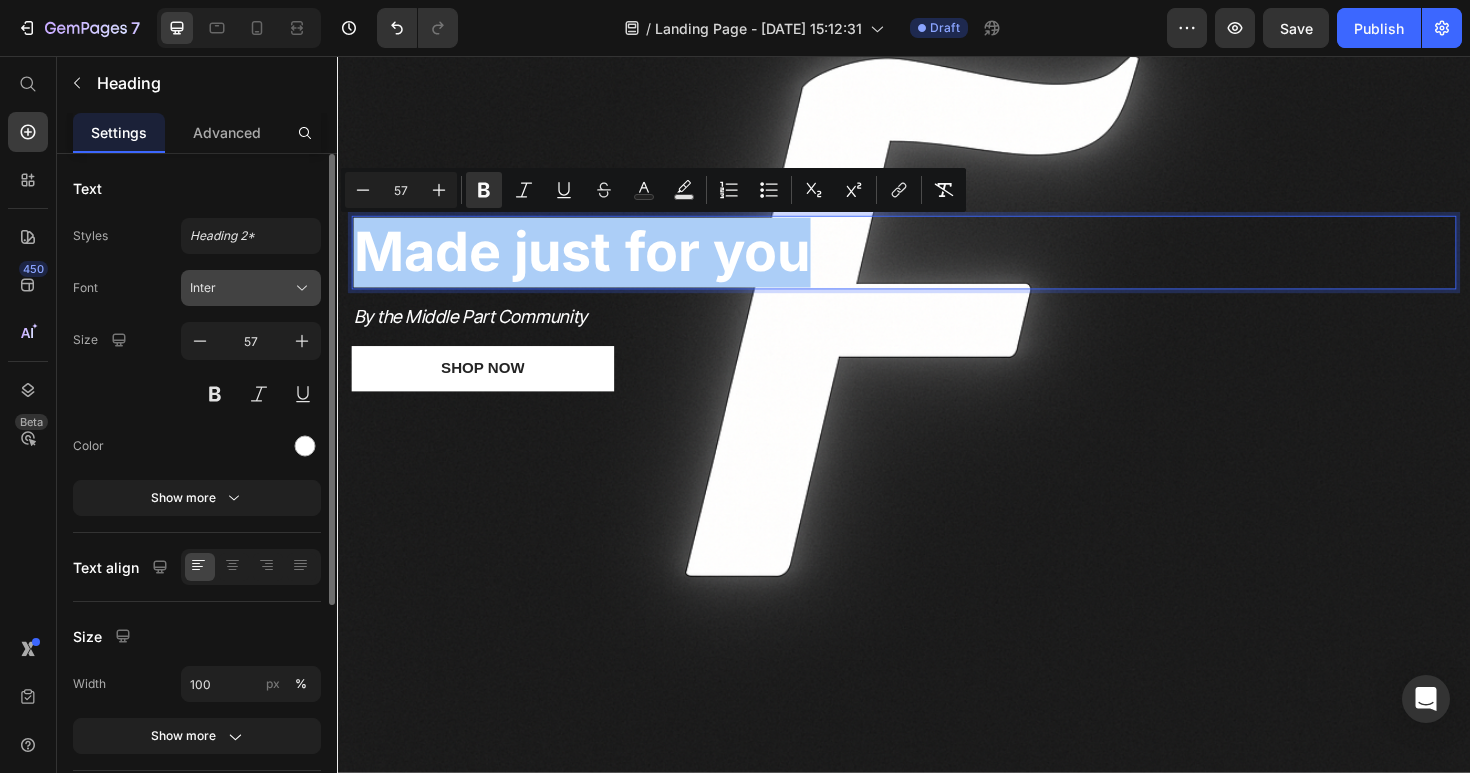 click on "Inter" at bounding box center [241, 288] 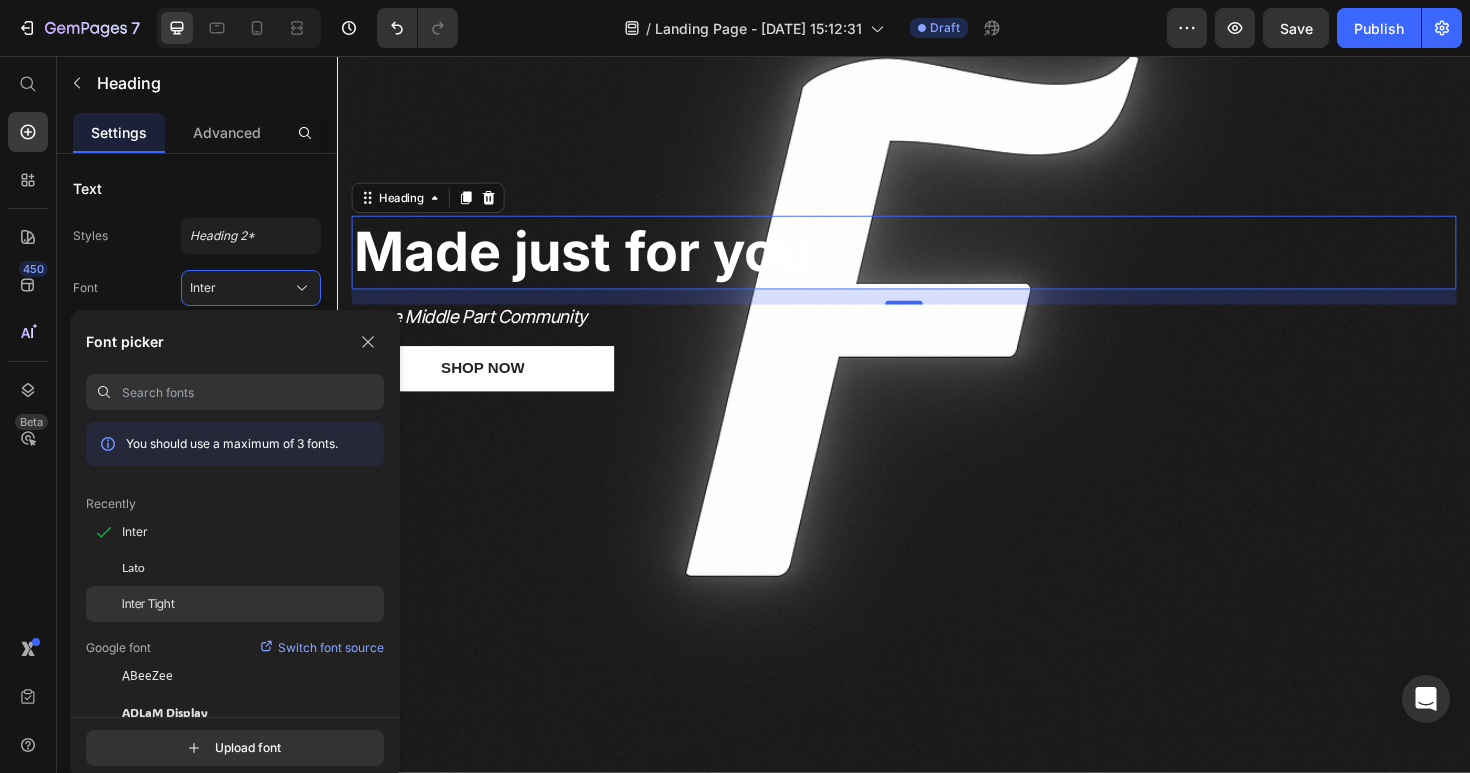 click on "Inter Tight" at bounding box center [148, 604] 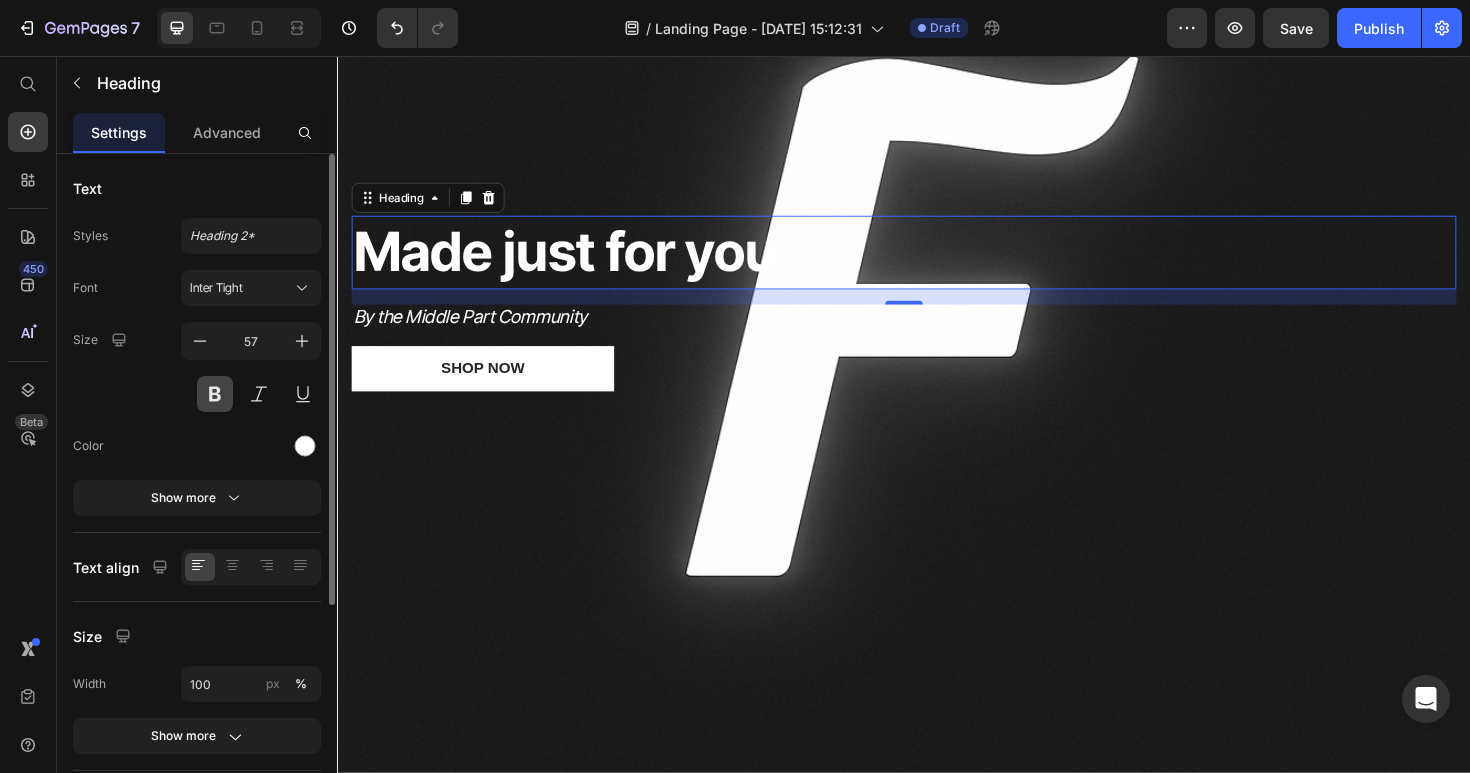 click at bounding box center [215, 394] 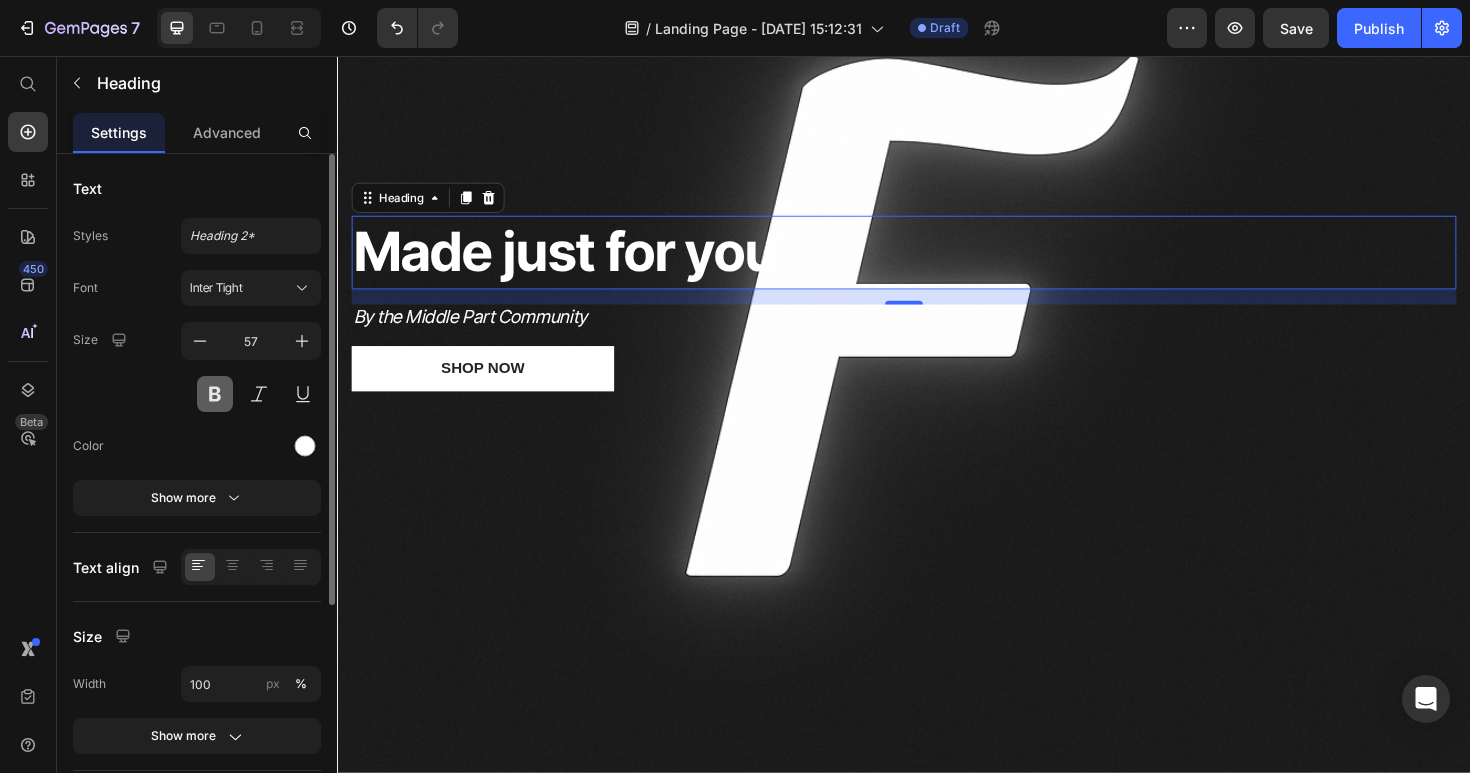 click at bounding box center (215, 394) 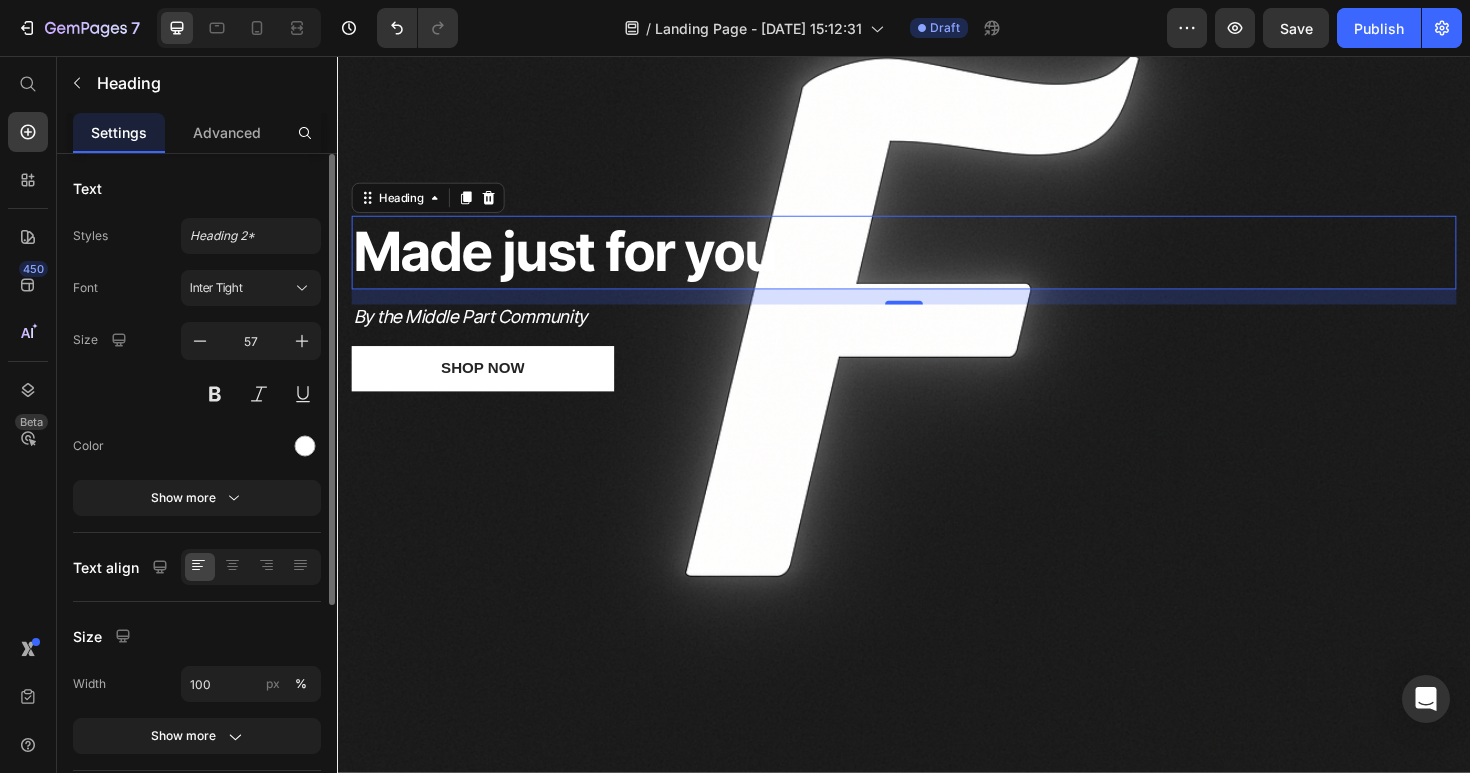 click on "Font Inter Tight Size 57 Color Show more" at bounding box center (197, 393) 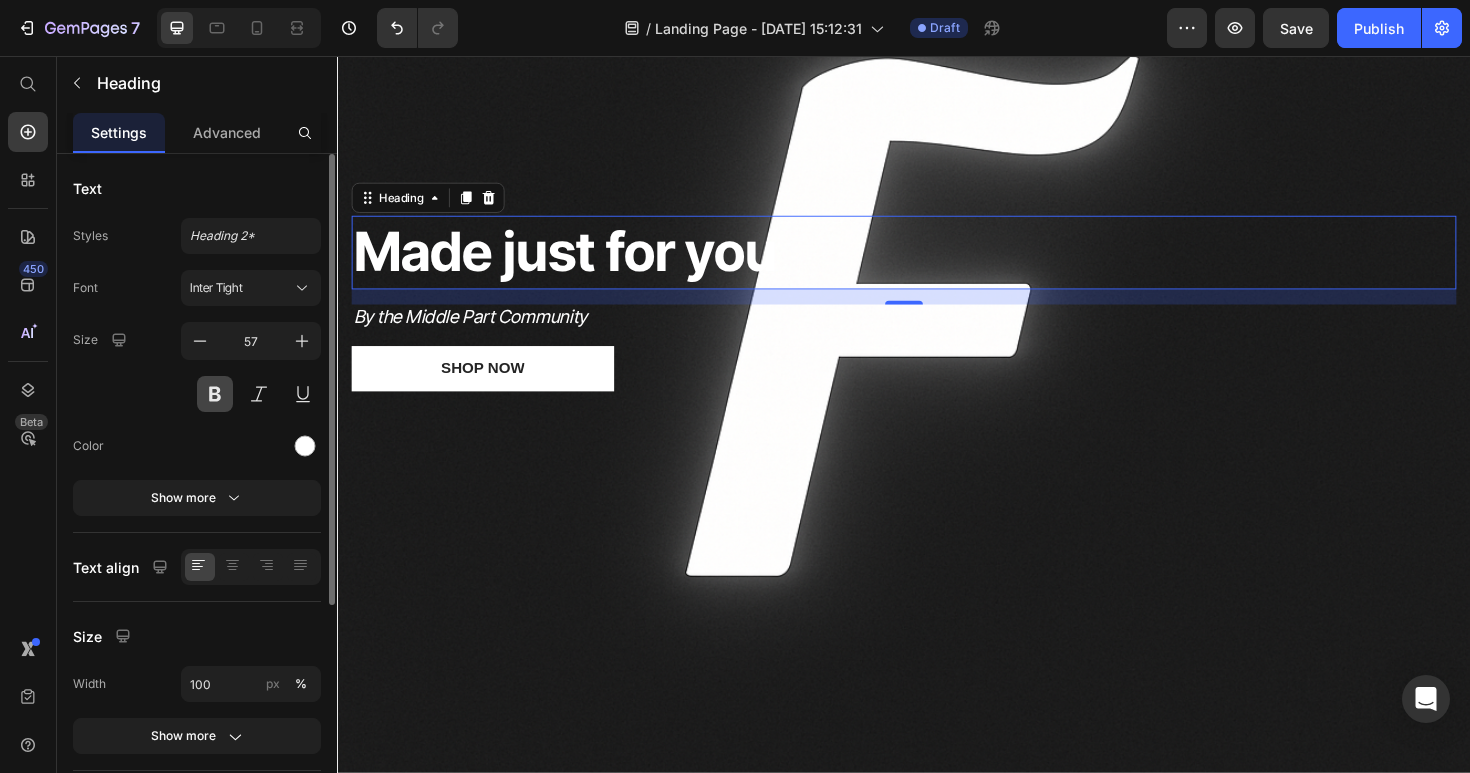 click at bounding box center (215, 394) 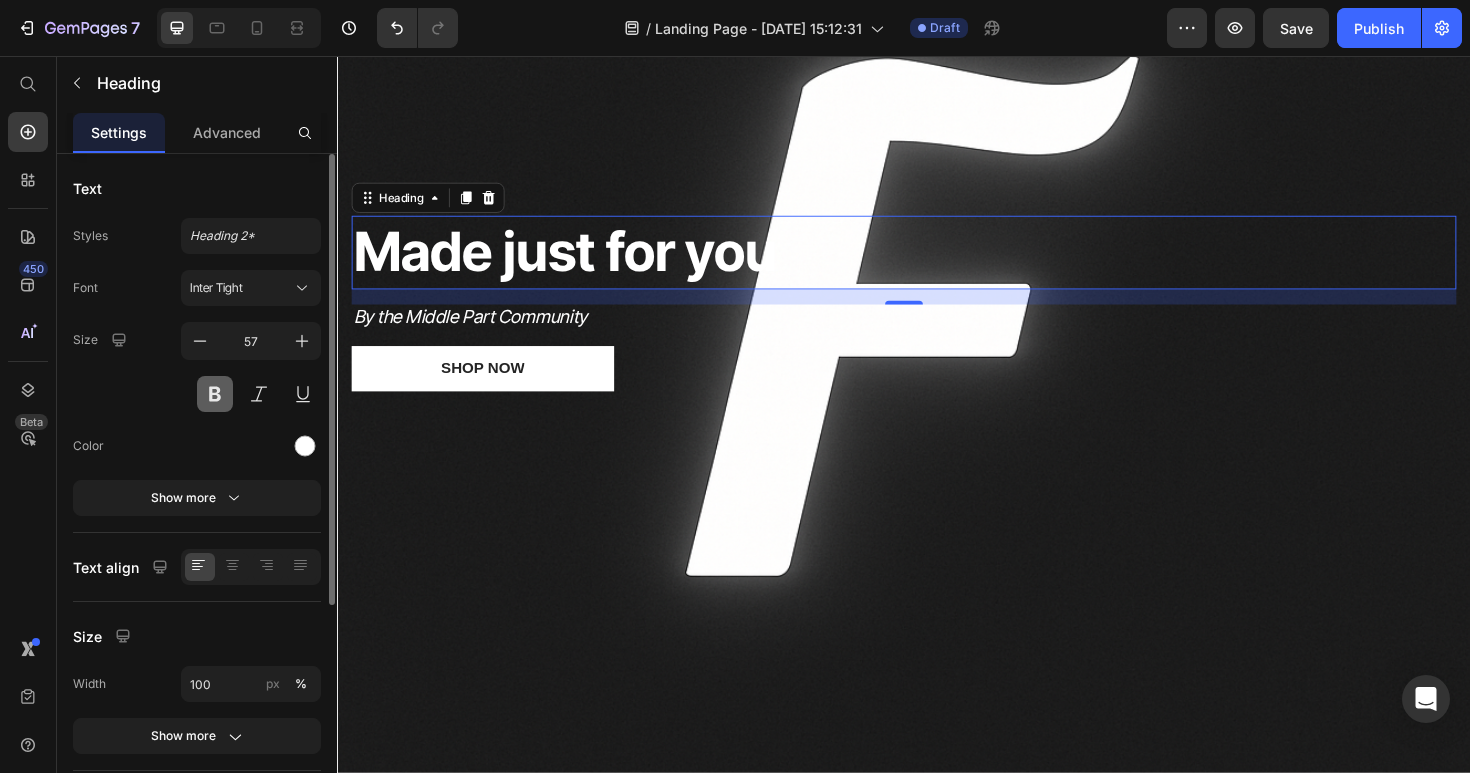 click at bounding box center (215, 394) 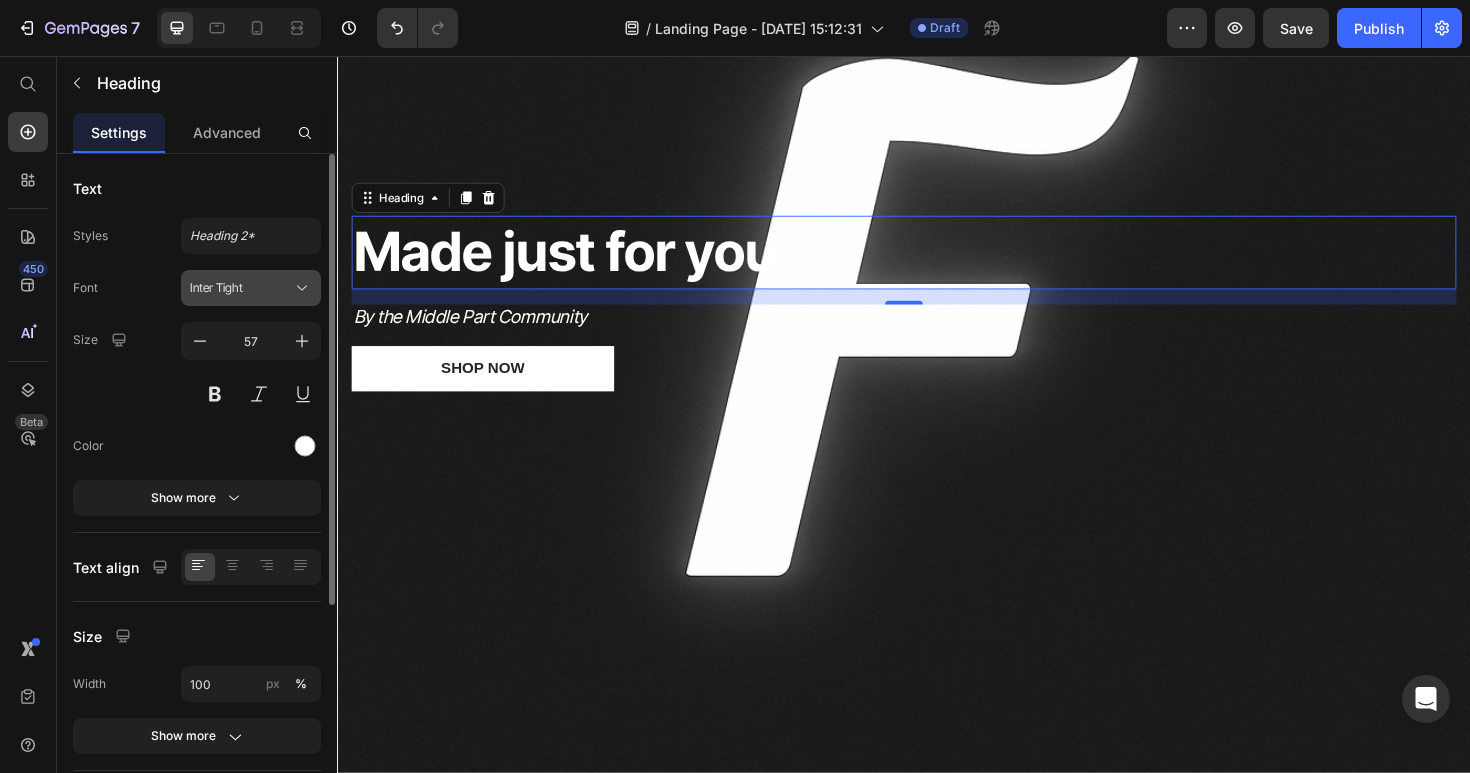 click on "Inter Tight" at bounding box center [251, 288] 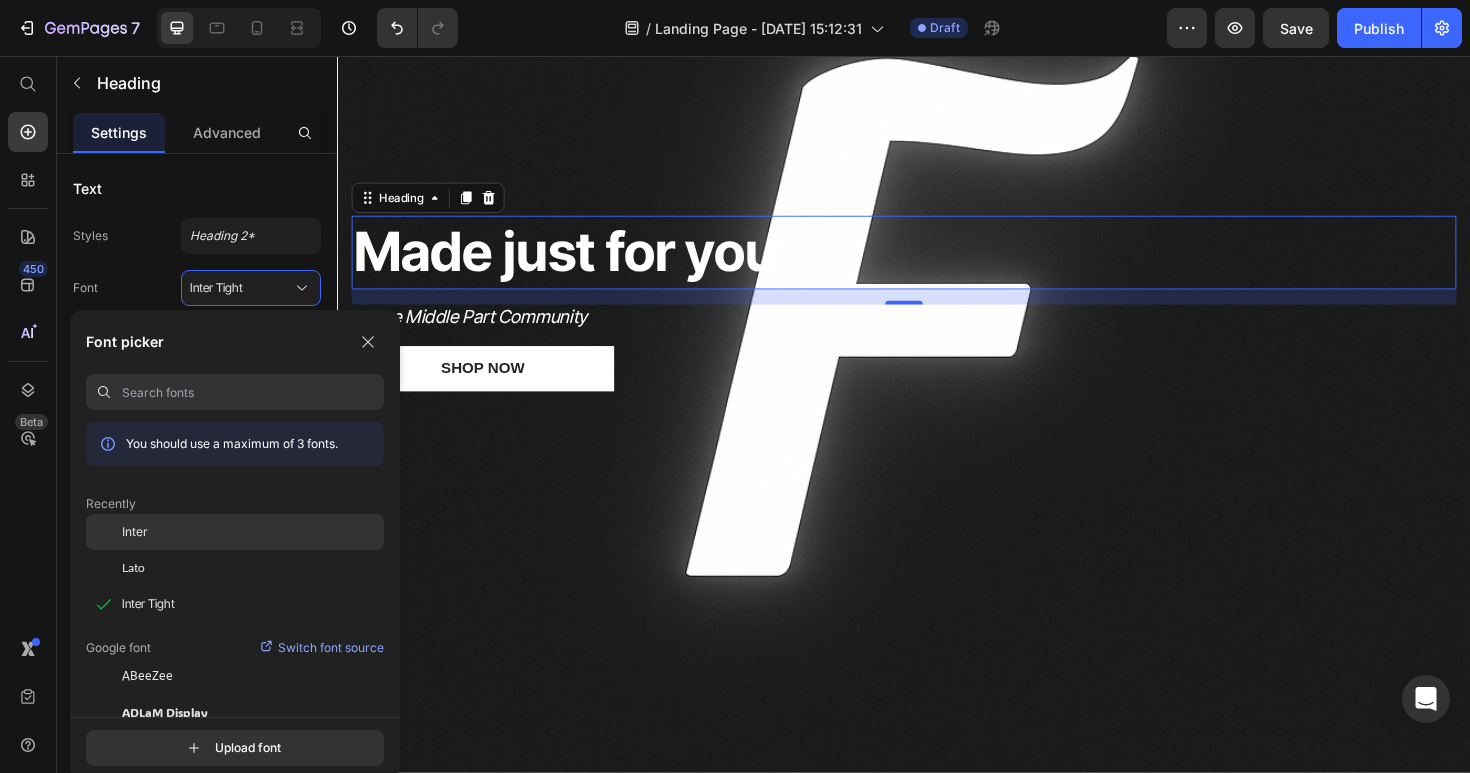 click on "Inter" 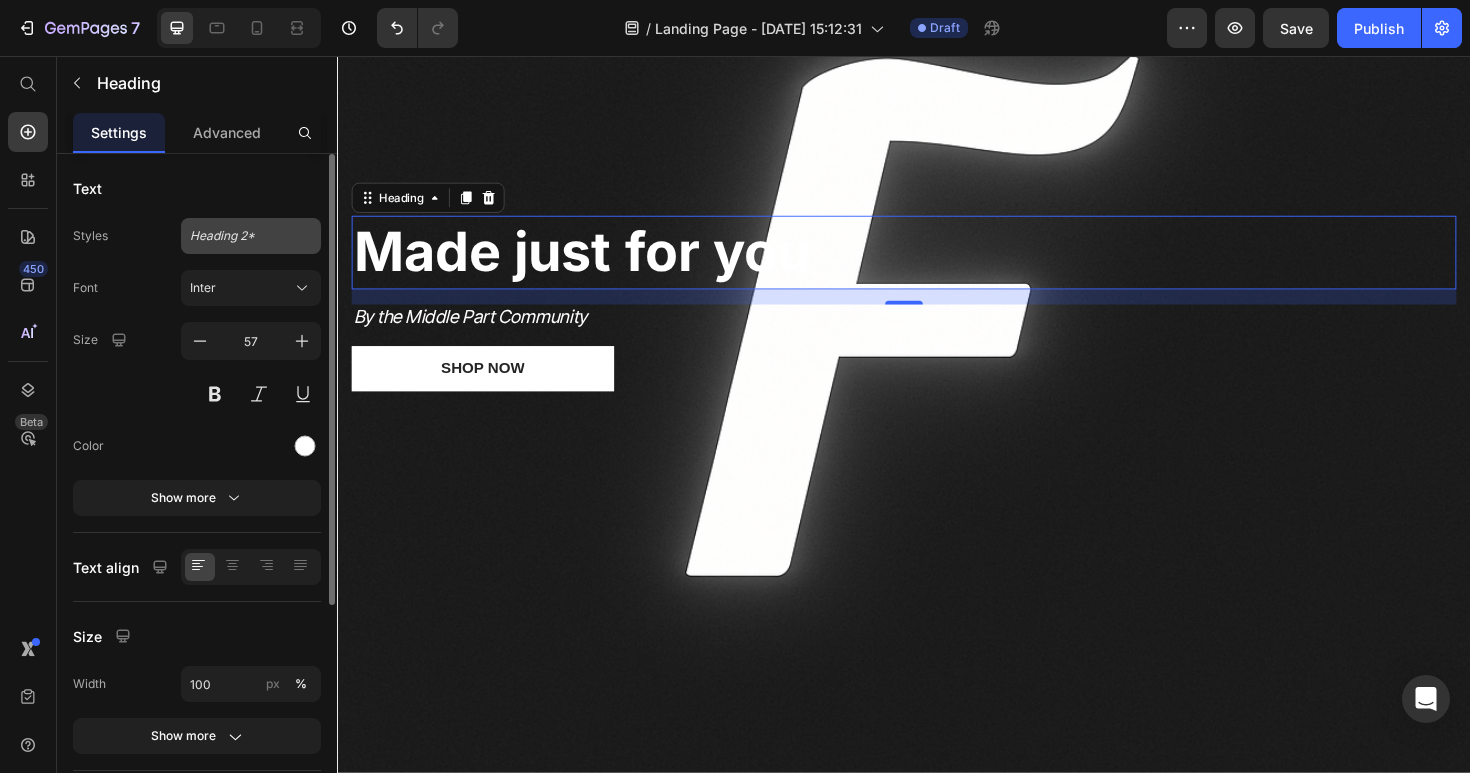 click on "Heading 2*" at bounding box center (251, 236) 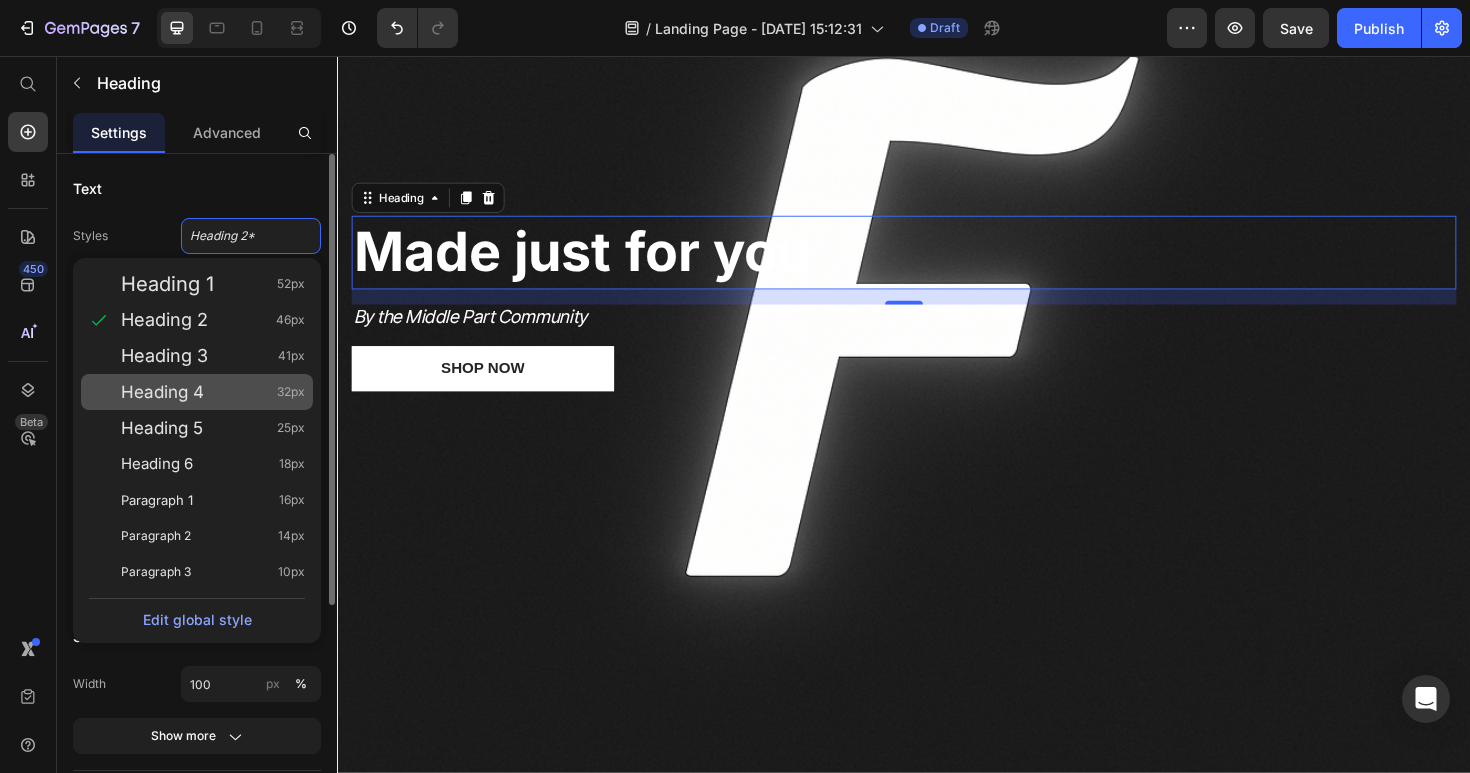 click on "Heading 4 32px" at bounding box center [213, 392] 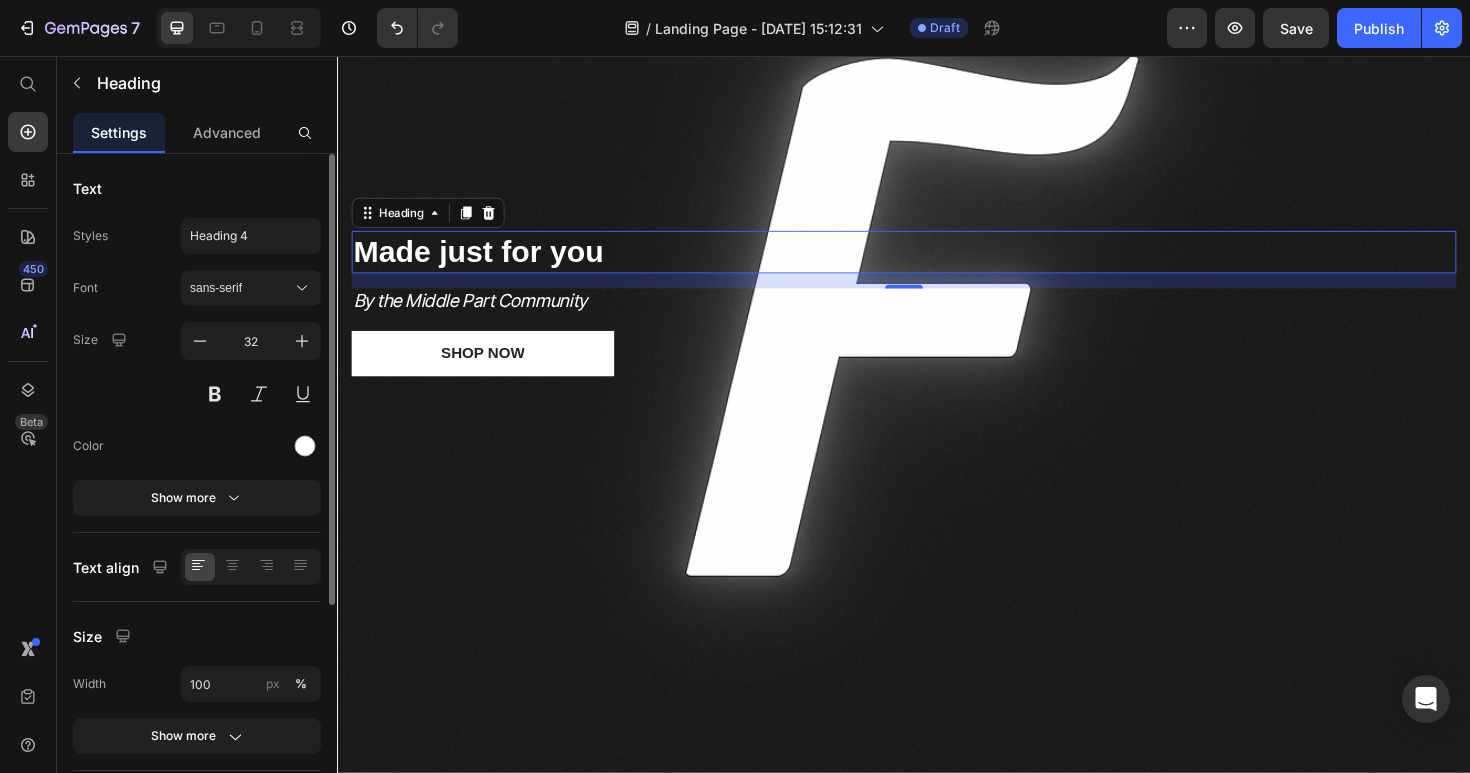 click on "16" at bounding box center [937, 294] 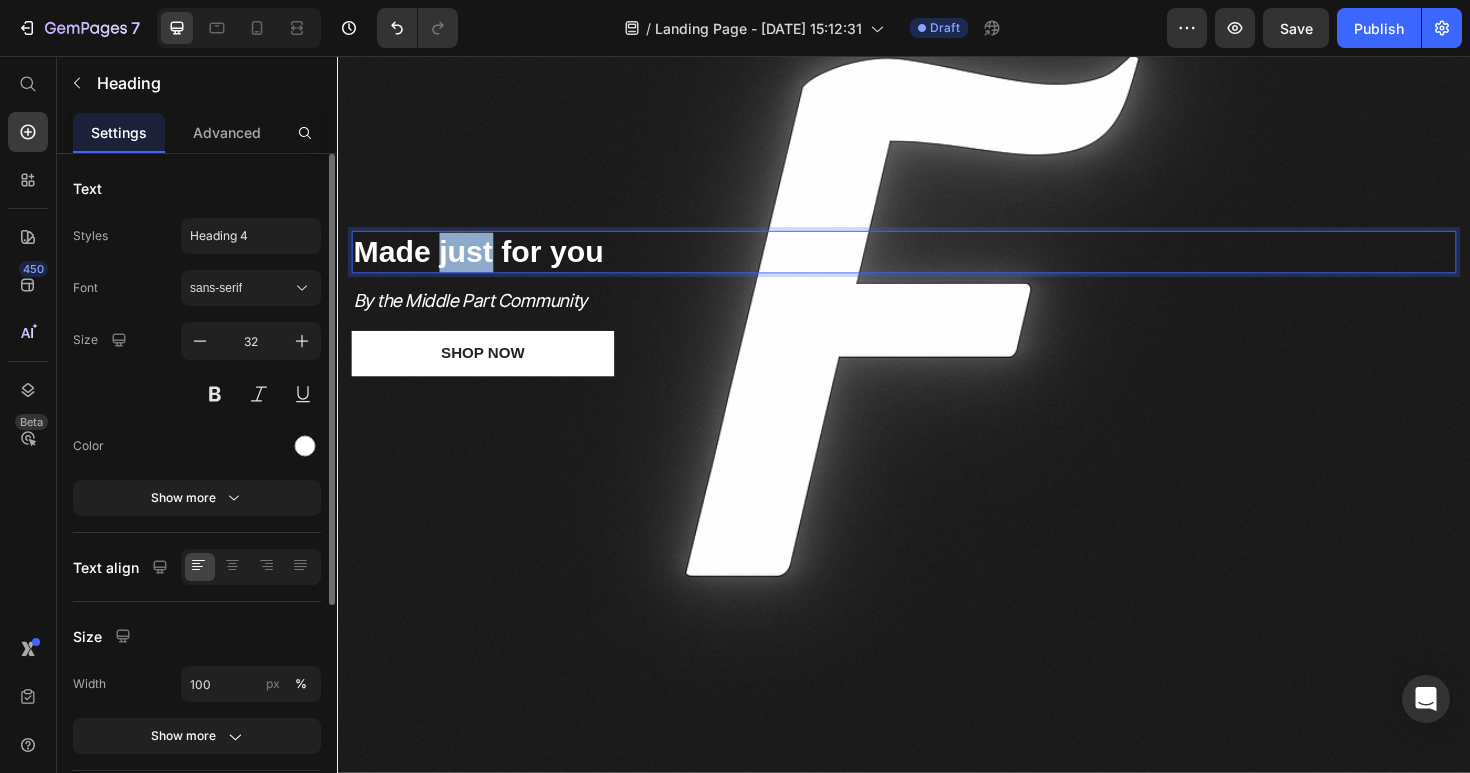 click on "Made just for you" at bounding box center (486, 263) 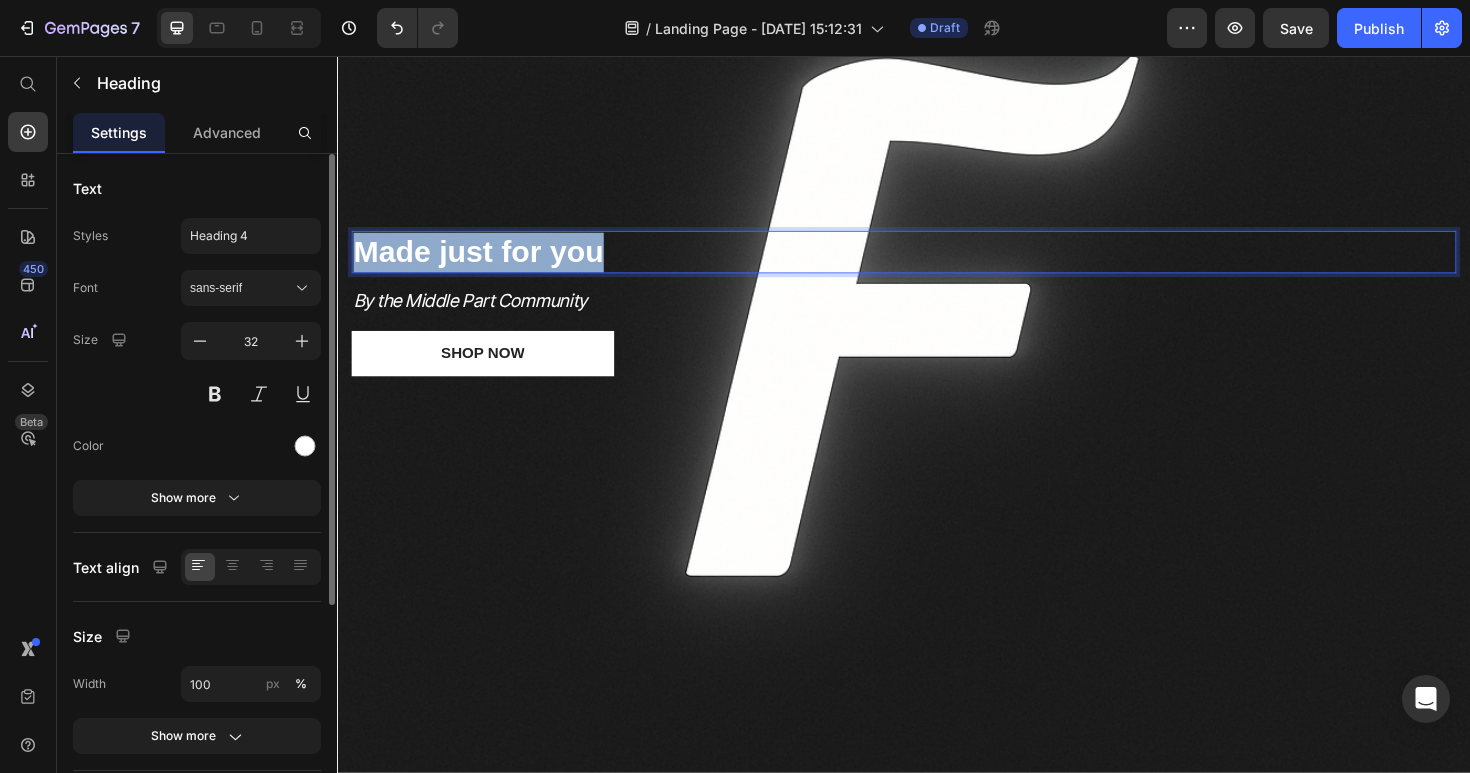 click on "Made just for you" at bounding box center (486, 263) 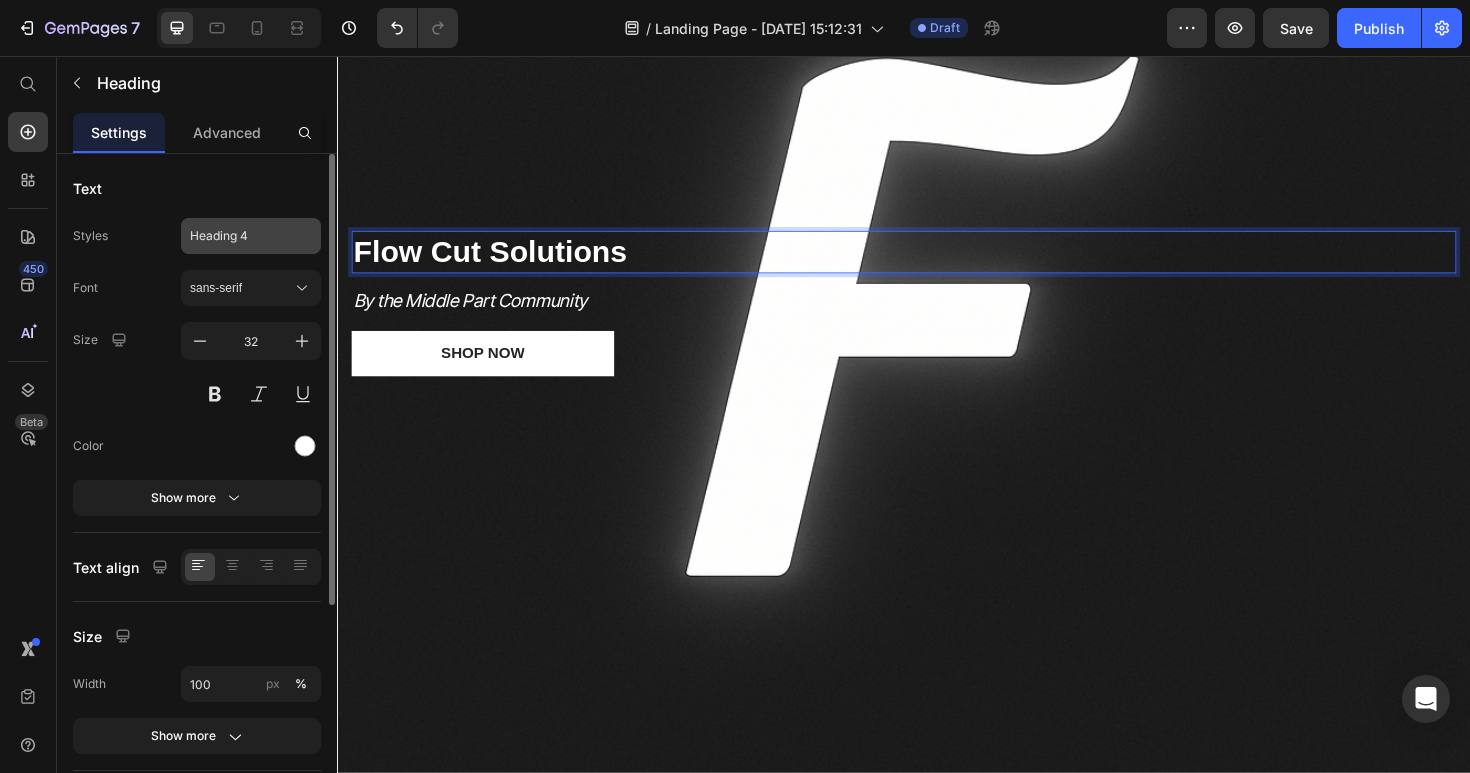 click on "Heading 4" at bounding box center (239, 236) 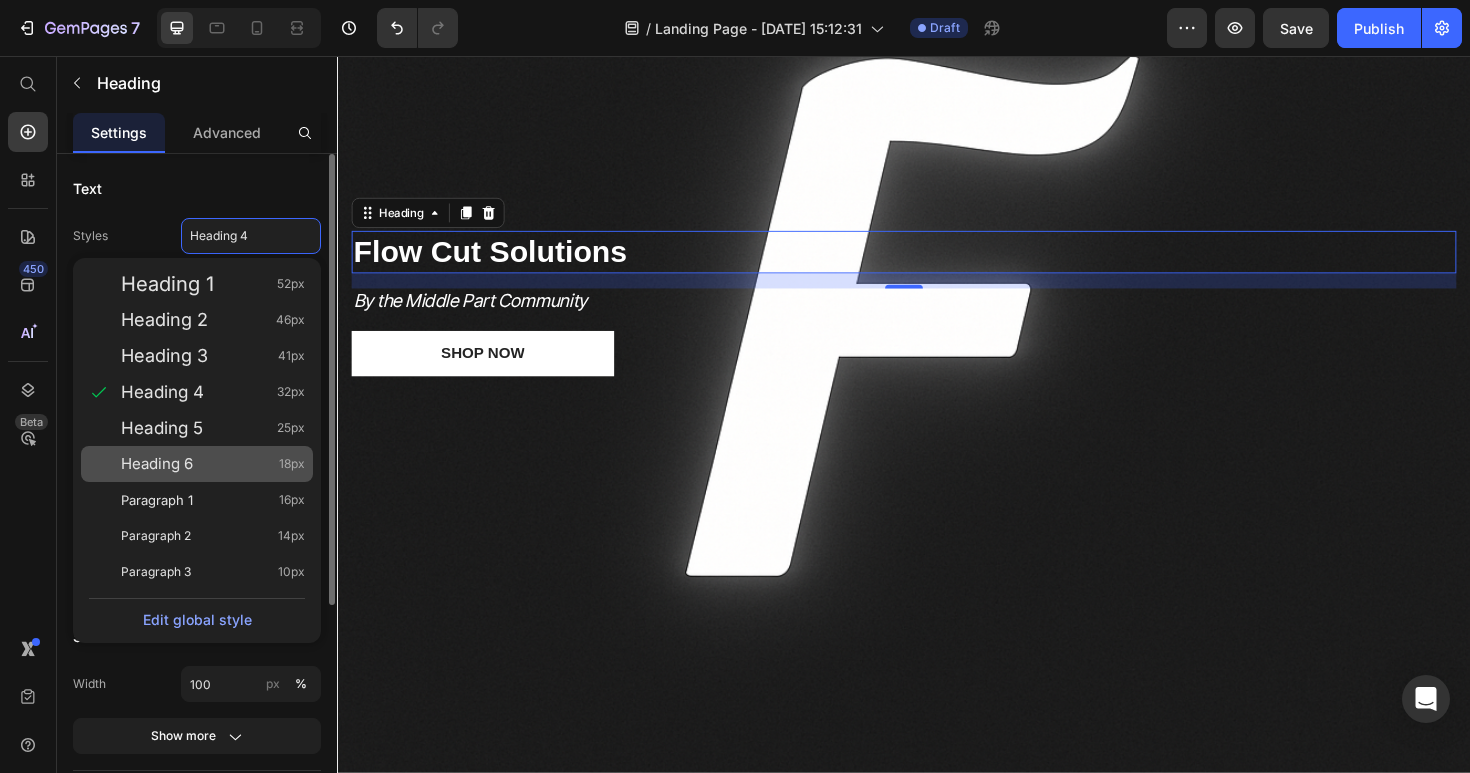click on "Heading 6 18px" at bounding box center (213, 464) 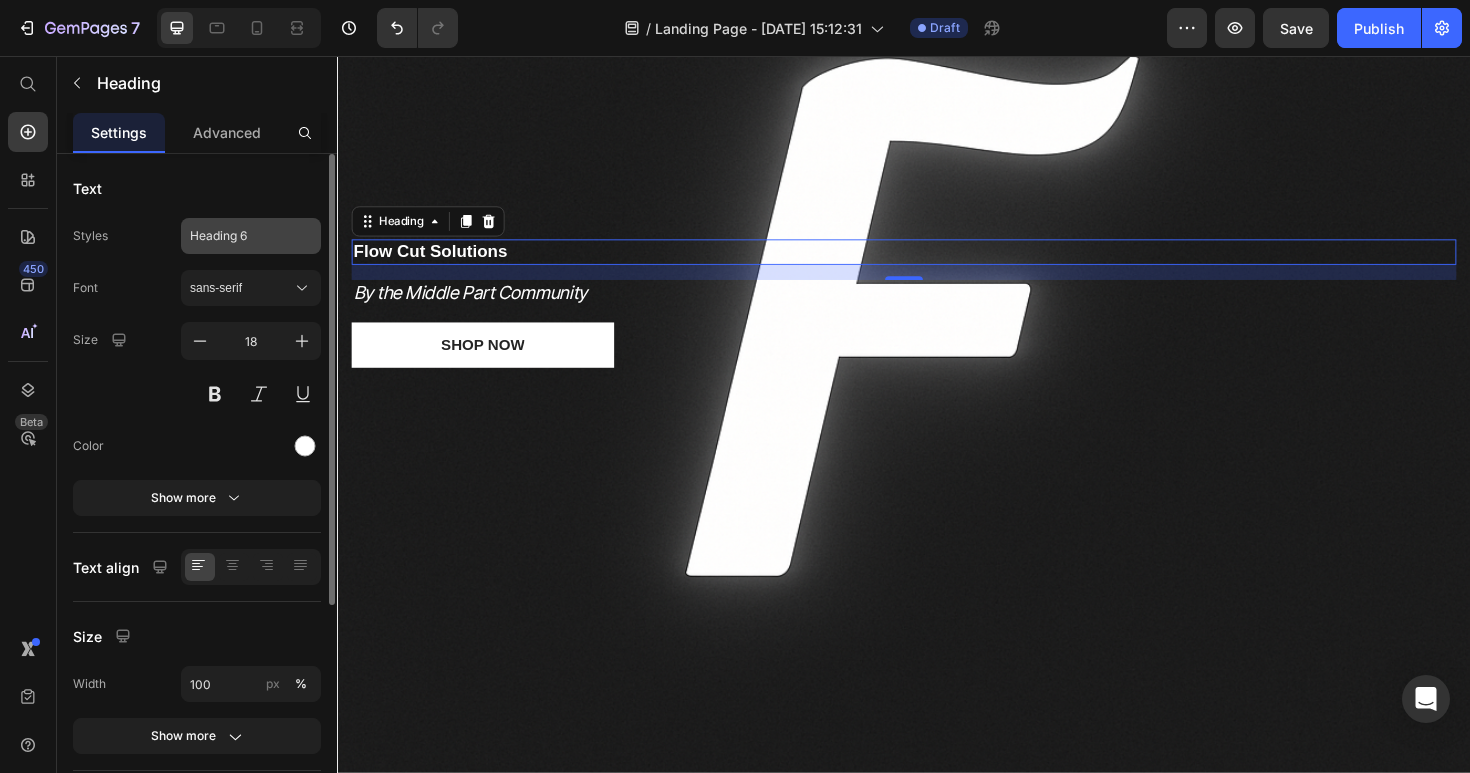 click on "Heading 6" at bounding box center [239, 236] 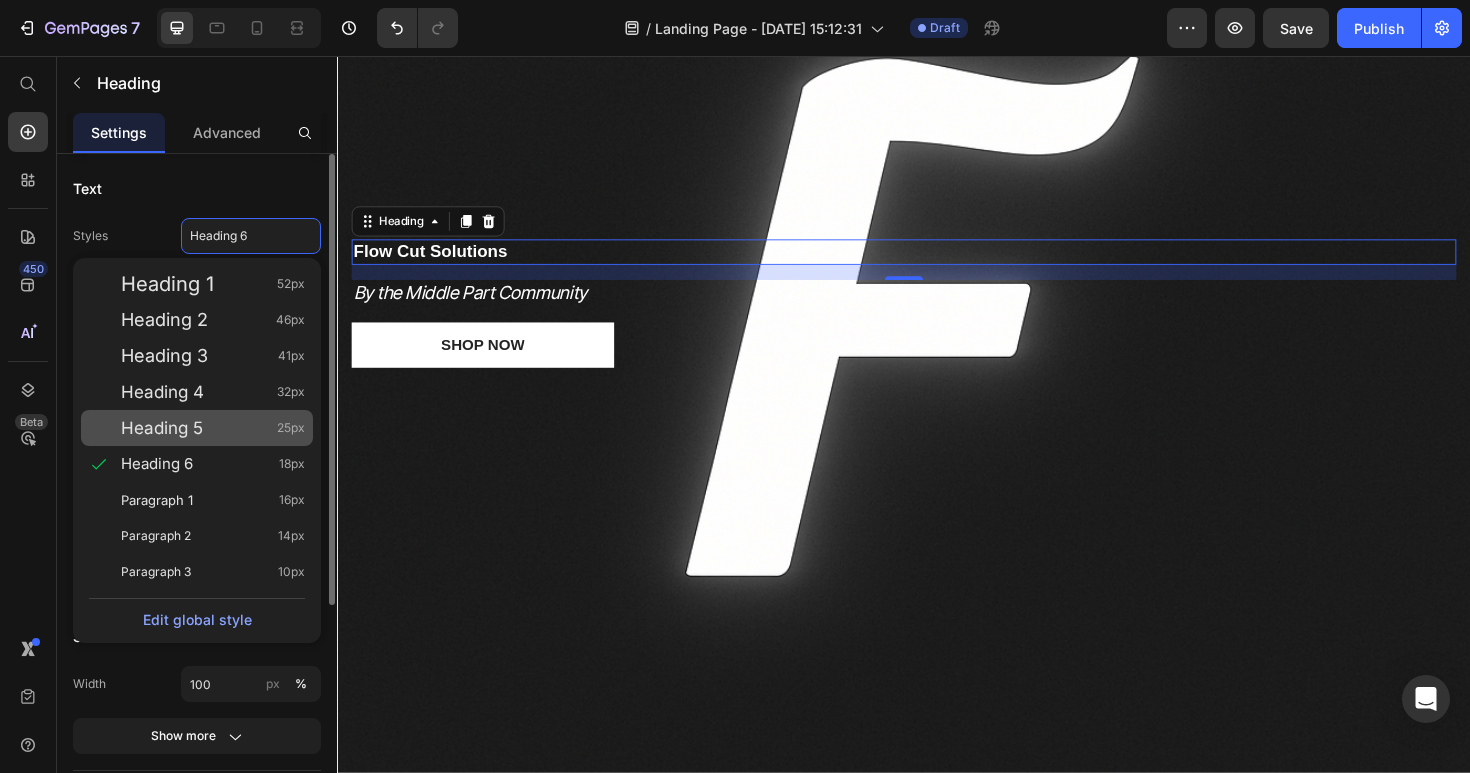 click on "Heading 5 25px" at bounding box center [213, 428] 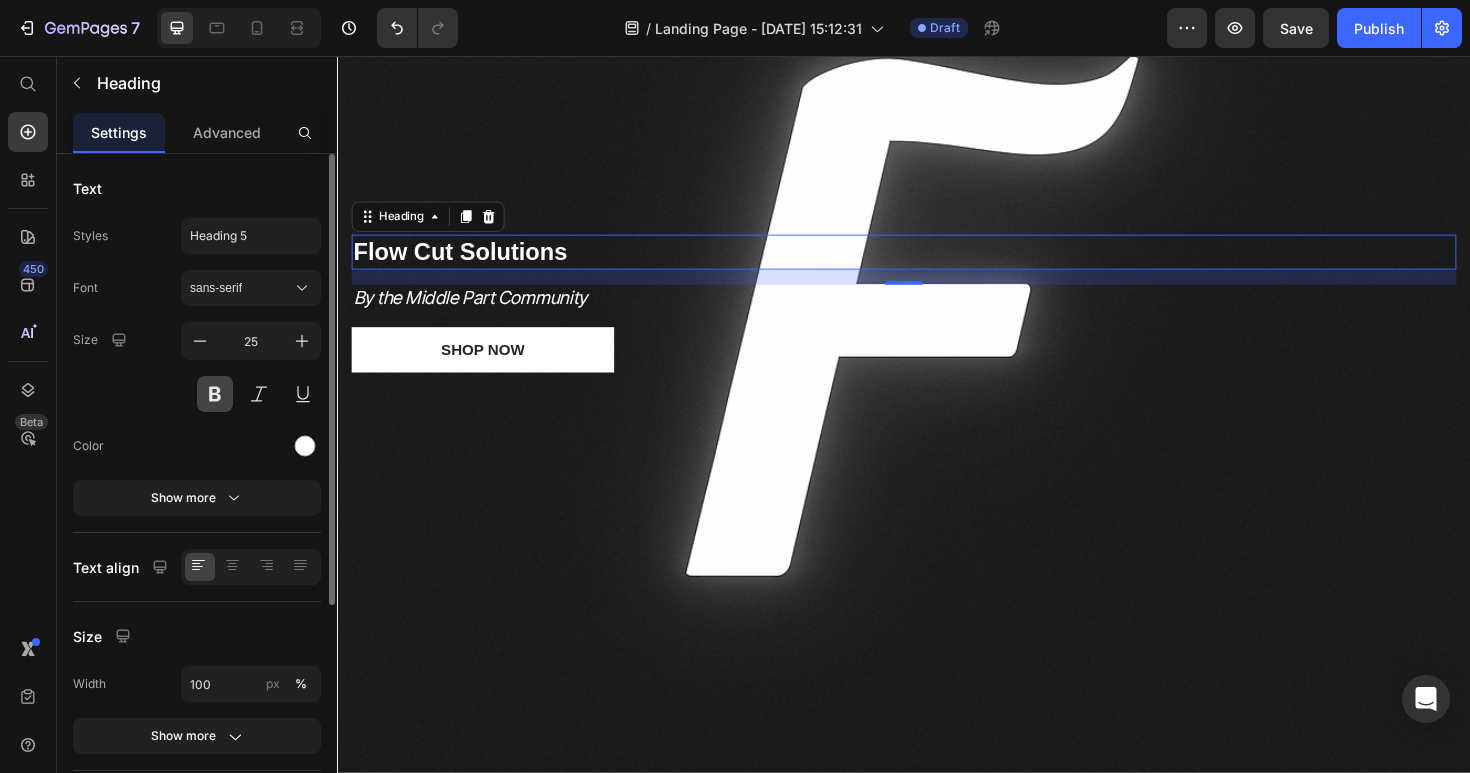 click at bounding box center [215, 394] 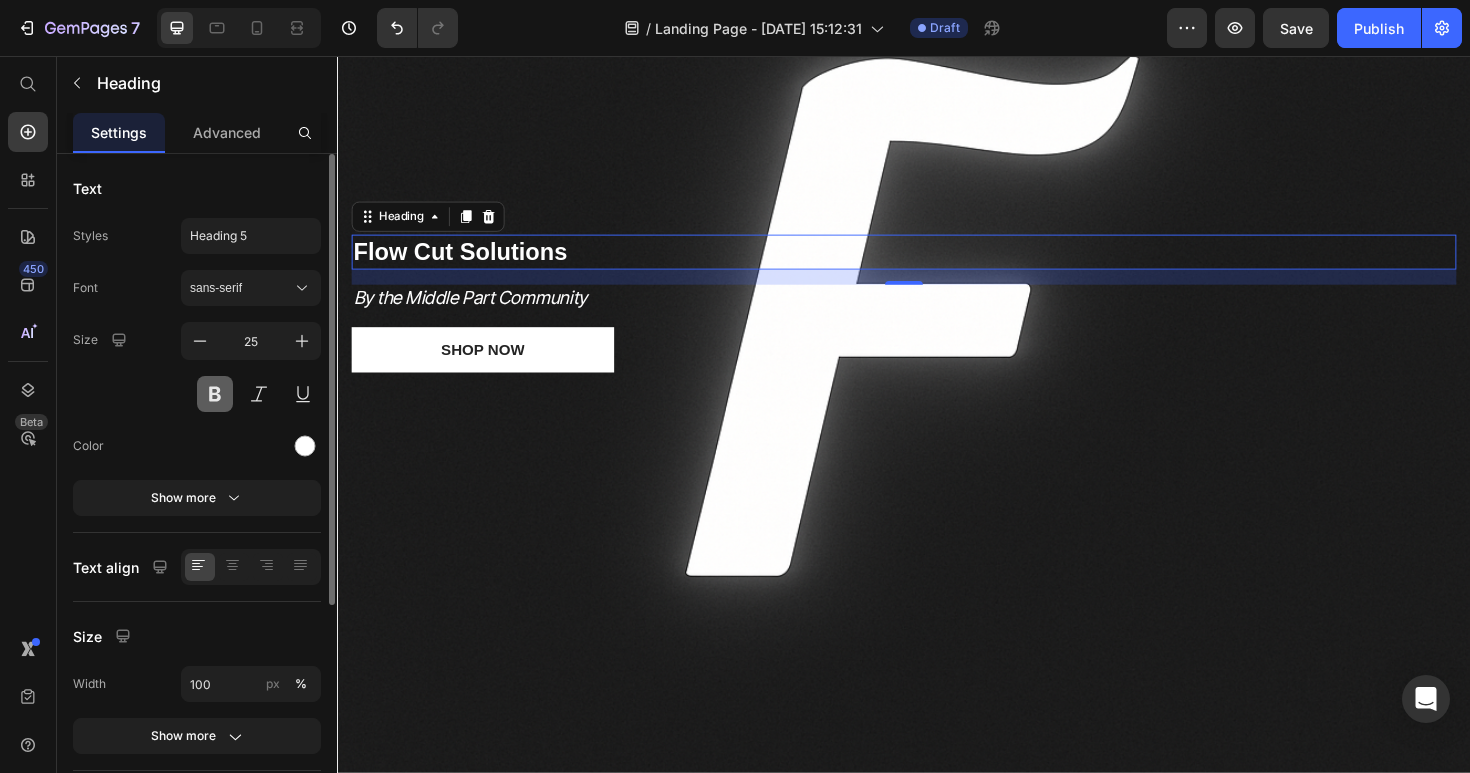 click at bounding box center (215, 394) 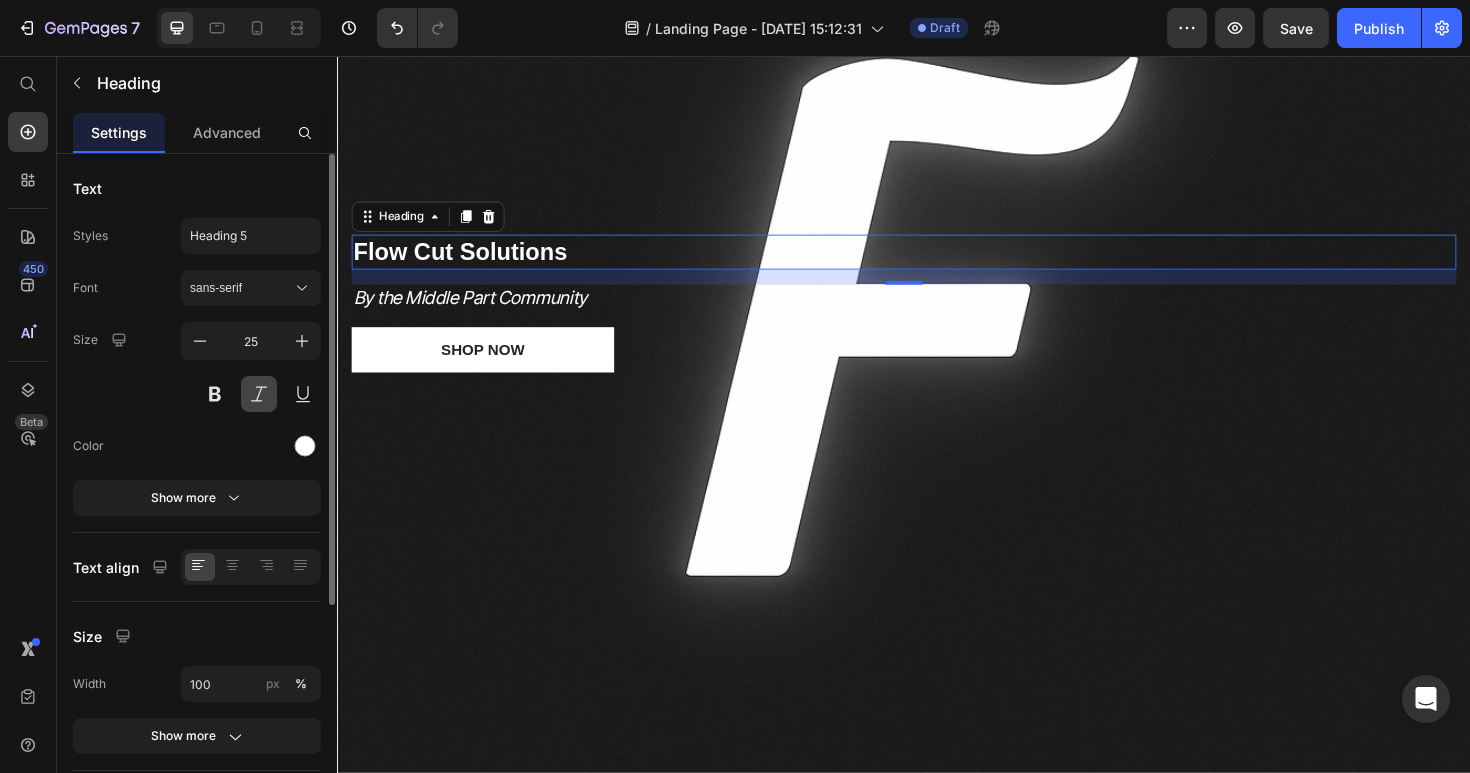 click at bounding box center (259, 394) 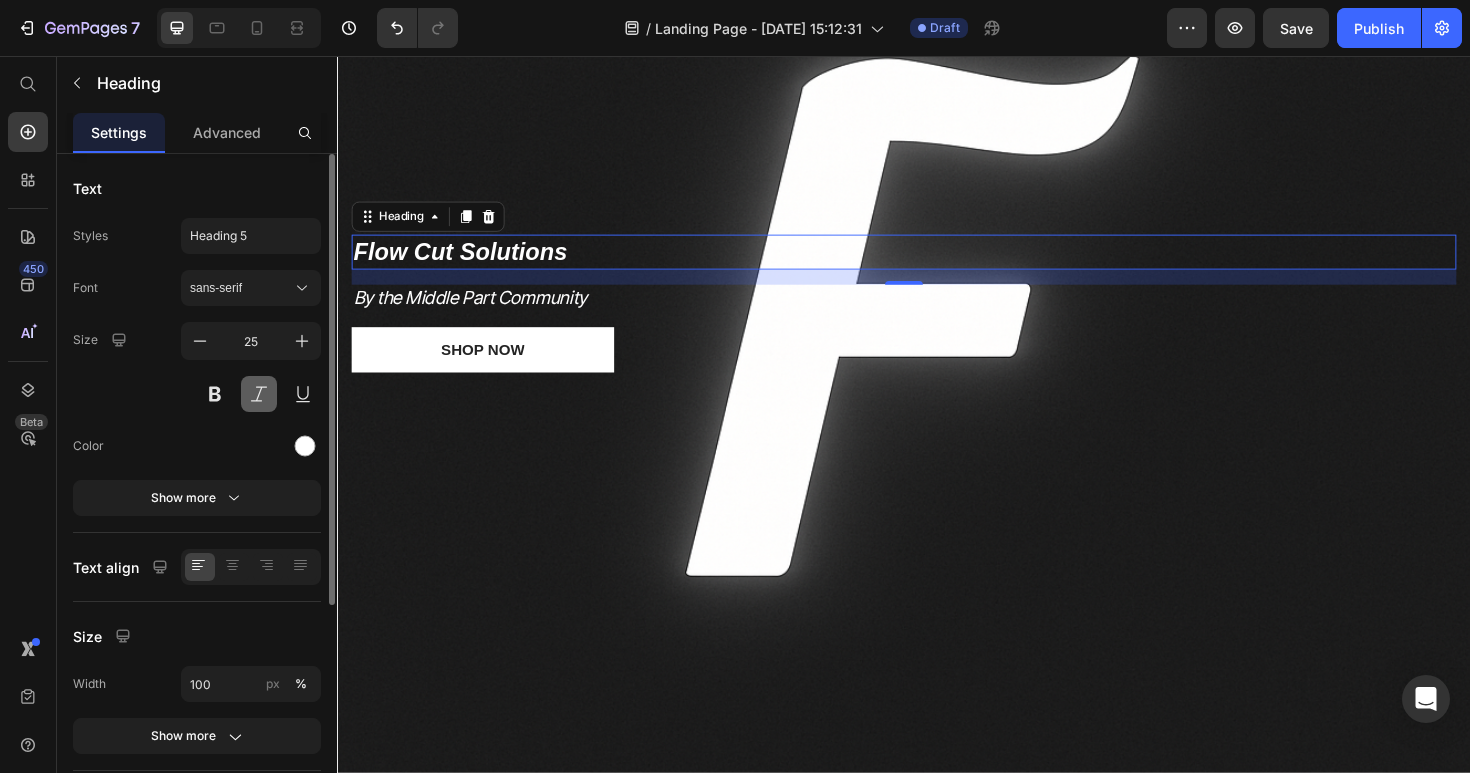 click at bounding box center (259, 394) 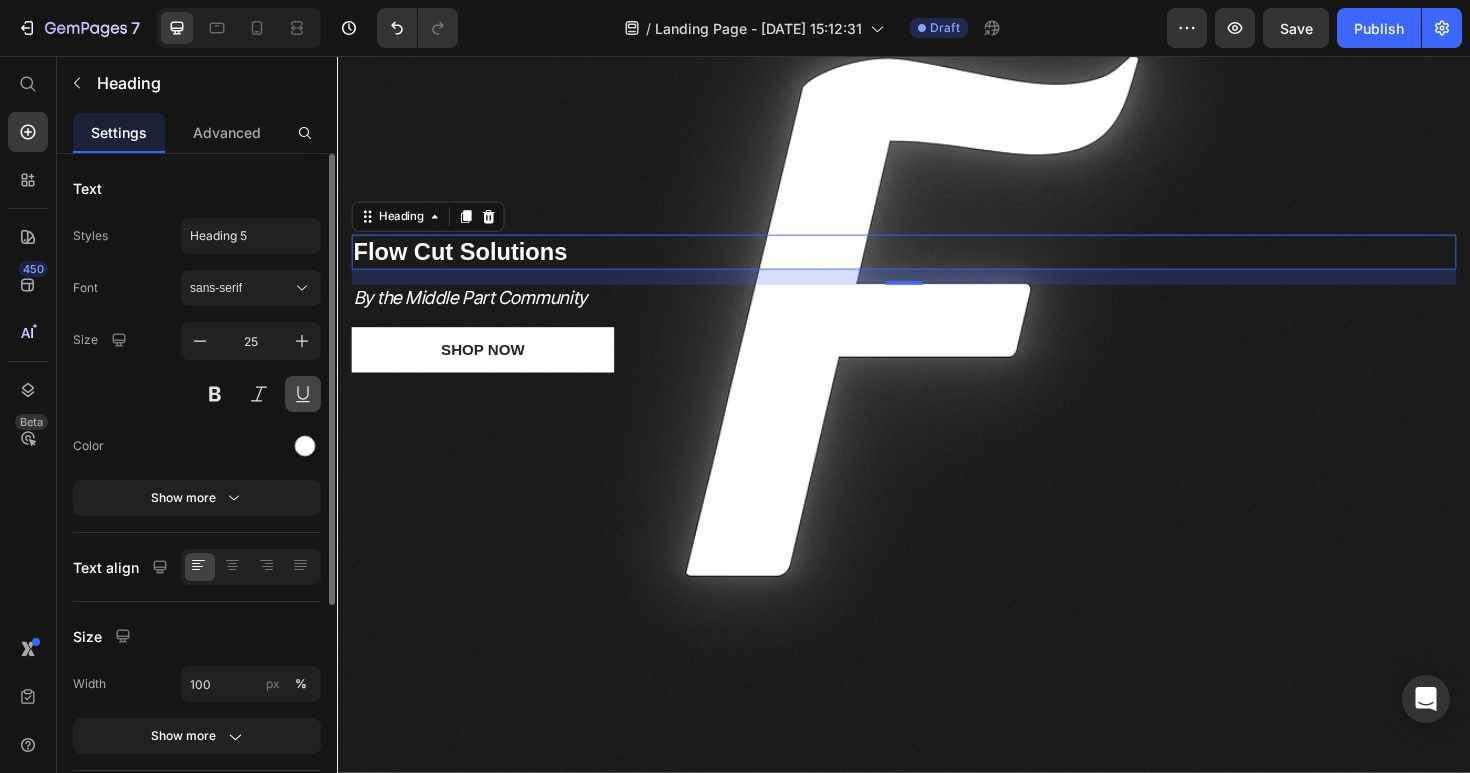 click at bounding box center (303, 394) 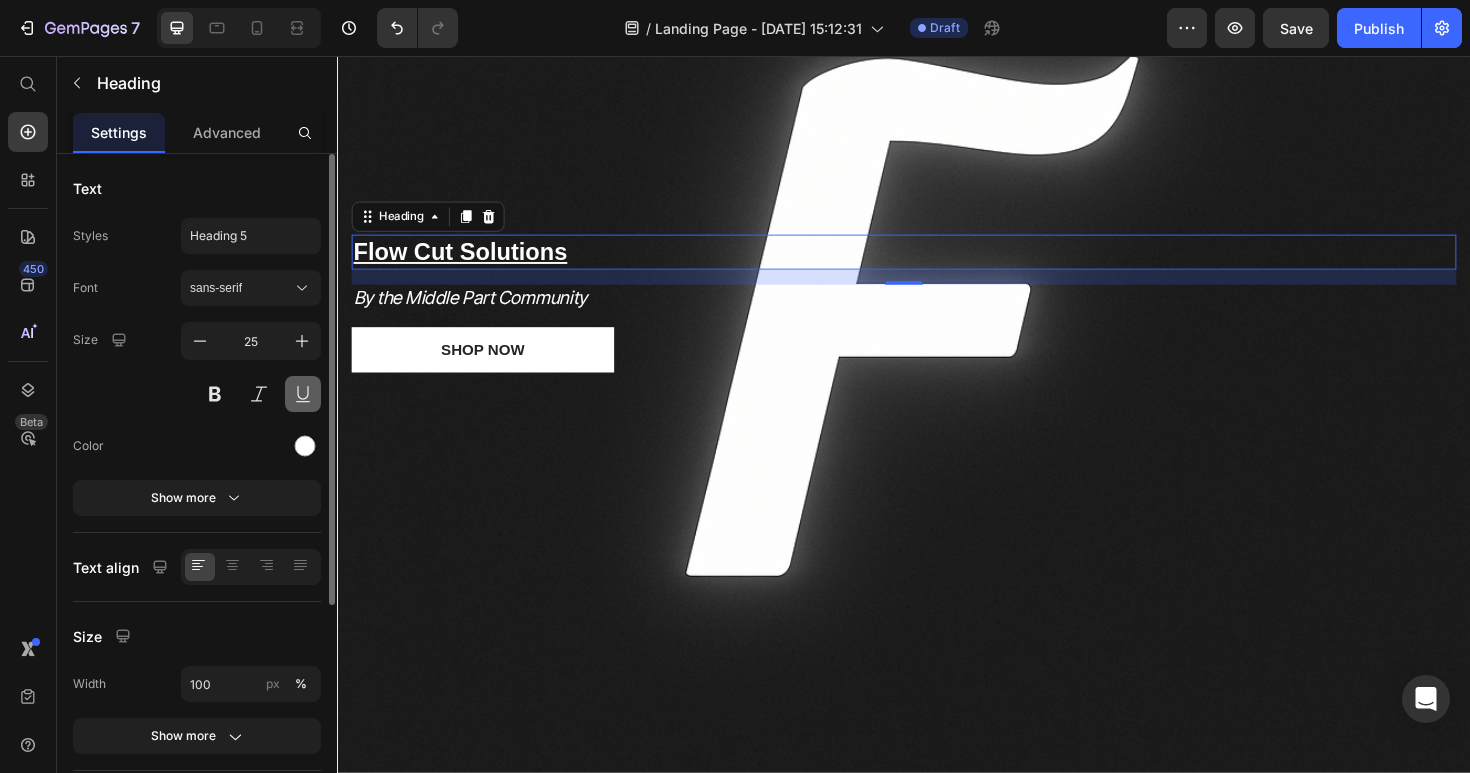 click at bounding box center [303, 394] 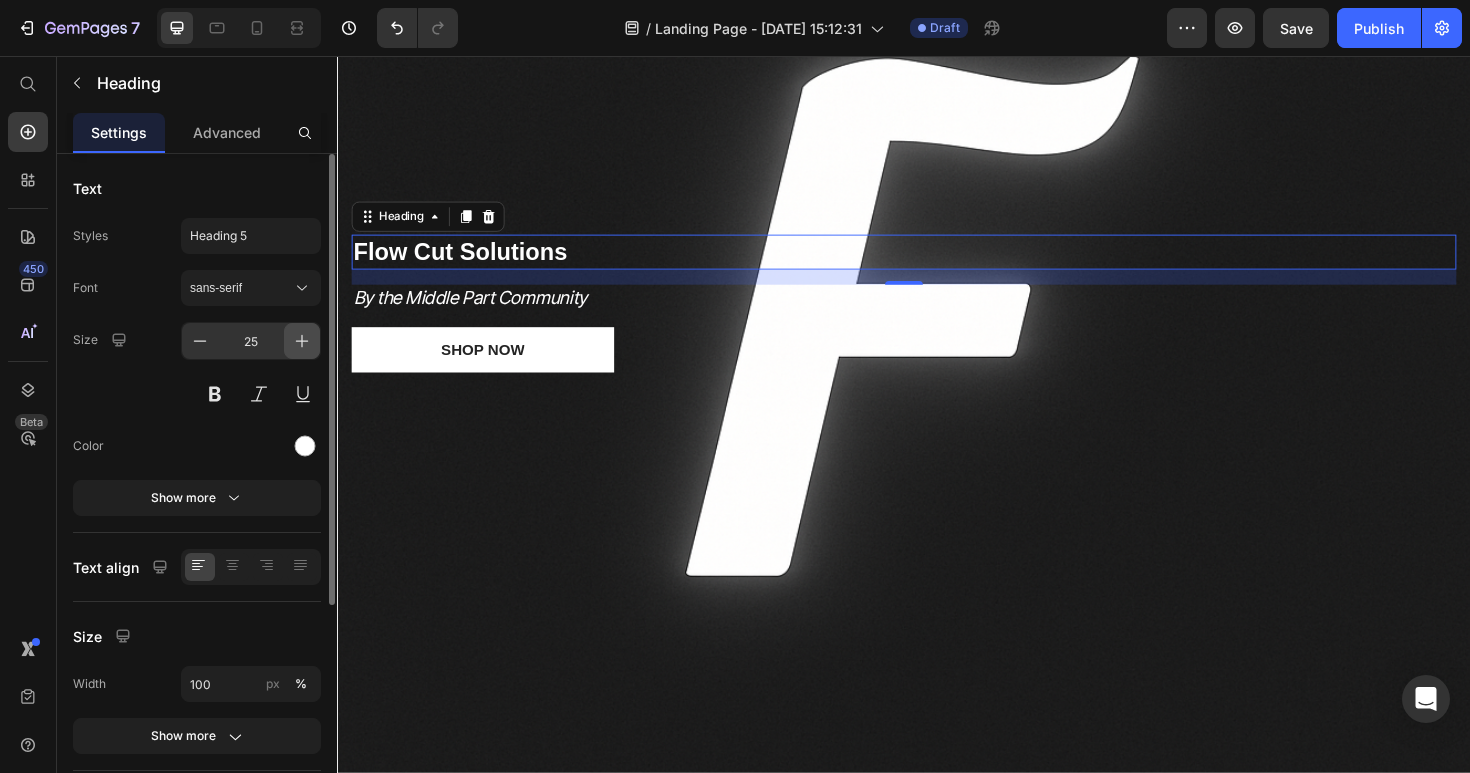 click 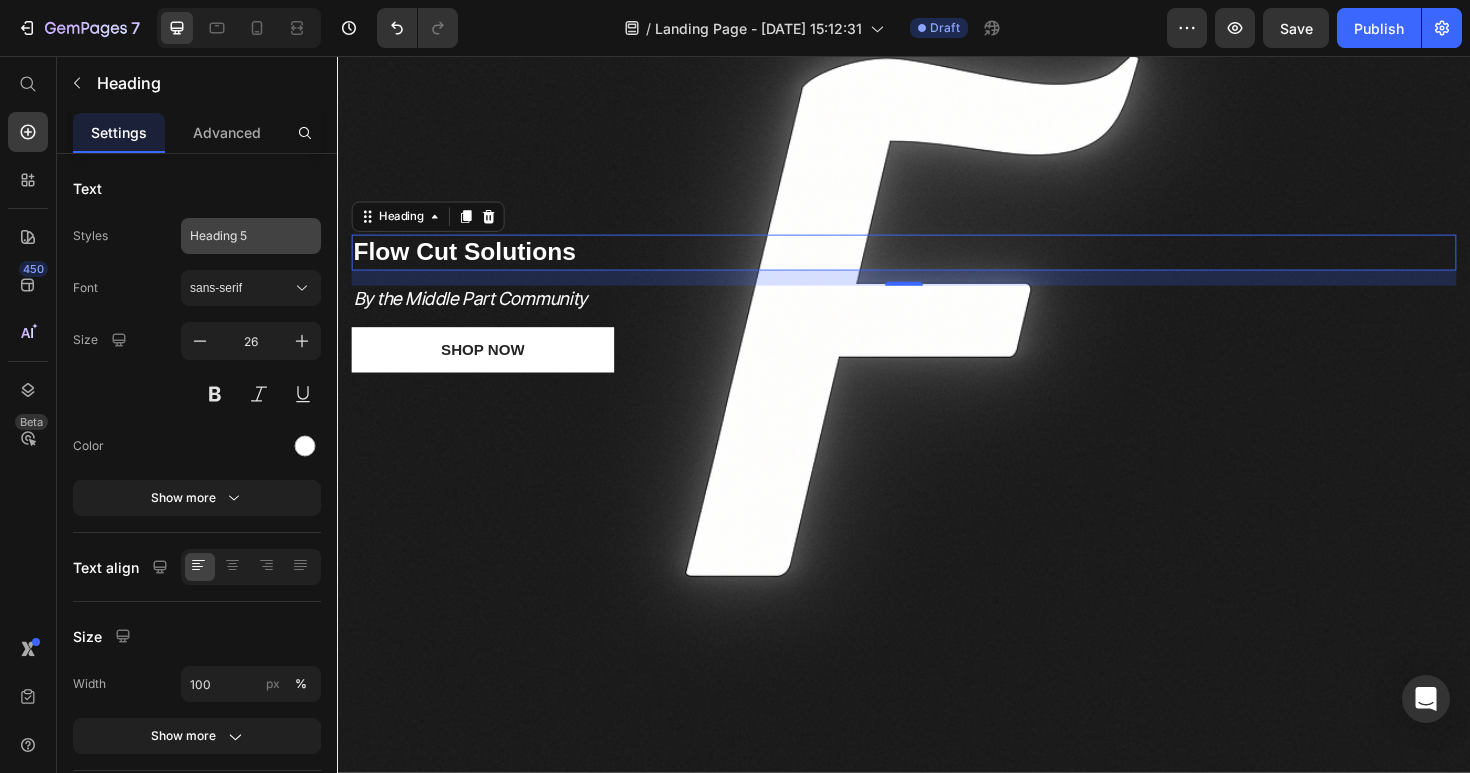 click on "Heading 5" at bounding box center (239, 236) 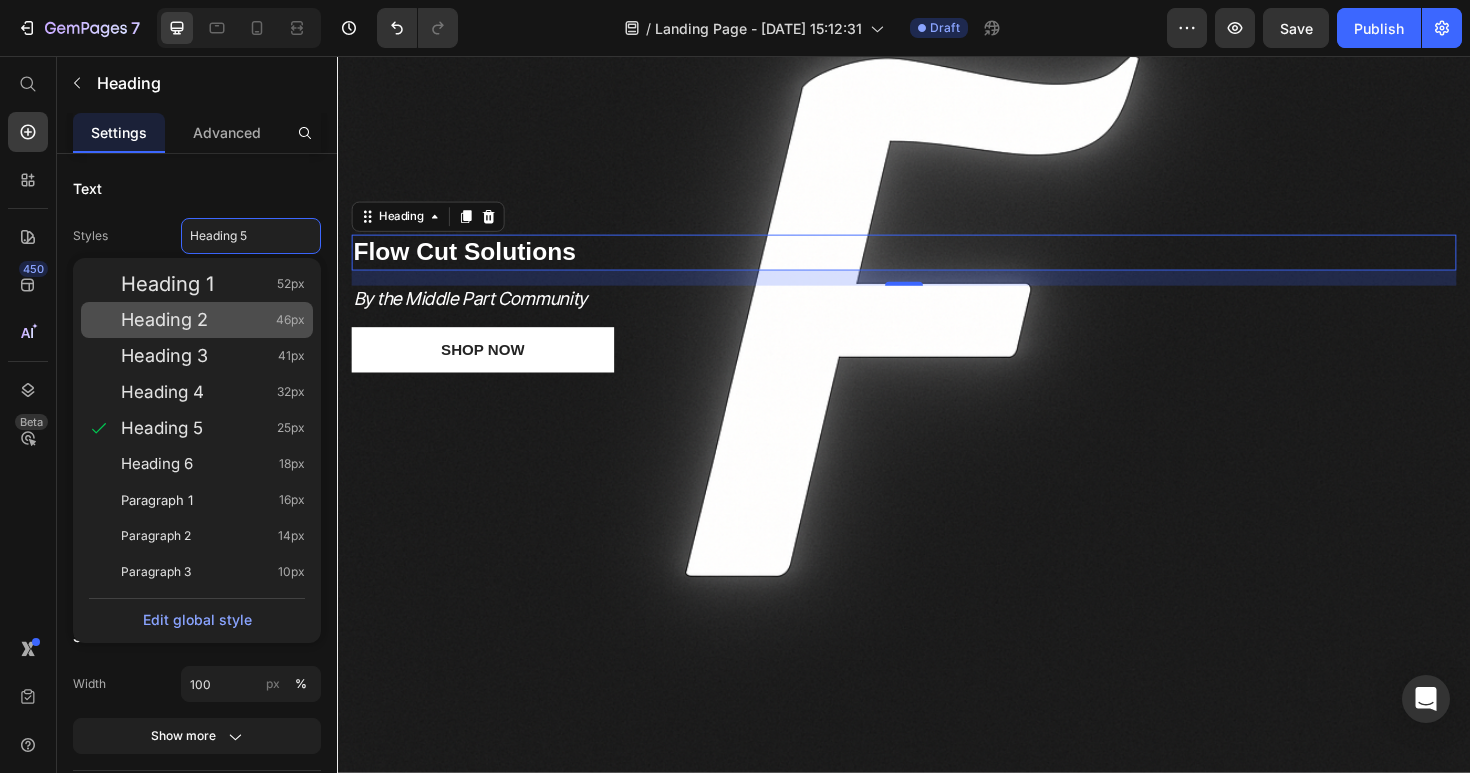 click on "Heading 2 46px" at bounding box center (213, 320) 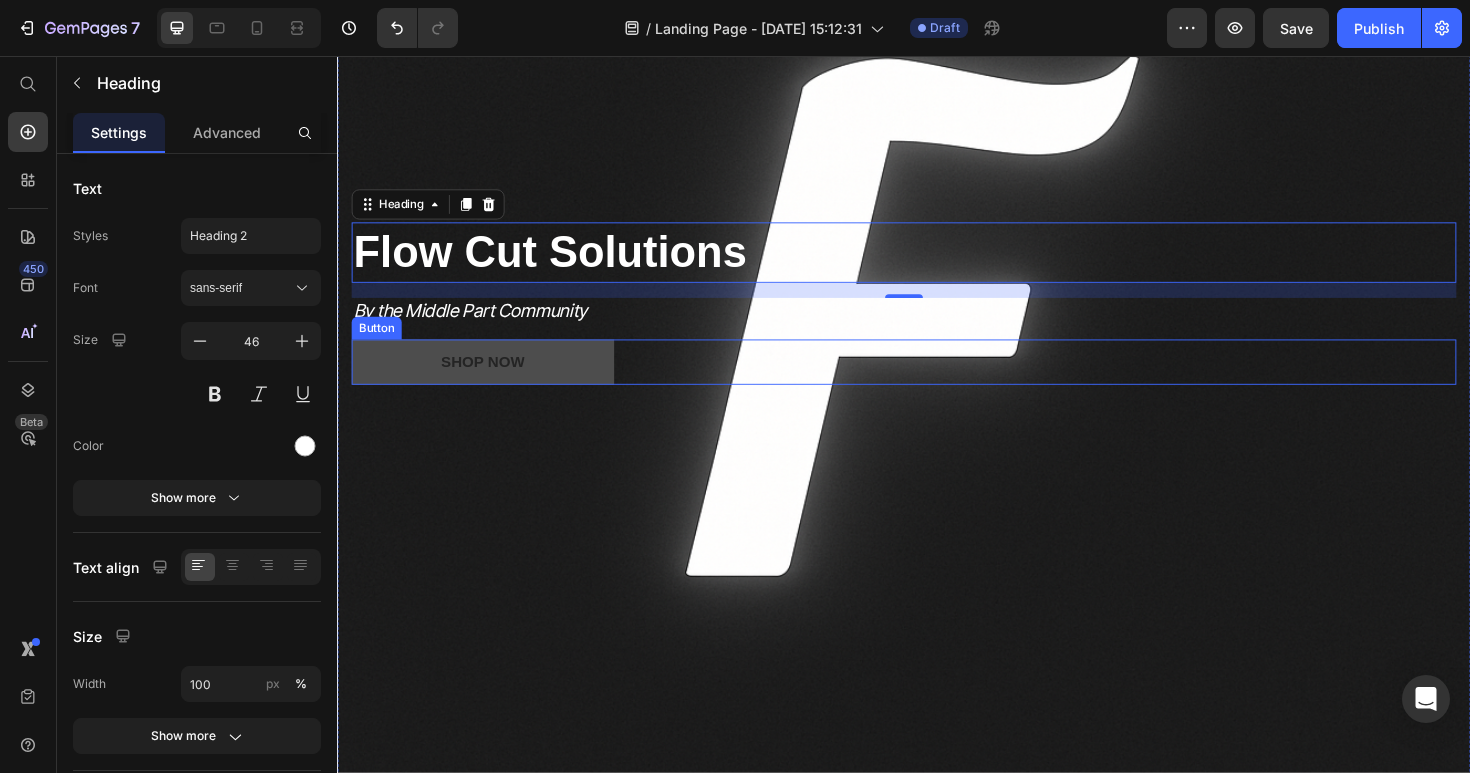 click on "Shop Now" at bounding box center (491, 380) 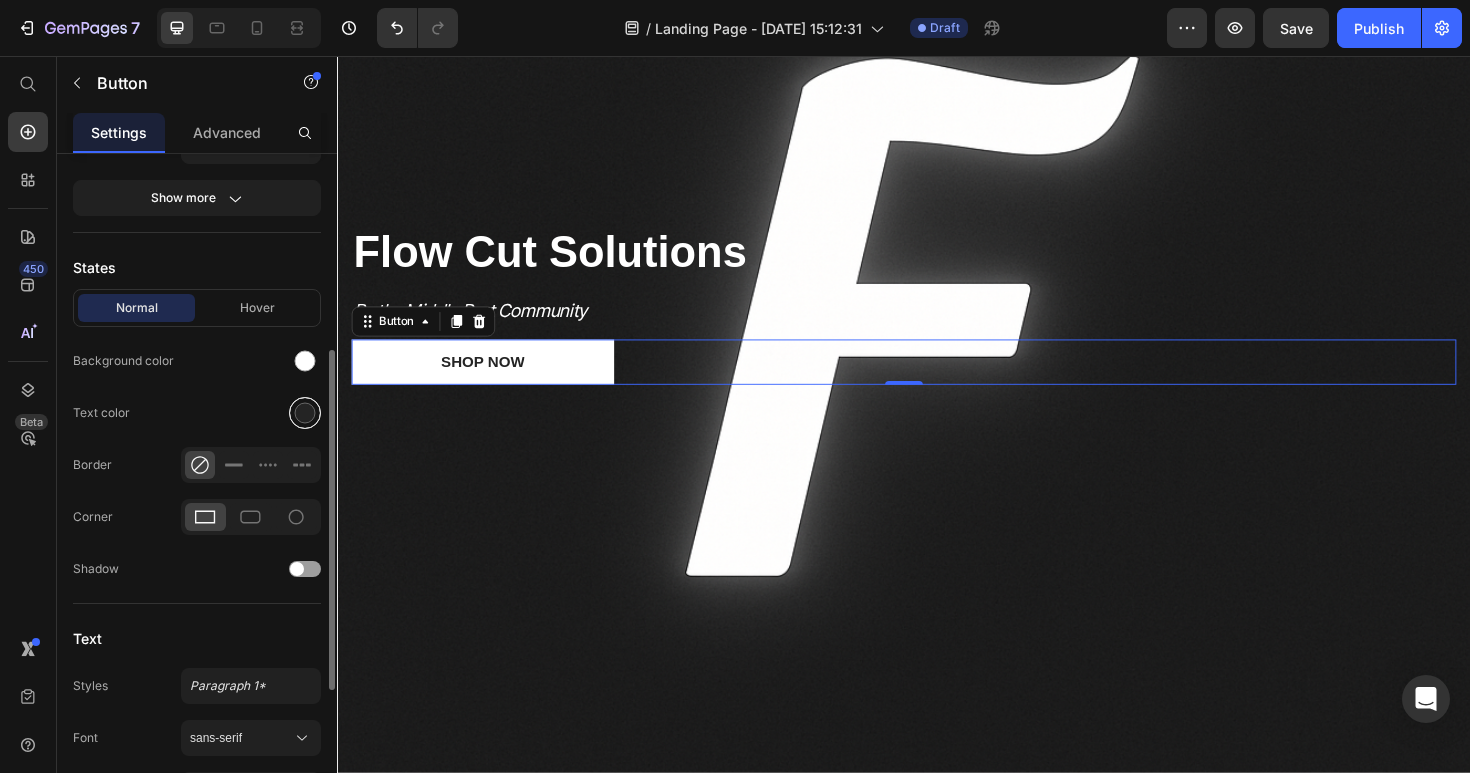 scroll, scrollTop: 378, scrollLeft: 0, axis: vertical 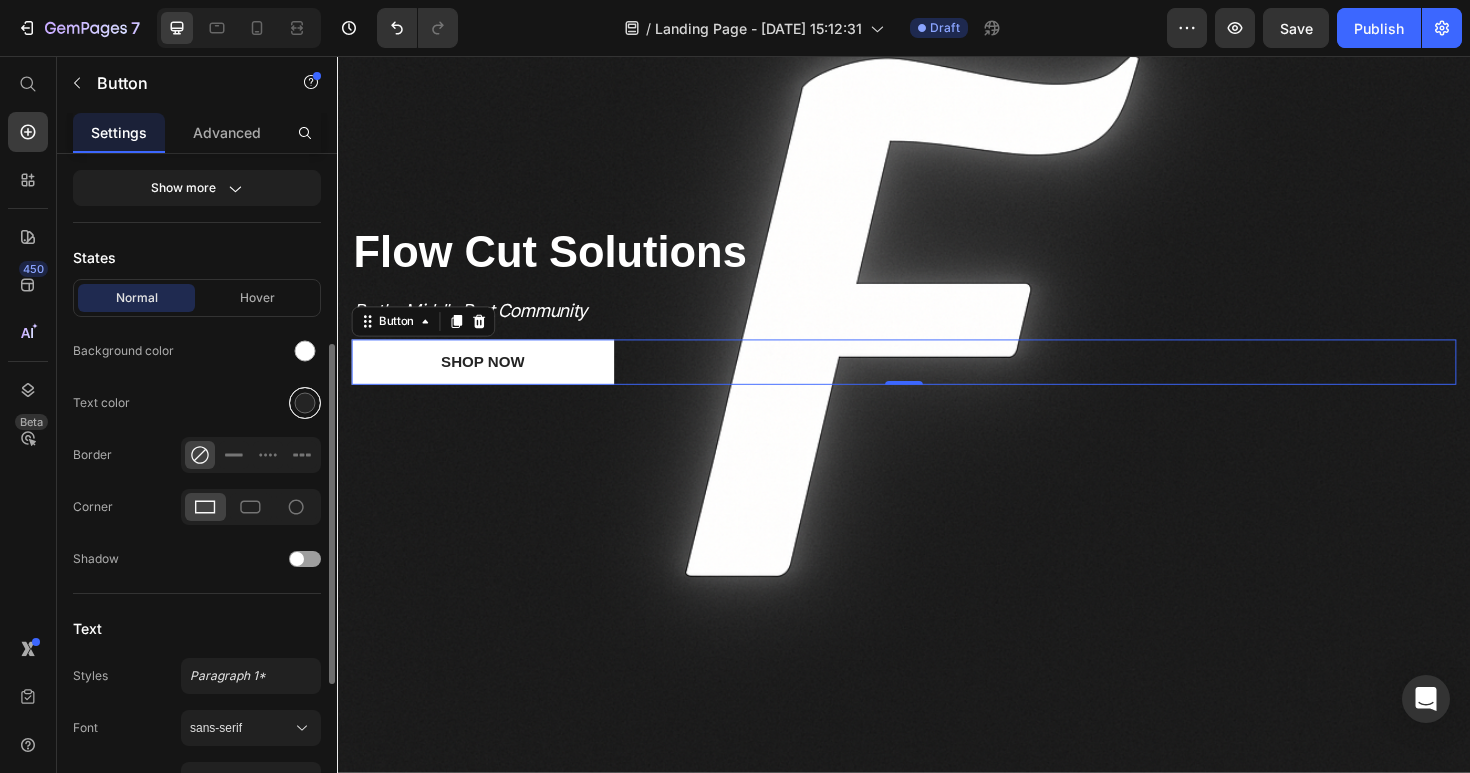 click at bounding box center (305, 403) 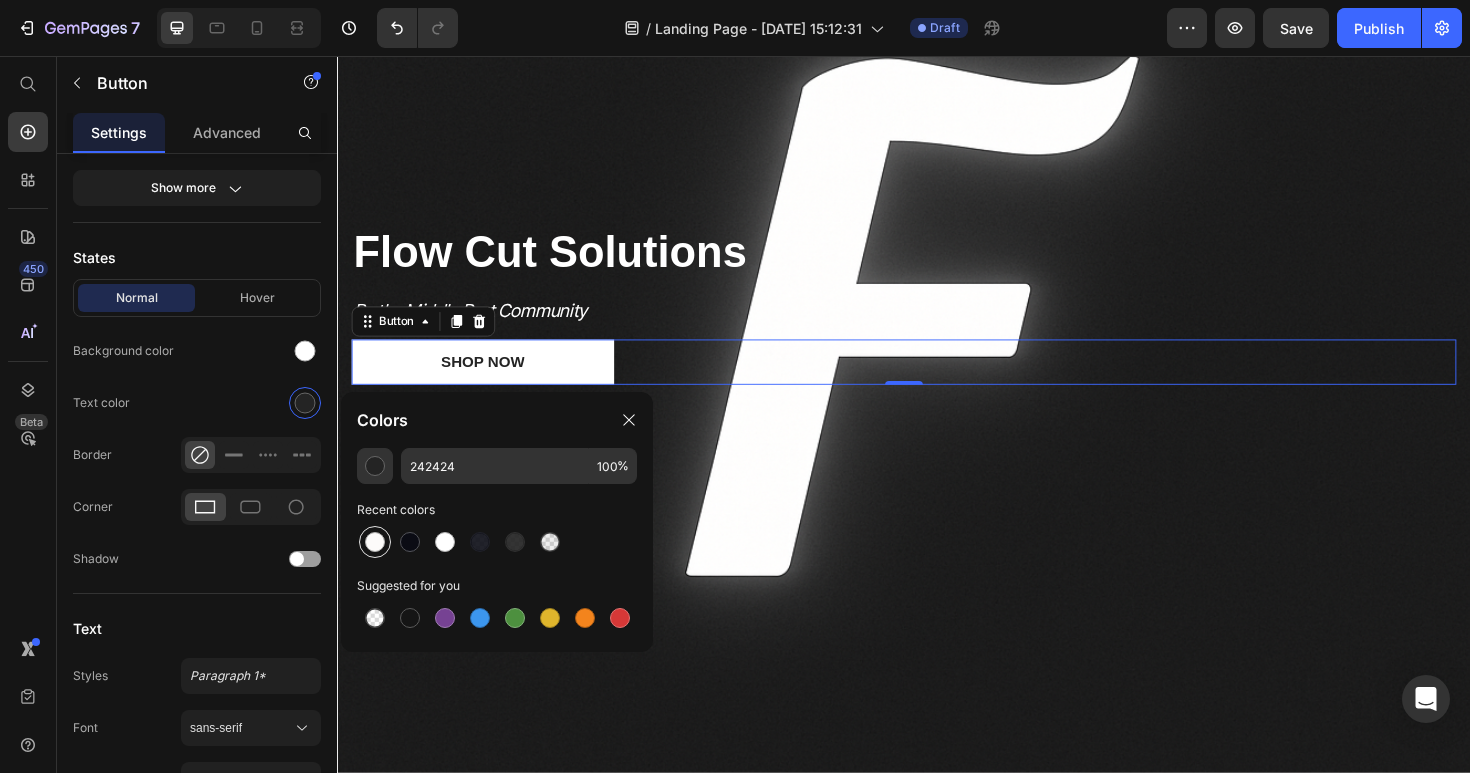click at bounding box center (375, 542) 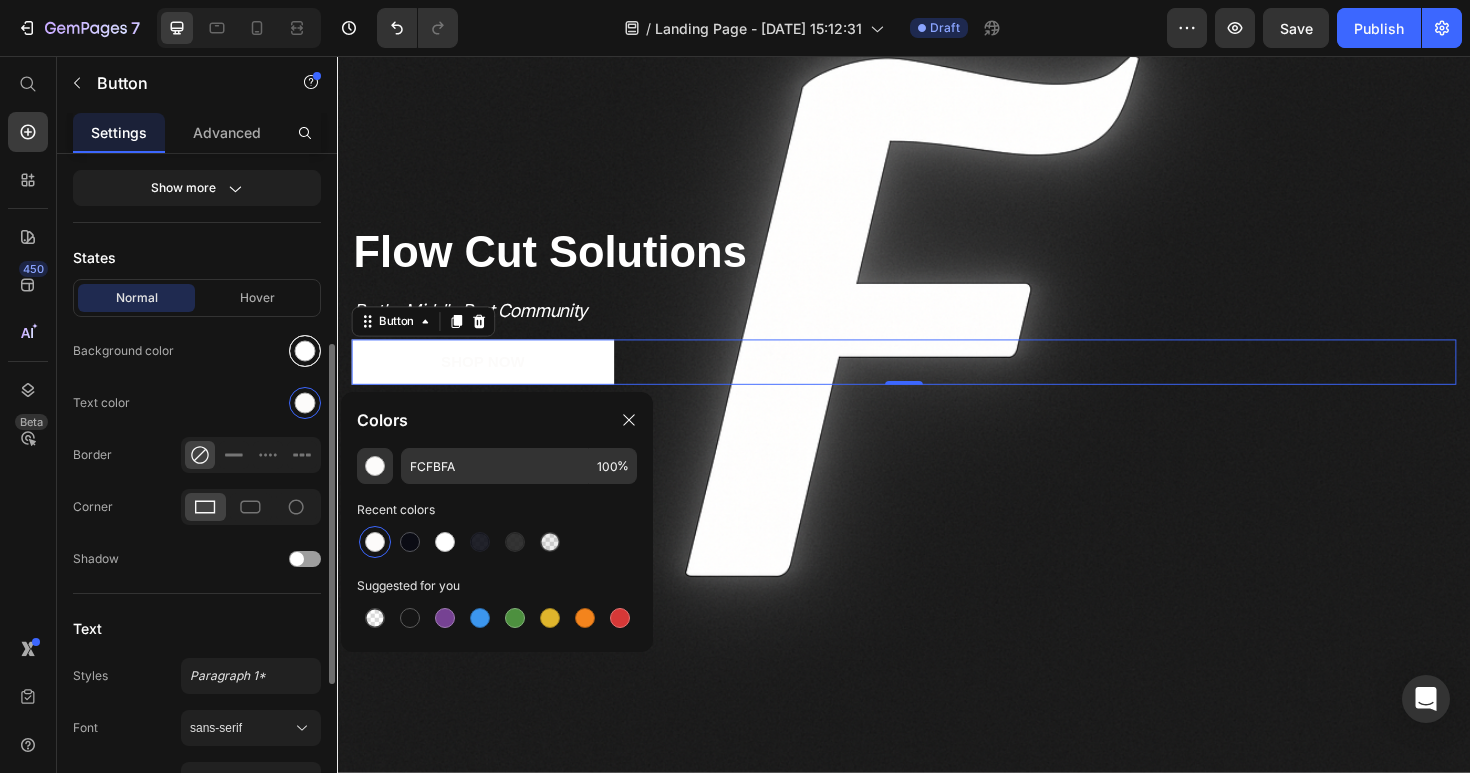 click at bounding box center [305, 351] 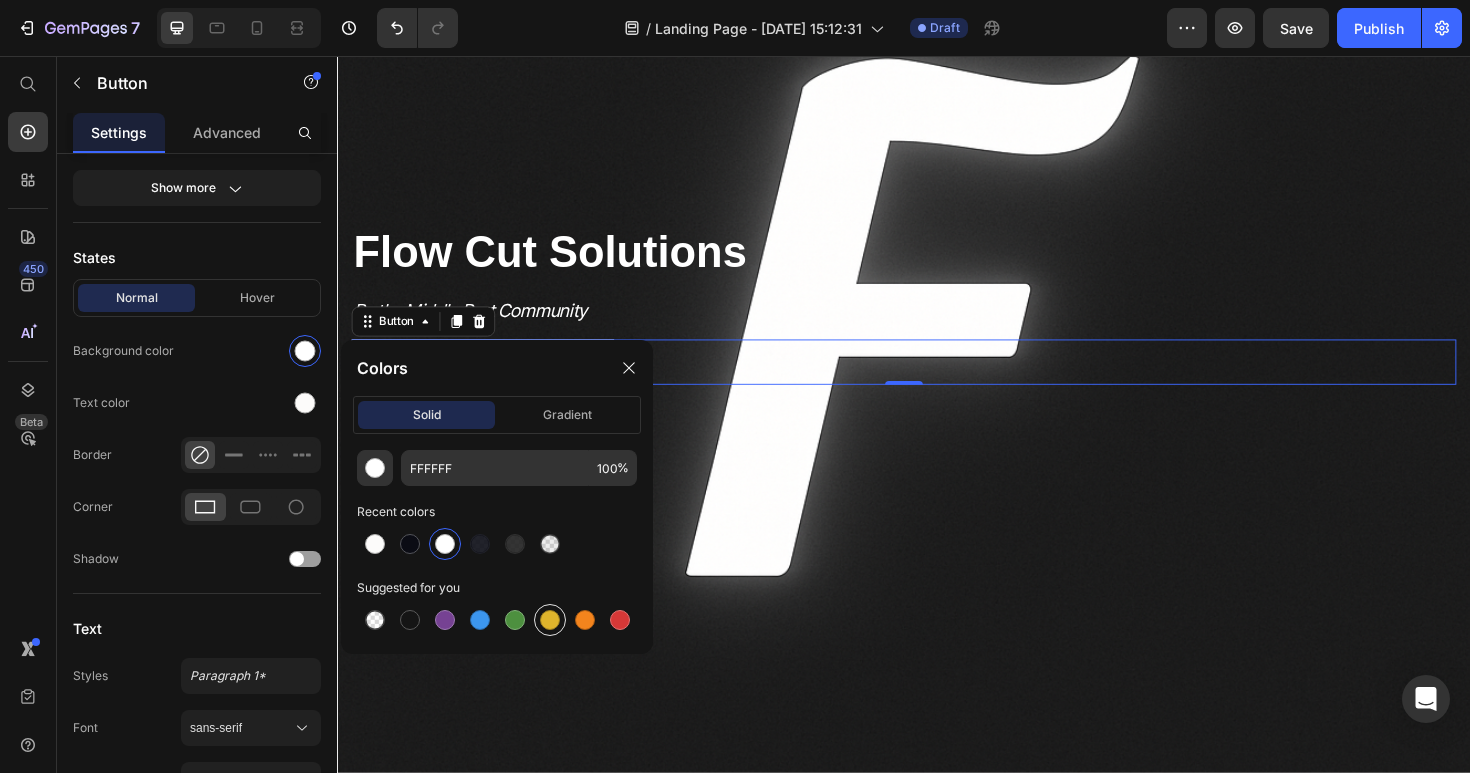 click at bounding box center (550, 620) 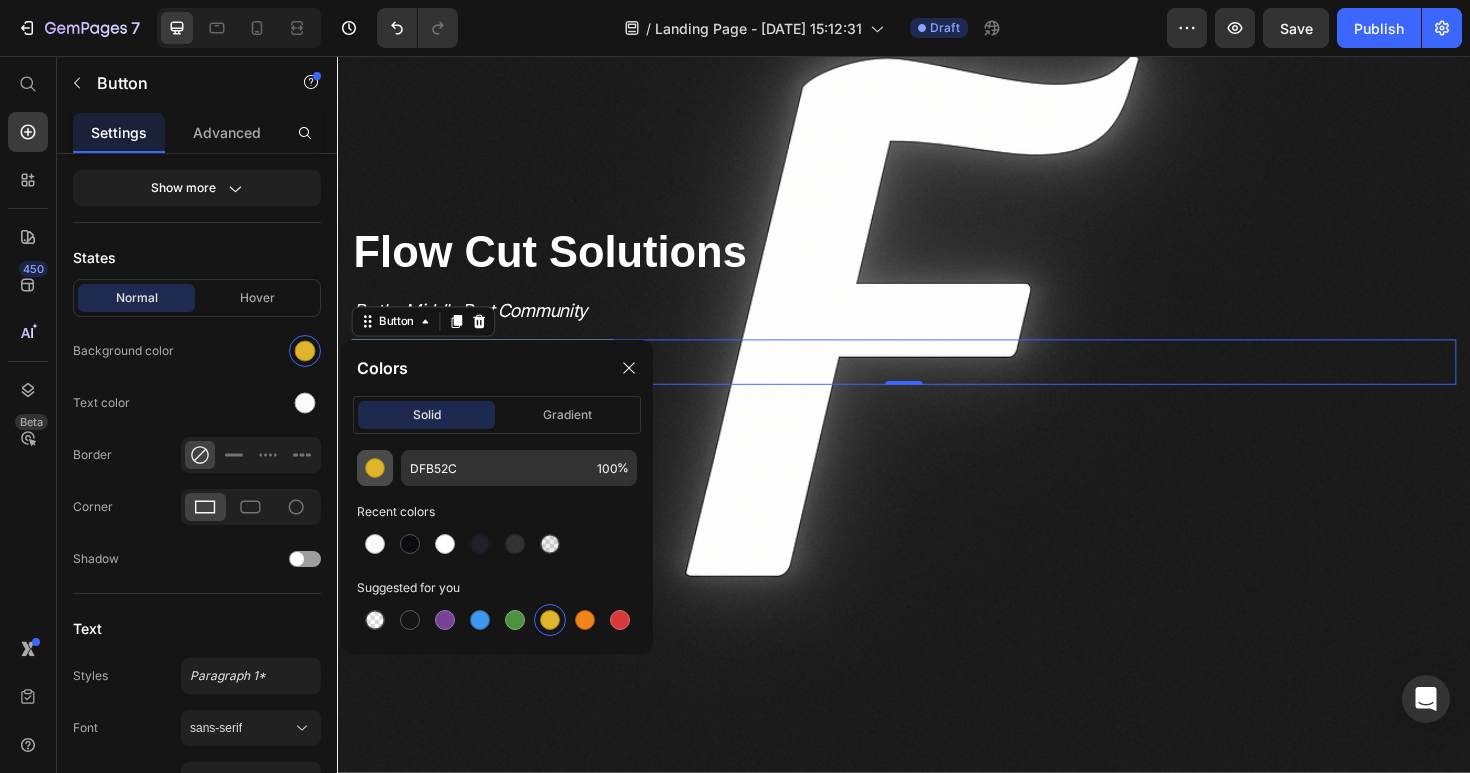 click at bounding box center [375, 468] 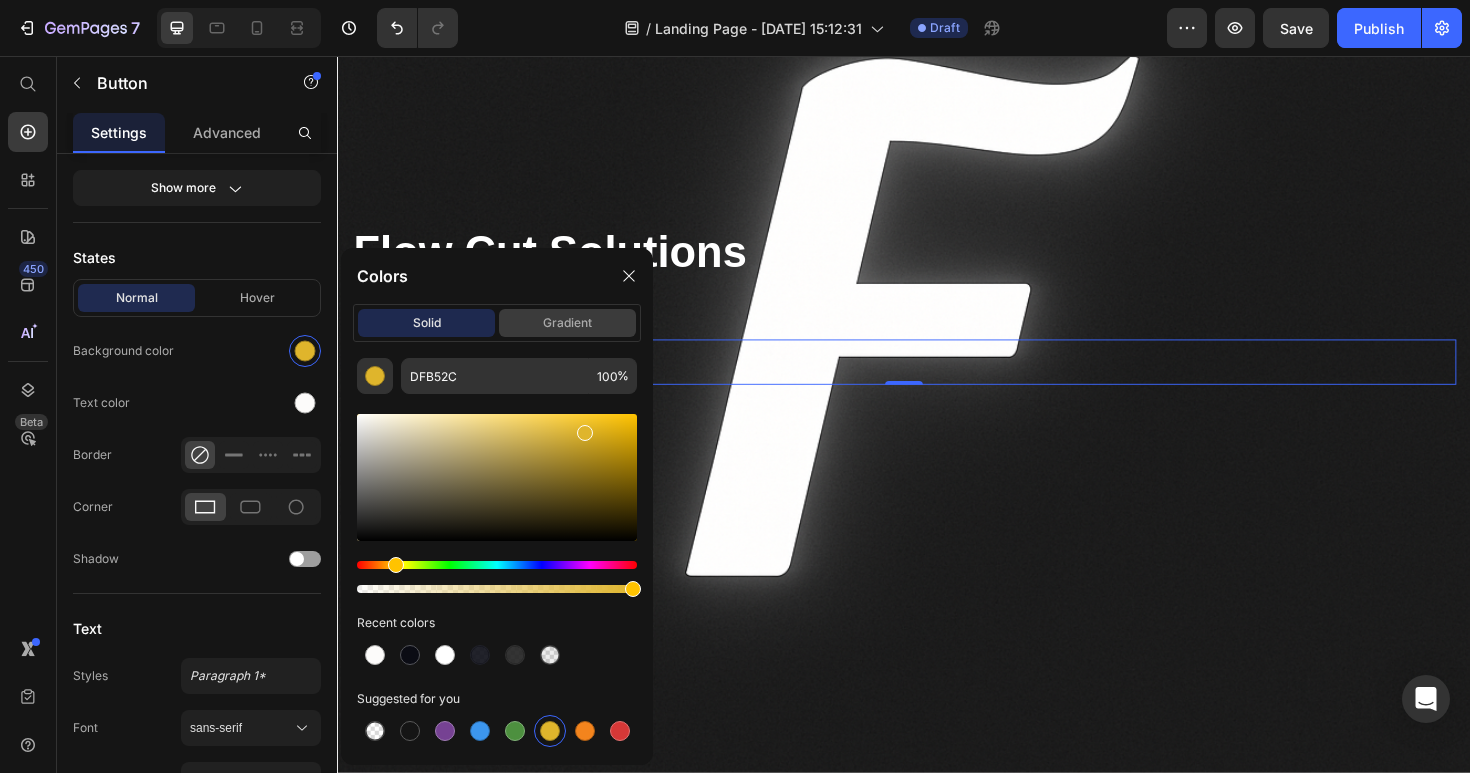 click on "gradient" 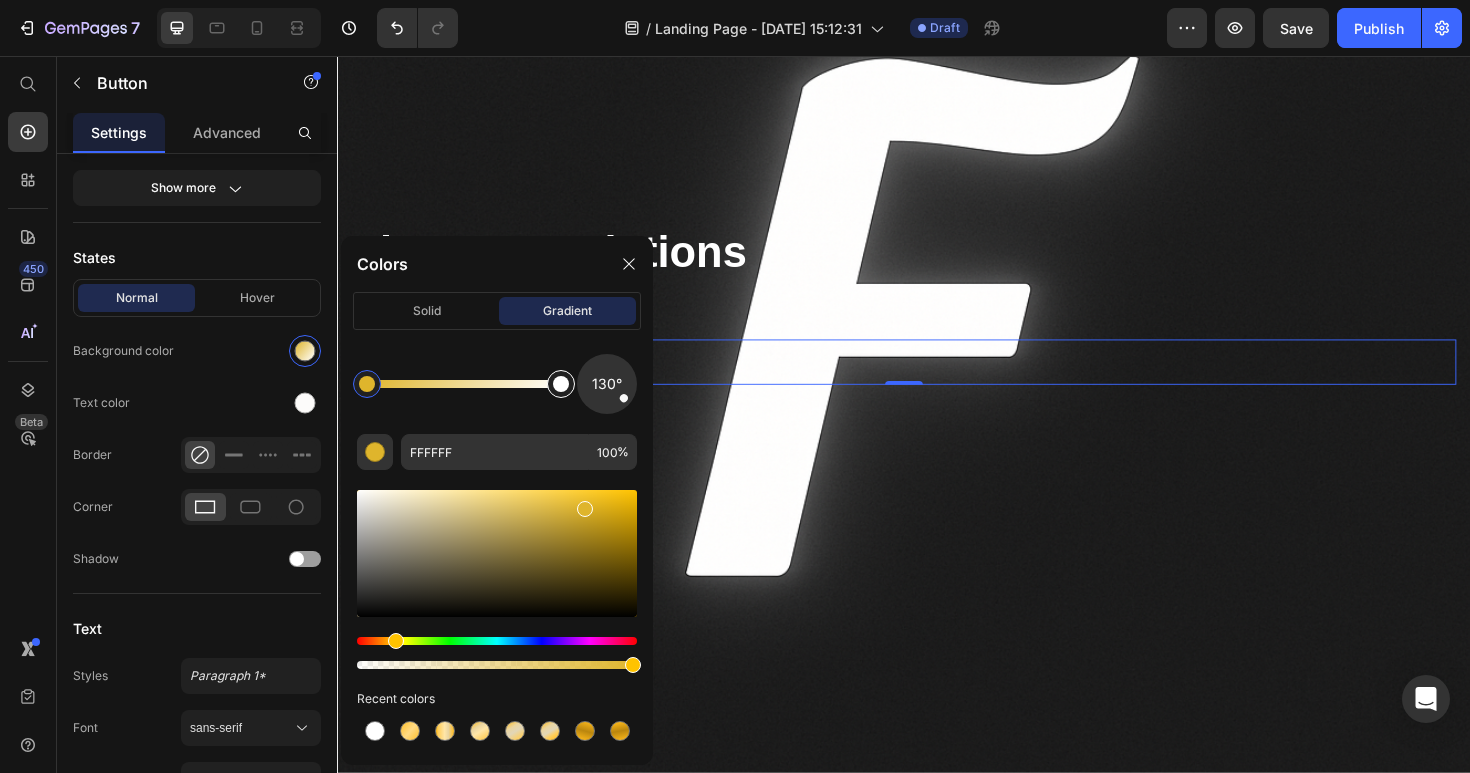 click at bounding box center [561, 384] 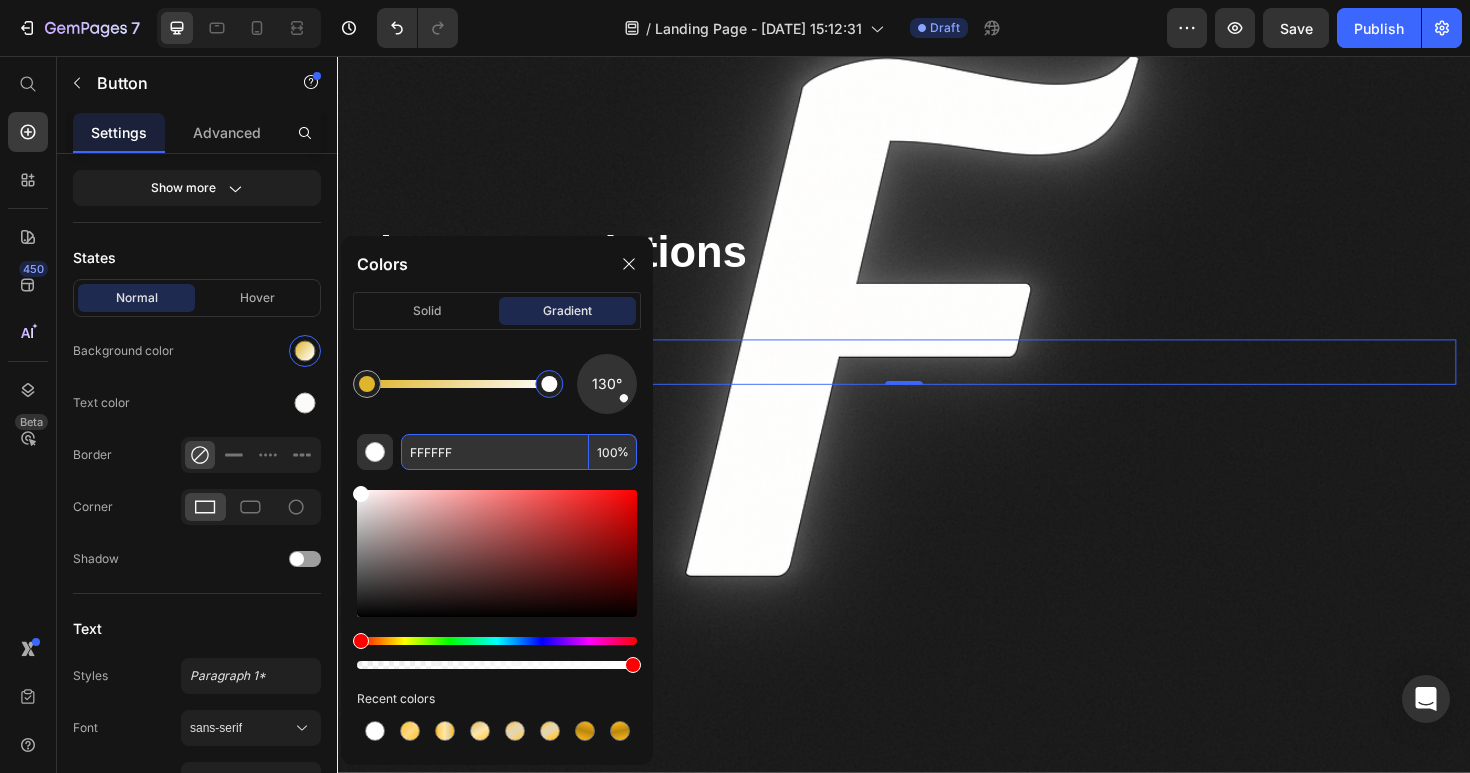 click on "FFFFFF" at bounding box center [495, 452] 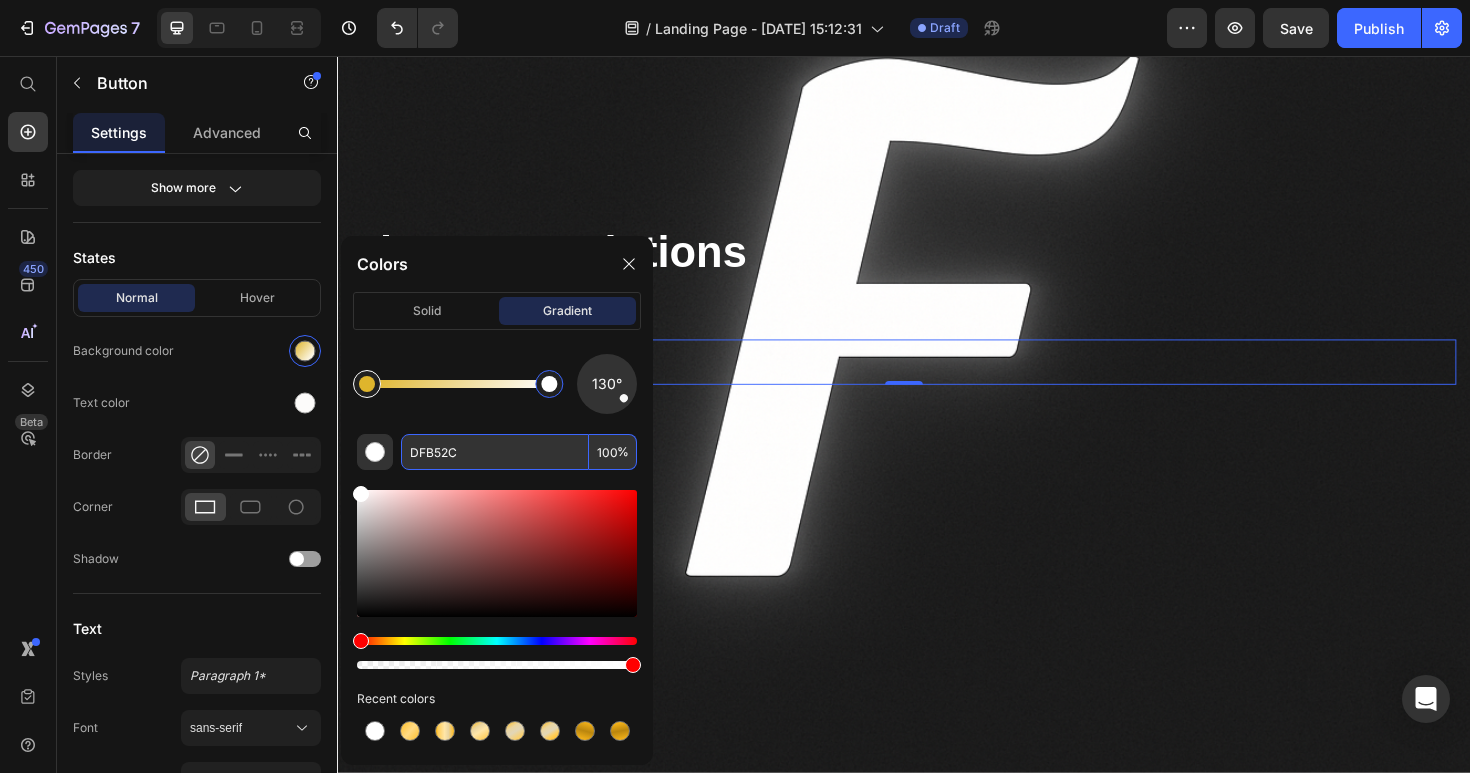 click at bounding box center (367, 384) 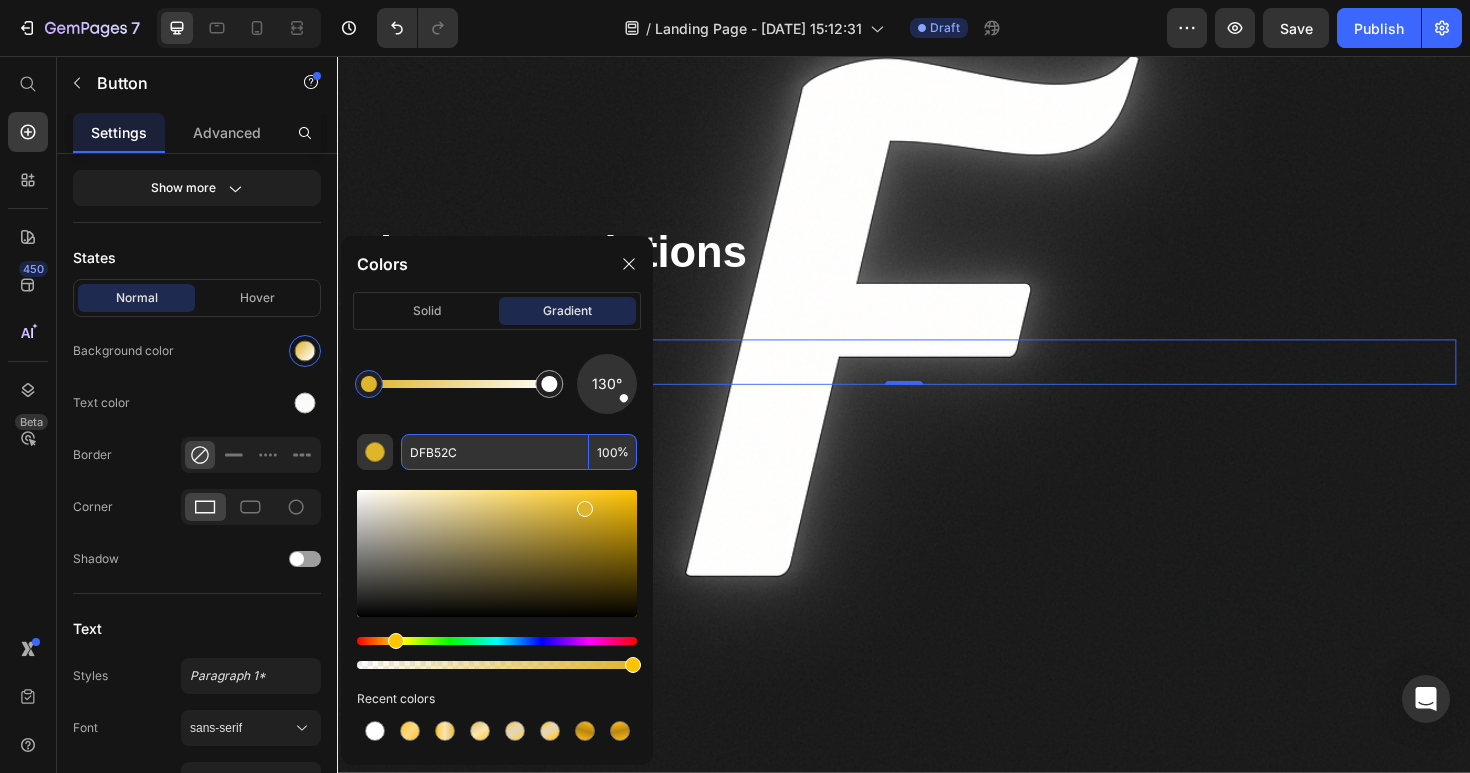 click on "DFB52C" at bounding box center (495, 452) 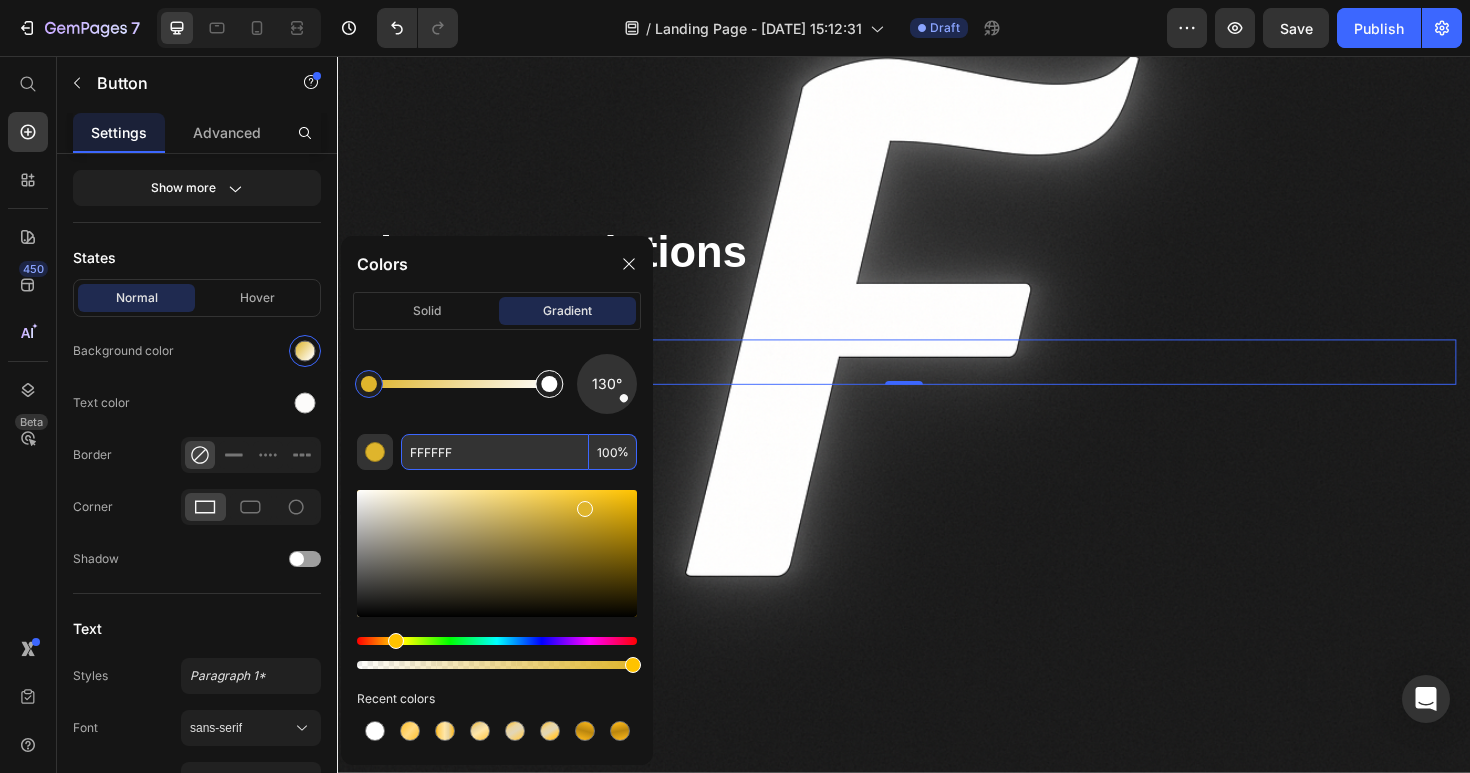 click at bounding box center [549, 384] 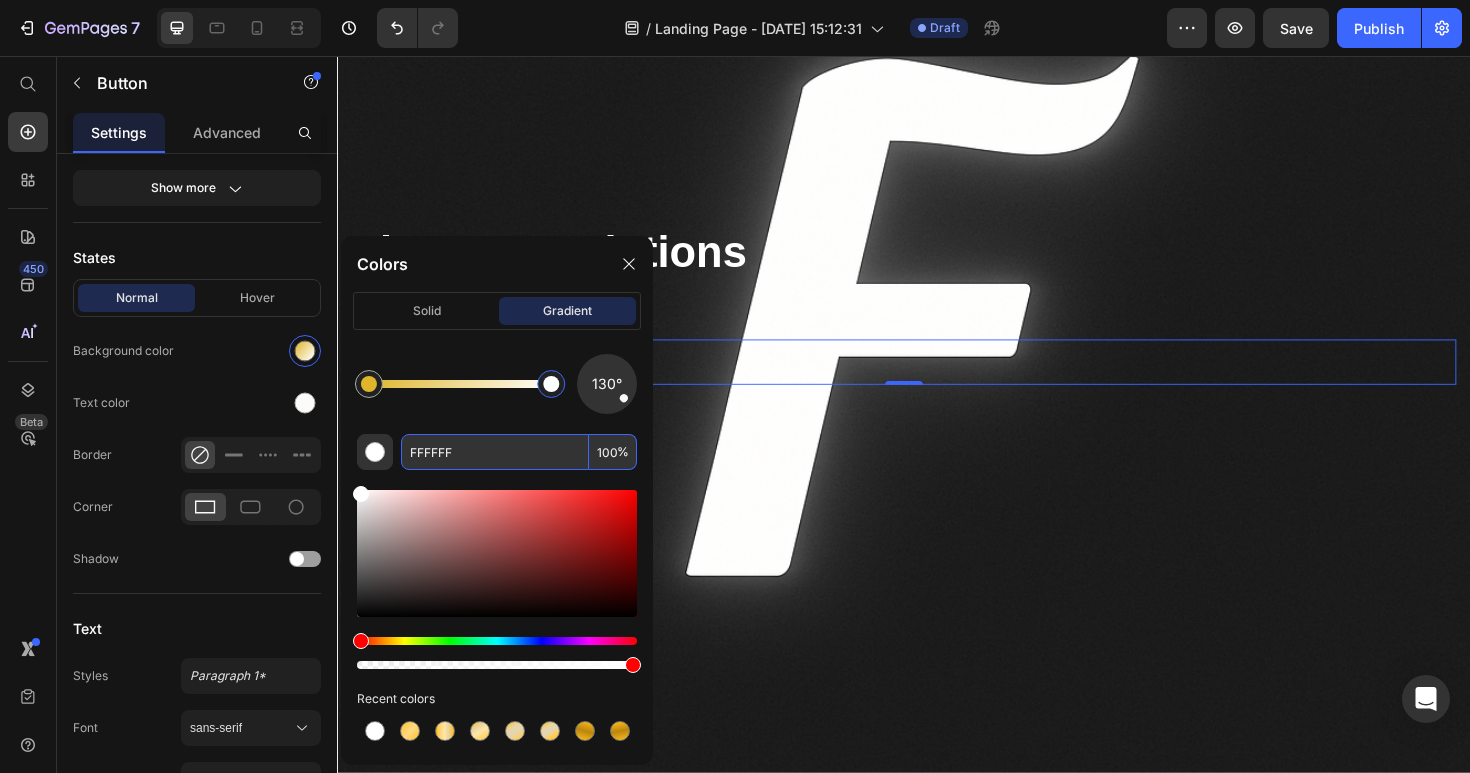 click on "FFFFFF" at bounding box center [495, 452] 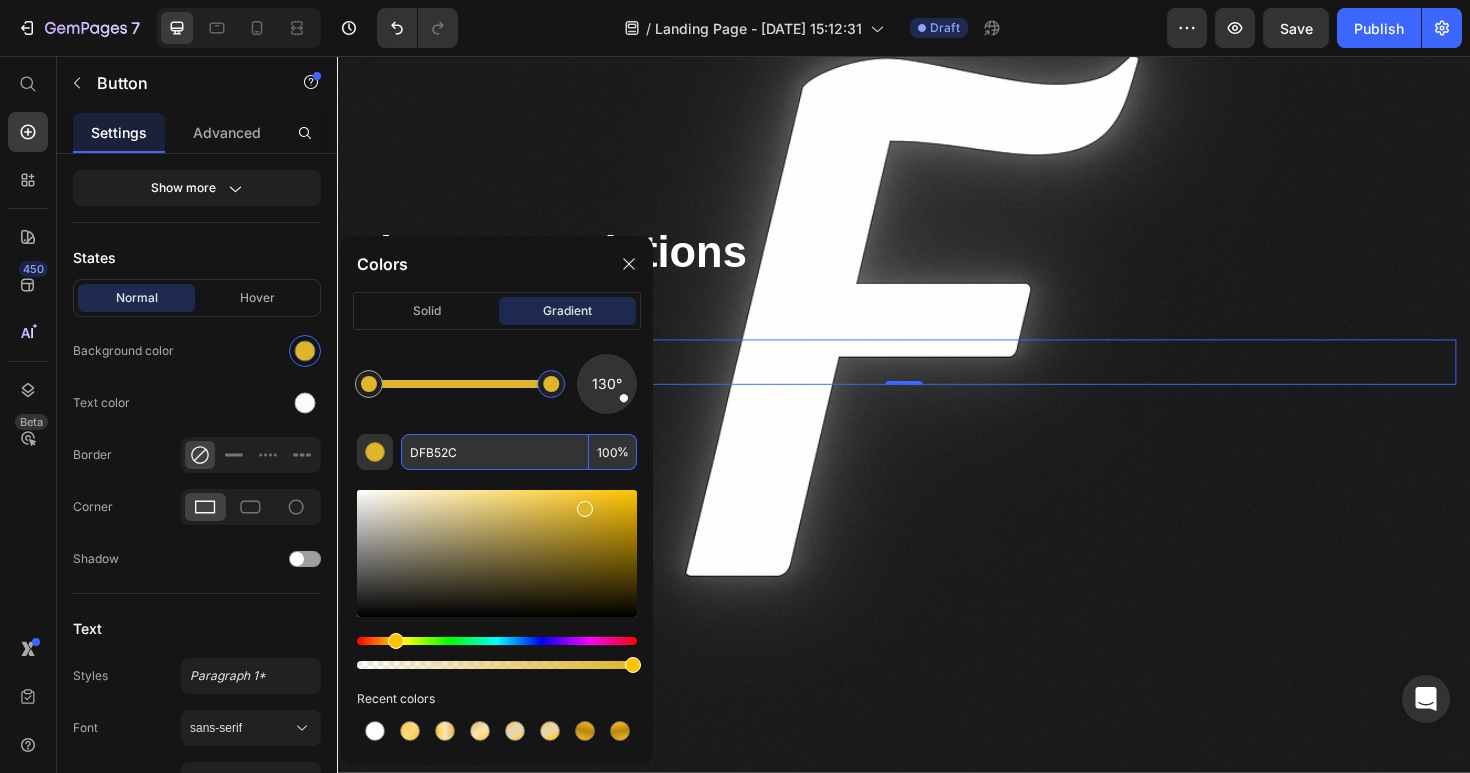 click 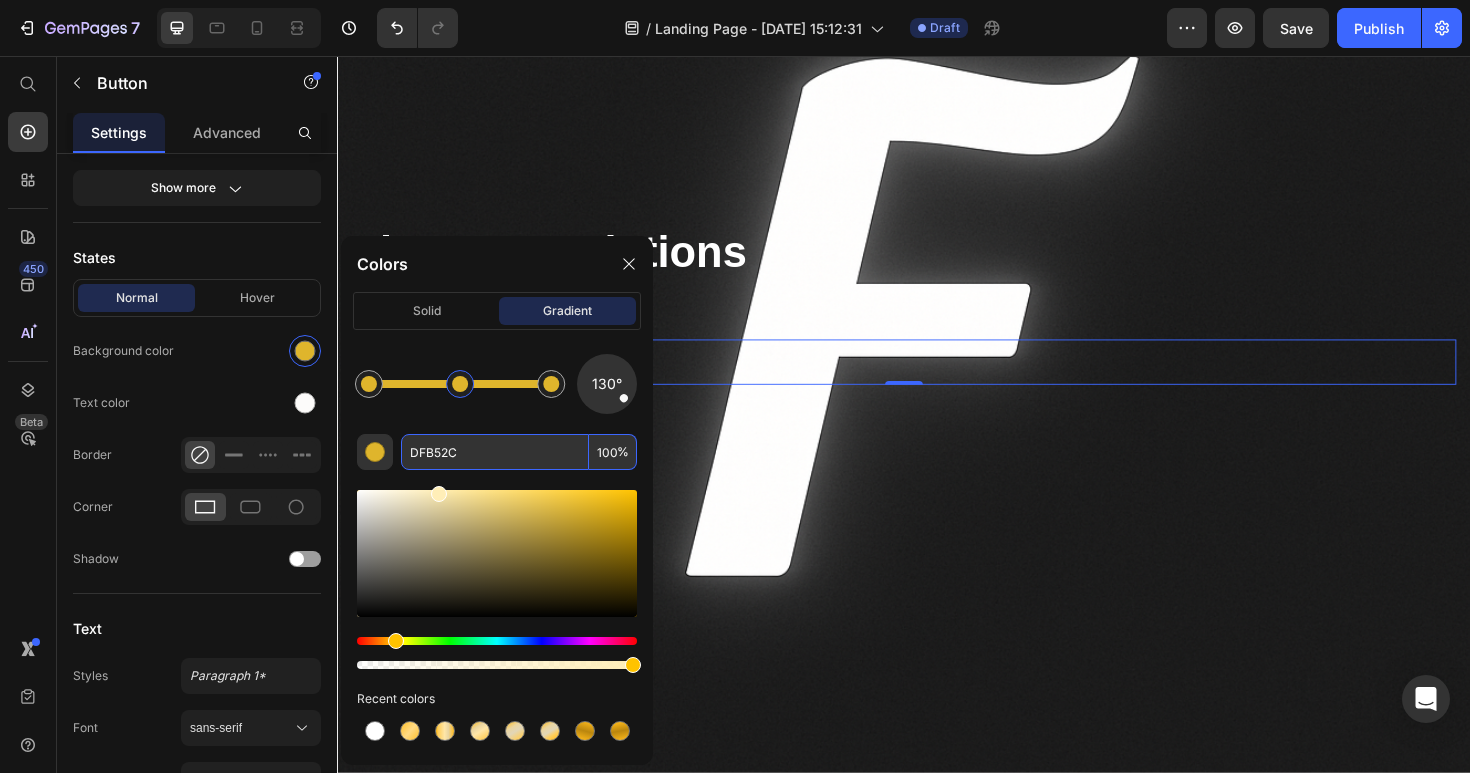 drag, startPoint x: 500, startPoint y: 523, endPoint x: 438, endPoint y: 466, distance: 84.21995 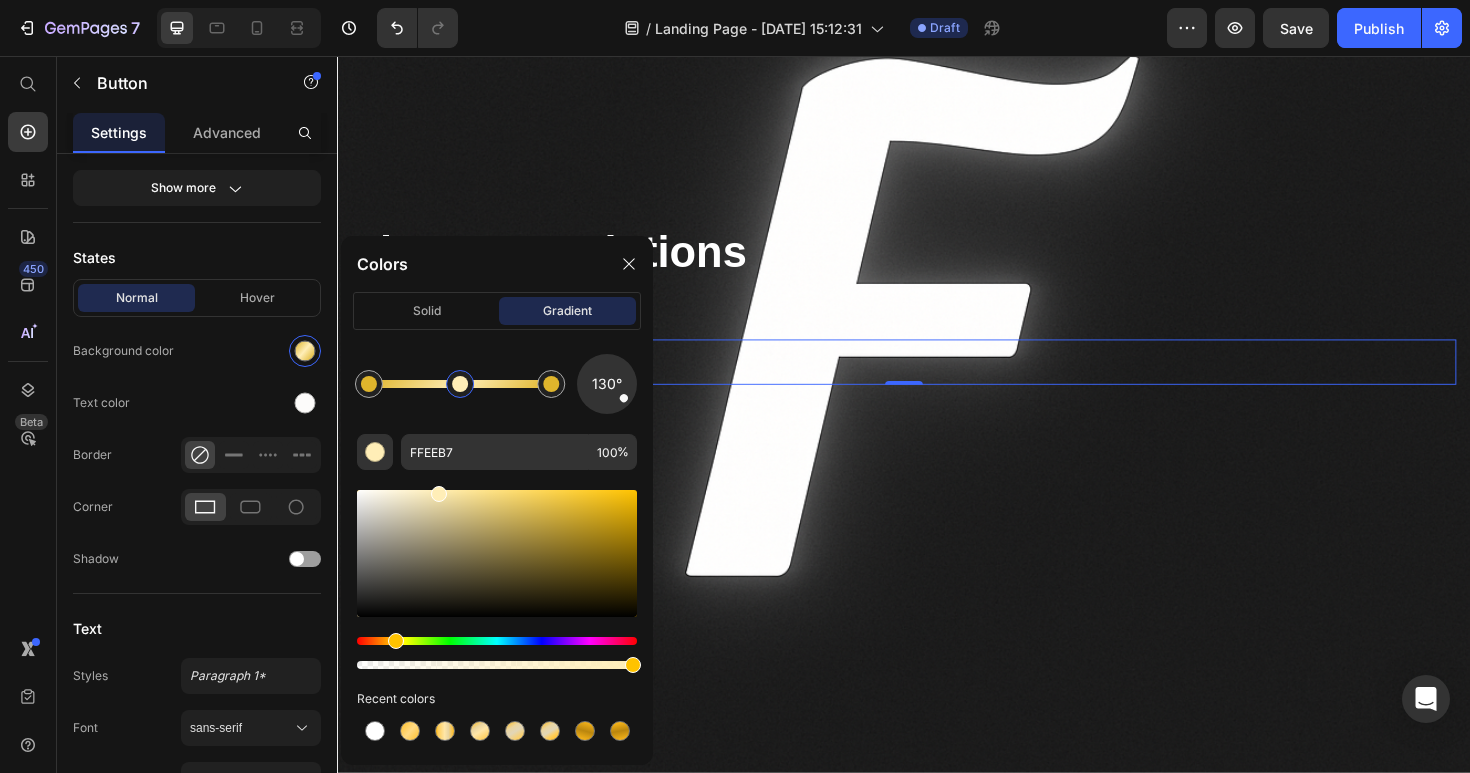 click on "130° FFEEB7 100 % Recent colors" 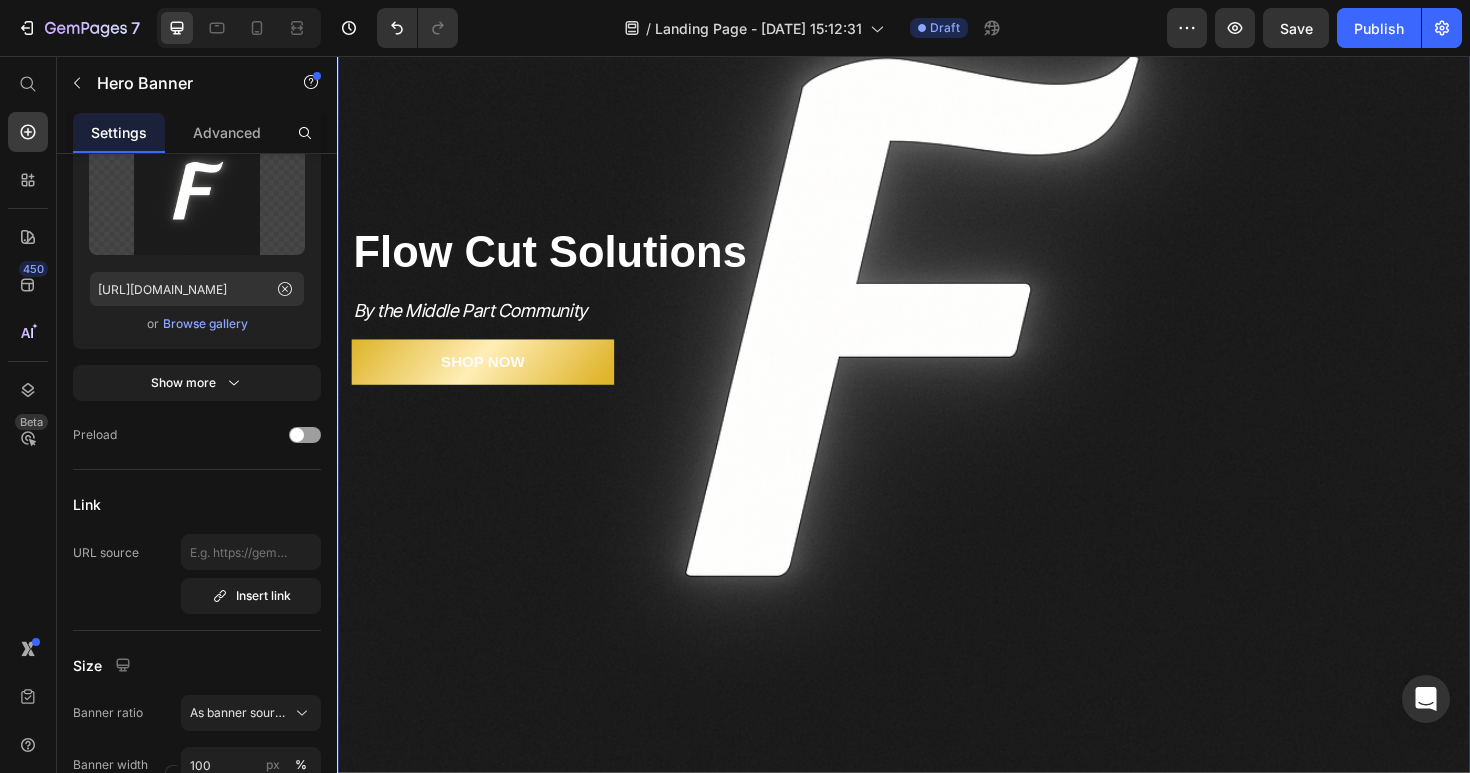 scroll, scrollTop: 0, scrollLeft: 0, axis: both 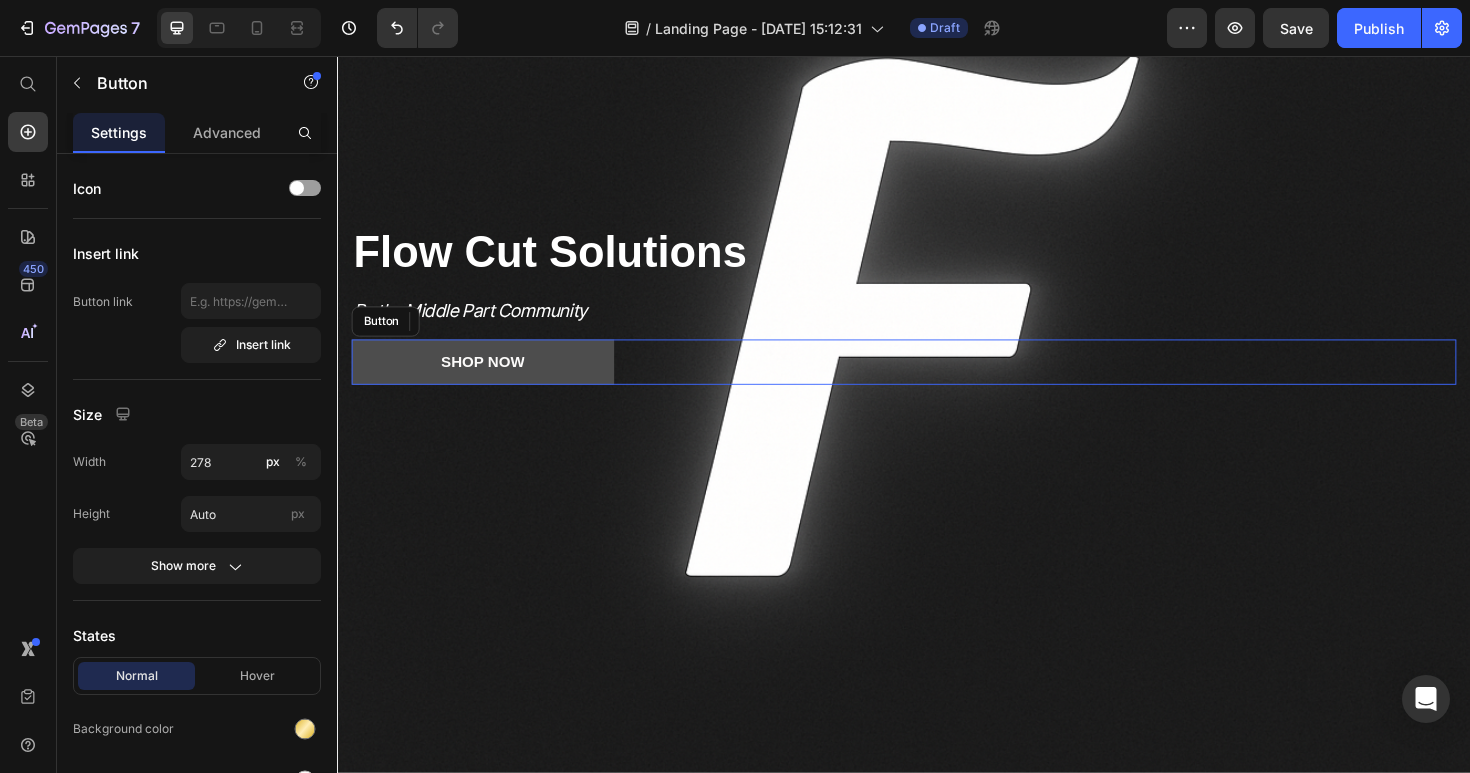 click on "Shop Now" at bounding box center (491, 380) 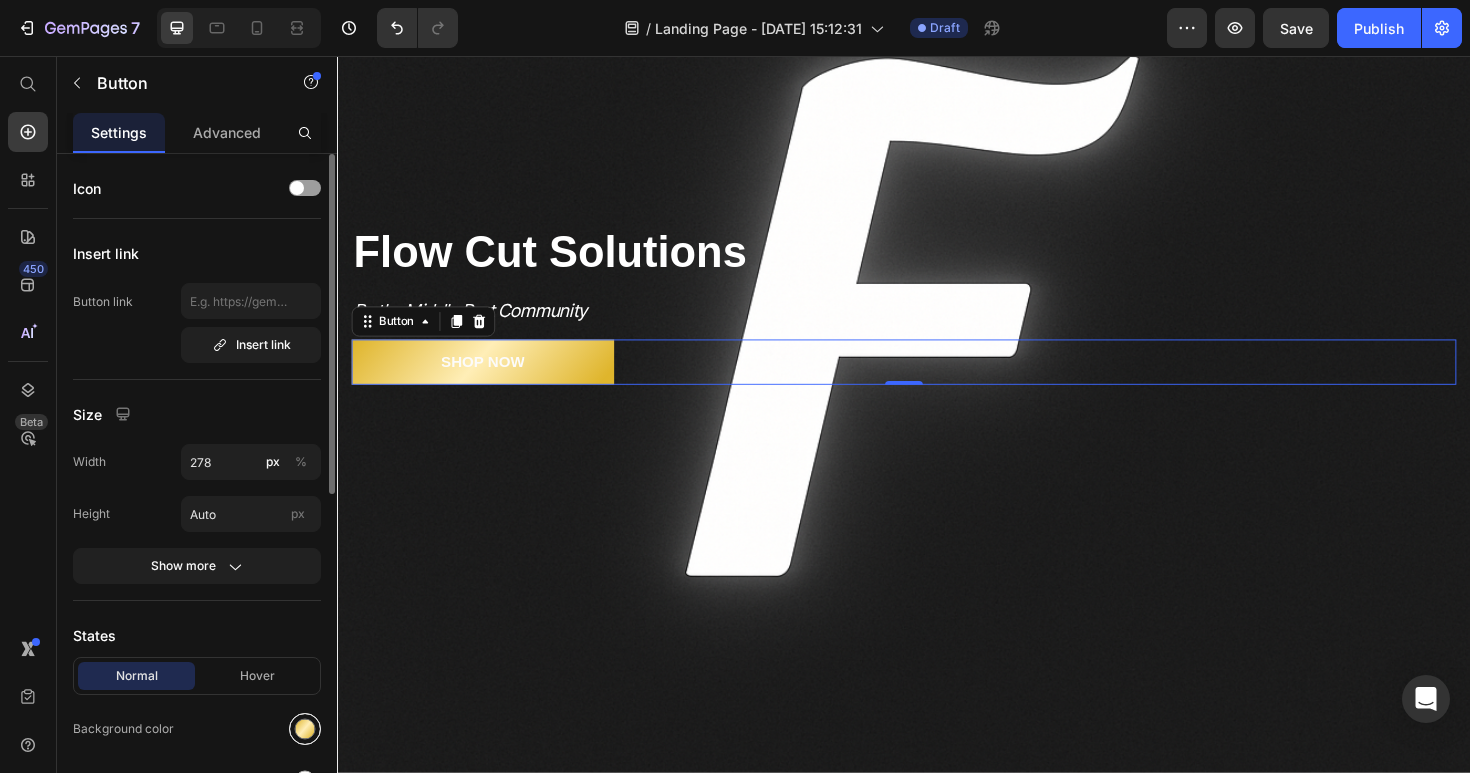 click at bounding box center [305, 729] 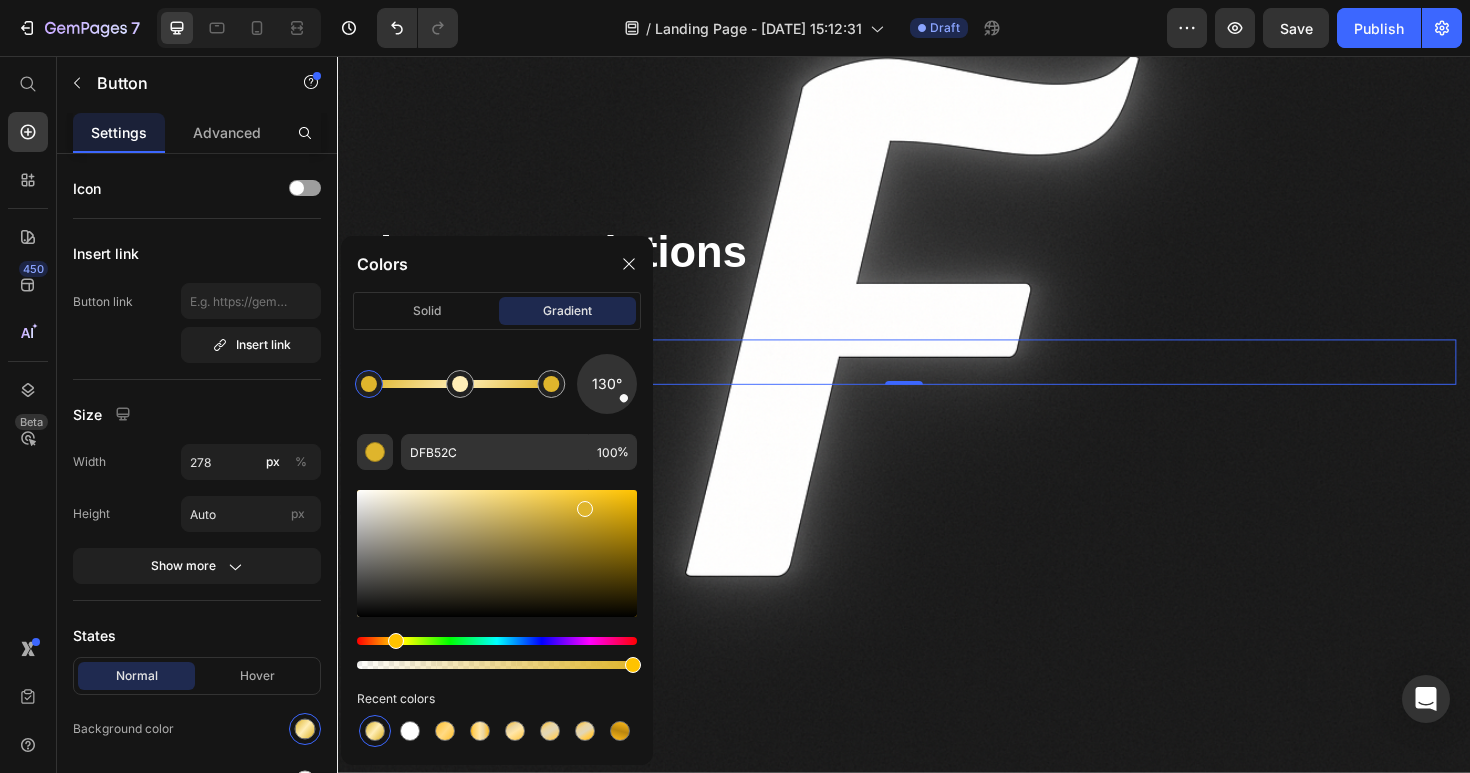 click on "7  Version history  /  Landing Page - [DATE] 15:12:31 Draft Preview  Save   Publish" 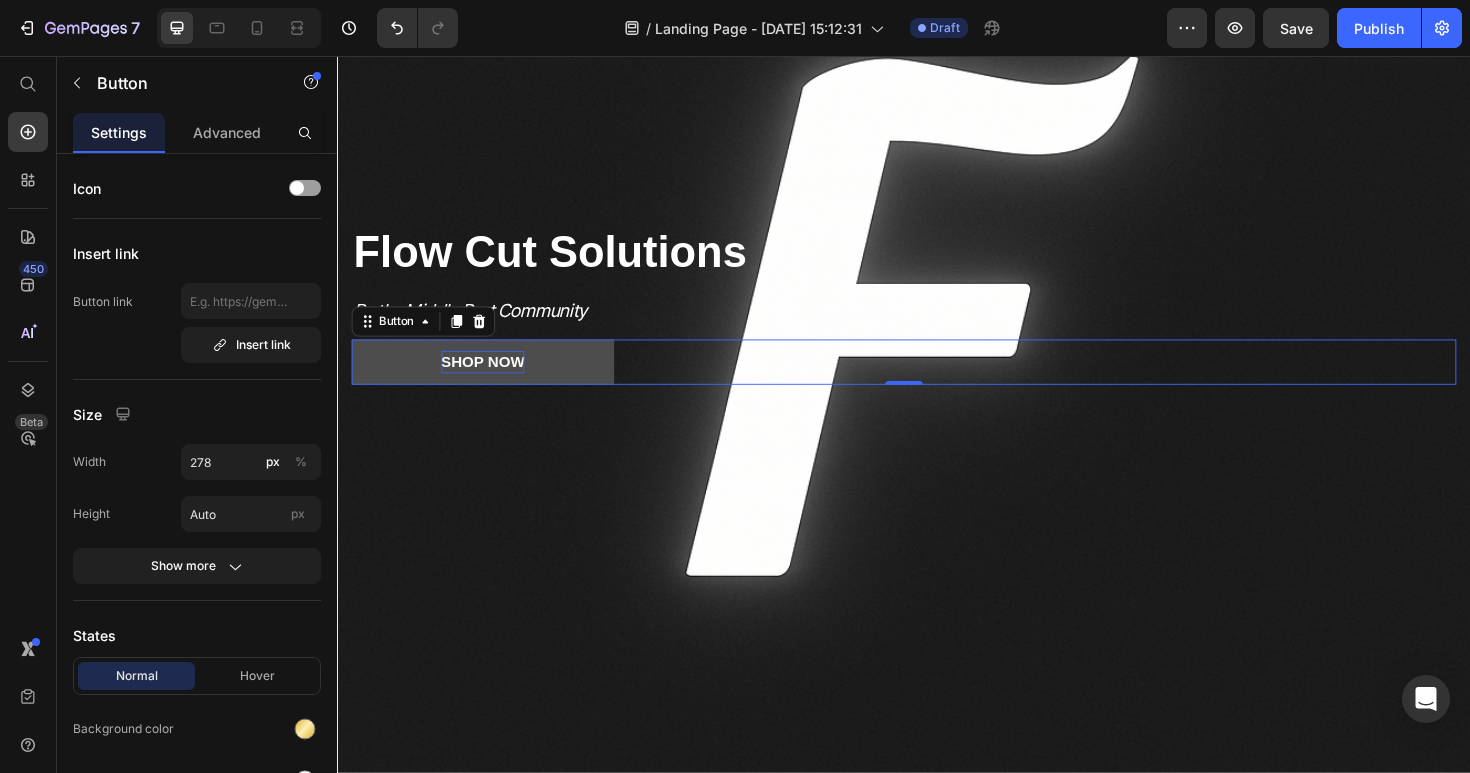click on "Shop Now" at bounding box center [491, 380] 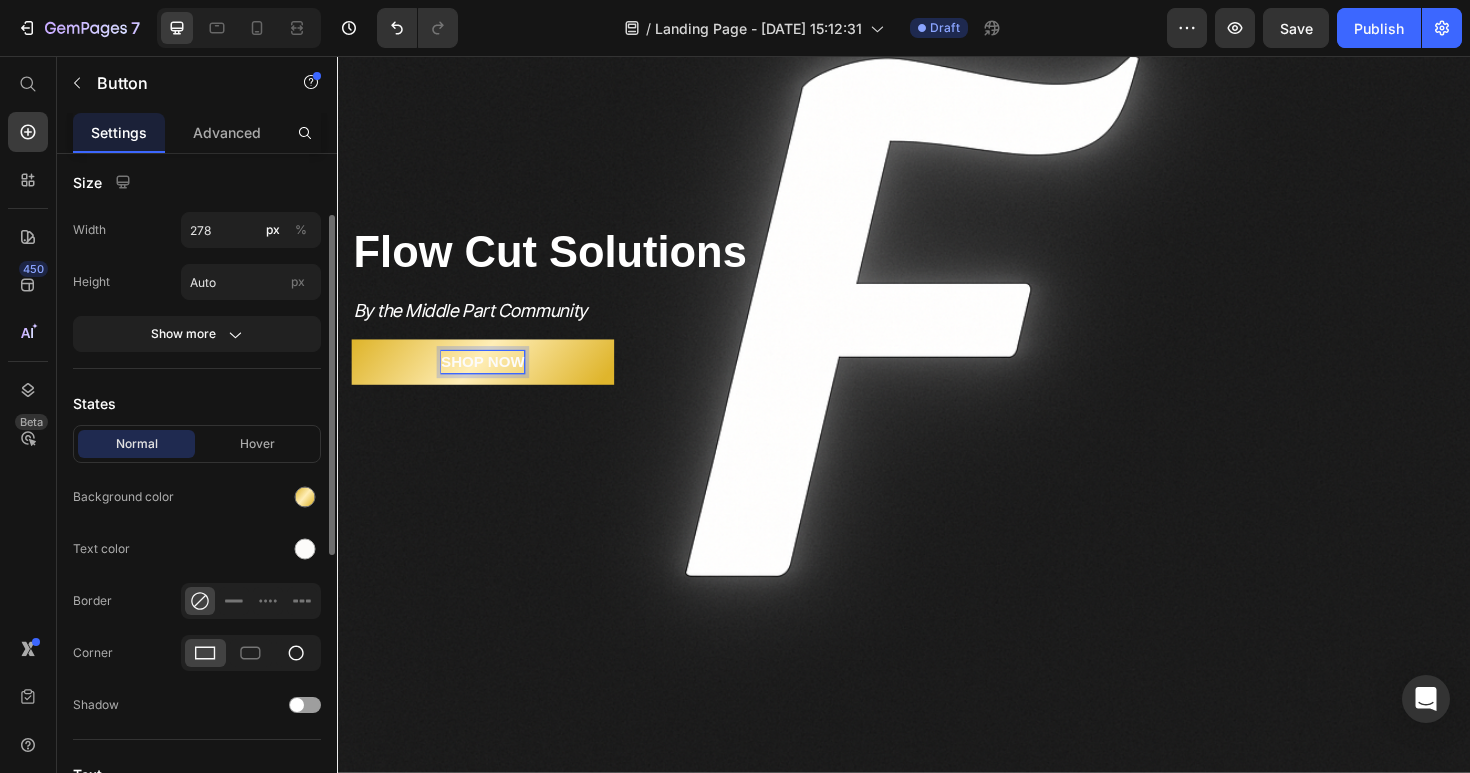 scroll, scrollTop: 232, scrollLeft: 0, axis: vertical 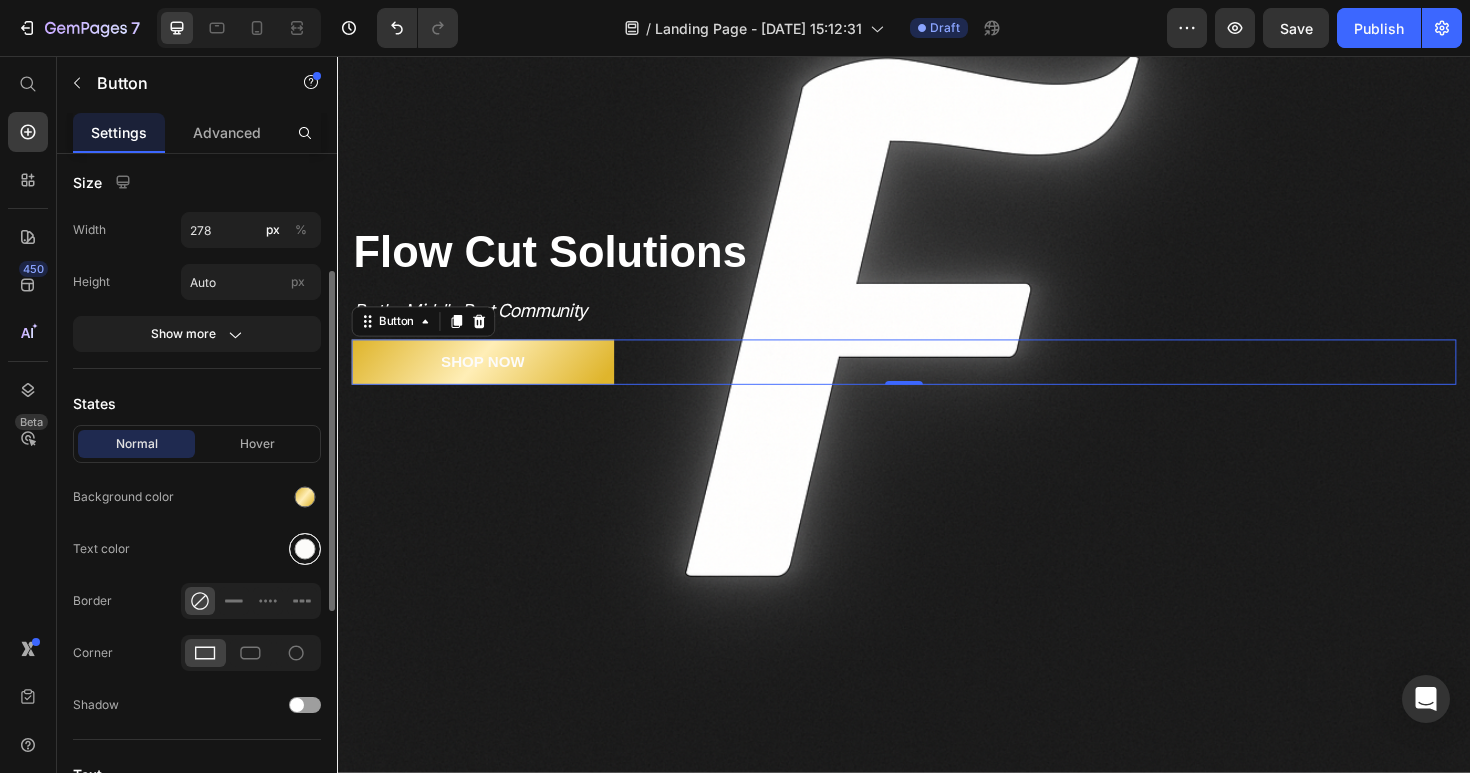 click at bounding box center [305, 549] 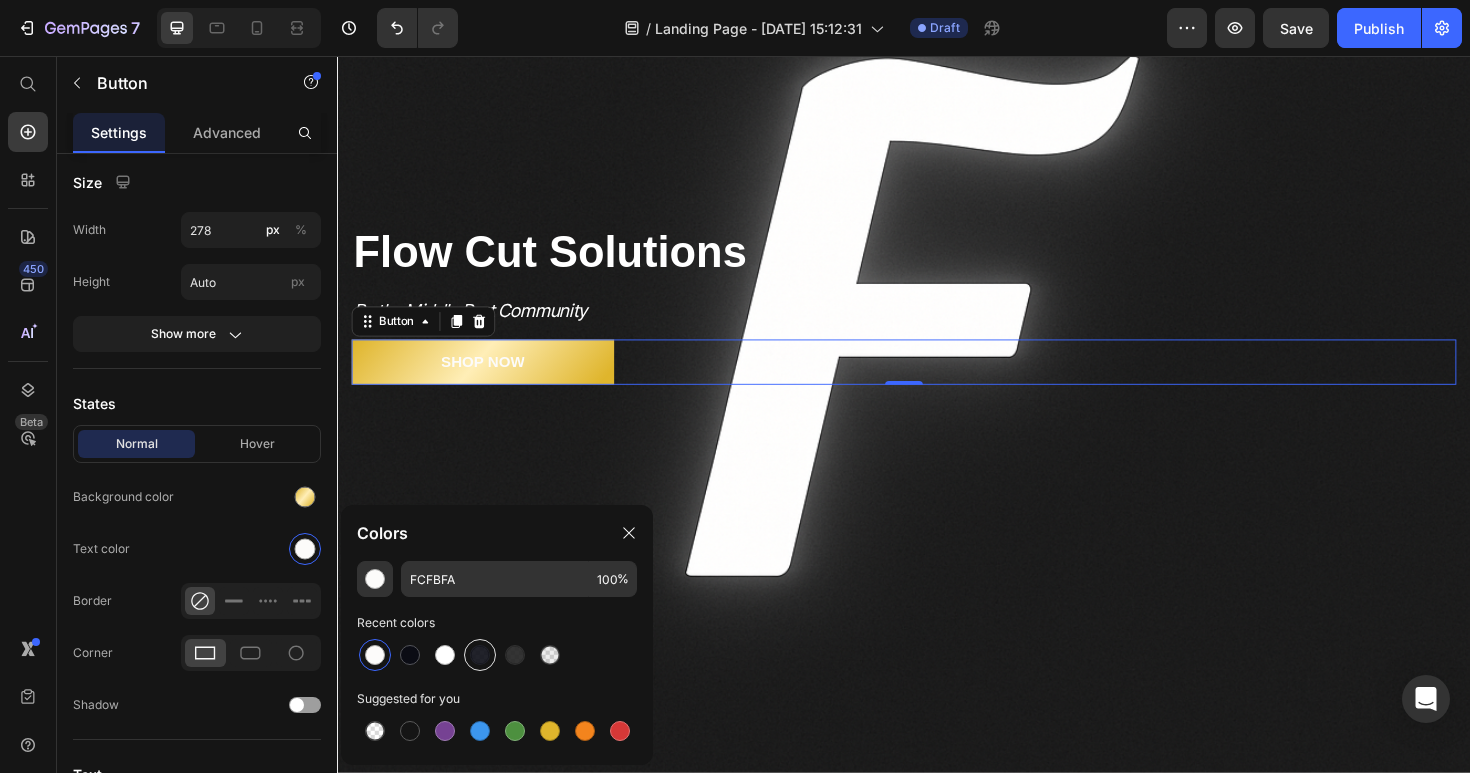 click at bounding box center (480, 655) 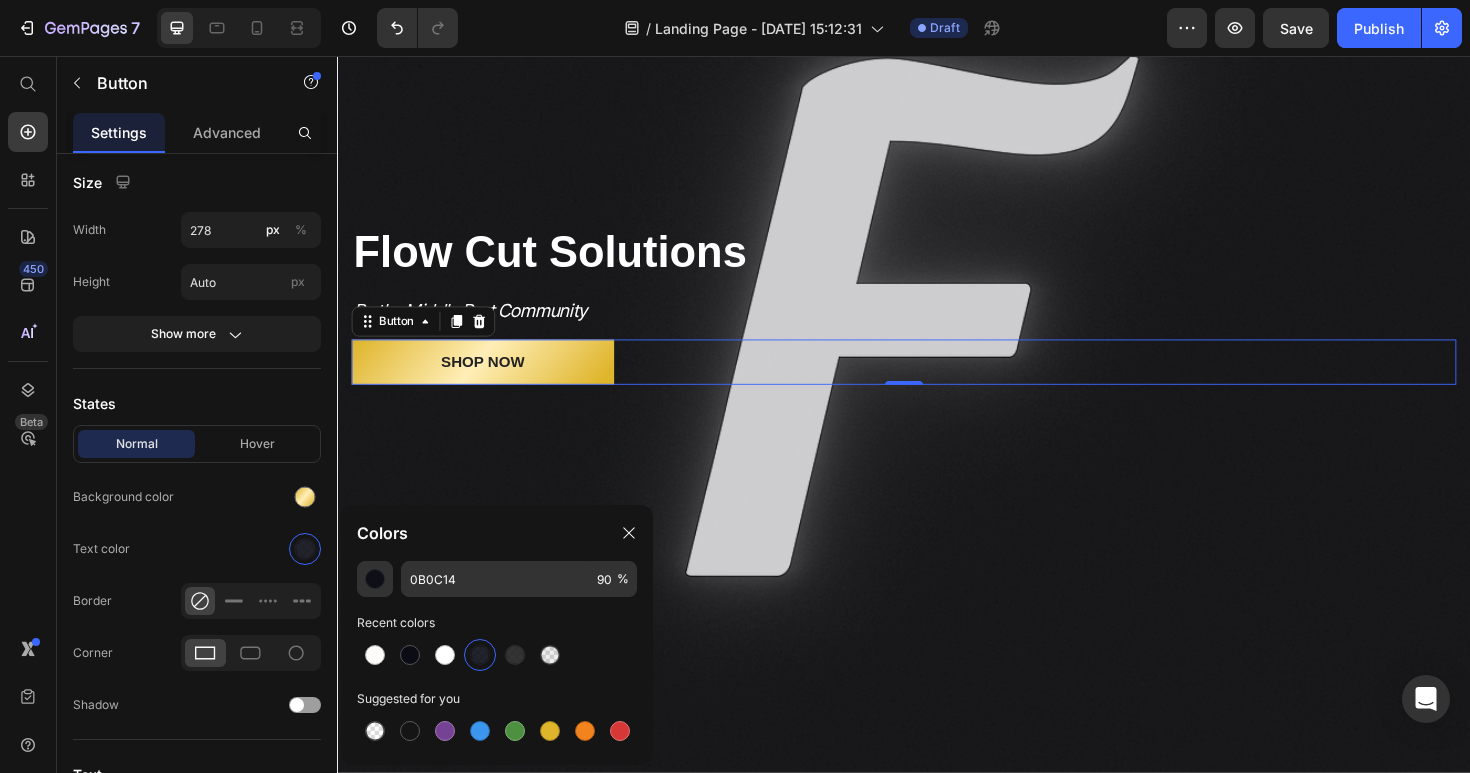 drag, startPoint x: 1039, startPoint y: 538, endPoint x: 724, endPoint y: 507, distance: 316.52173 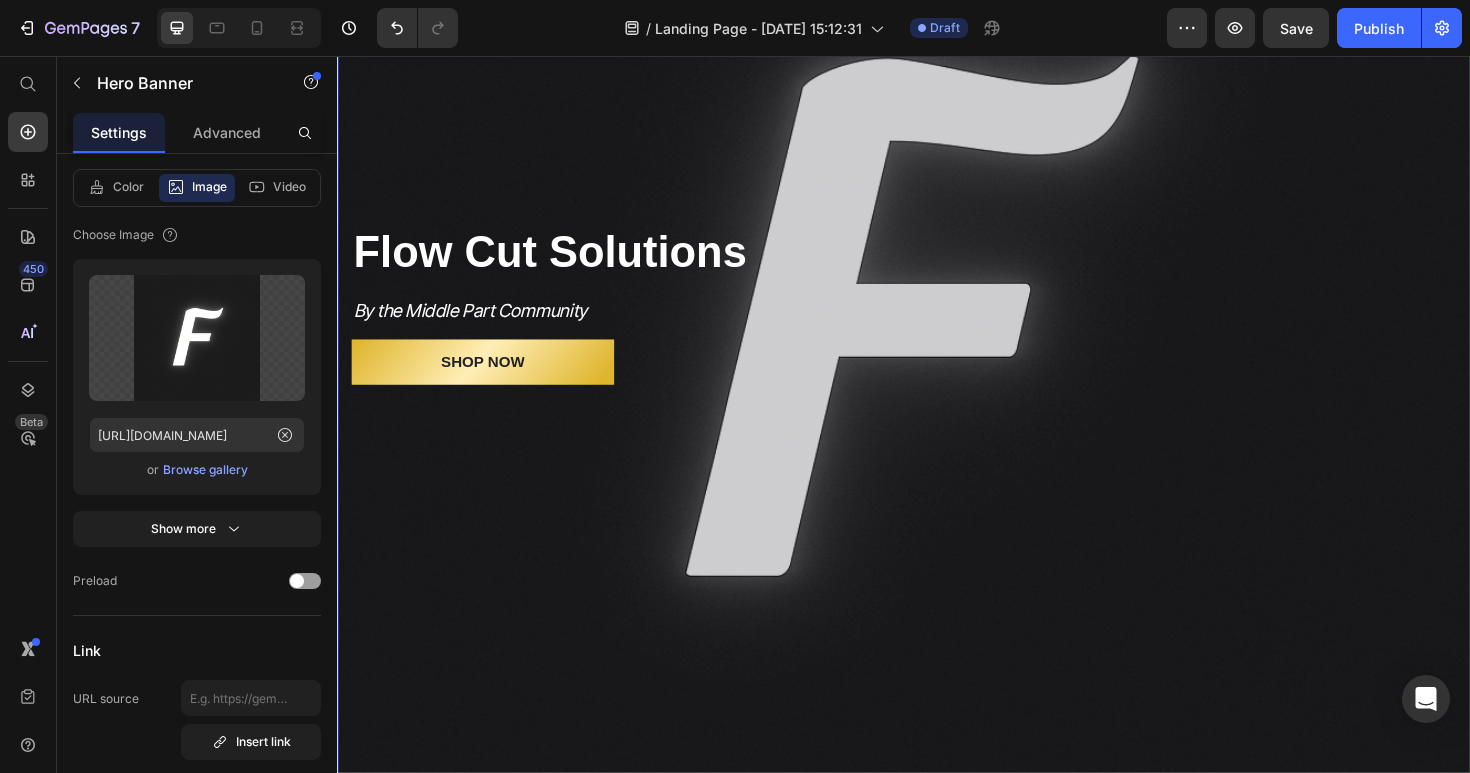 scroll, scrollTop: 0, scrollLeft: 0, axis: both 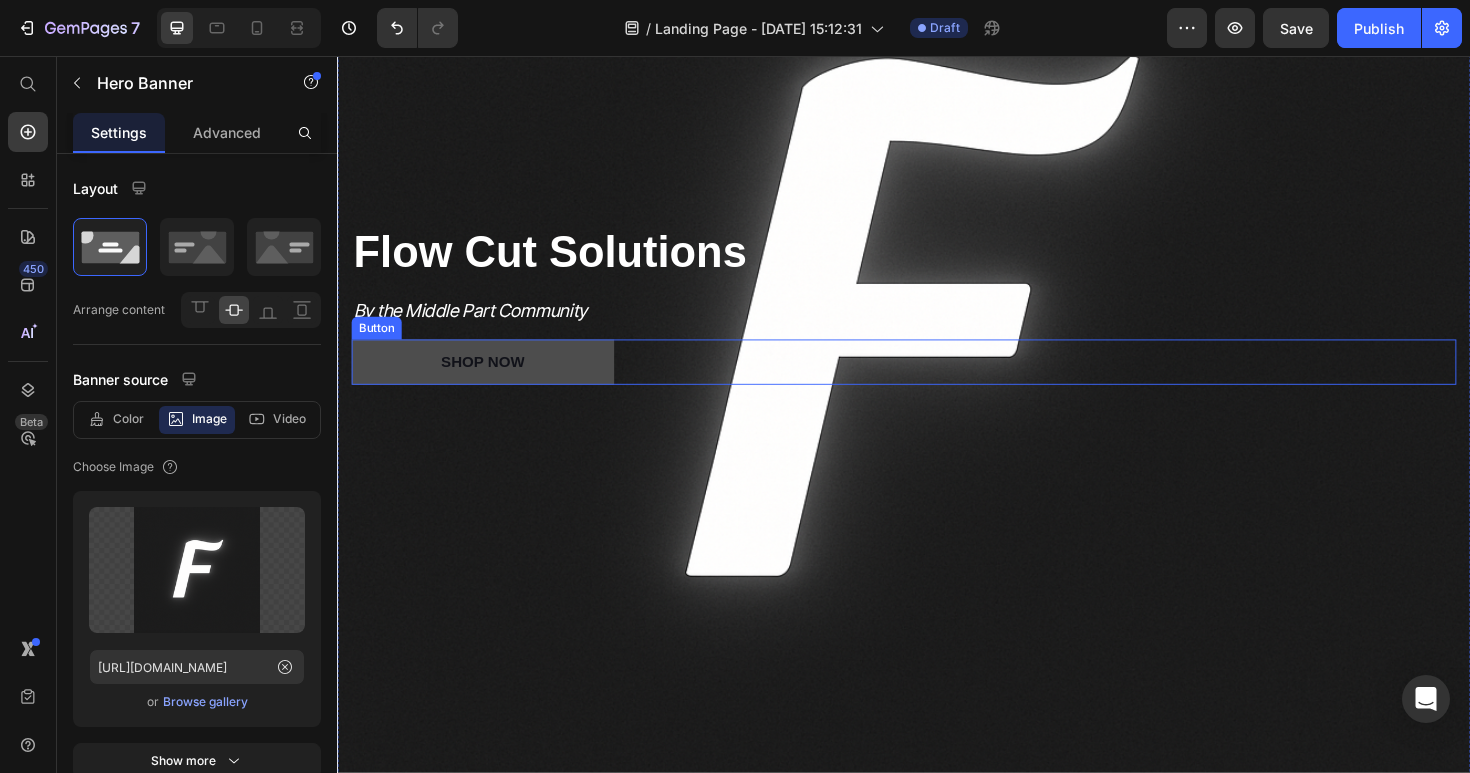 click on "Shop Now" at bounding box center [491, 380] 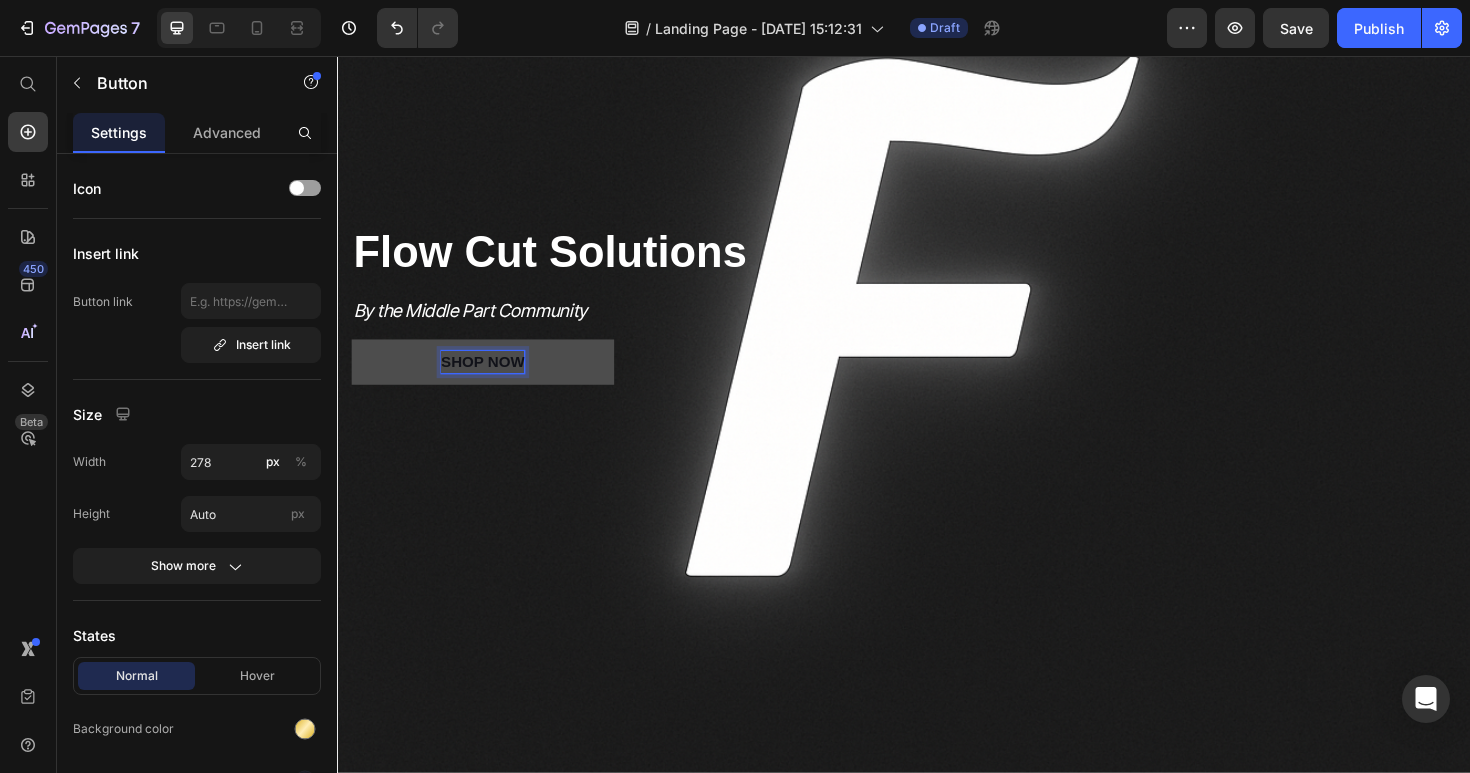 click on "Shop Now" at bounding box center (491, 380) 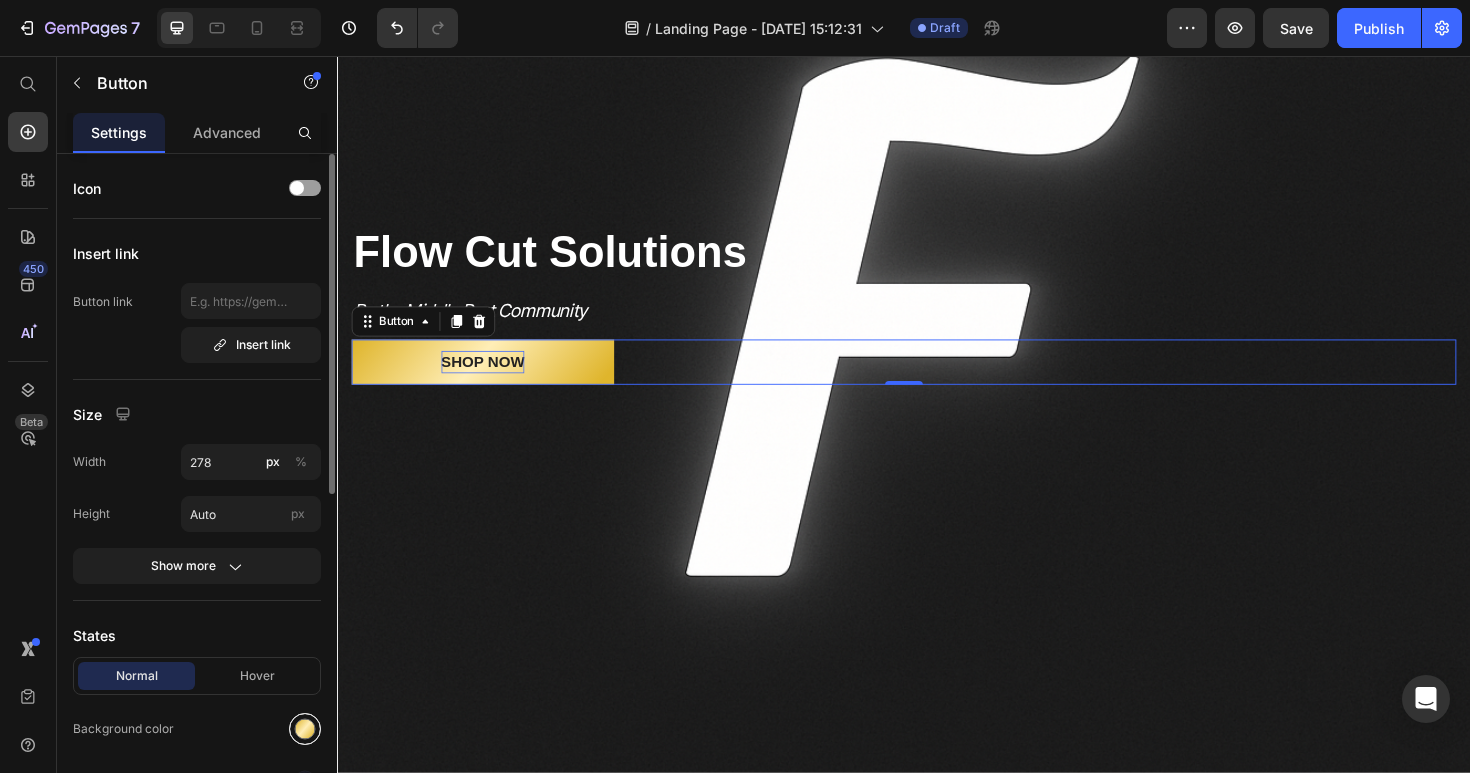 click at bounding box center (305, 729) 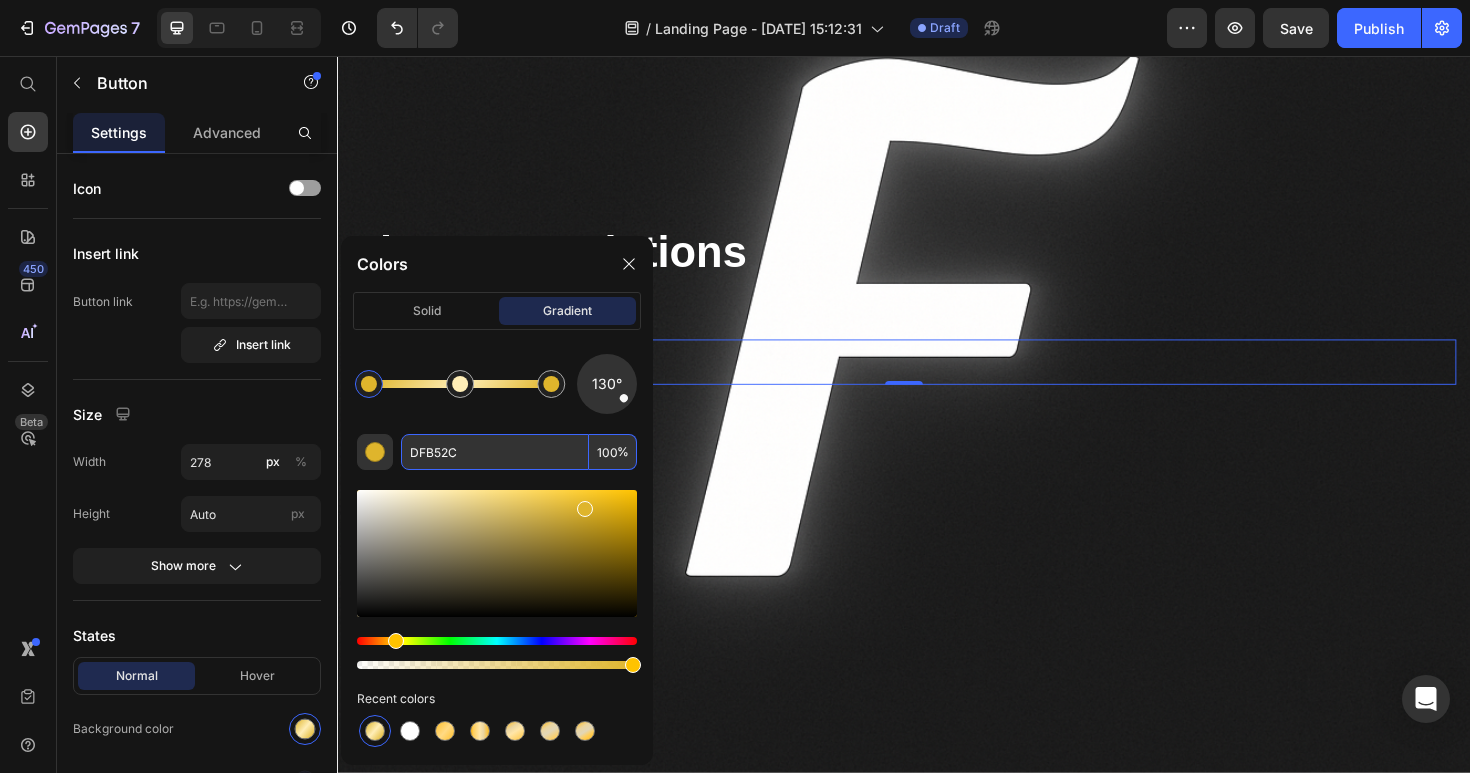 click on "DFB52C" at bounding box center [495, 452] 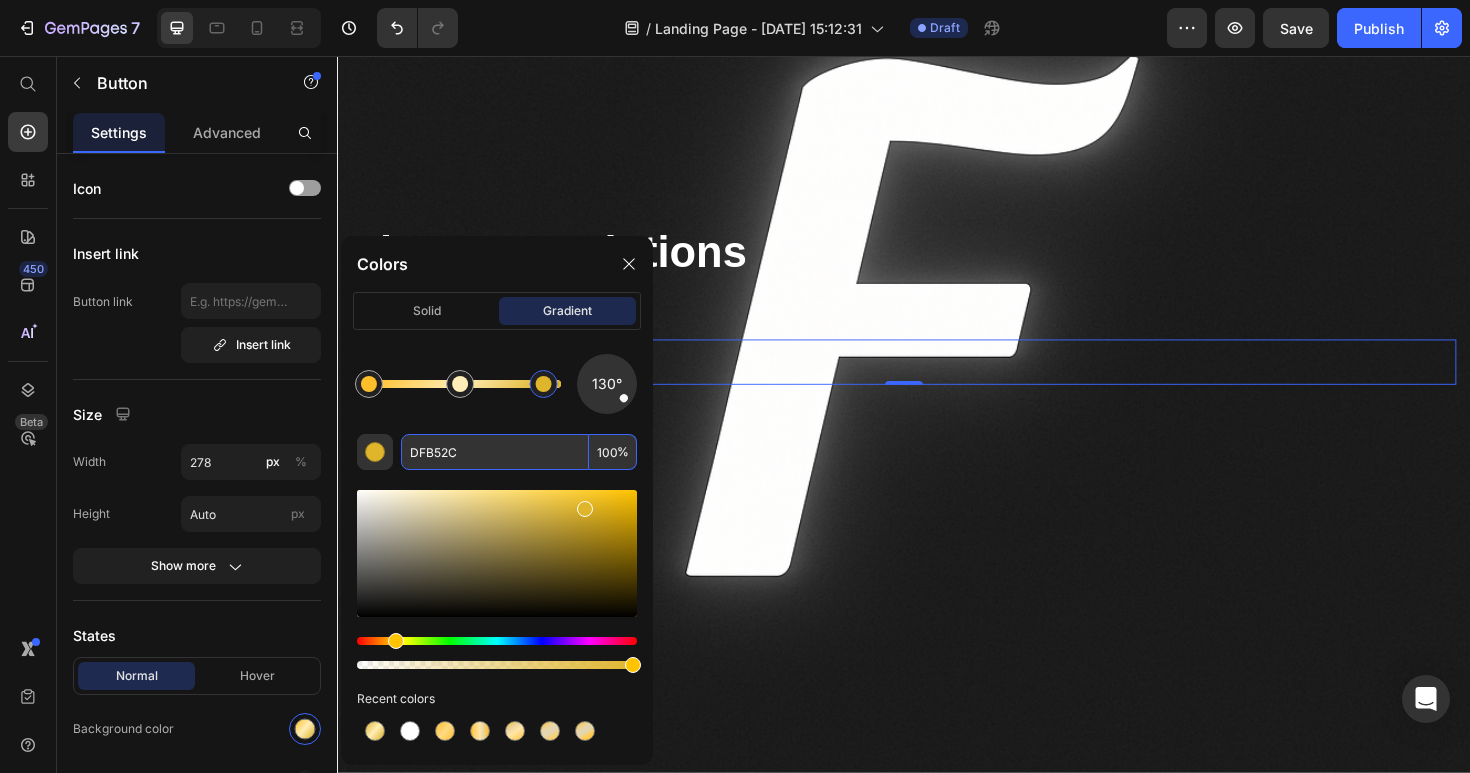 click at bounding box center (544, 384) 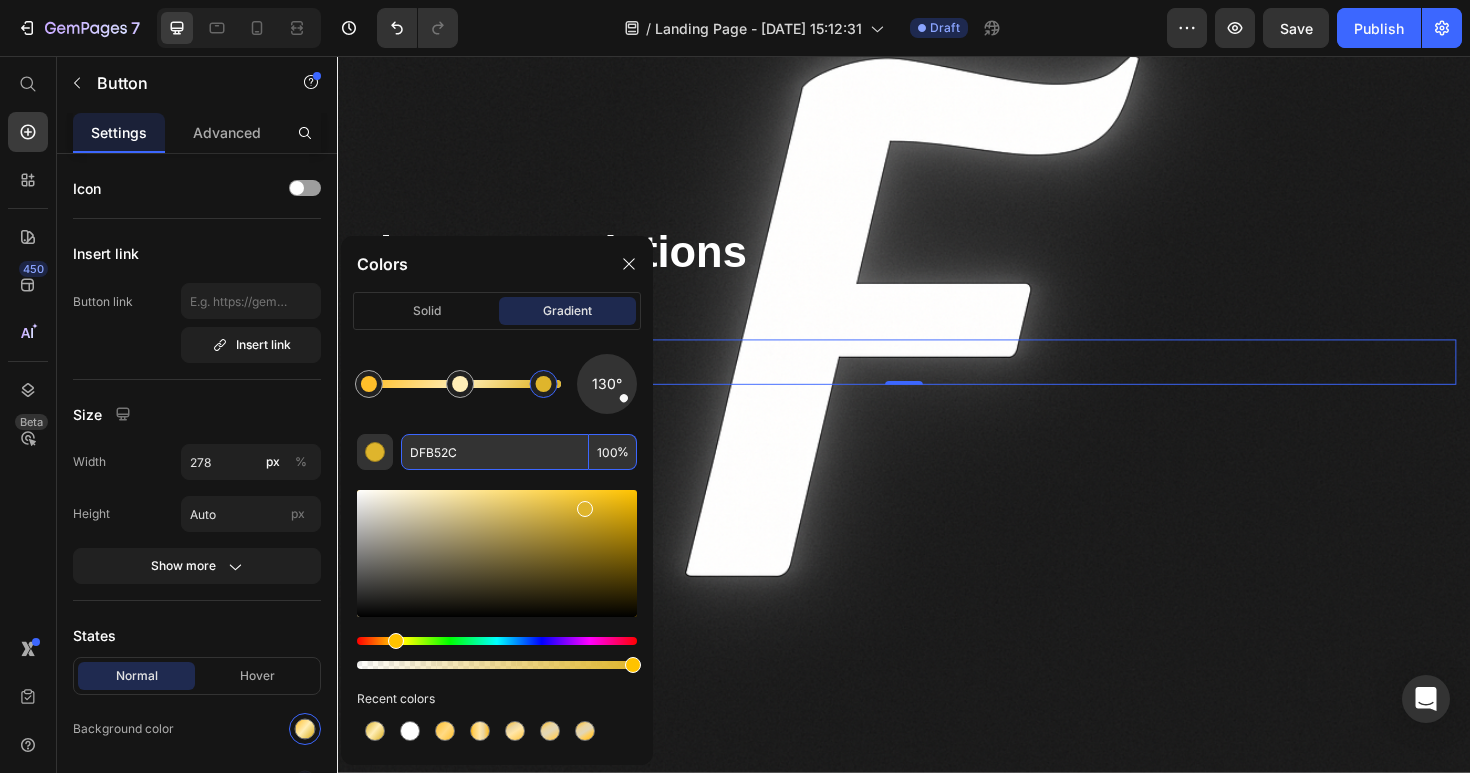 click on "DFB52C" at bounding box center [495, 452] 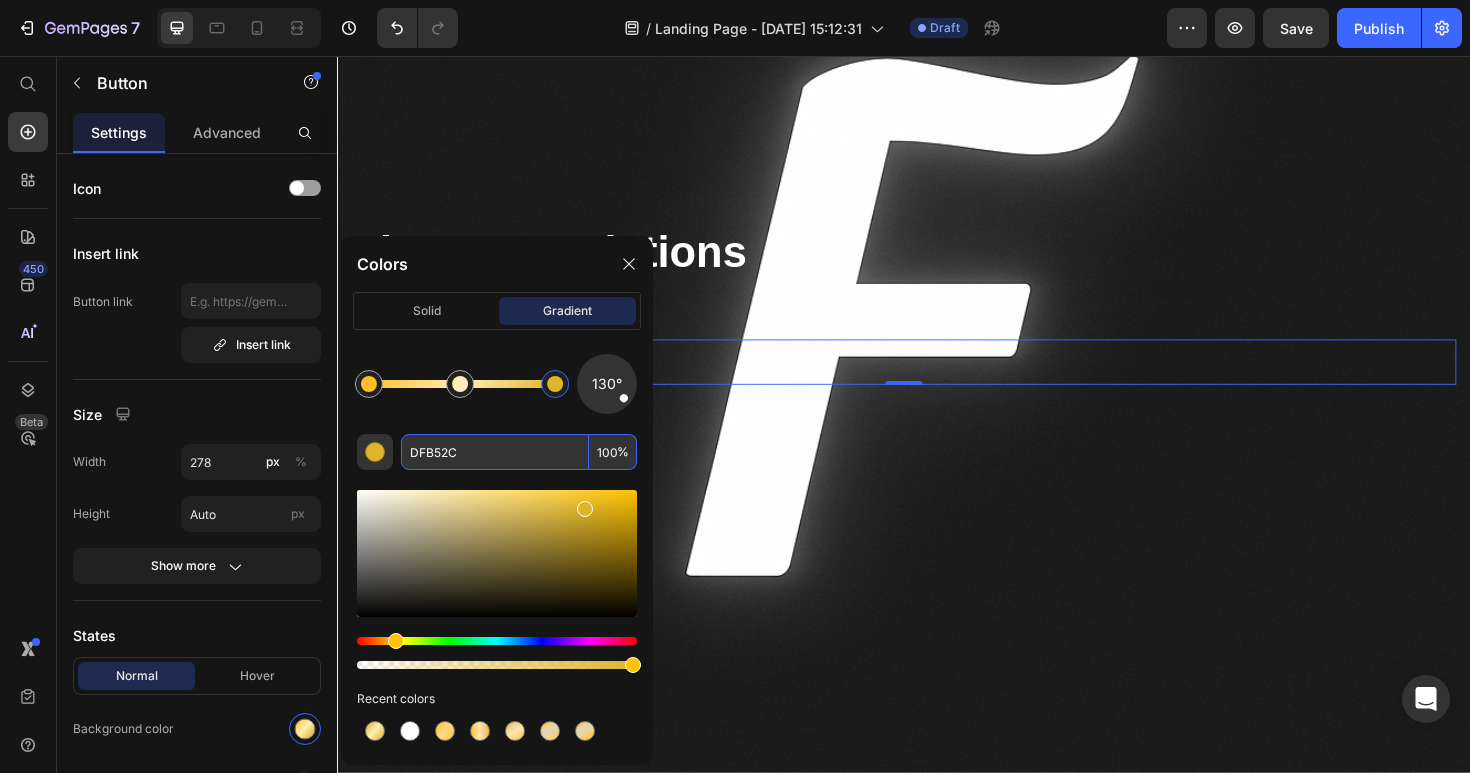 click at bounding box center [555, 384] 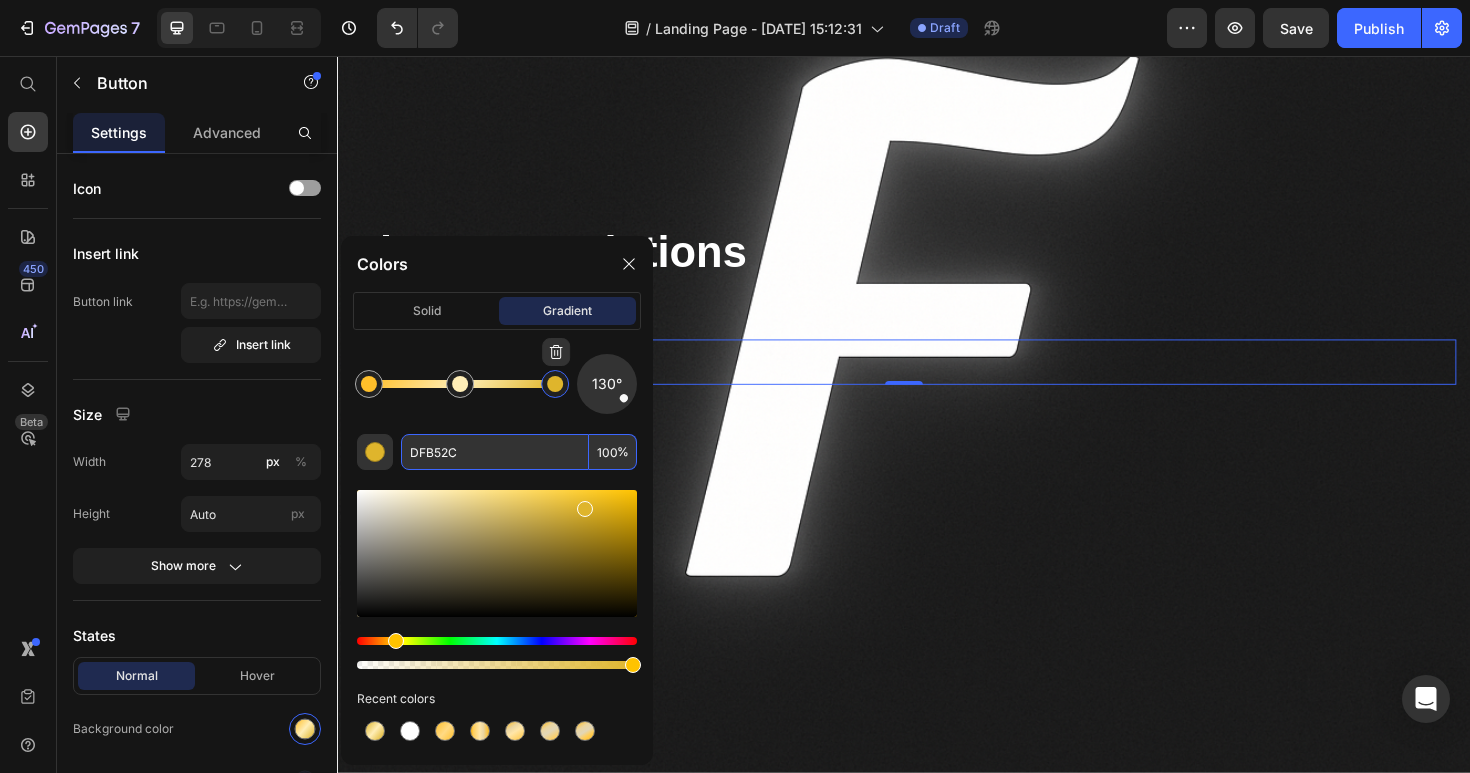click at bounding box center (555, 384) 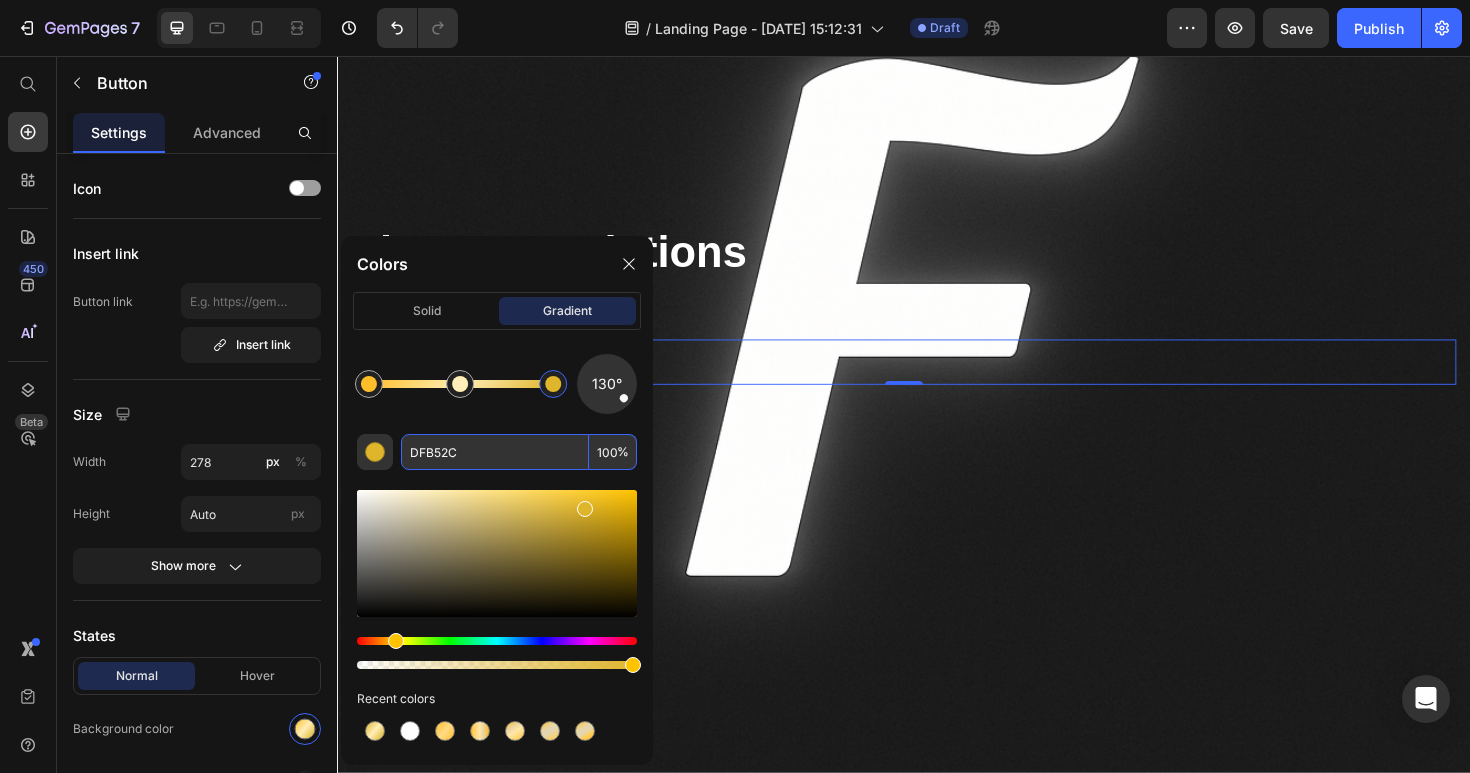 click on "DFB52C" at bounding box center [495, 452] 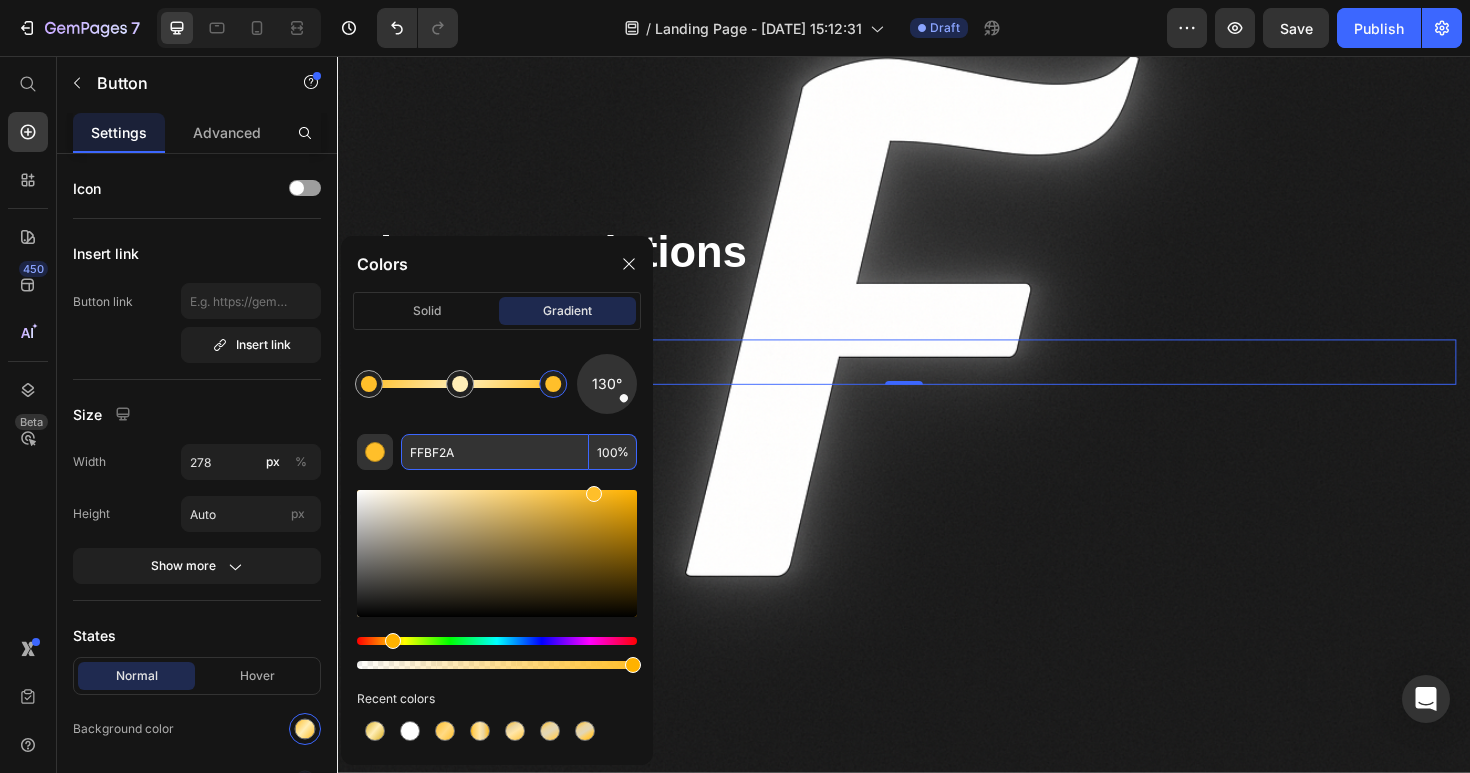 click on "130°" 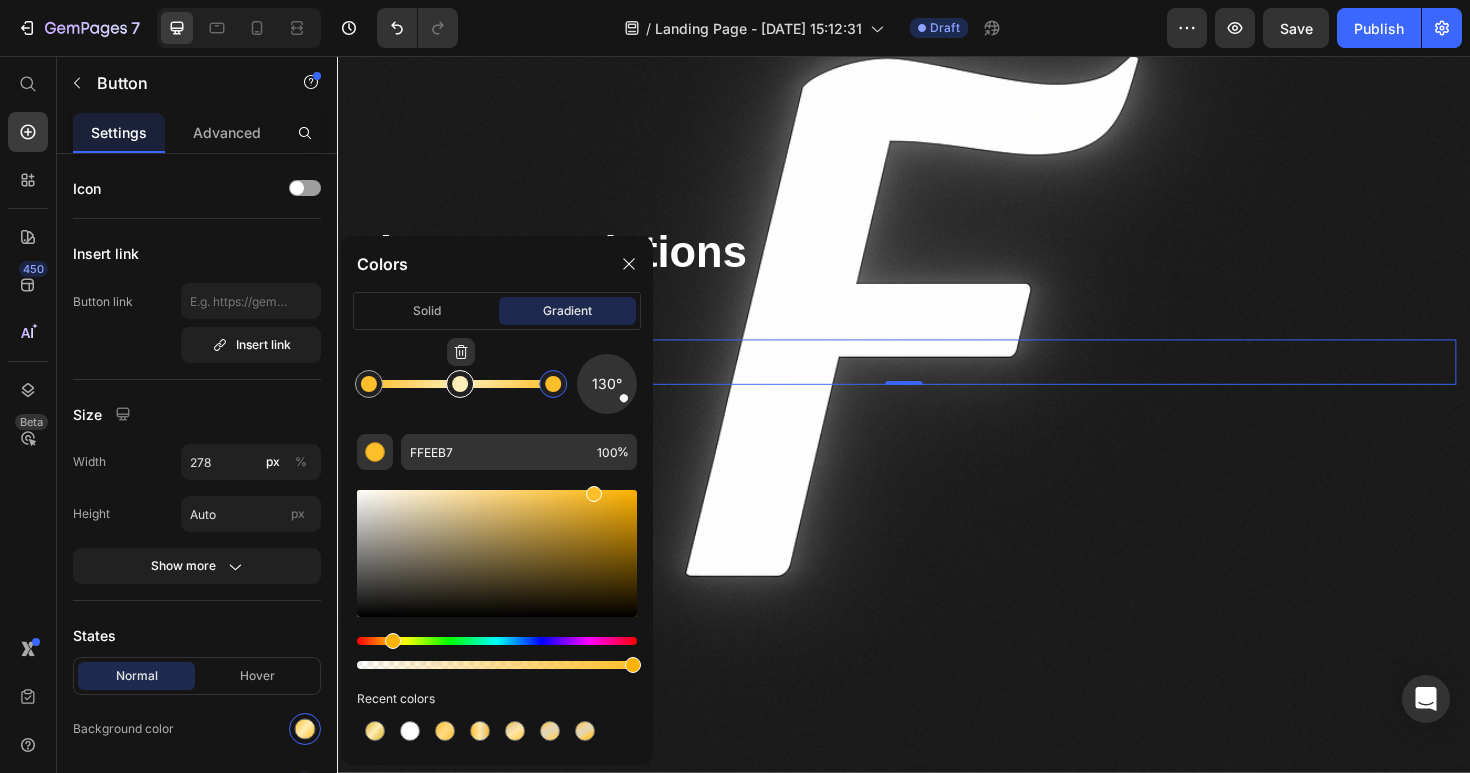 click at bounding box center [460, 384] 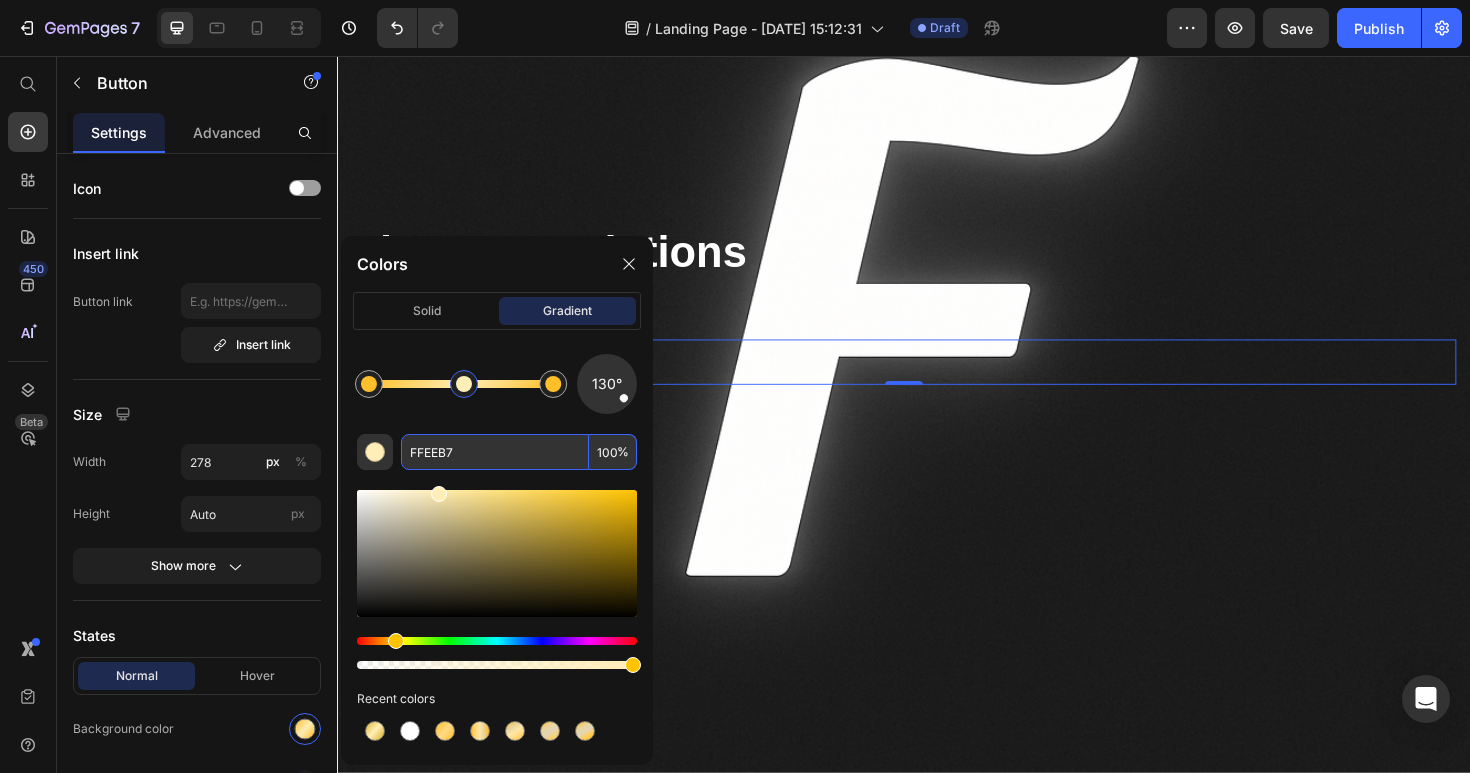 click on "FFEEB7" at bounding box center [495, 452] 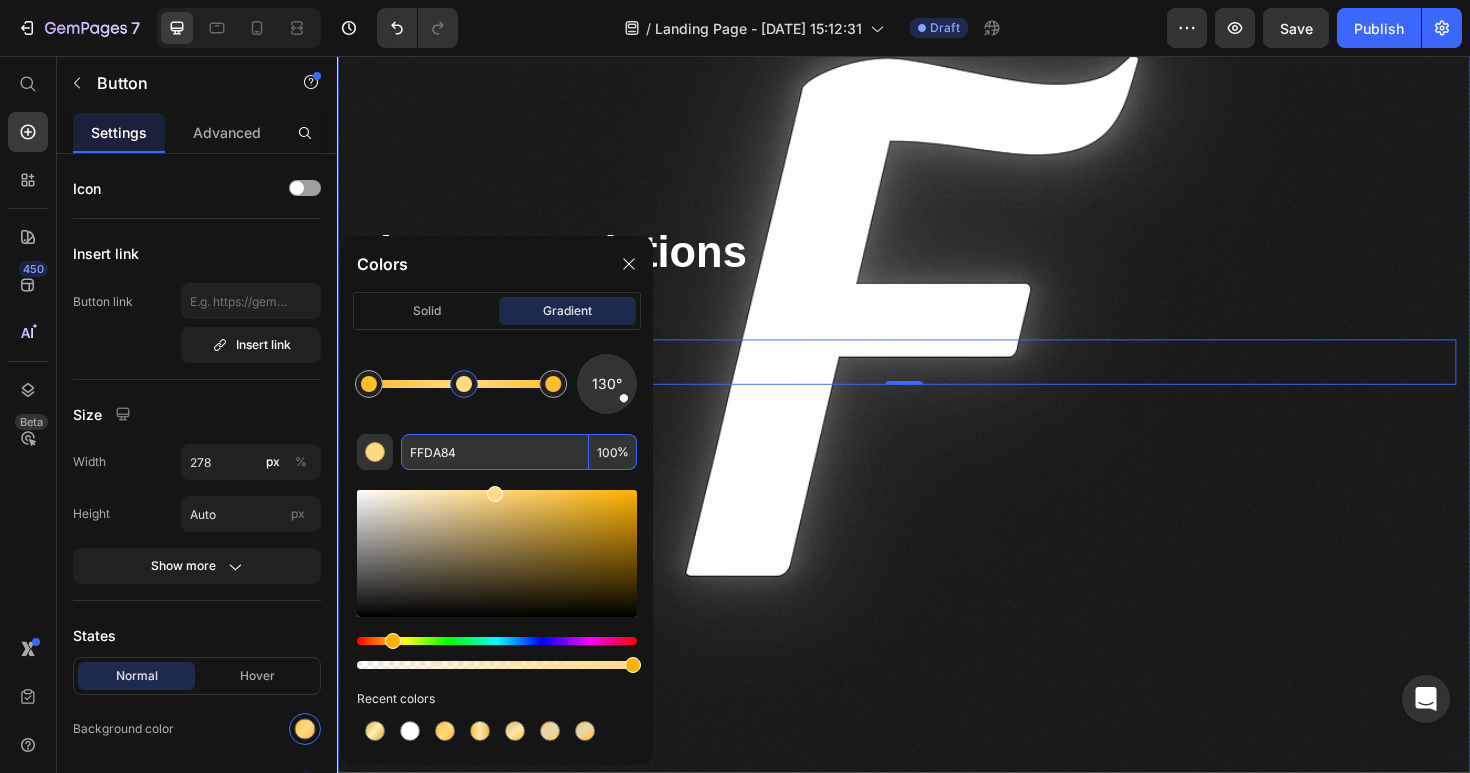 click on "⁠⁠⁠⁠⁠⁠⁠ Flow Cut Solutions Heading By the Middle Part Community Text Block Shop Now Button   0" at bounding box center (937, 344) 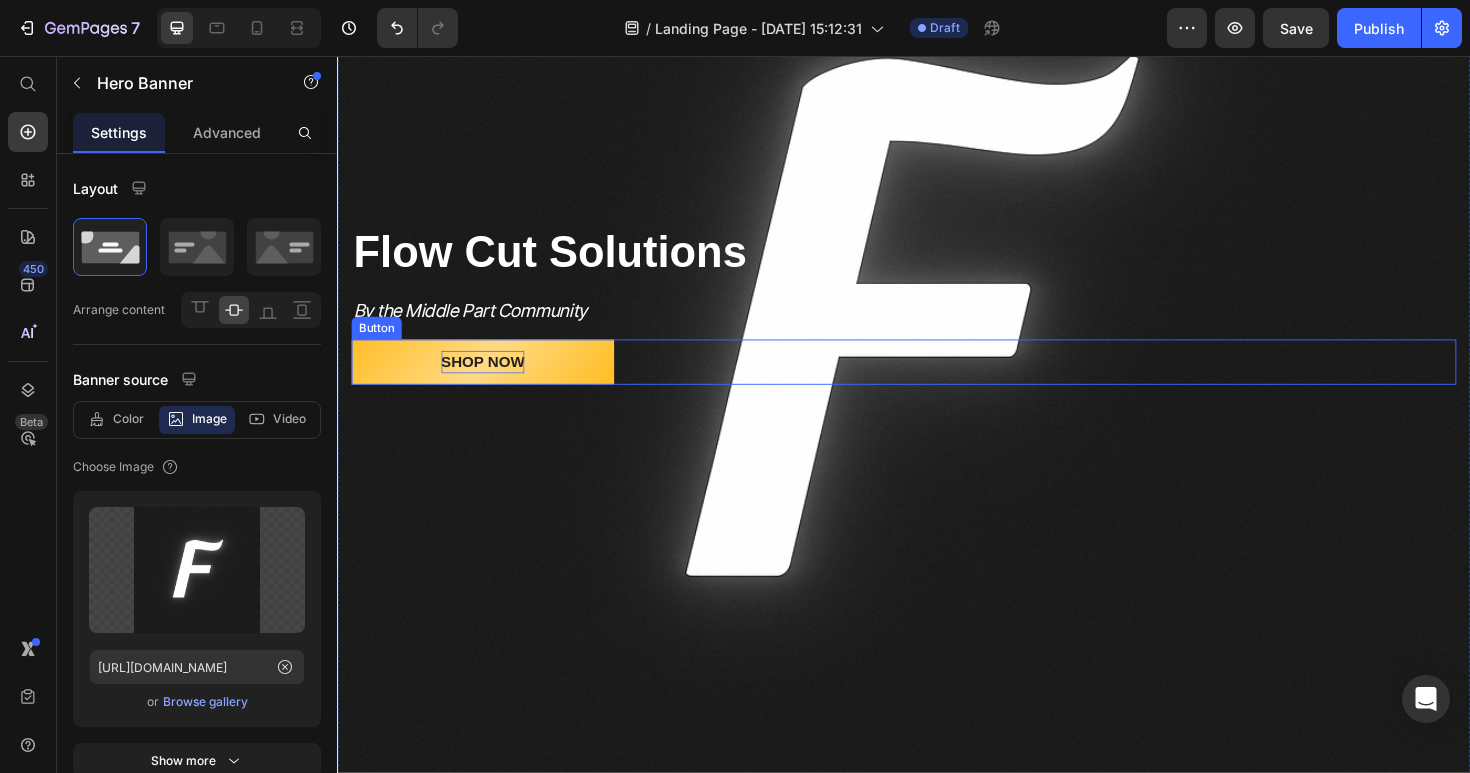 click on "Shop Now" at bounding box center (491, 380) 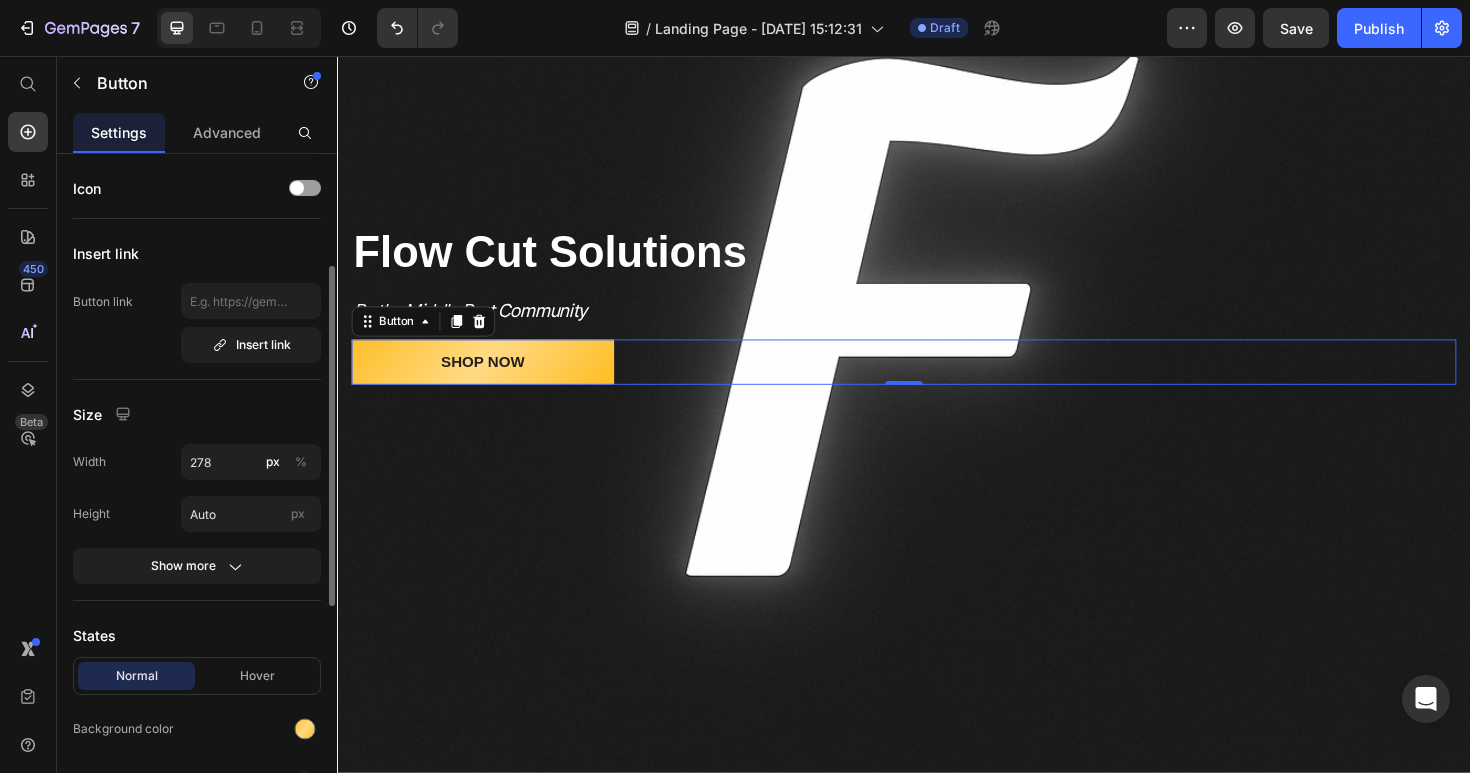 scroll, scrollTop: 167, scrollLeft: 0, axis: vertical 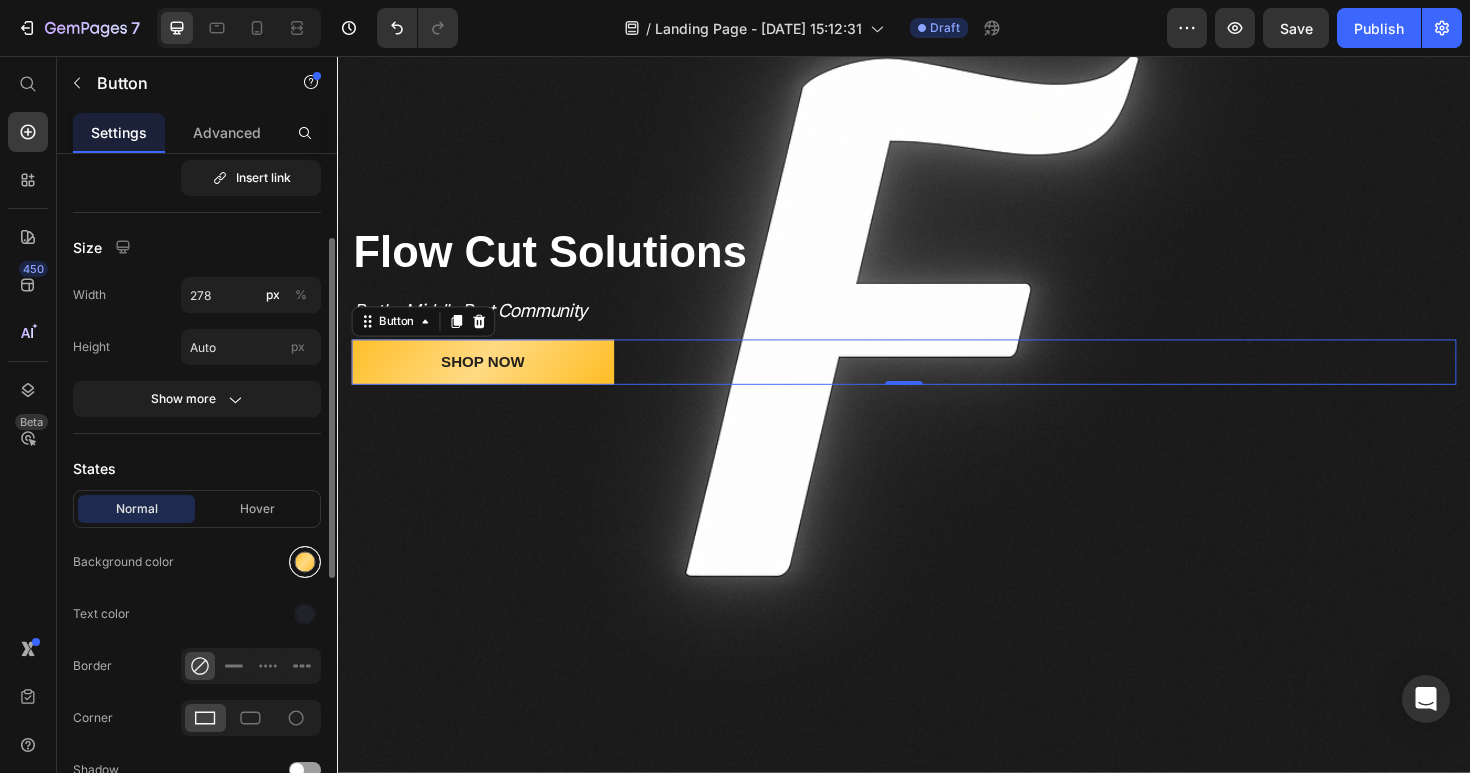 click at bounding box center (305, 562) 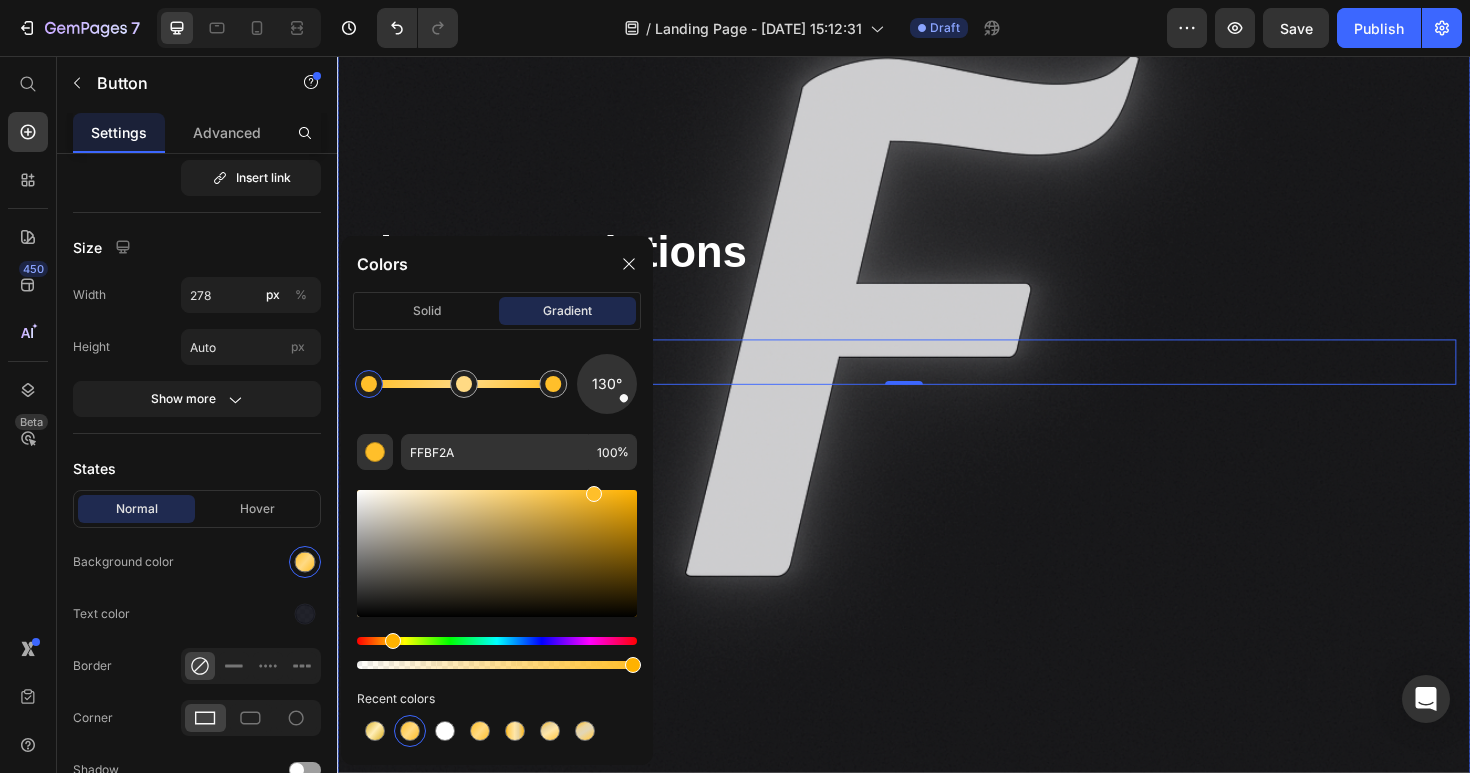 click at bounding box center (937, 344) 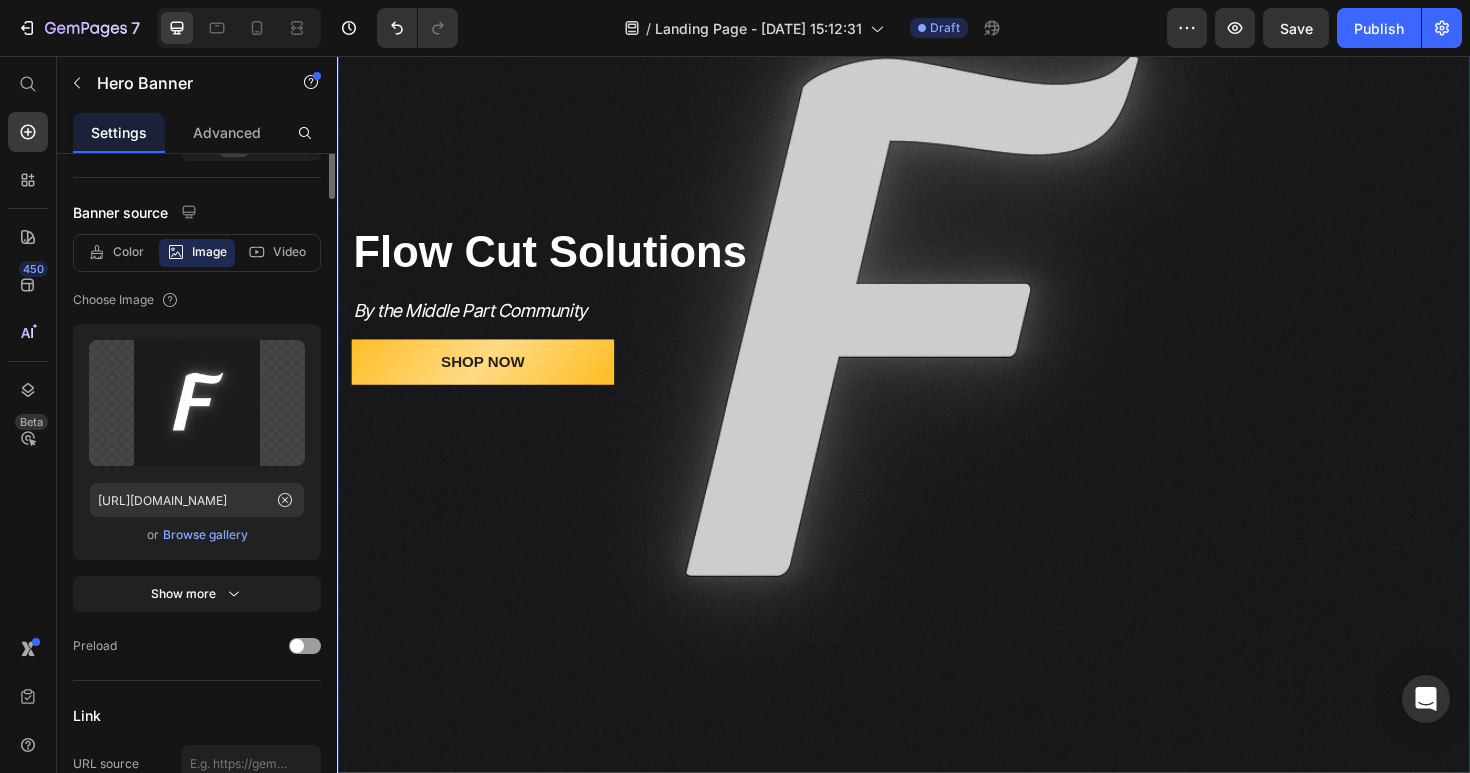 scroll, scrollTop: 0, scrollLeft: 0, axis: both 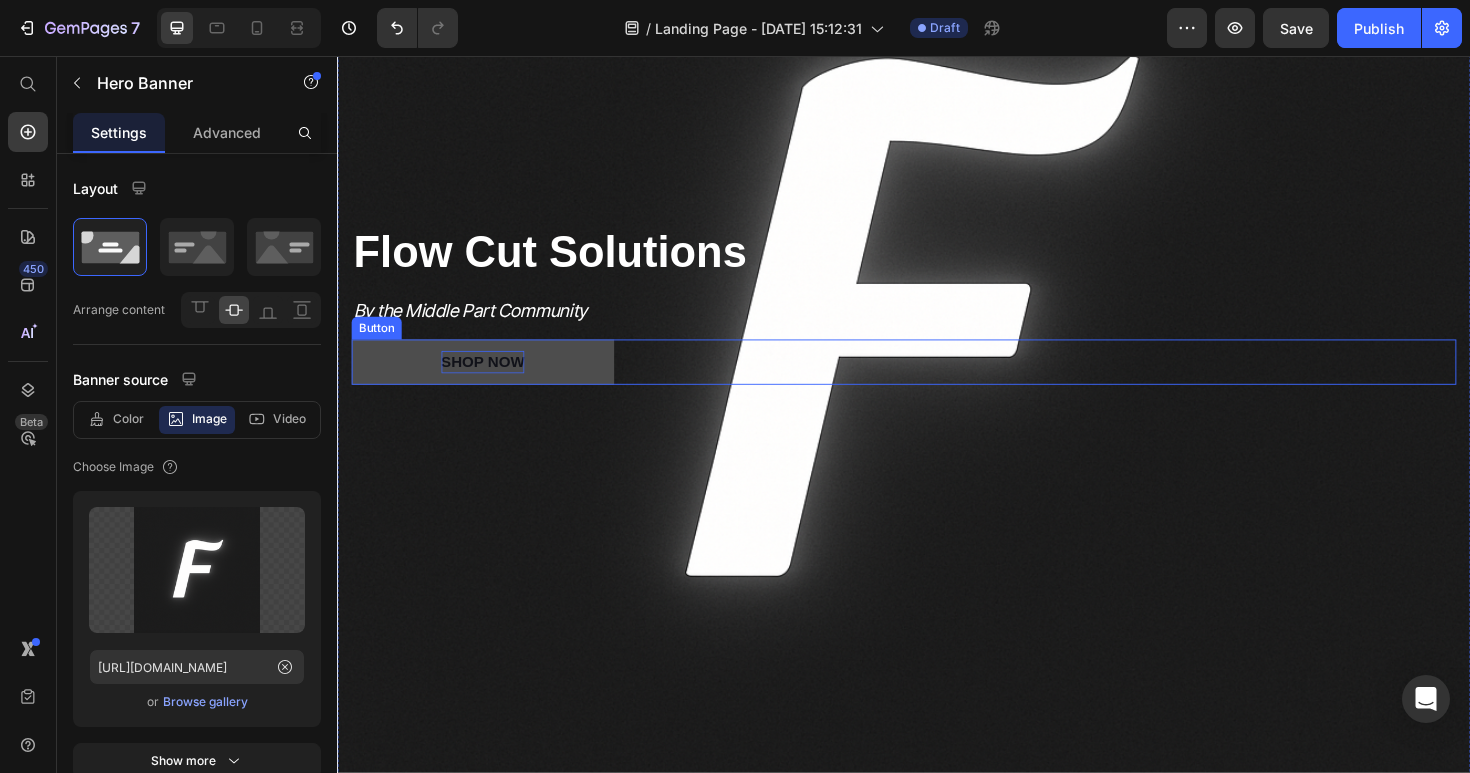 click on "Shop Now" at bounding box center (491, 380) 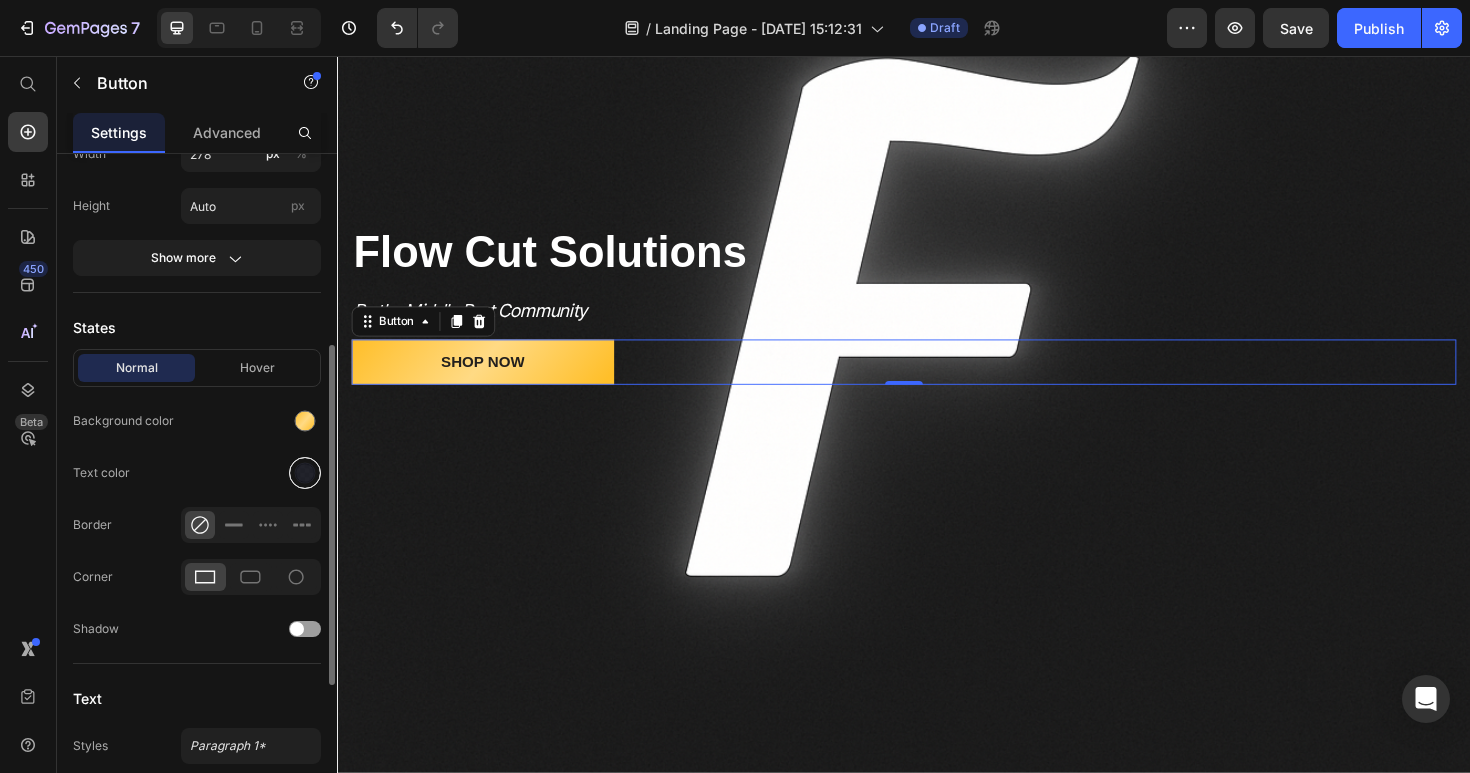 scroll, scrollTop: 351, scrollLeft: 0, axis: vertical 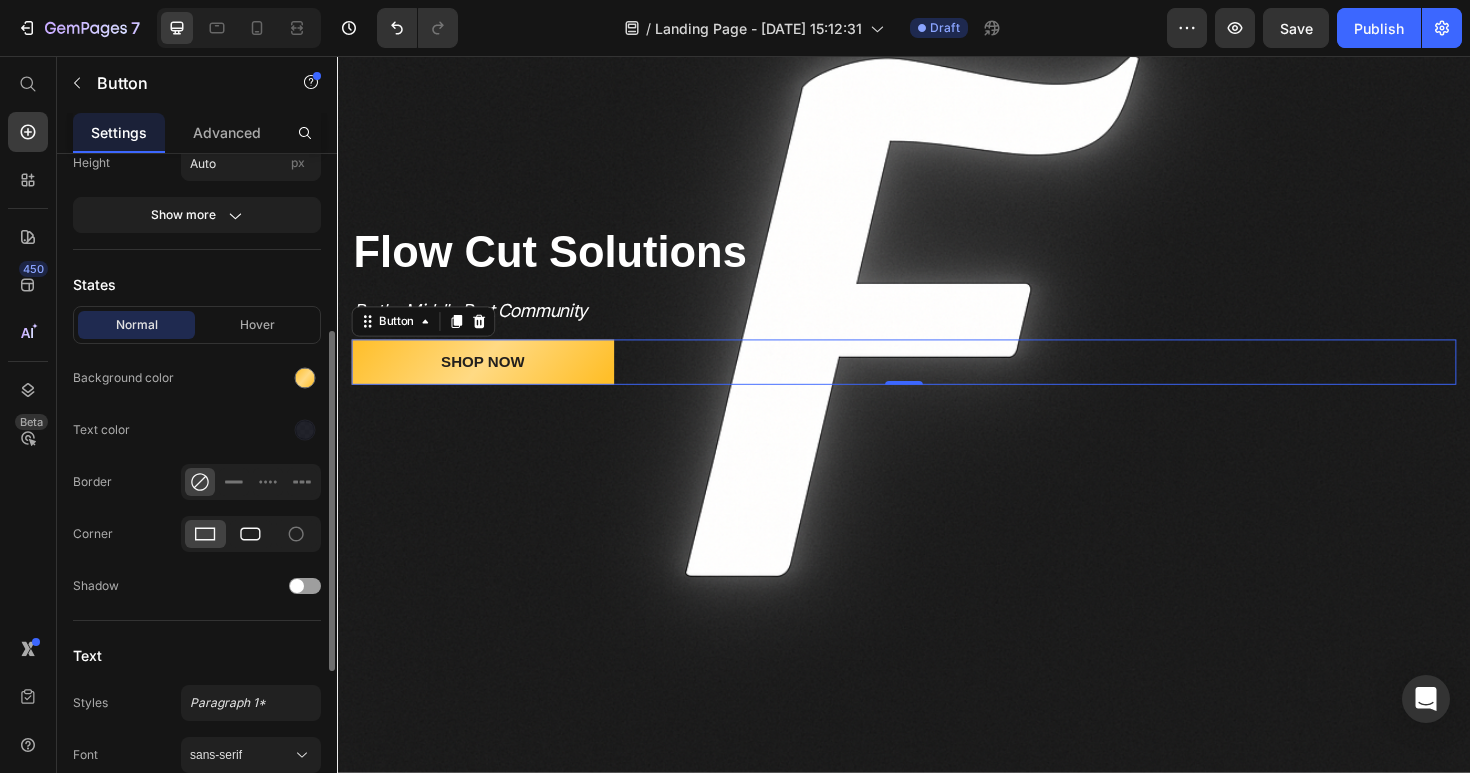 click 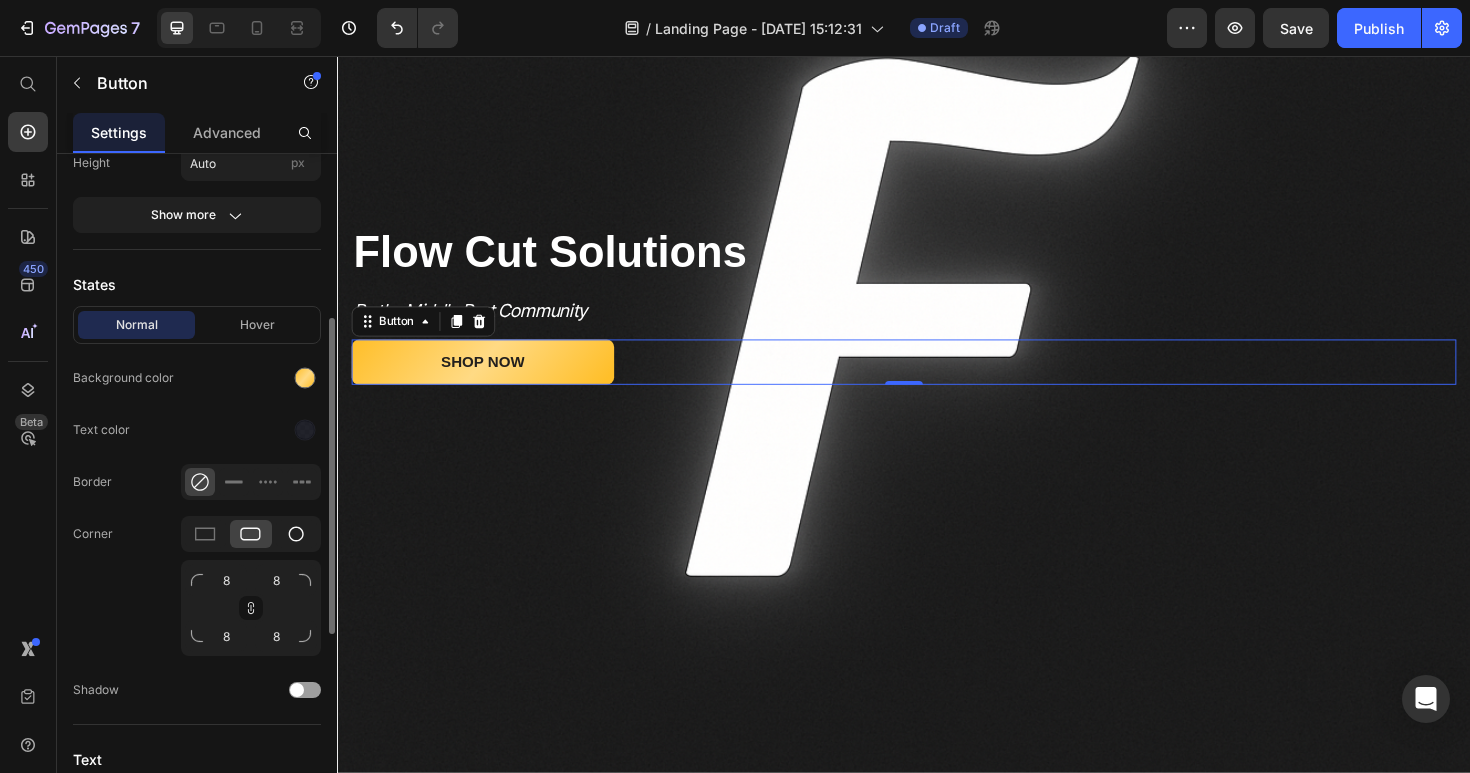 click 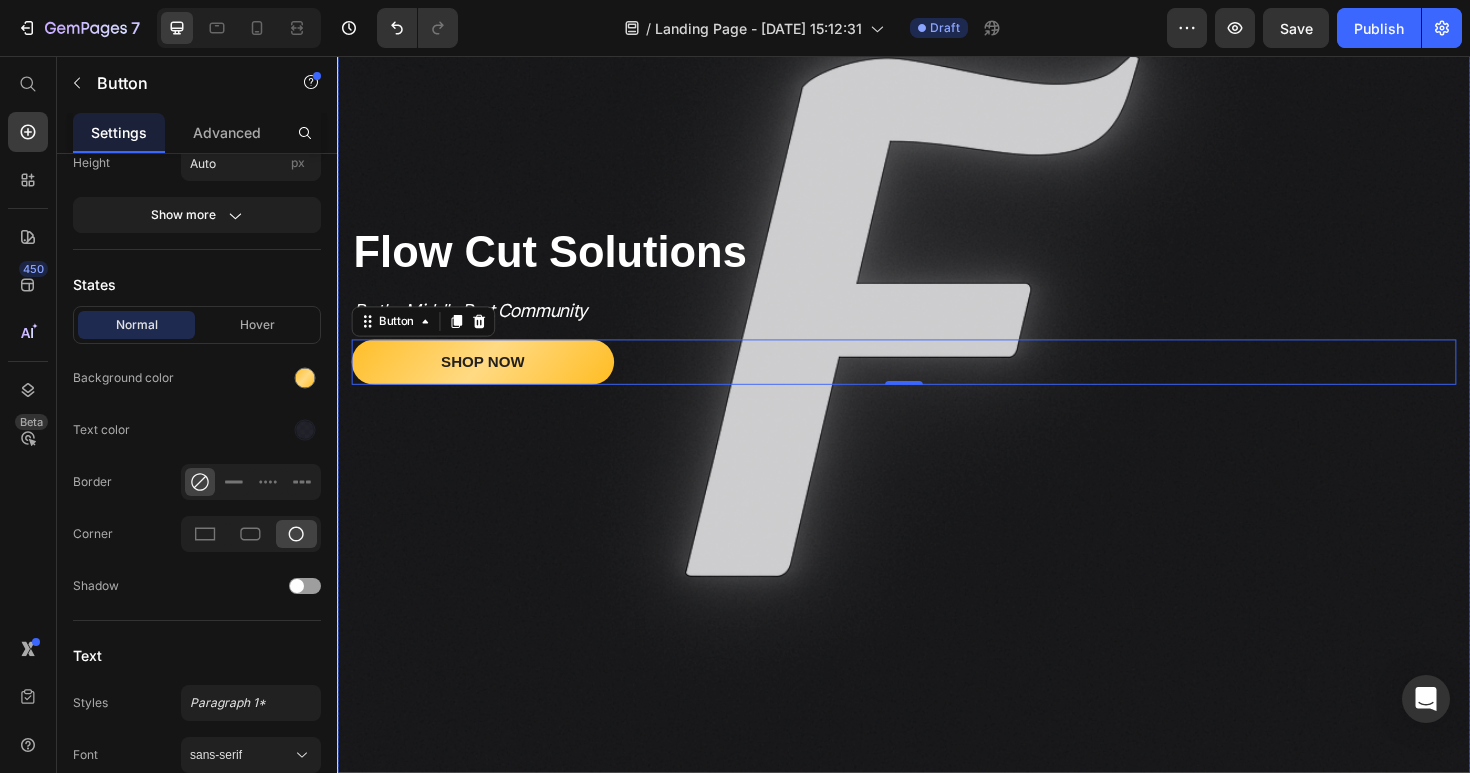 click at bounding box center [937, 344] 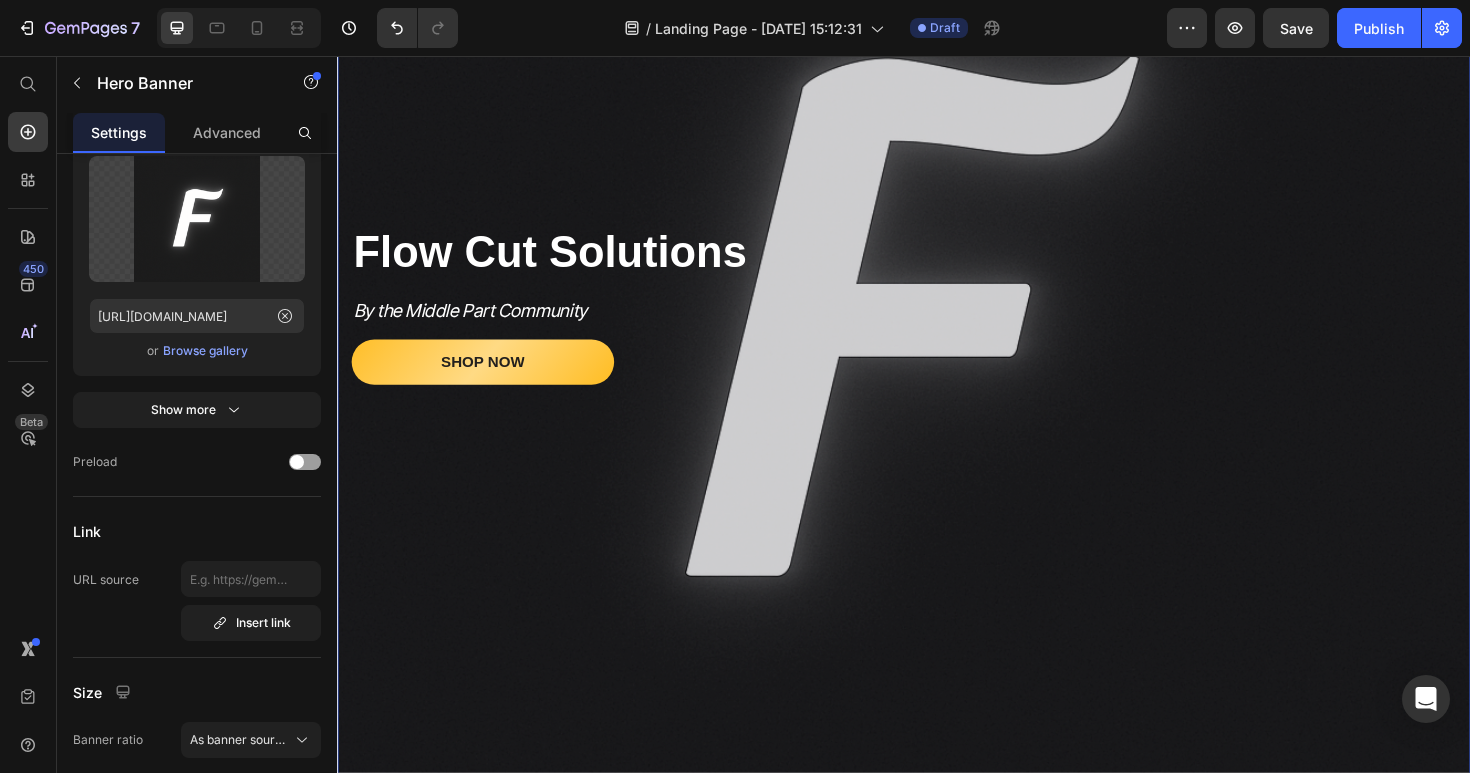 scroll, scrollTop: 0, scrollLeft: 0, axis: both 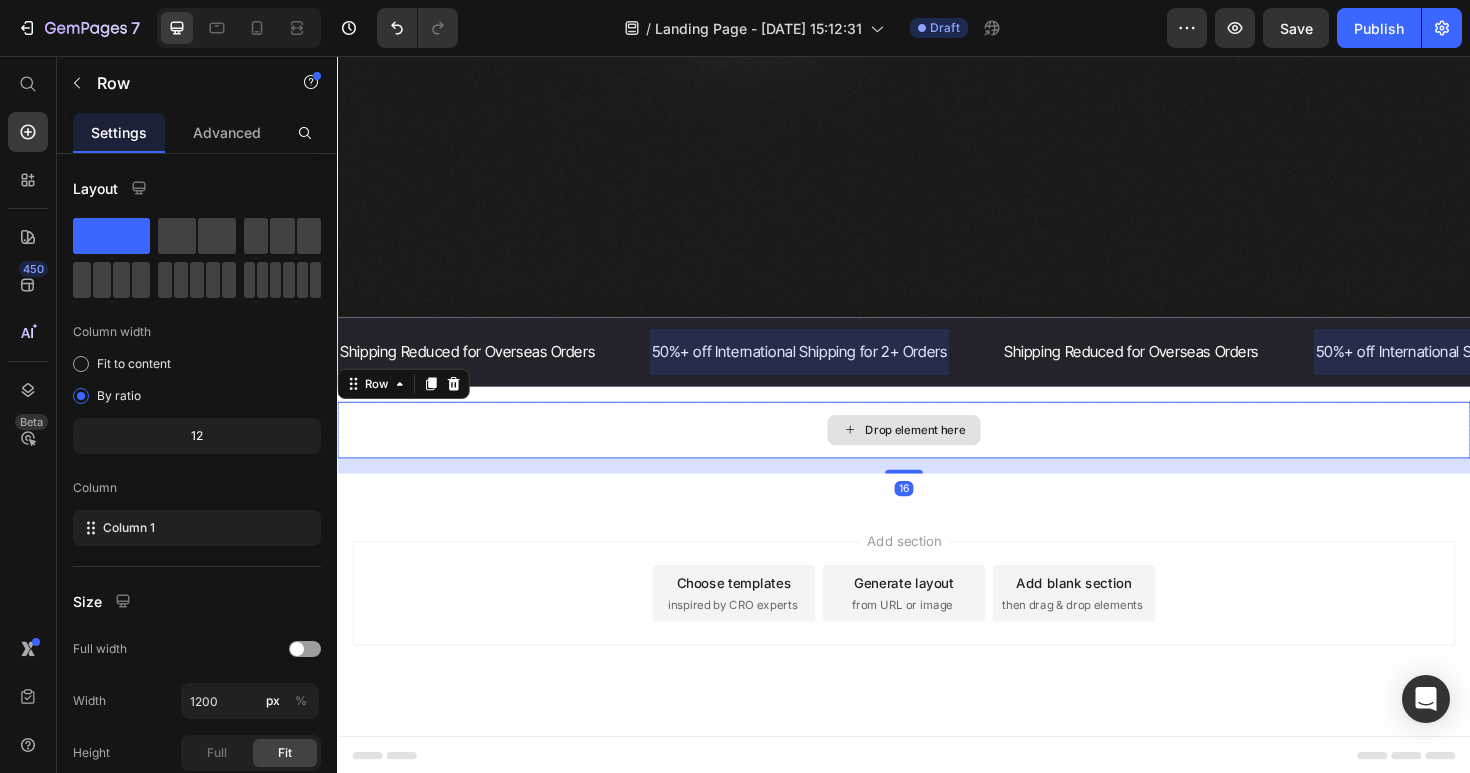 click on "Drop element here" at bounding box center (937, 452) 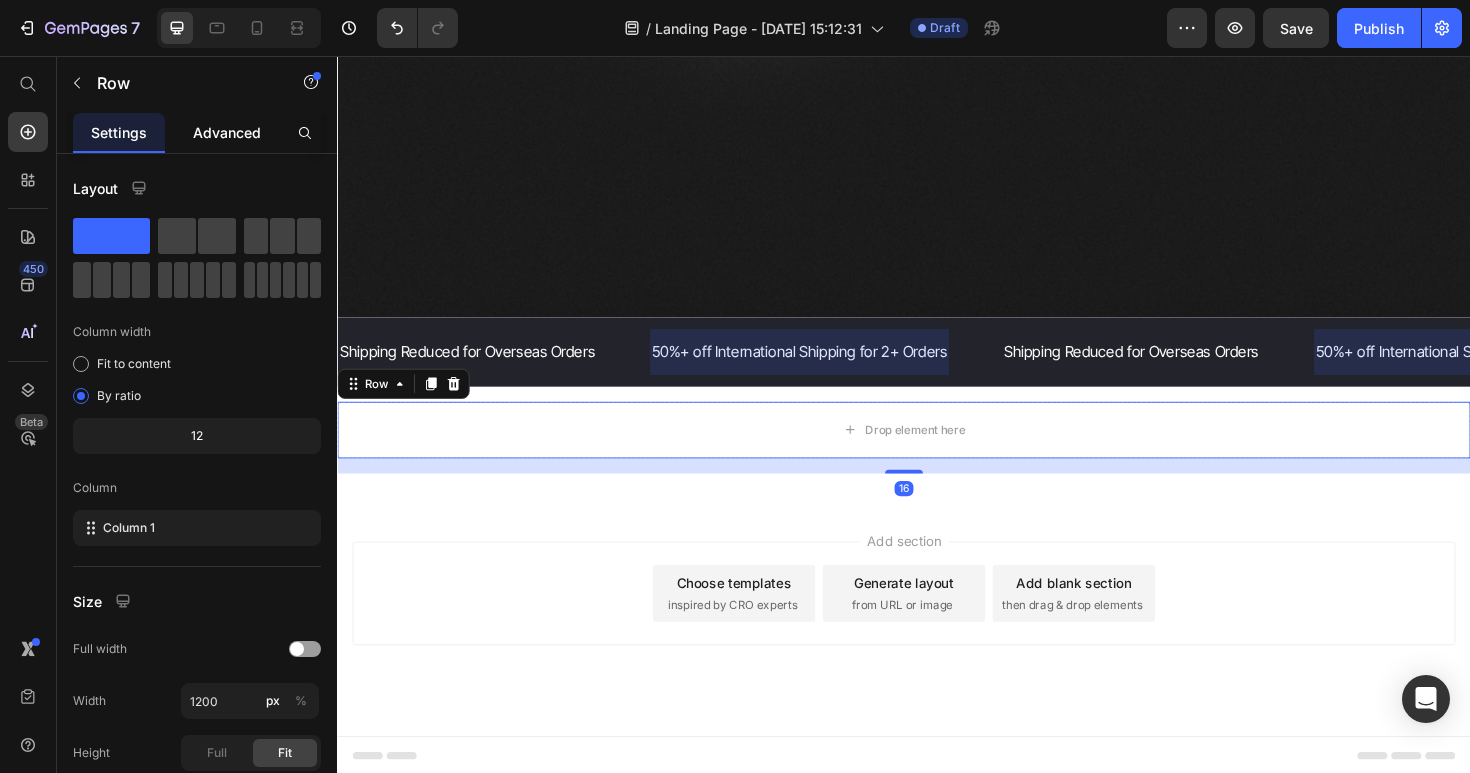 click on "Advanced" 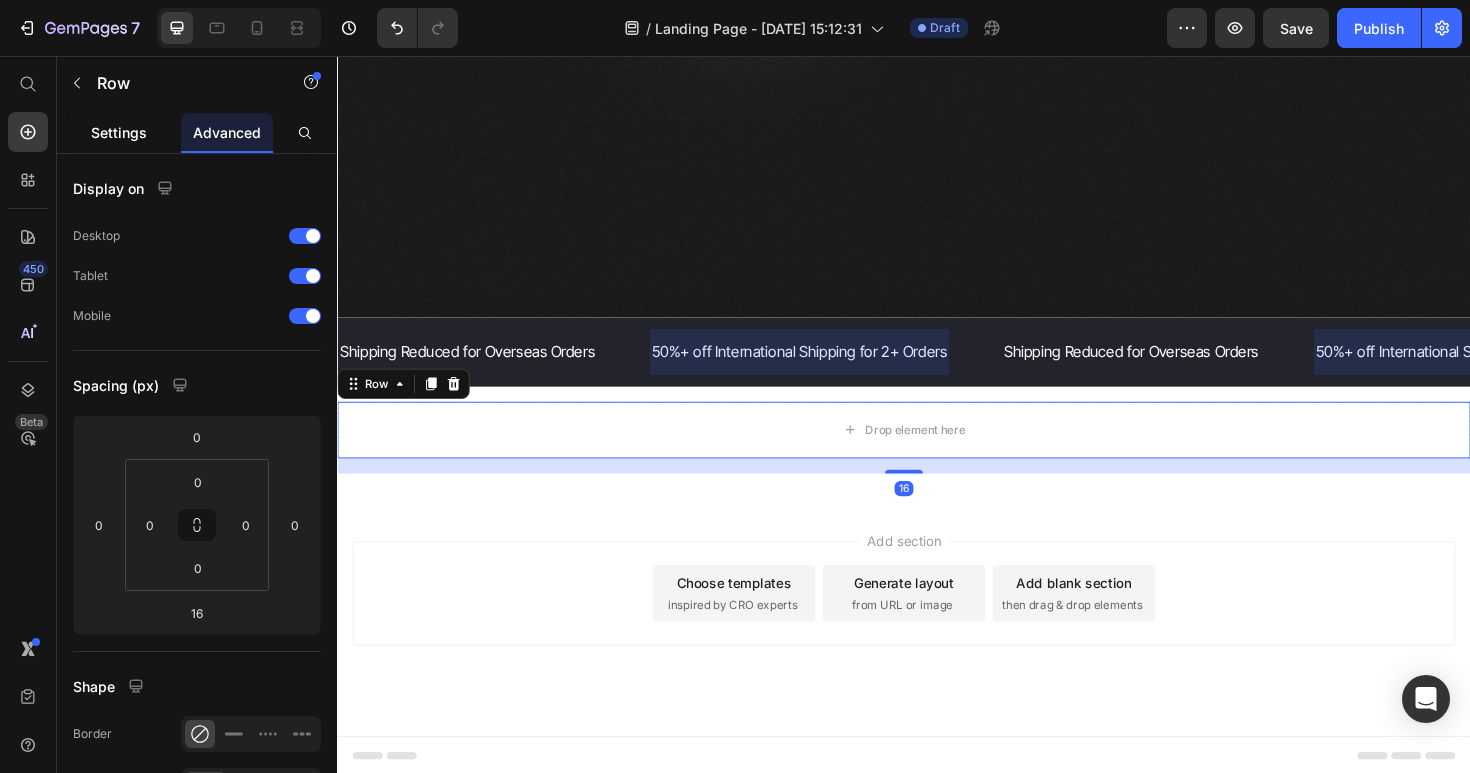 click on "Settings" at bounding box center (119, 132) 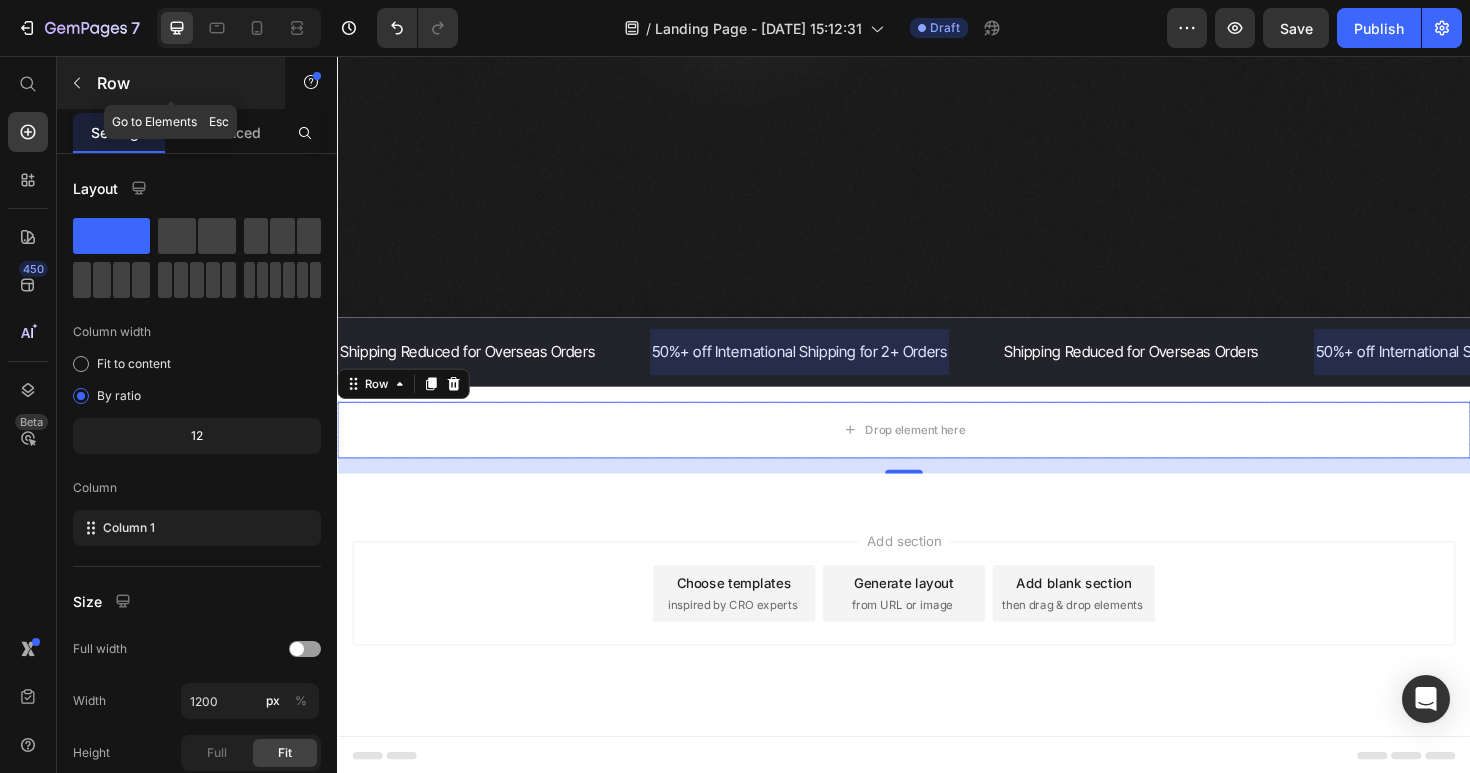 click at bounding box center (77, 83) 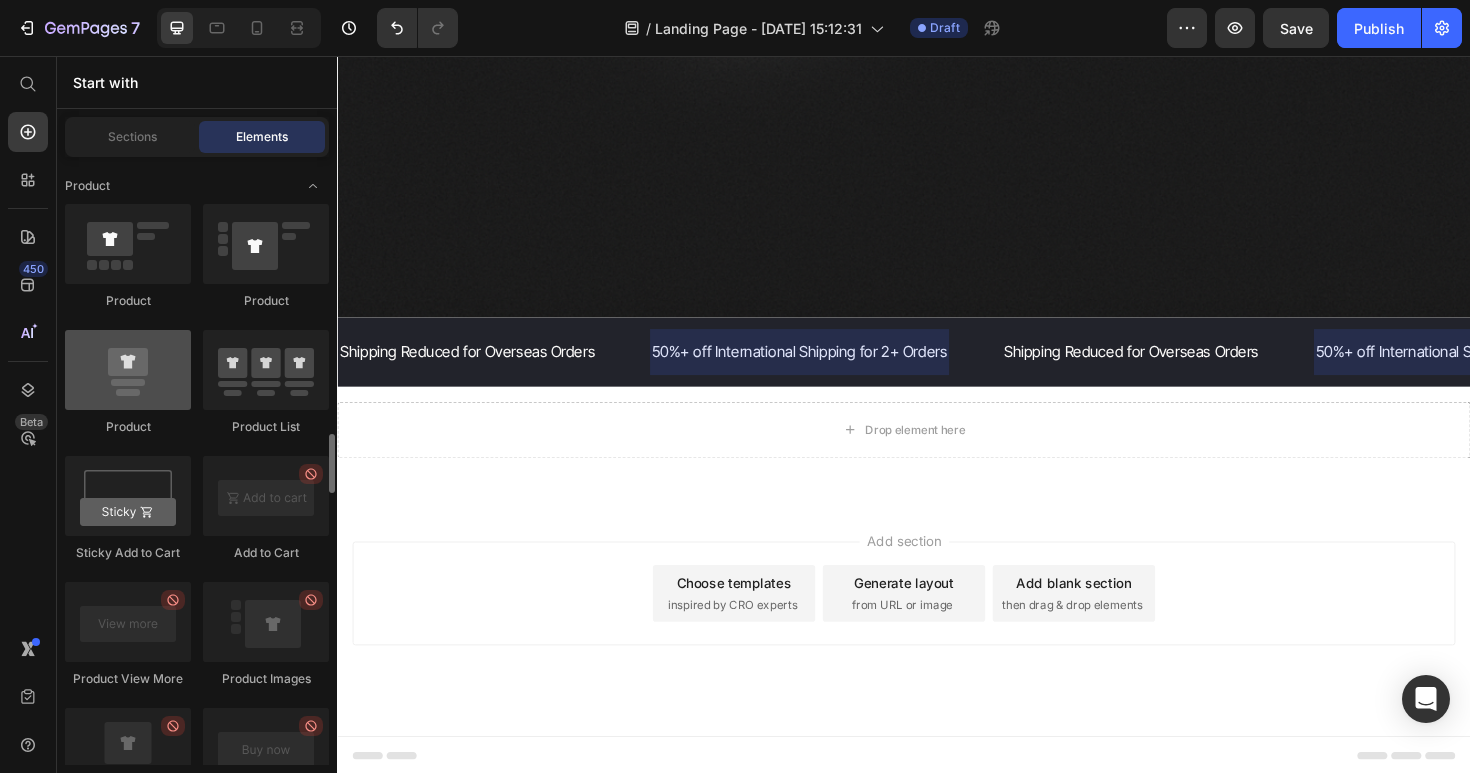 scroll, scrollTop: 2587, scrollLeft: 0, axis: vertical 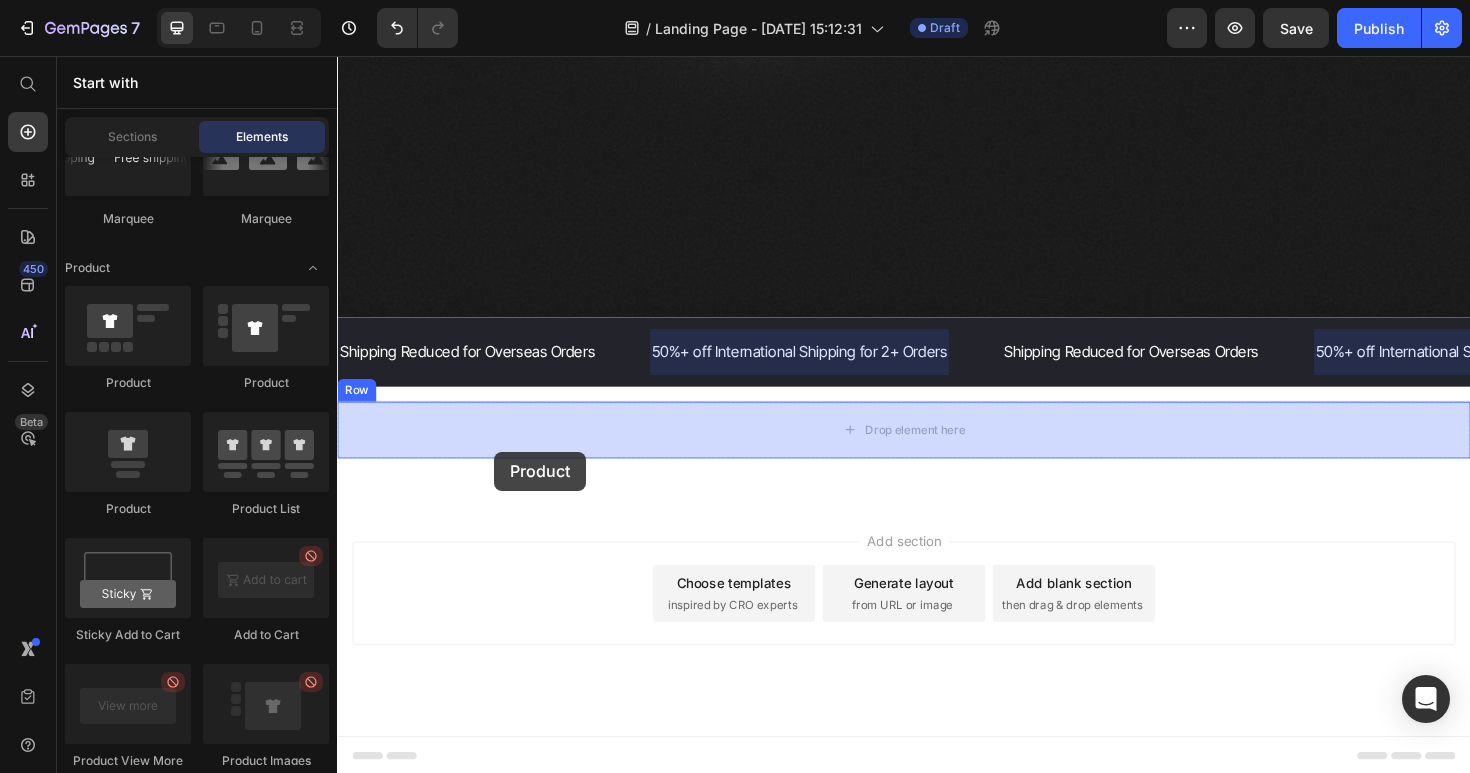 drag, startPoint x: 440, startPoint y: 423, endPoint x: 512, endPoint y: 456, distance: 79.20227 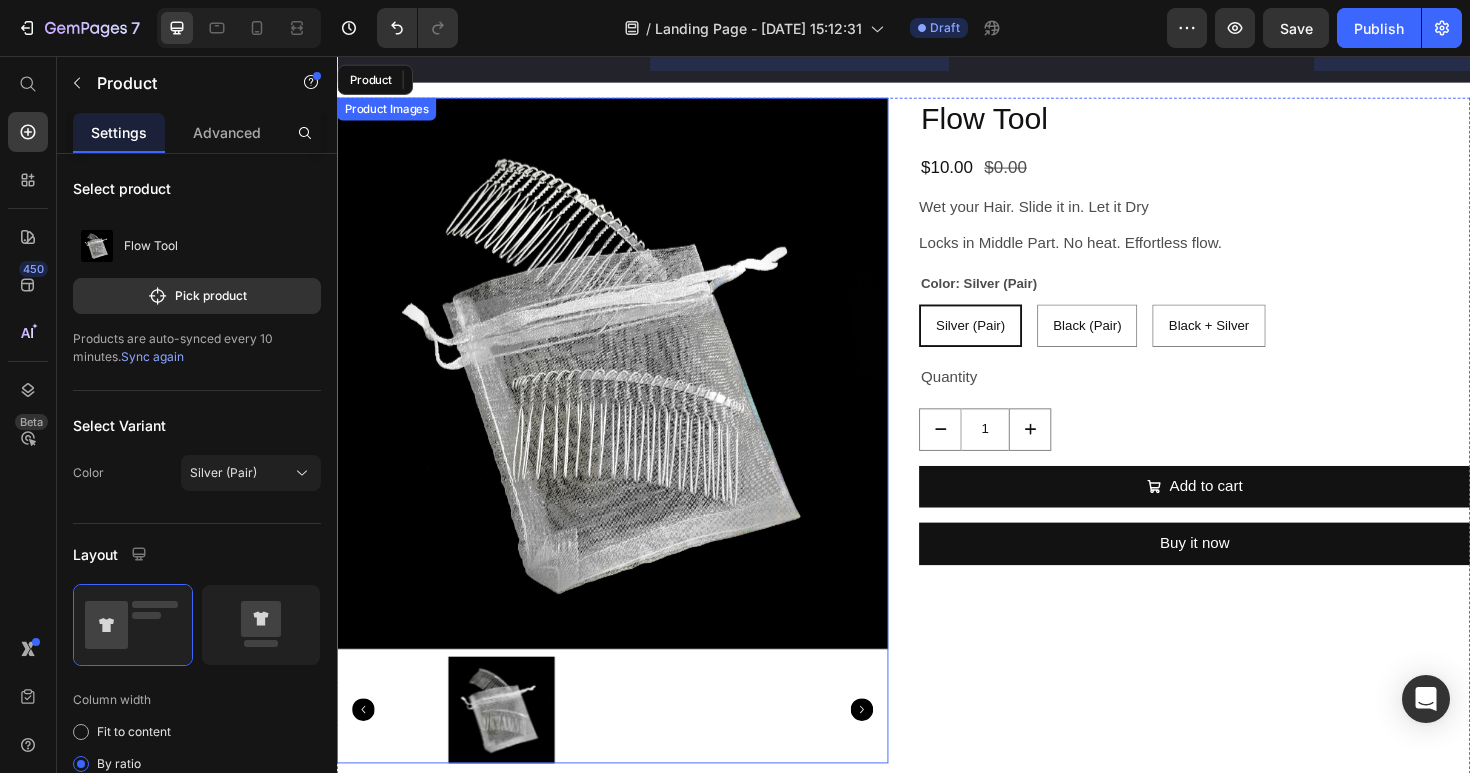 scroll, scrollTop: 1268, scrollLeft: 0, axis: vertical 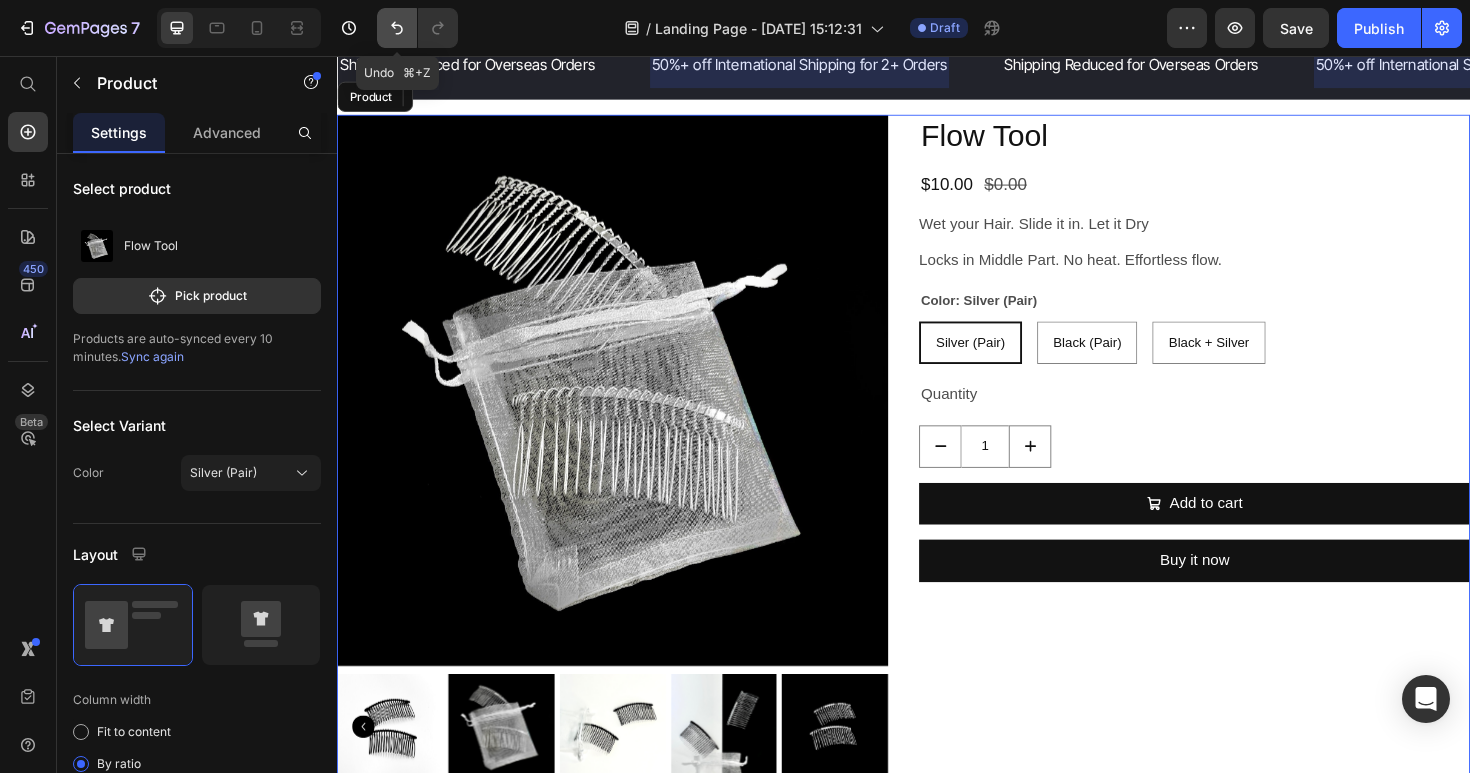 click 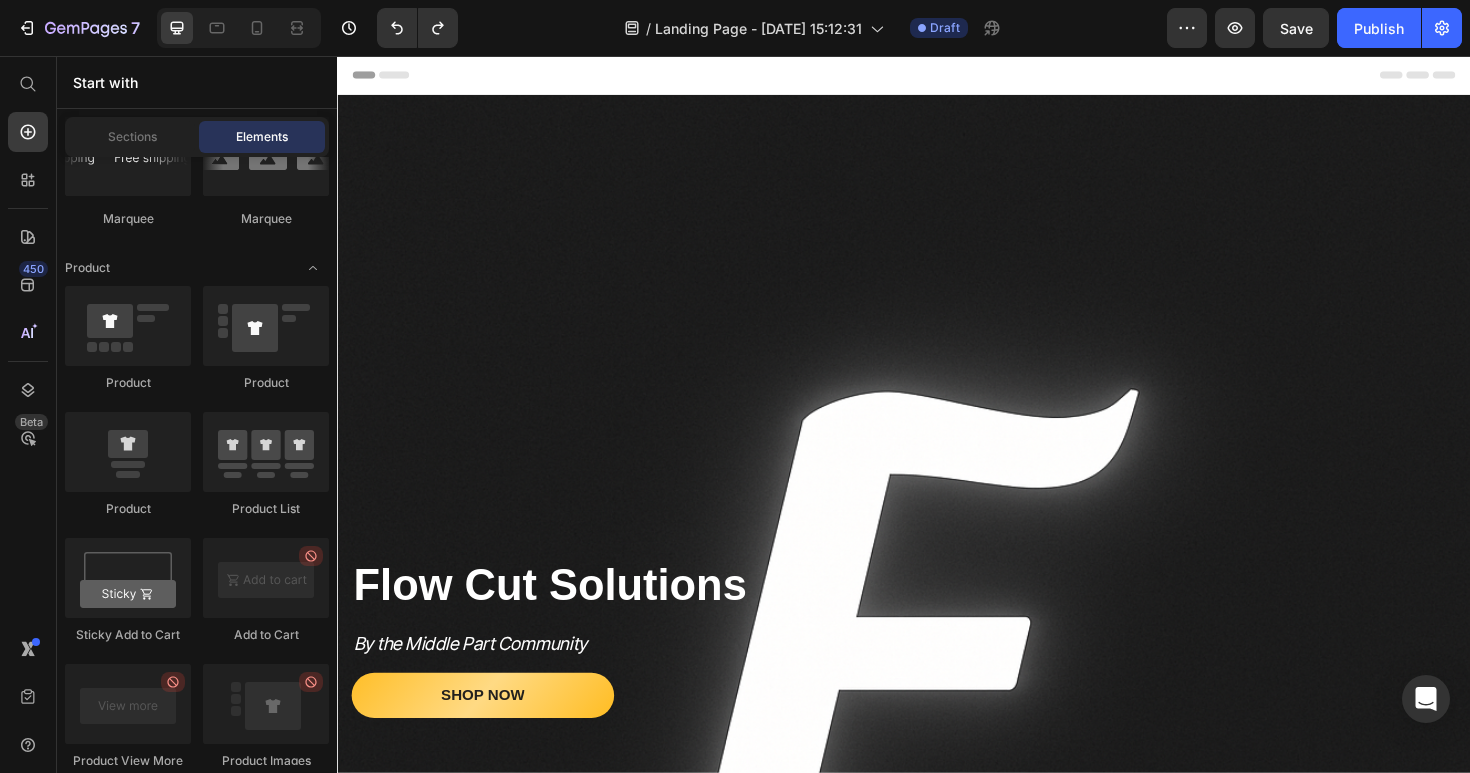 scroll, scrollTop: 0, scrollLeft: 0, axis: both 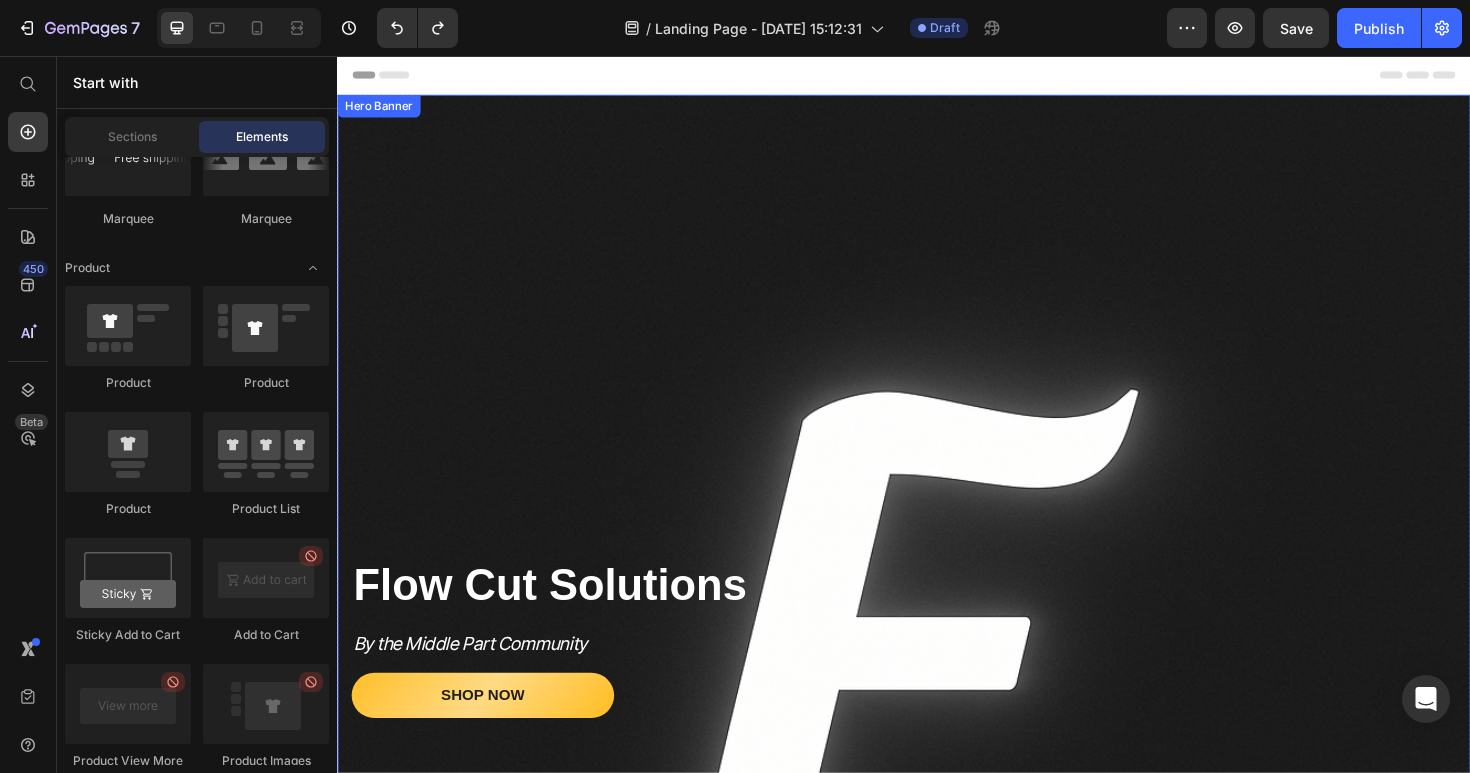 click on "Header" at bounding box center [937, 76] 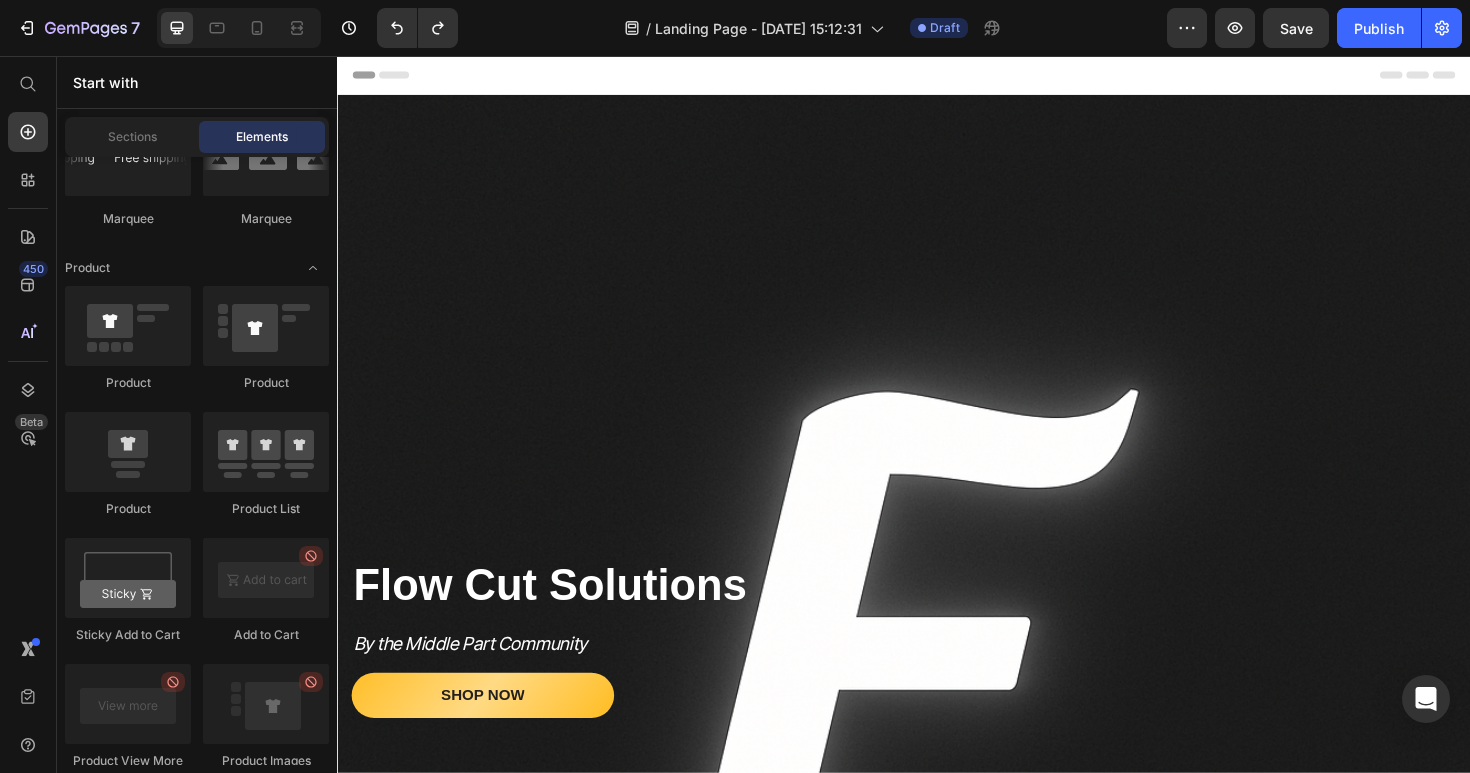 click on "Header" at bounding box center (394, 76) 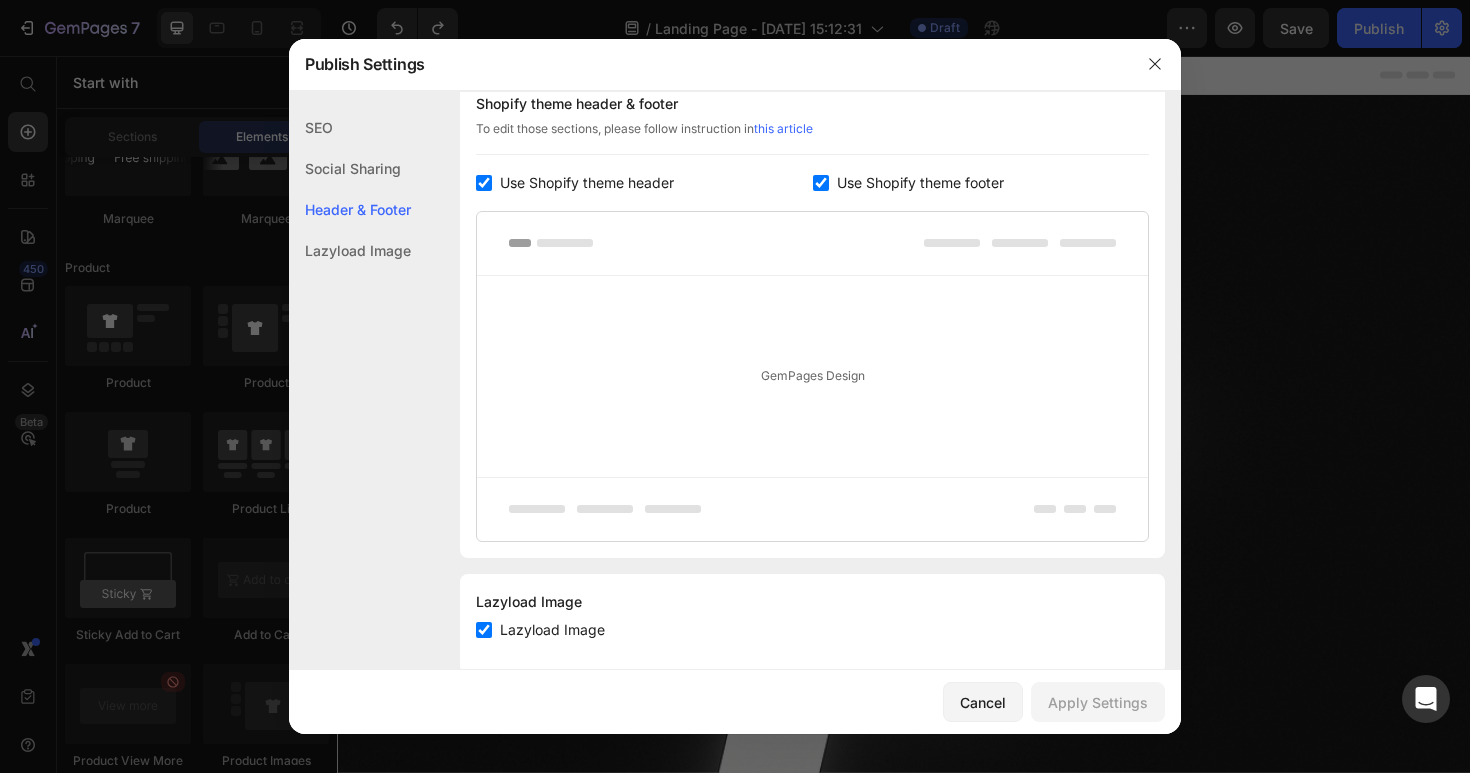 scroll, scrollTop: 1007, scrollLeft: 0, axis: vertical 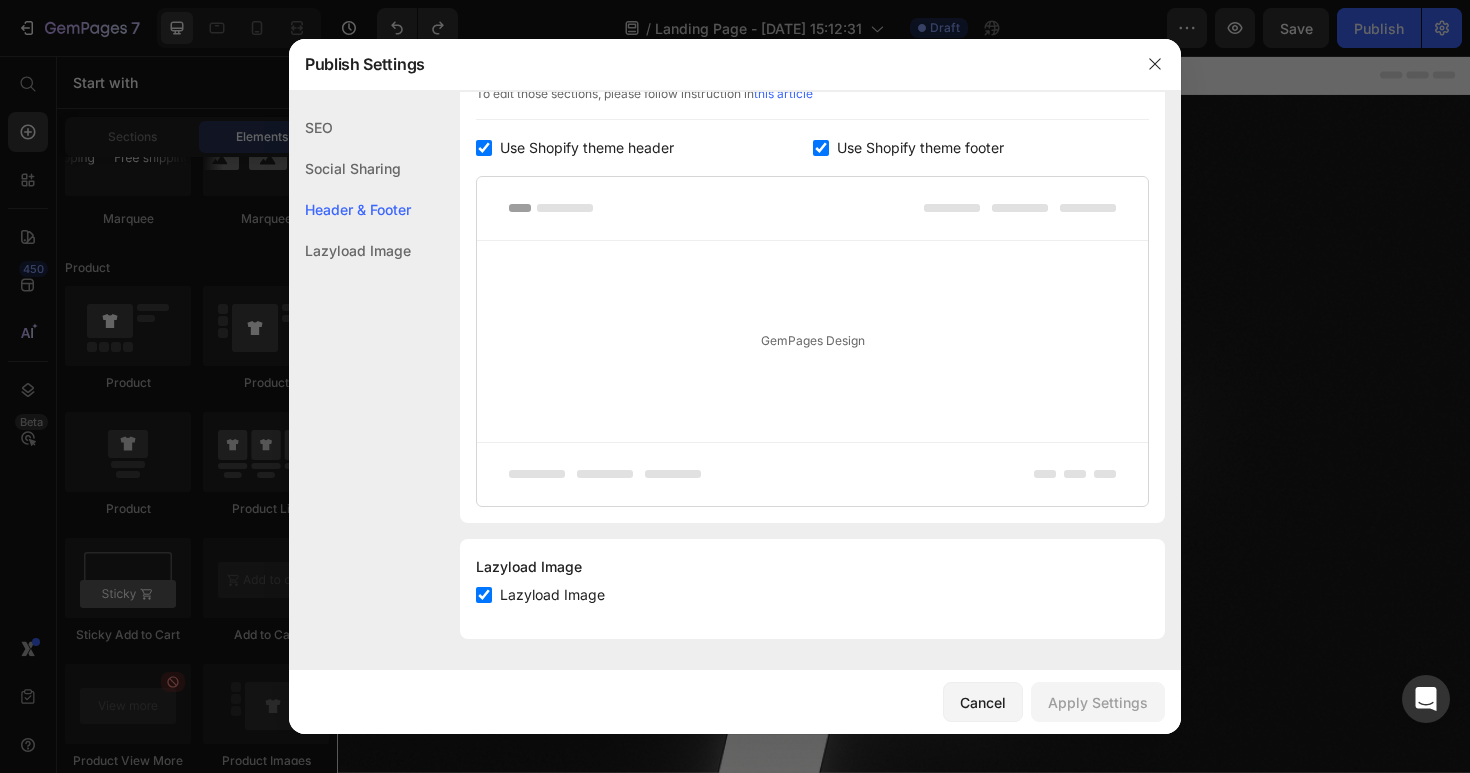 click on "GemPages Design" at bounding box center (812, 341) 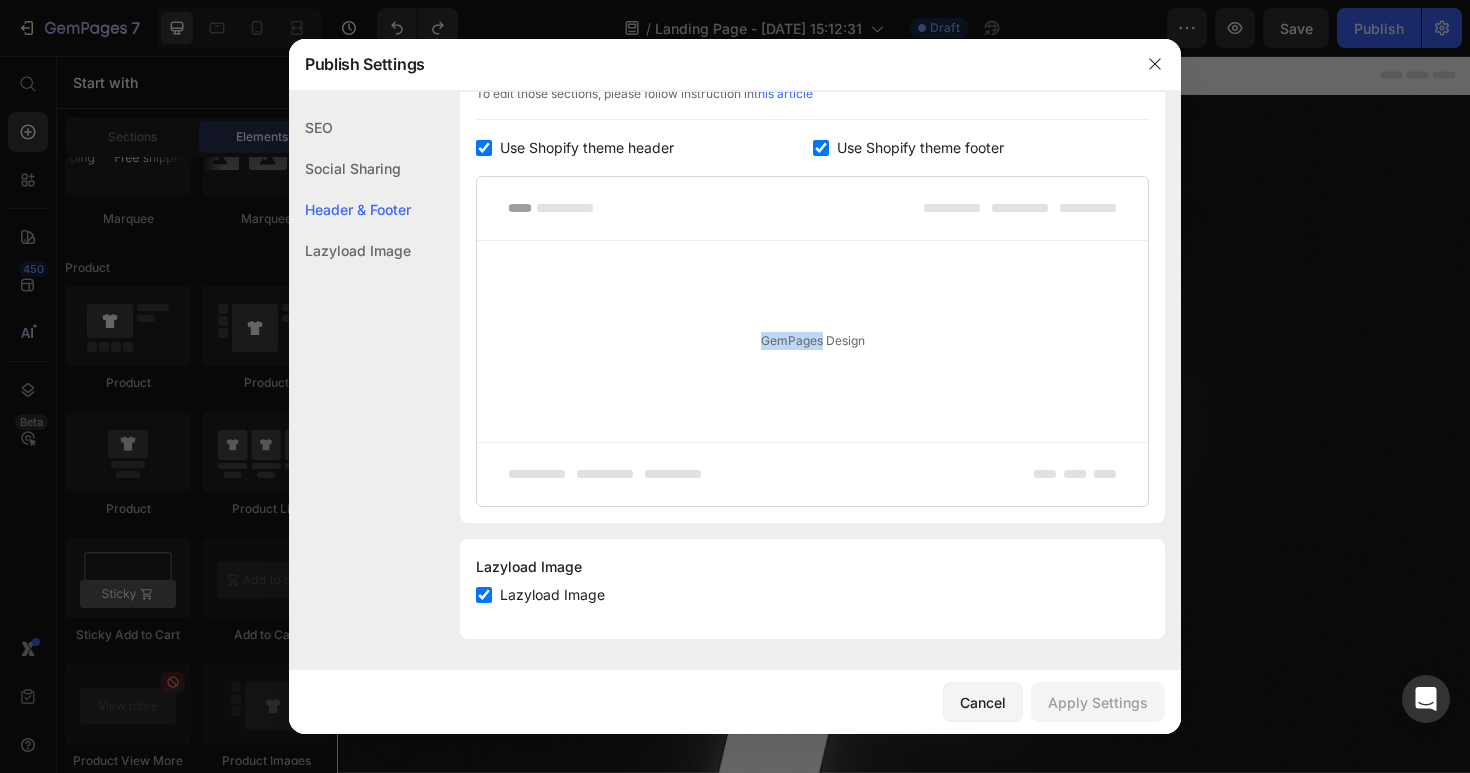 click on "GemPages Design" at bounding box center [812, 341] 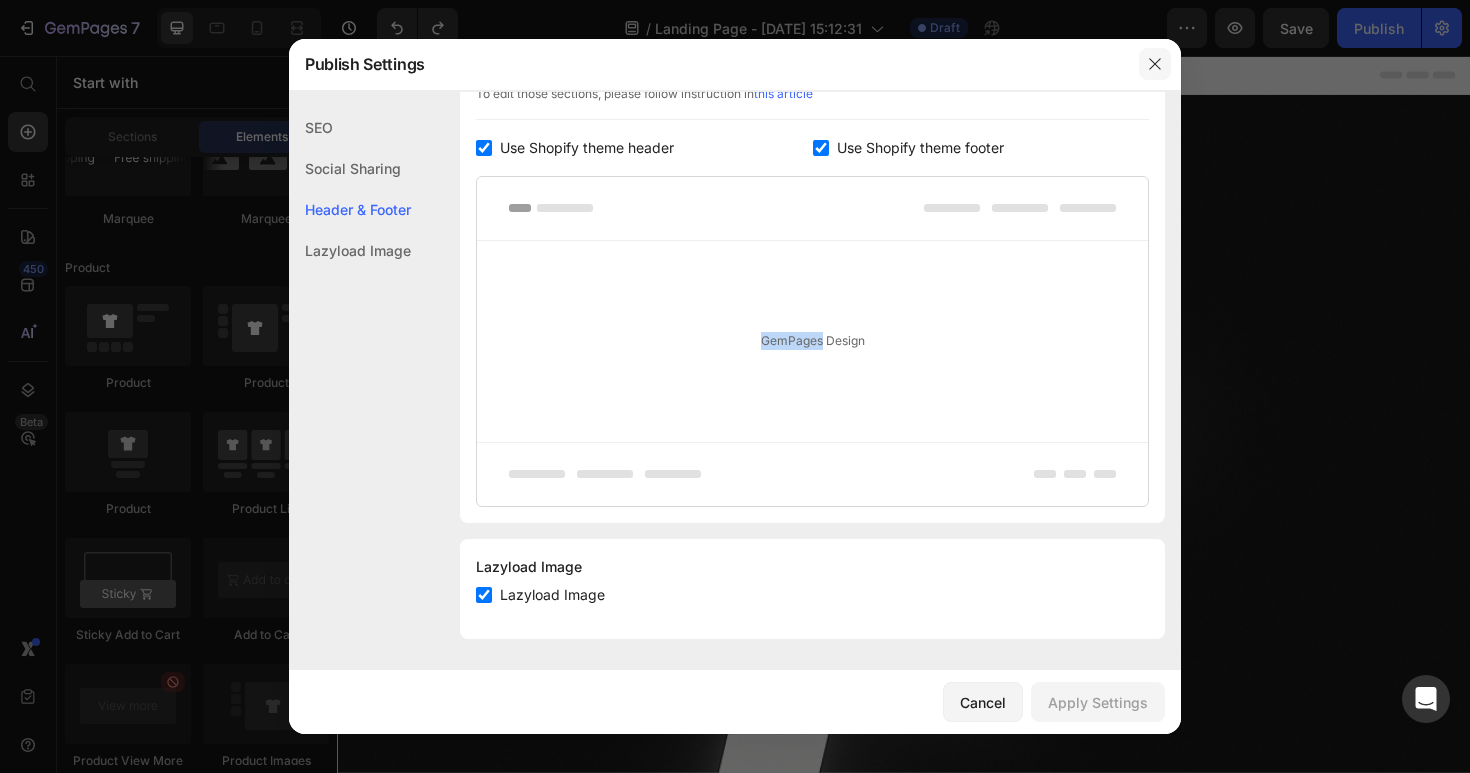 click 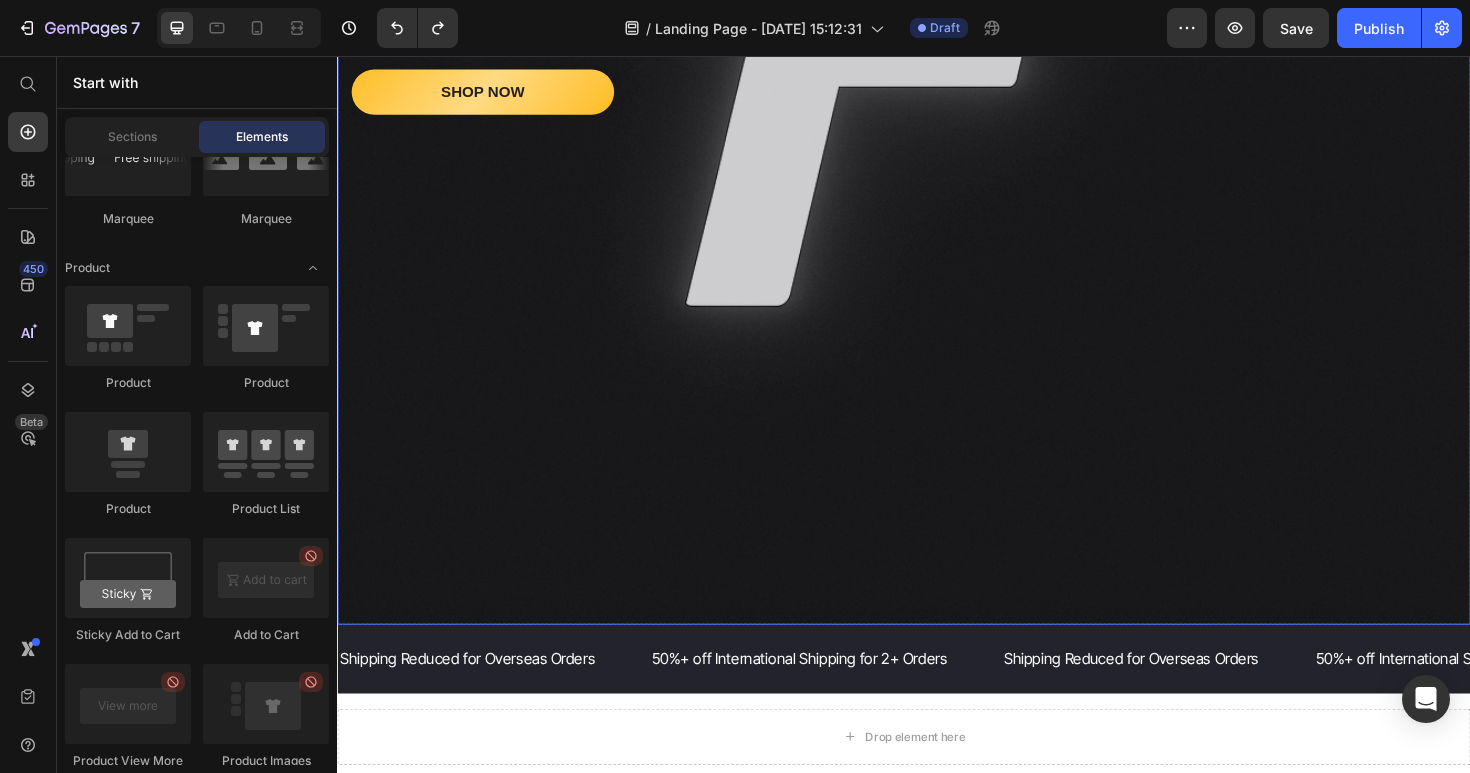 scroll, scrollTop: 730, scrollLeft: 0, axis: vertical 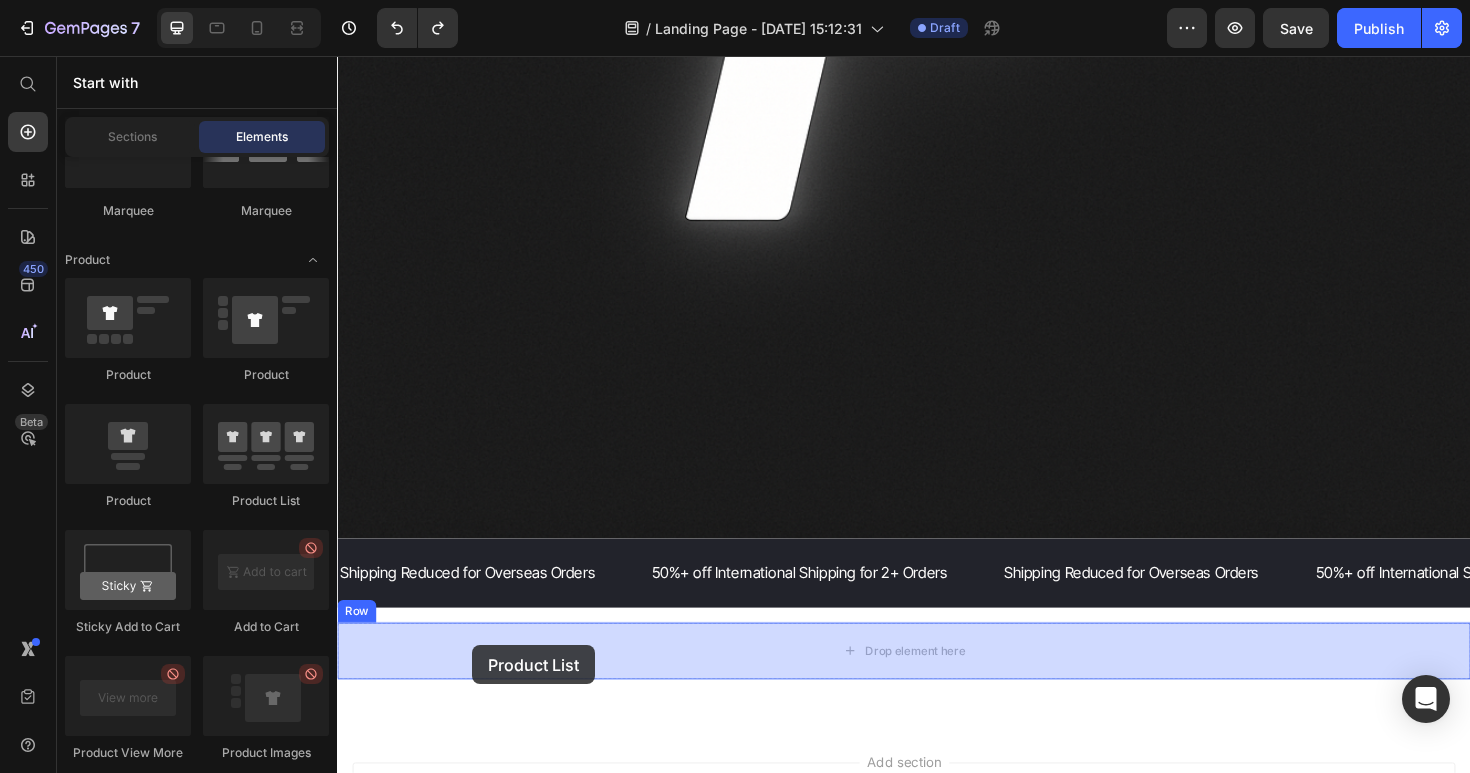 drag, startPoint x: 602, startPoint y: 496, endPoint x: 480, endPoint y: 680, distance: 220.77138 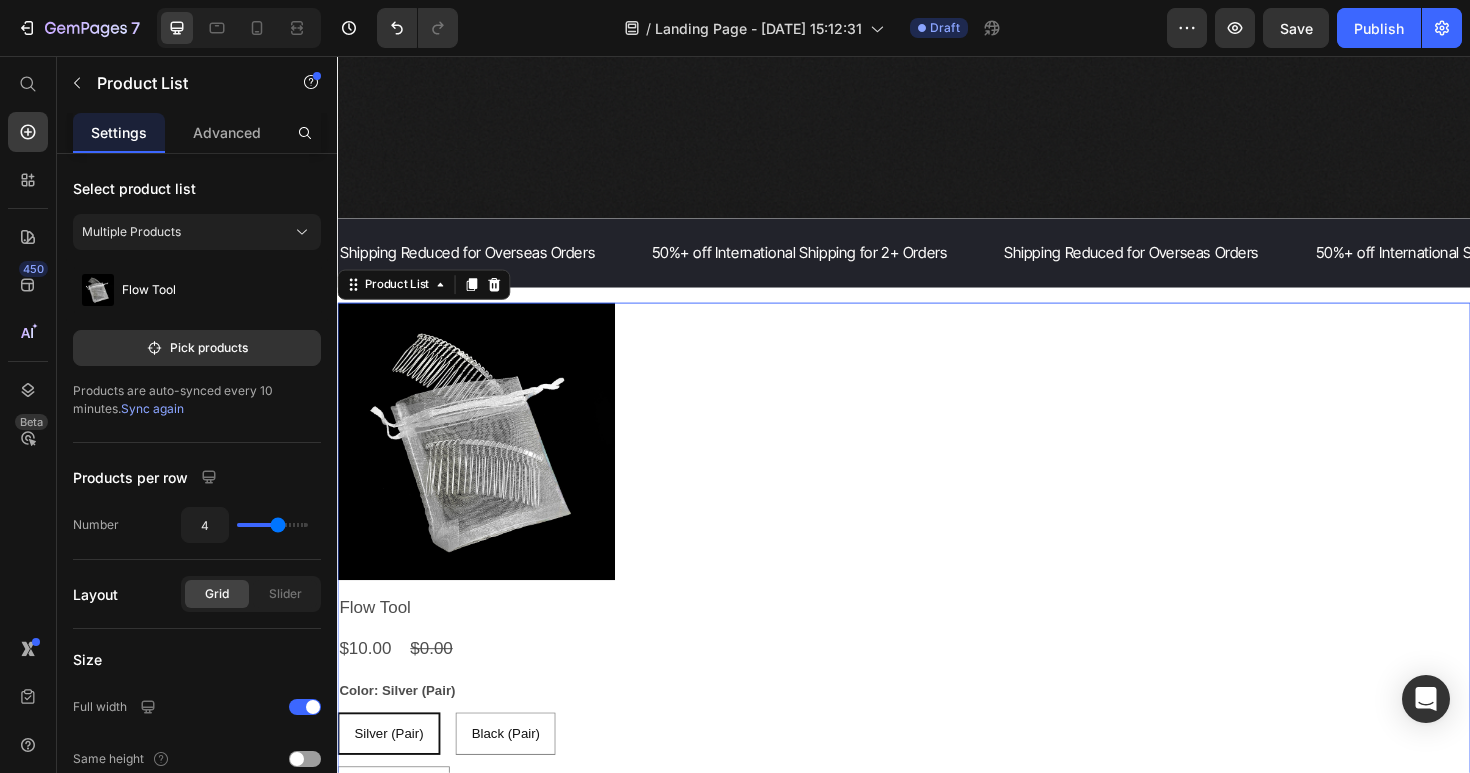 scroll, scrollTop: 1080, scrollLeft: 0, axis: vertical 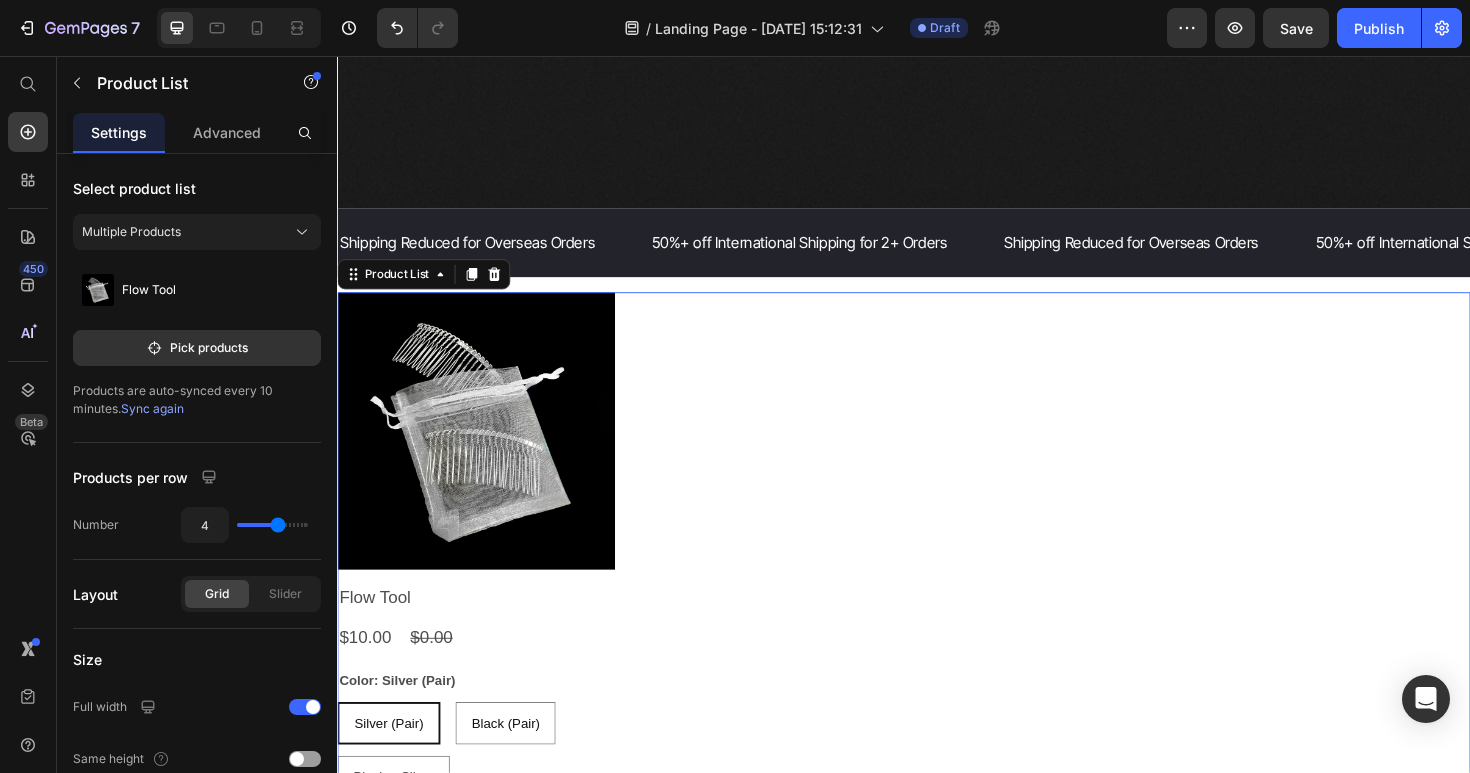 click on "Product Images Flow Tool Product Title $10.00 Product Price $0.00 Product Price Row Color: Silver (Pair) Silver (Pair) Silver (Pair) Silver (Pair) Black (Pair) Black (Pair) Black (Pair) Black + Silver Black + Silver Black + Silver Product Variants & Swatches Add To cart Product Cart Button Row" at bounding box center [937, 612] 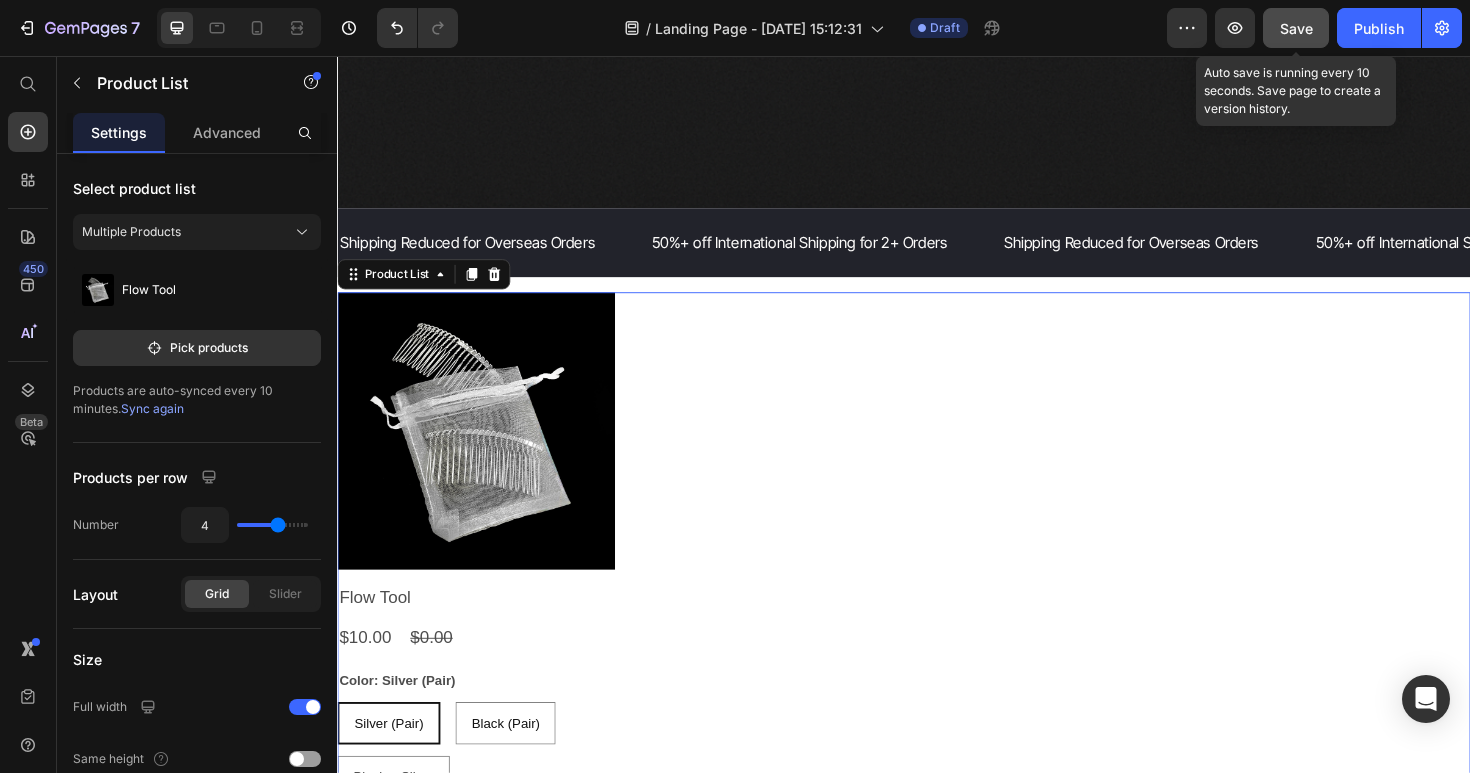 click on "Save" at bounding box center [1296, 28] 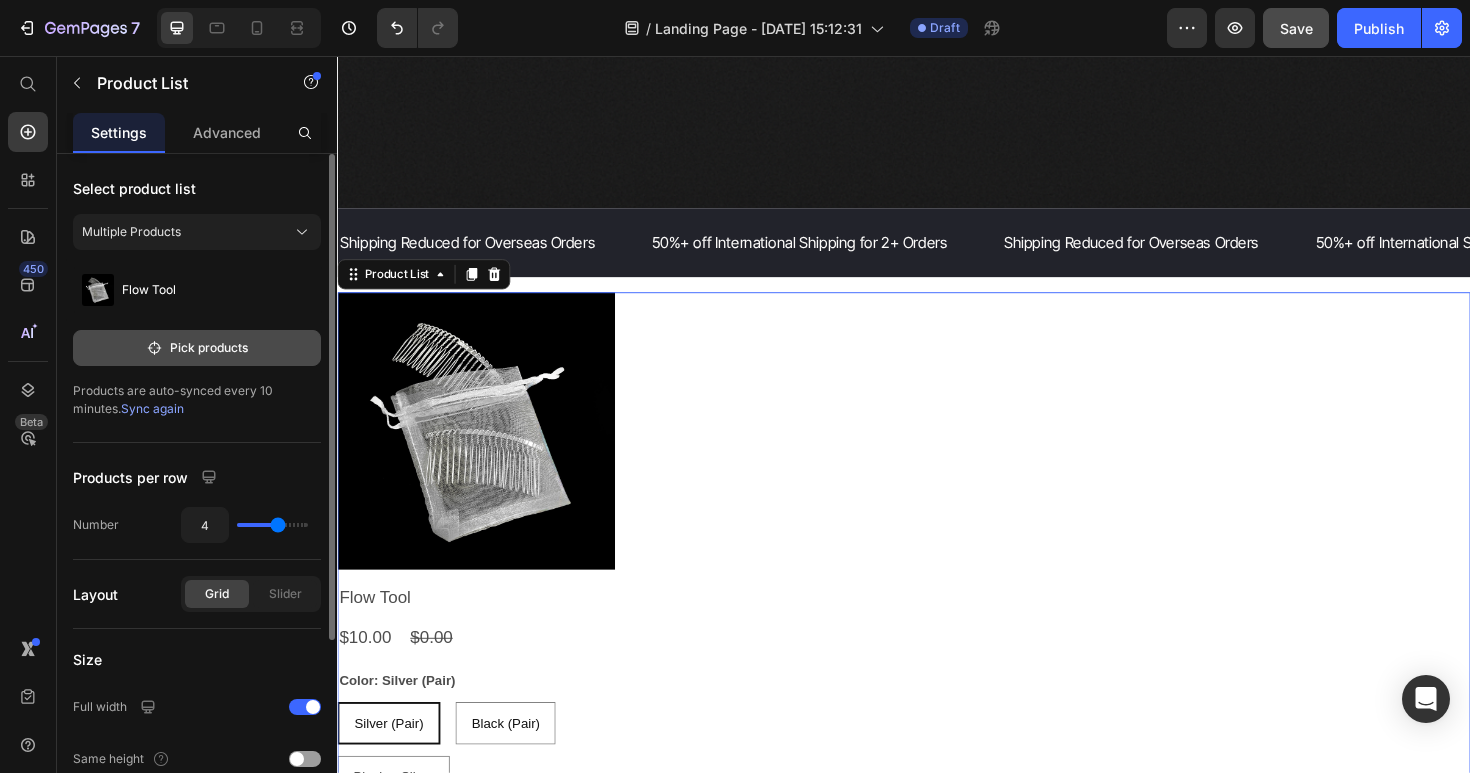 click on "Pick products" at bounding box center (197, 348) 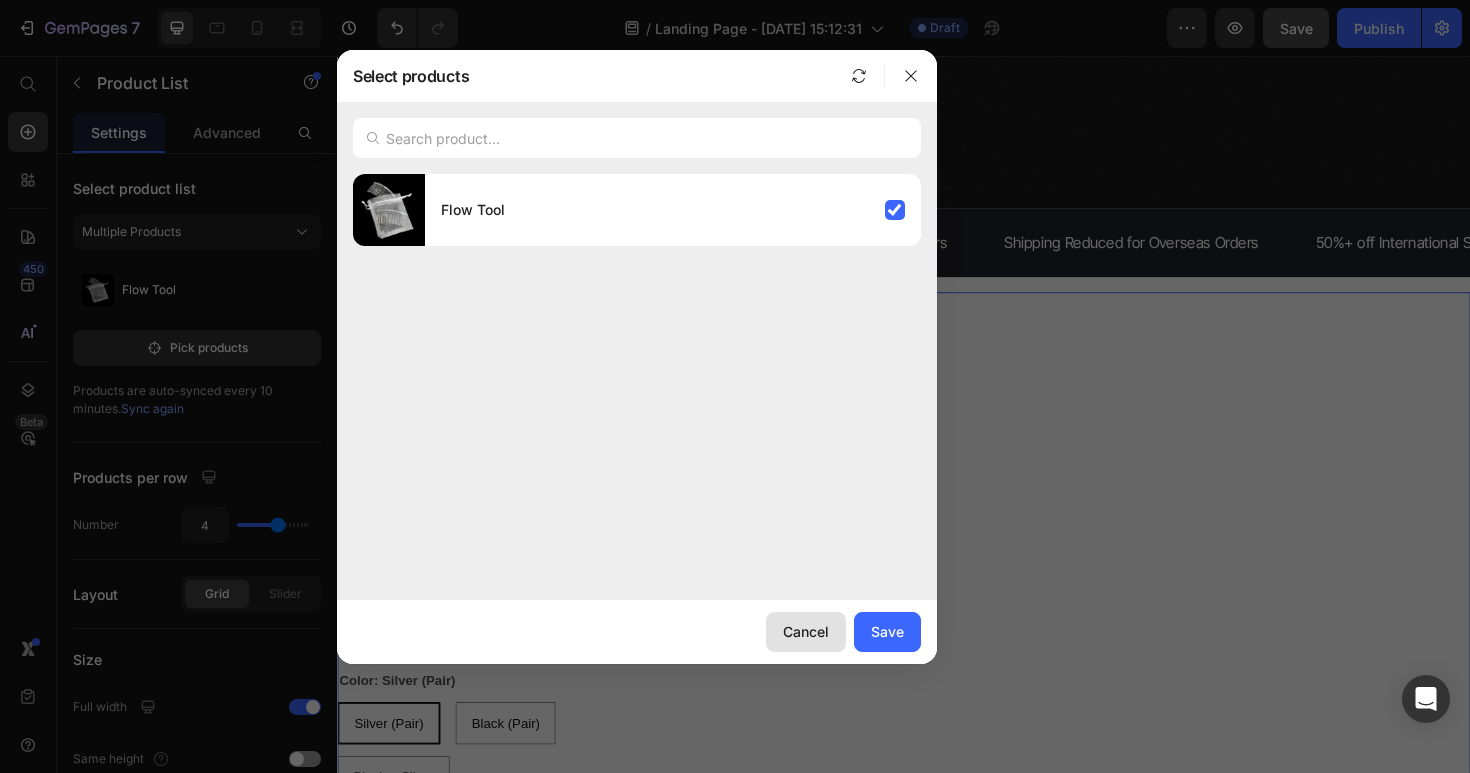 click on "Cancel" at bounding box center [806, 631] 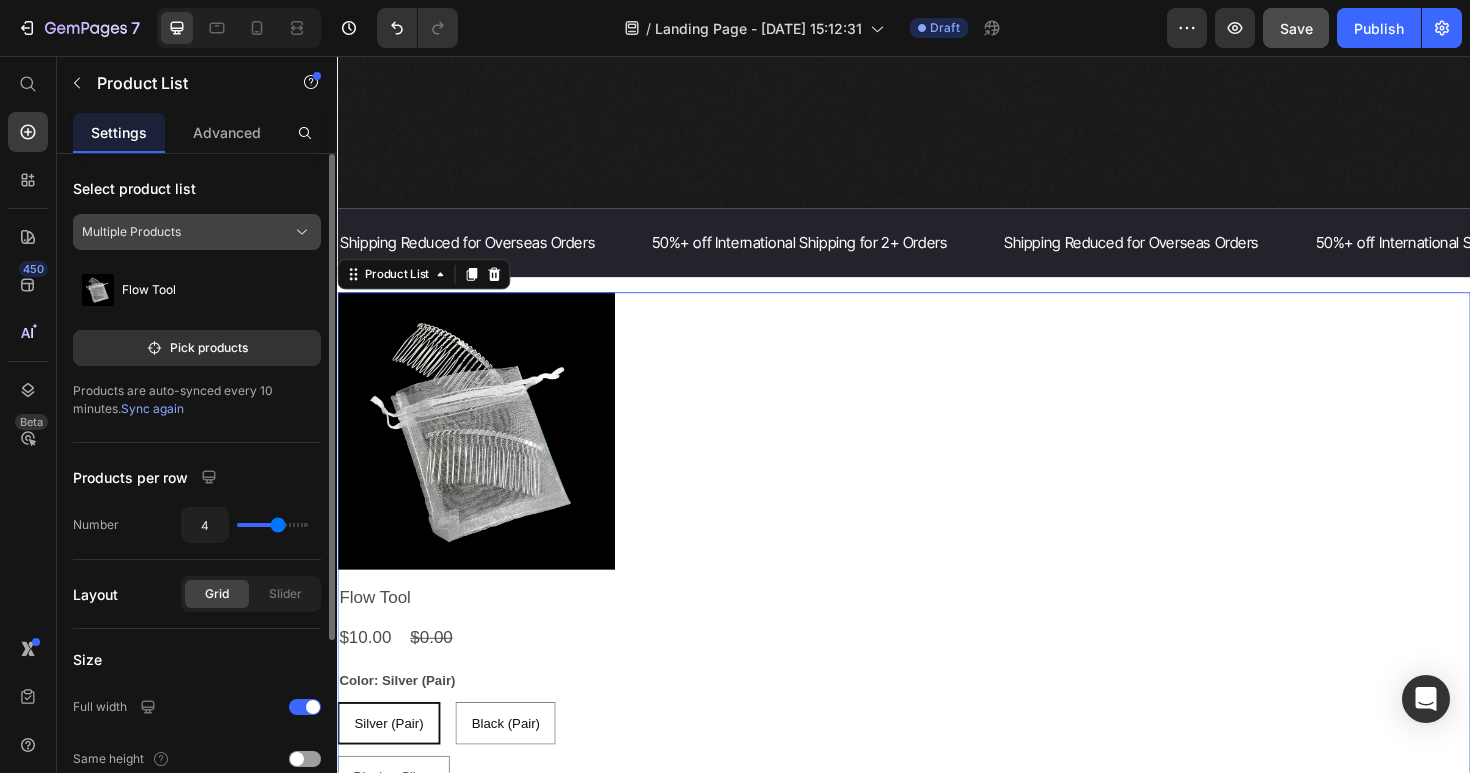 click on "Multiple Products" at bounding box center [131, 232] 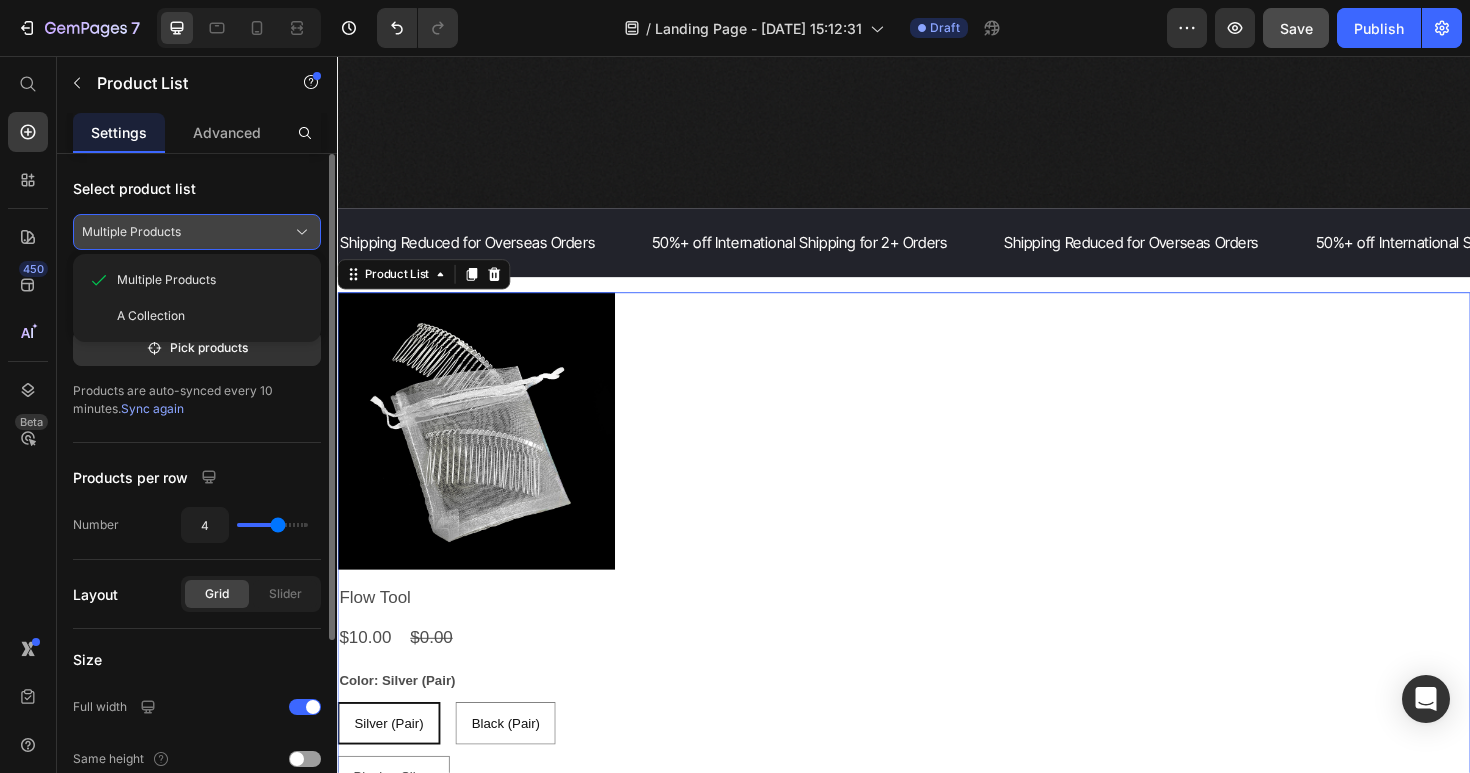 click on "Multiple Products" at bounding box center (131, 232) 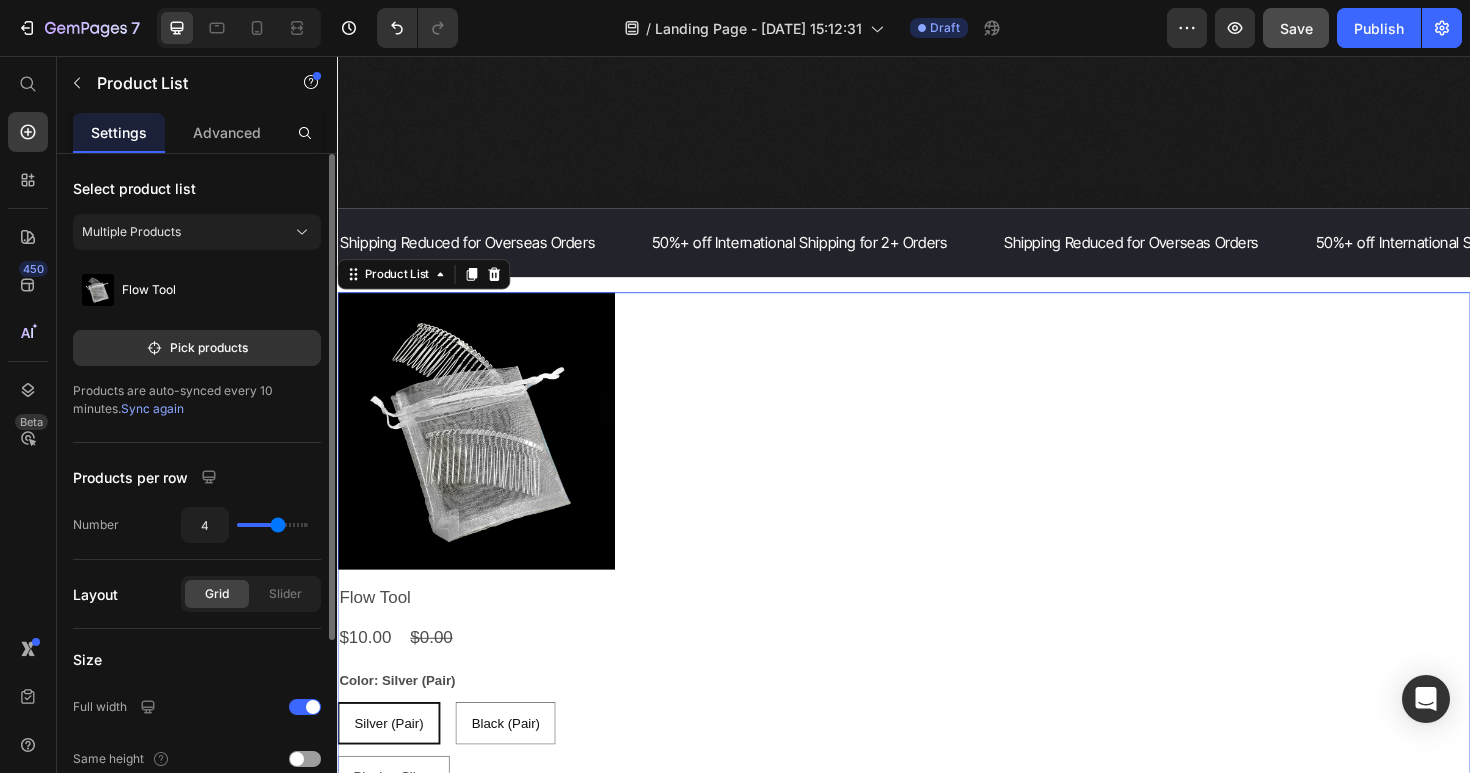click on "Sync again" at bounding box center [152, 408] 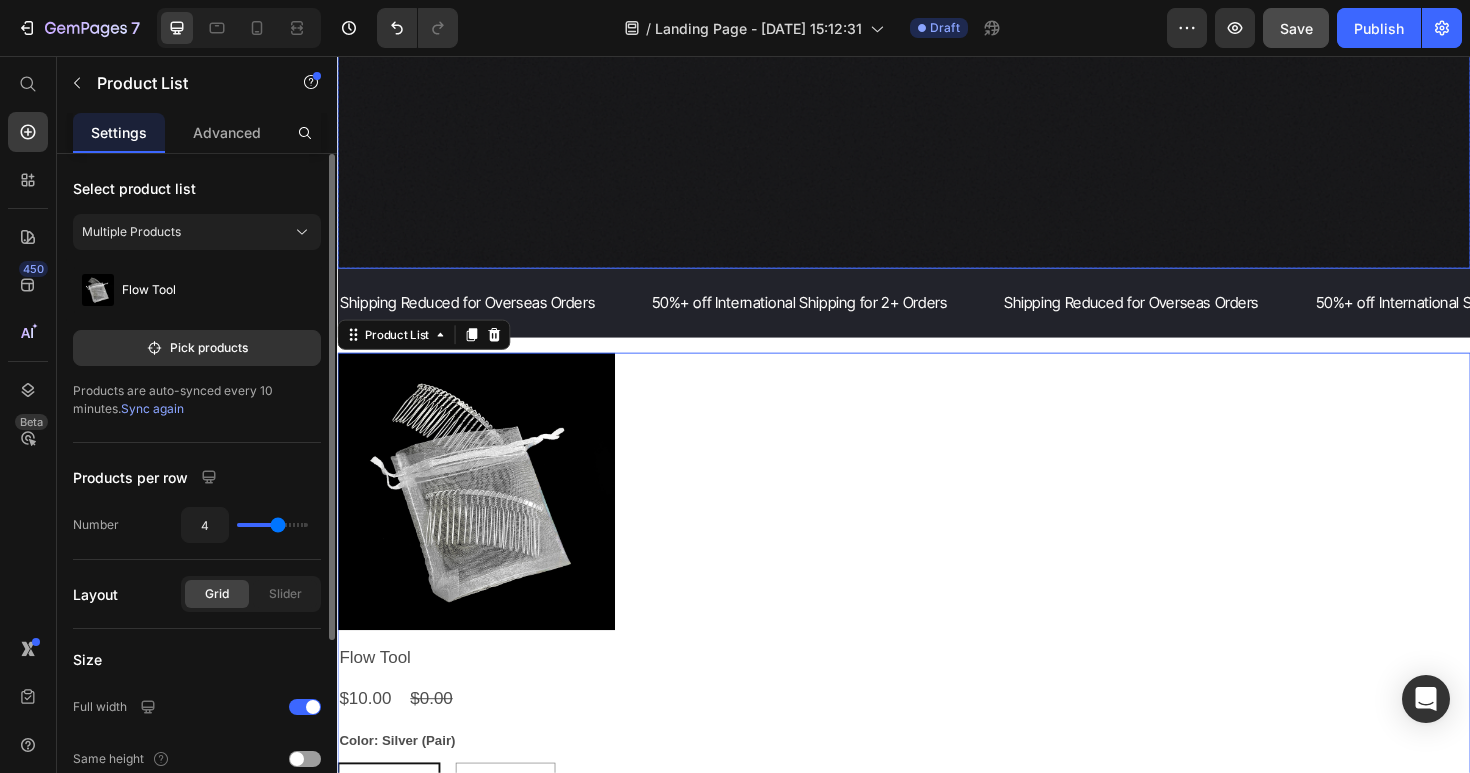 scroll, scrollTop: 1217, scrollLeft: 0, axis: vertical 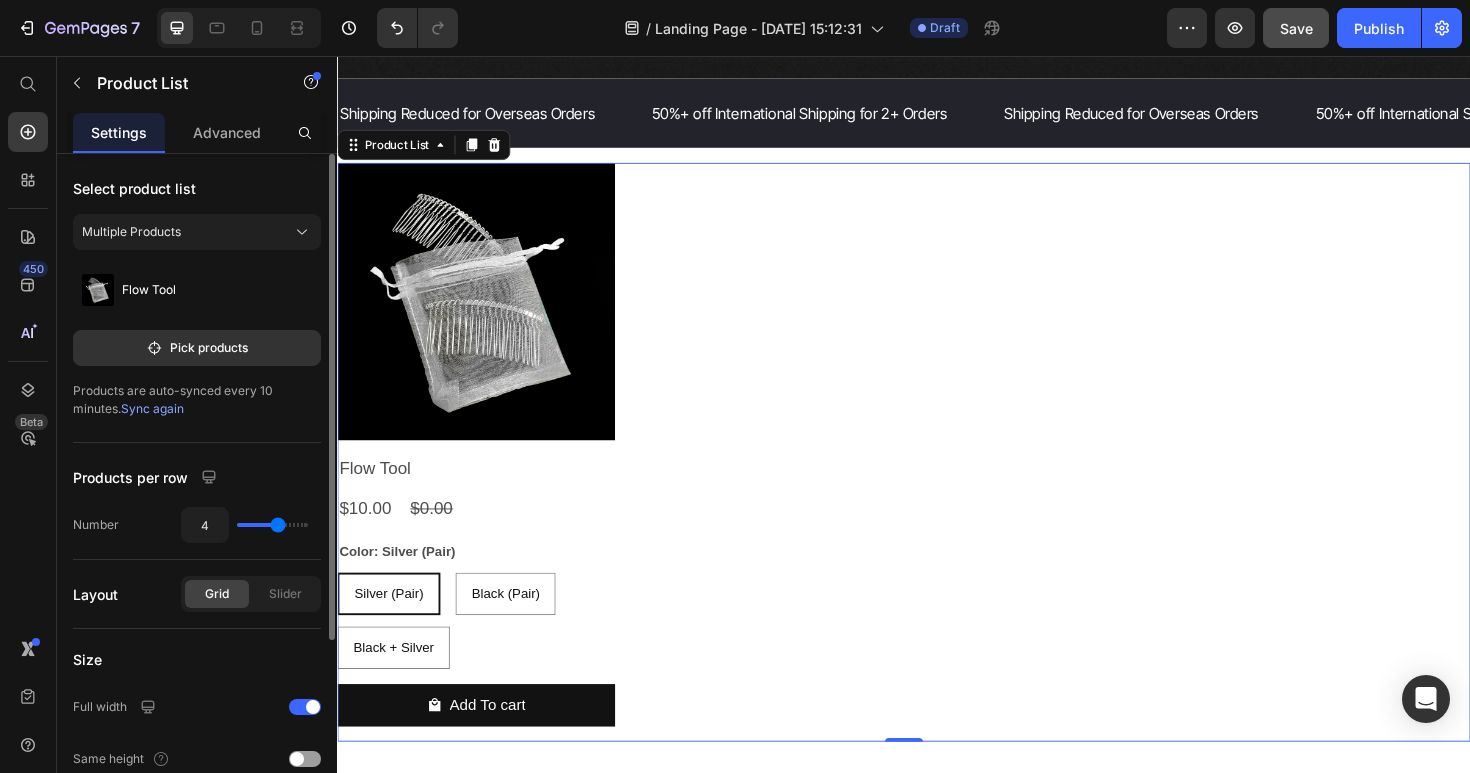 click on "Product Images Flow Tool Product Title $10.00 Product Price $0.00 Product Price Row Color: Silver (Pair) Silver (Pair) Silver (Pair) Silver (Pair) Black (Pair) Black (Pair) Black (Pair) Black + Silver Black + Silver Black + Silver Product Variants & Swatches Add To cart Product Cart Button Row" at bounding box center [937, 475] 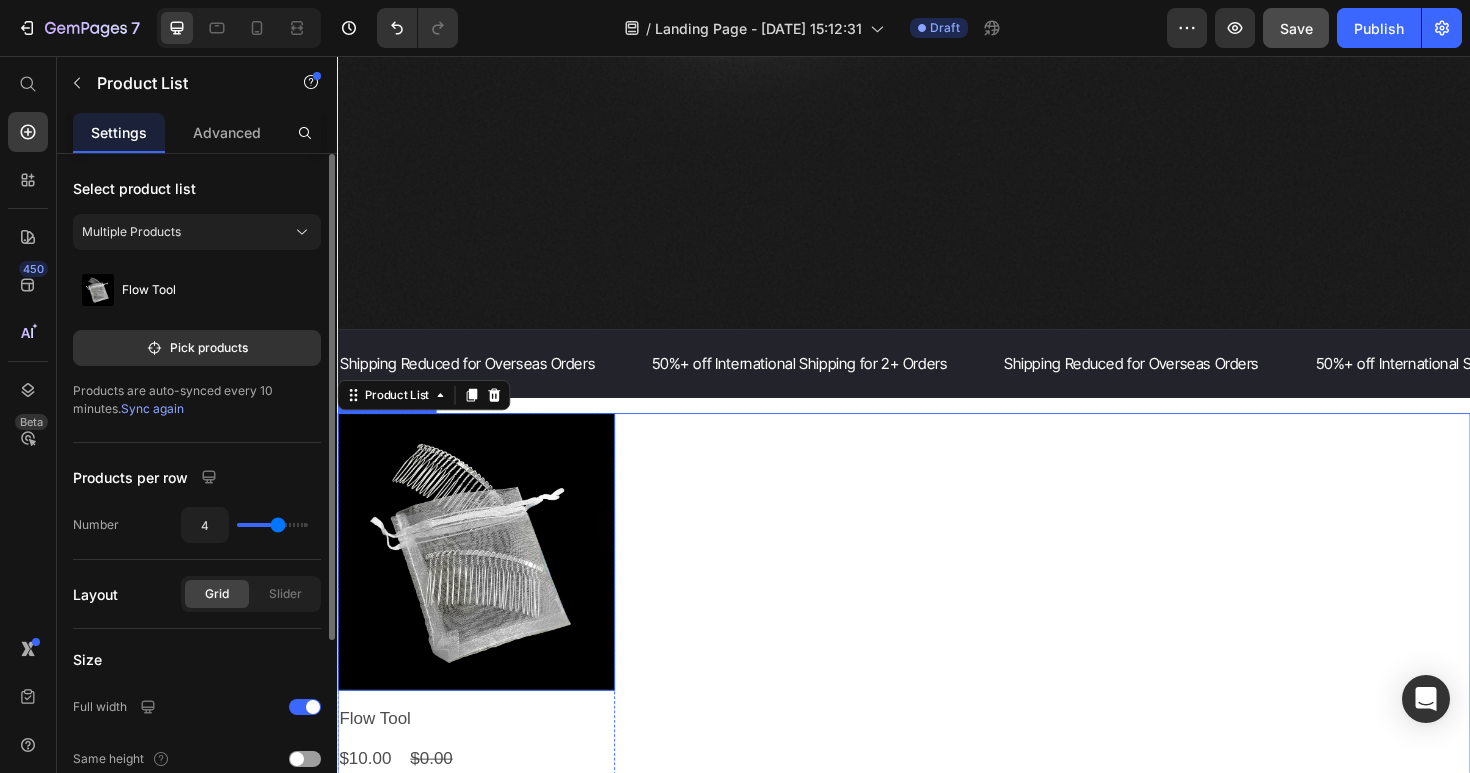 scroll, scrollTop: 901, scrollLeft: 0, axis: vertical 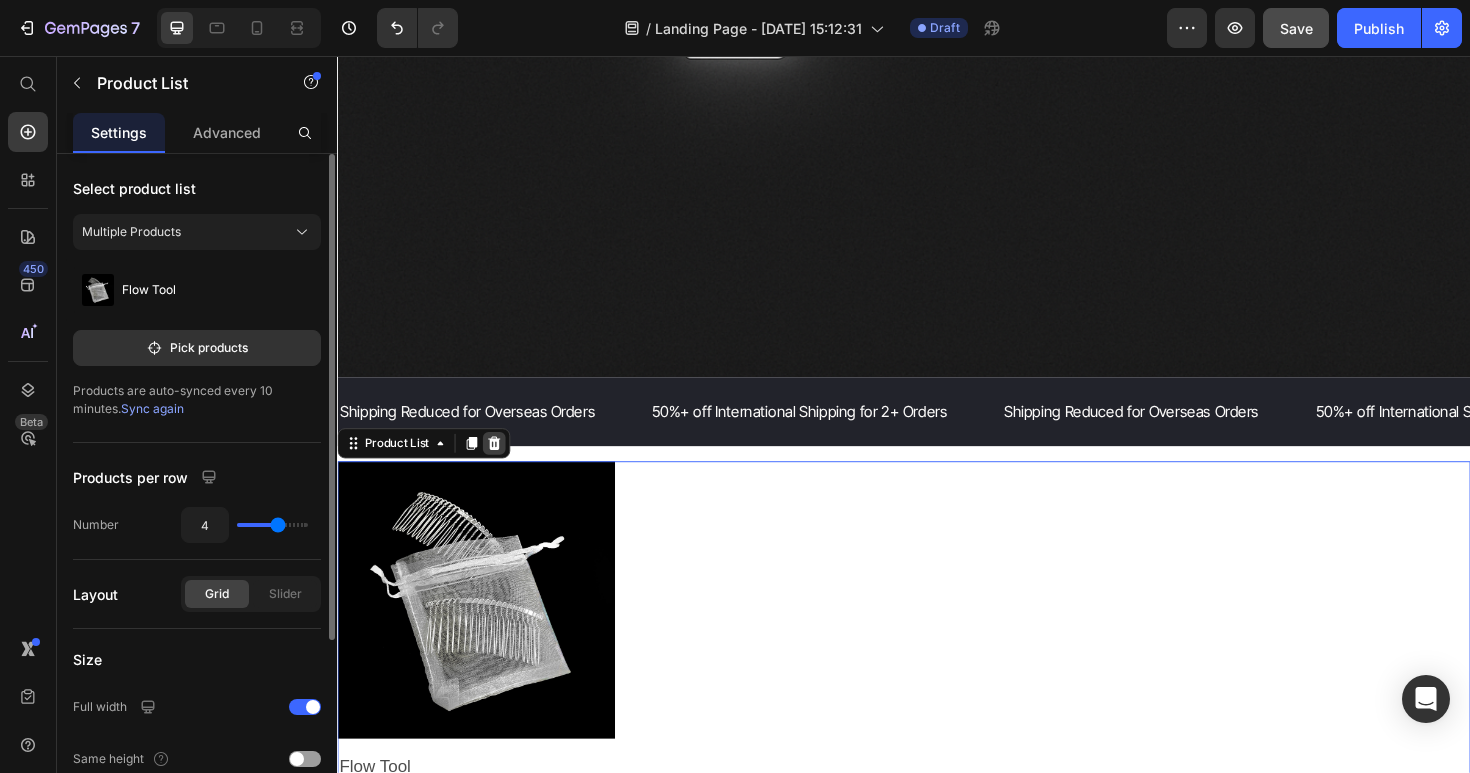click at bounding box center [503, 466] 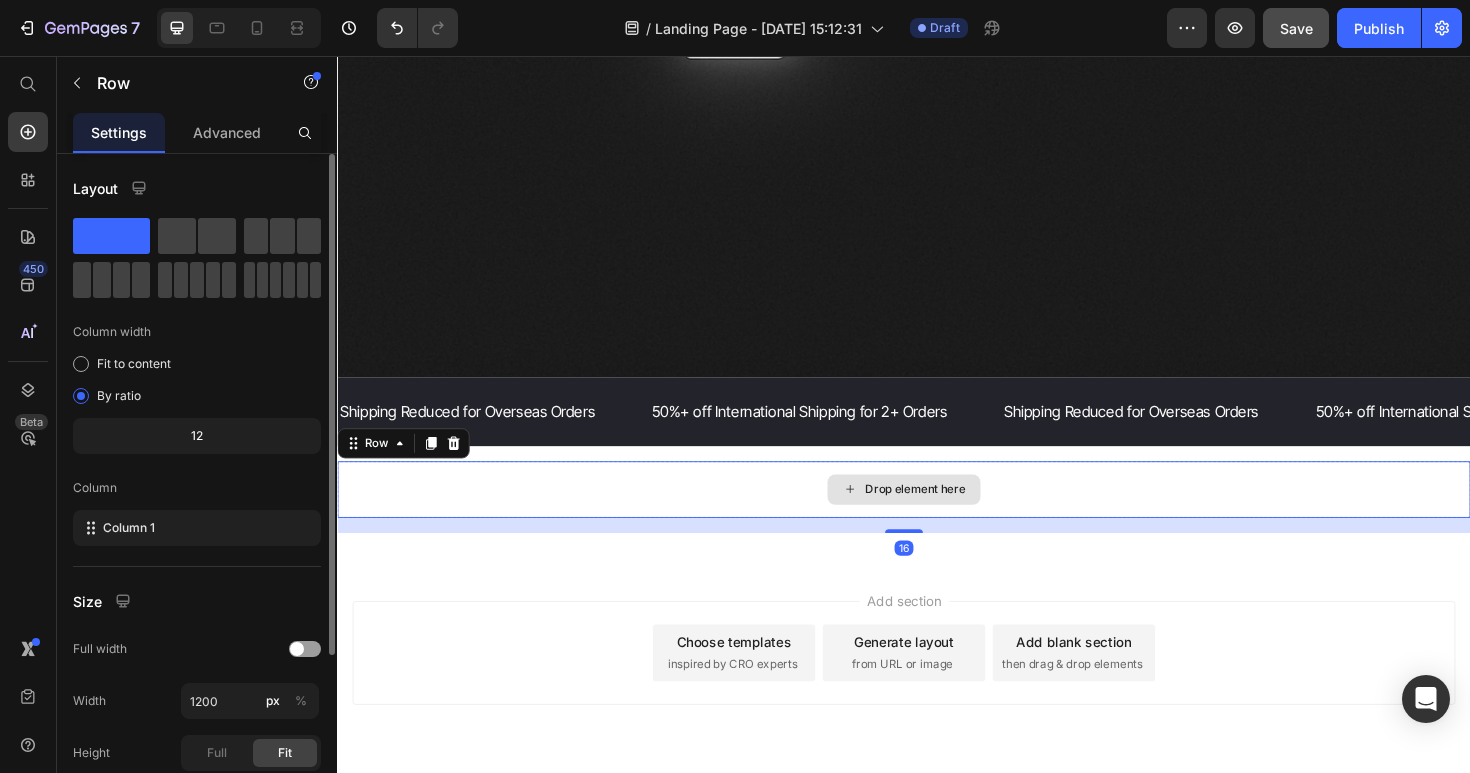 click on "Drop element here" at bounding box center [937, 515] 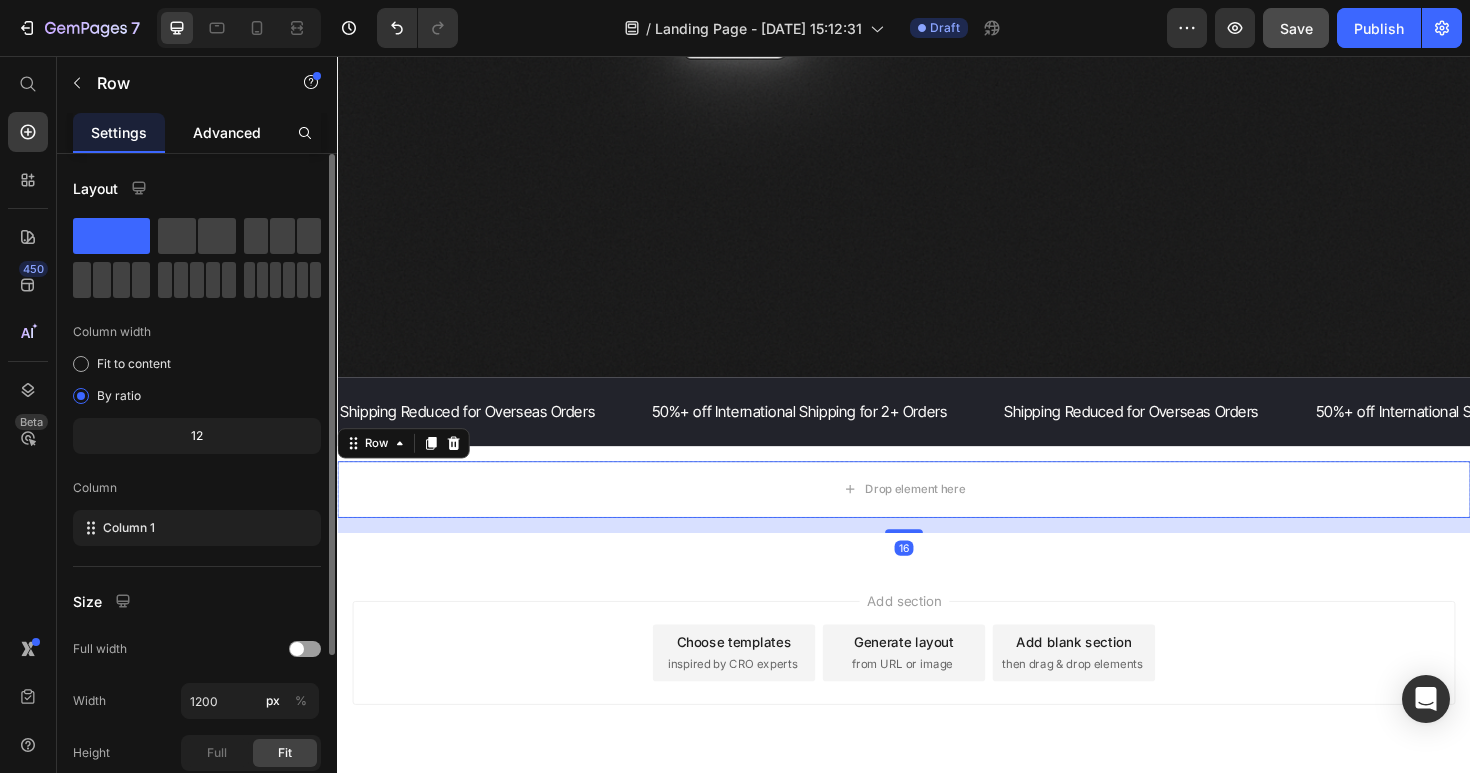 click on "Advanced" at bounding box center [227, 132] 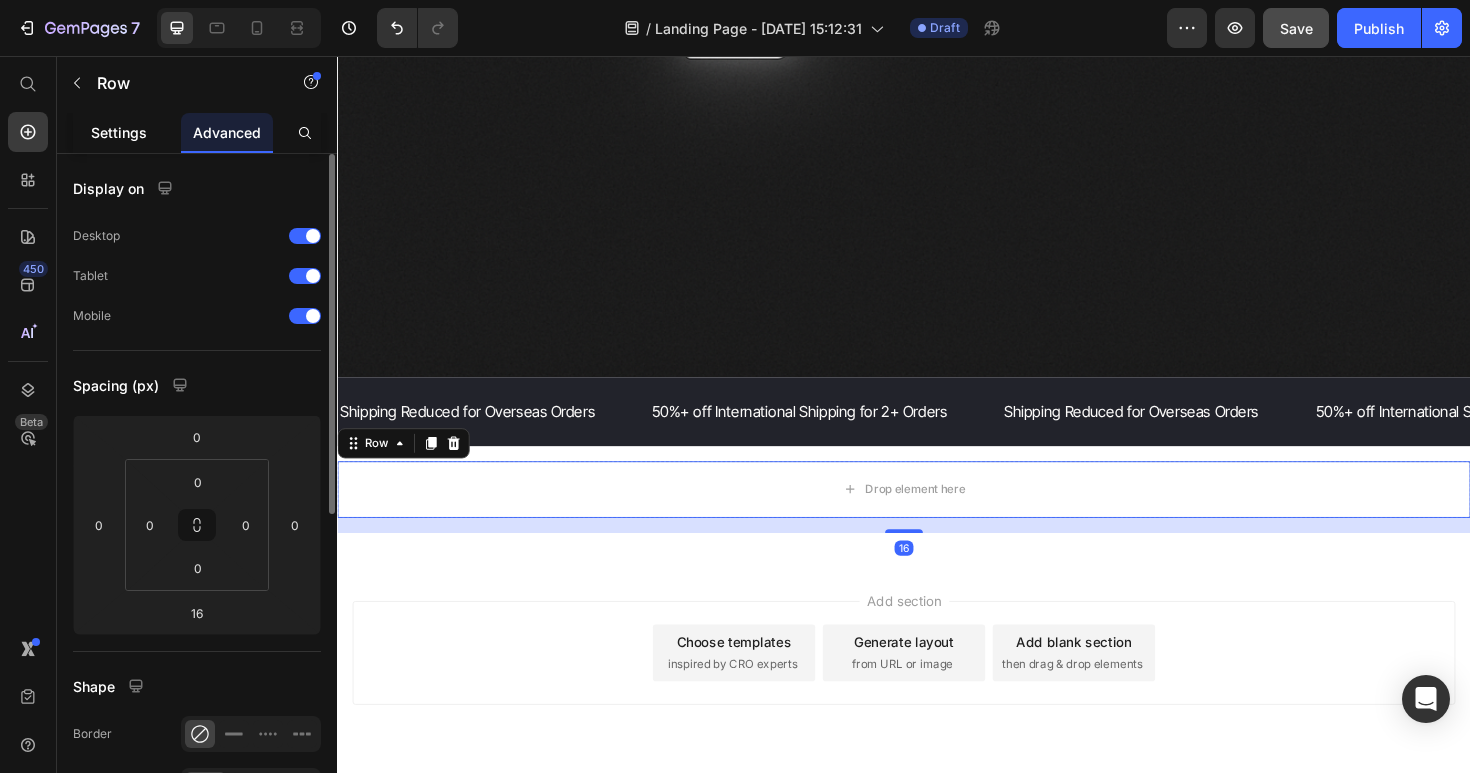 click on "Settings" at bounding box center (119, 132) 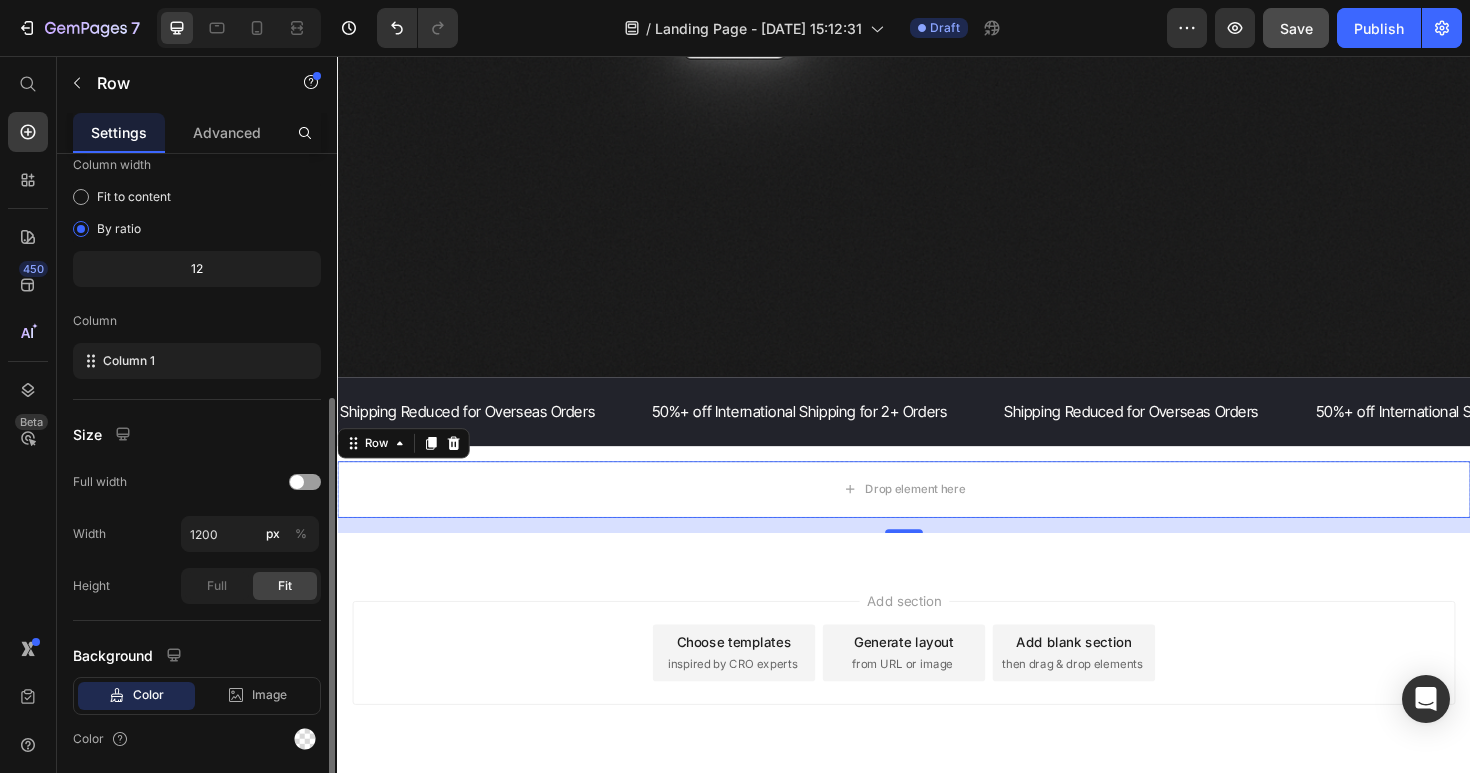 scroll, scrollTop: 236, scrollLeft: 0, axis: vertical 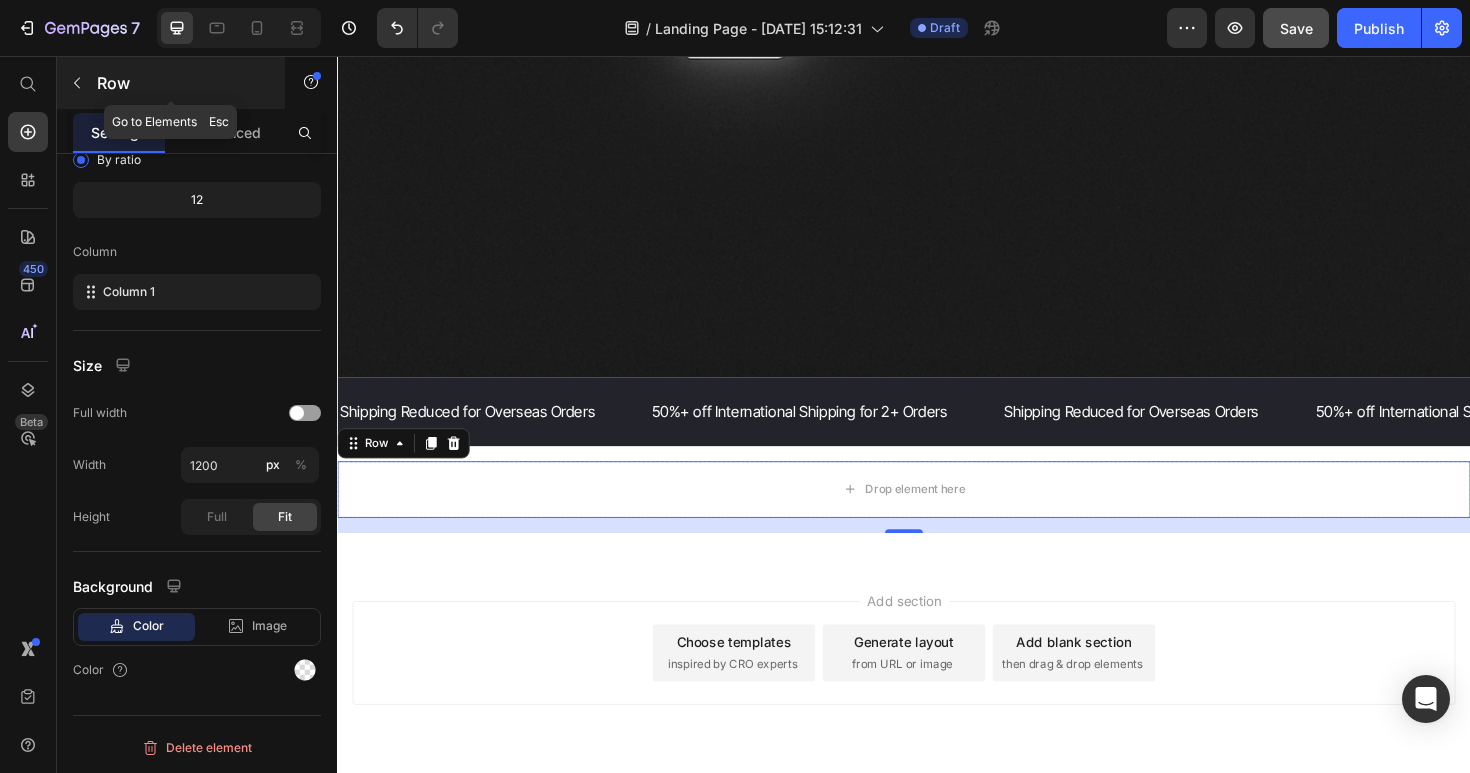 click on "Row" at bounding box center (182, 83) 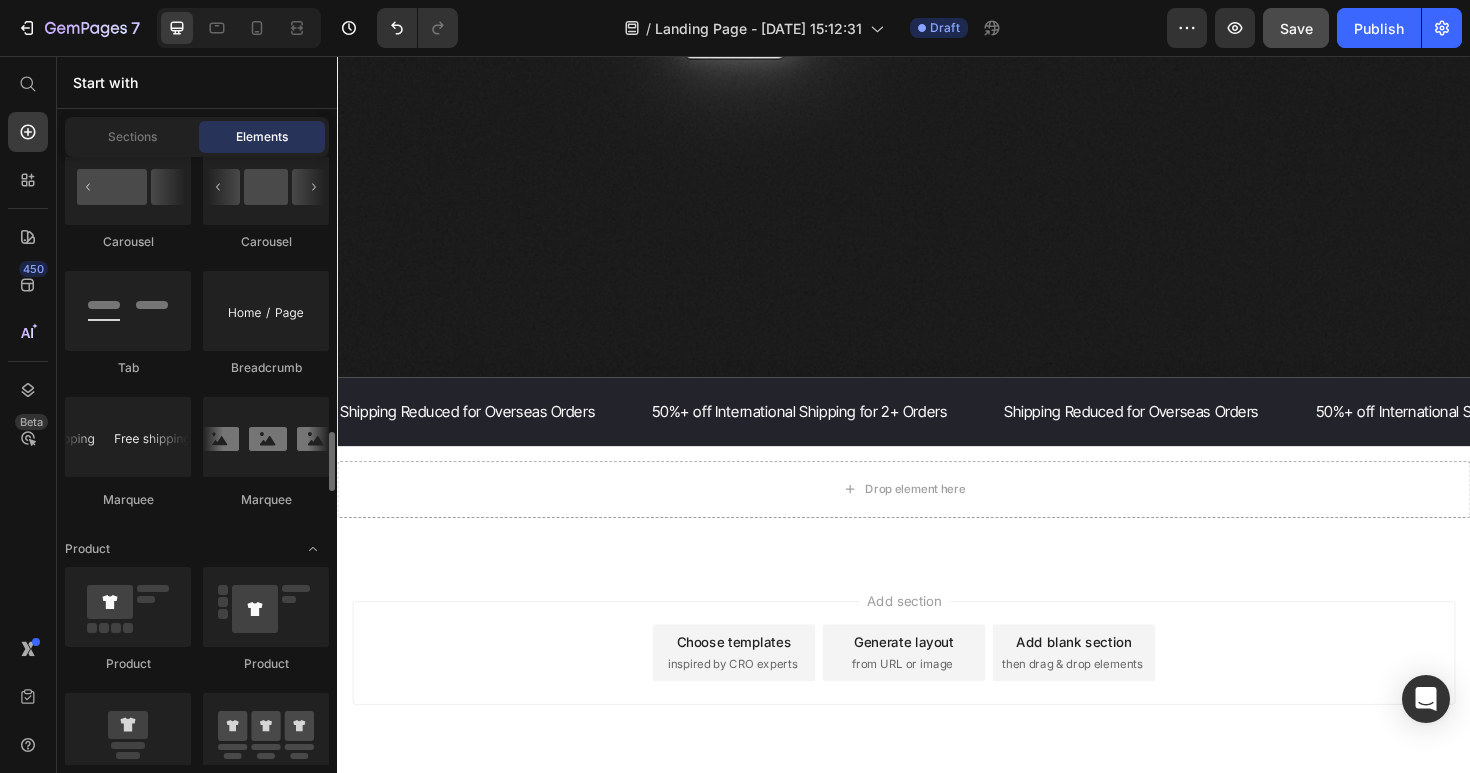 scroll, scrollTop: 2276, scrollLeft: 0, axis: vertical 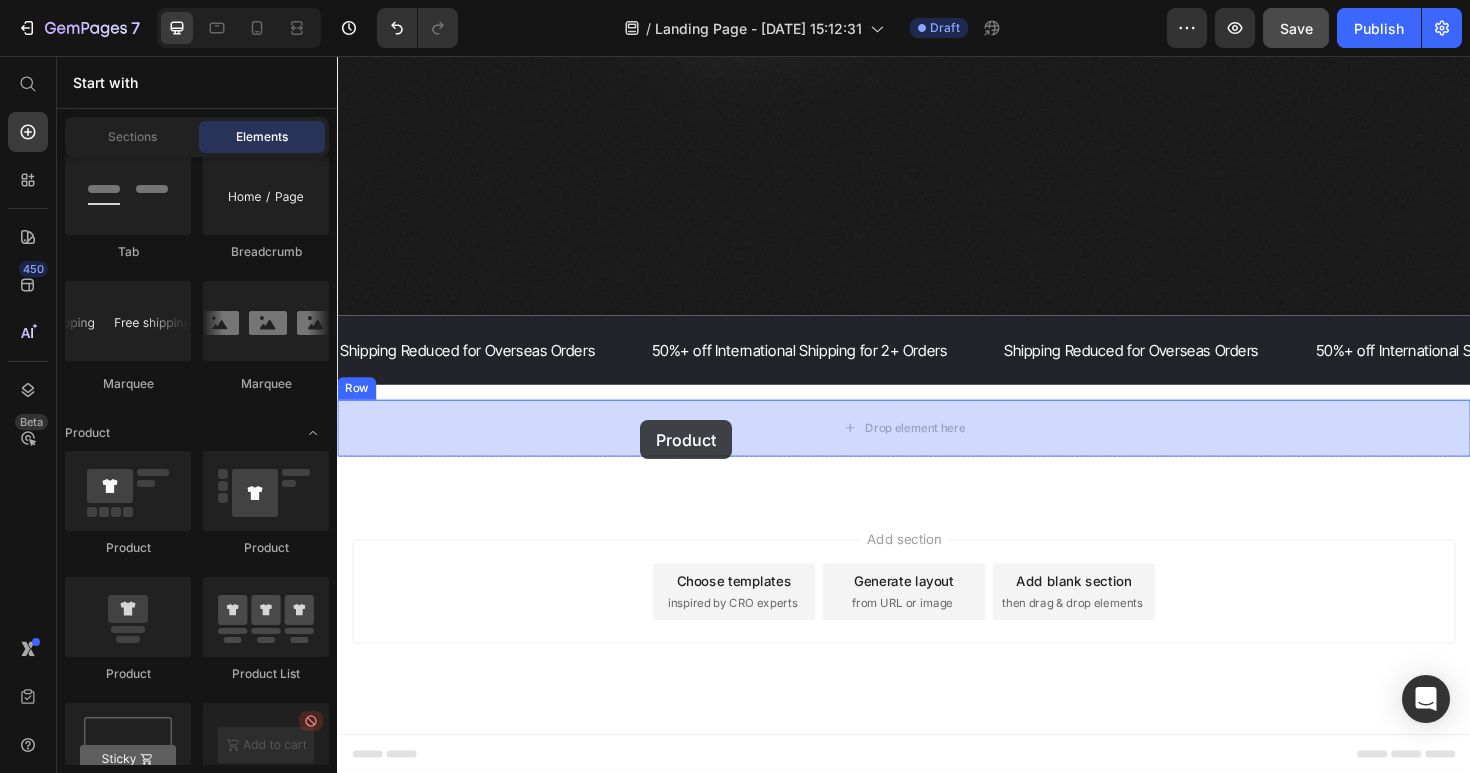 drag, startPoint x: 486, startPoint y: 667, endPoint x: 658, endPoint y: 442, distance: 283.21194 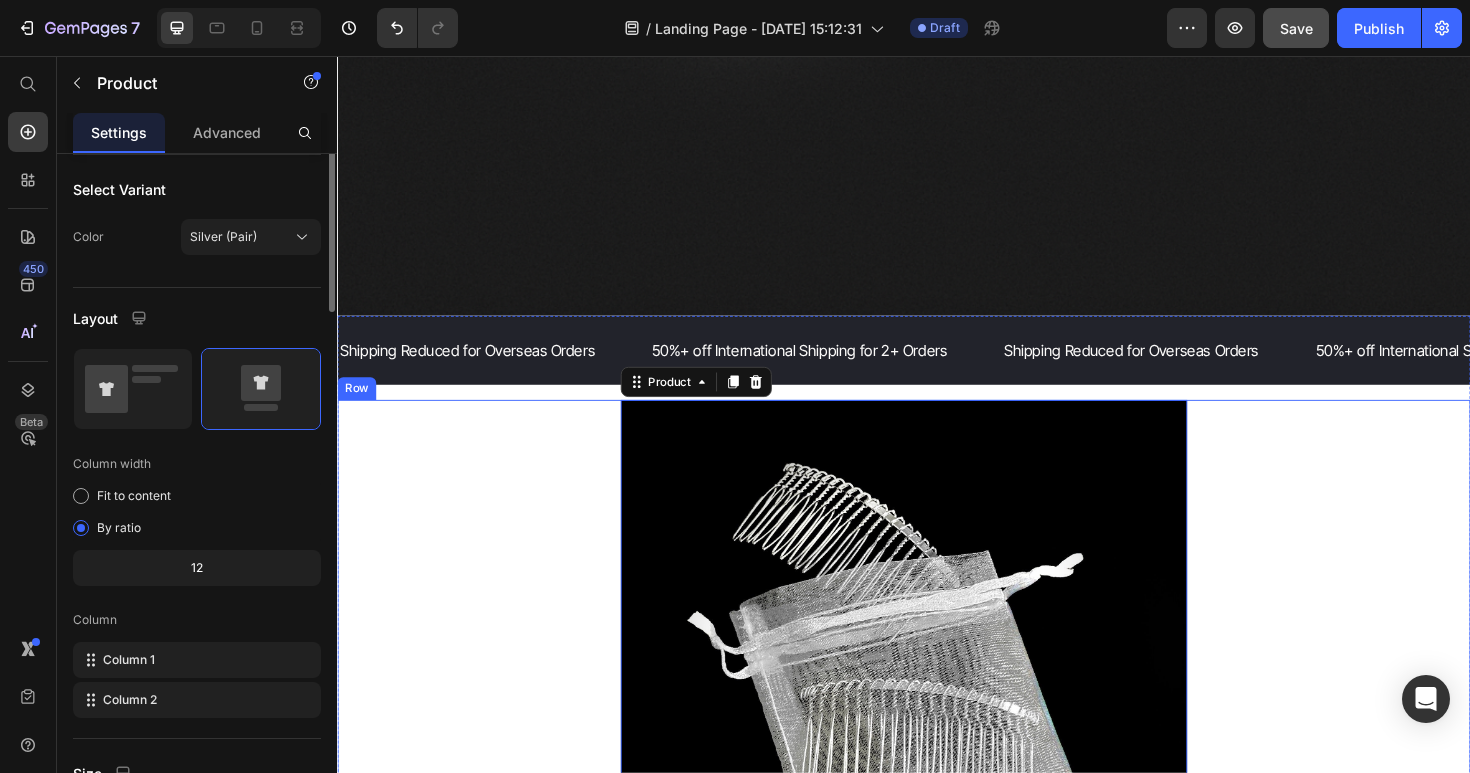 scroll, scrollTop: 0, scrollLeft: 0, axis: both 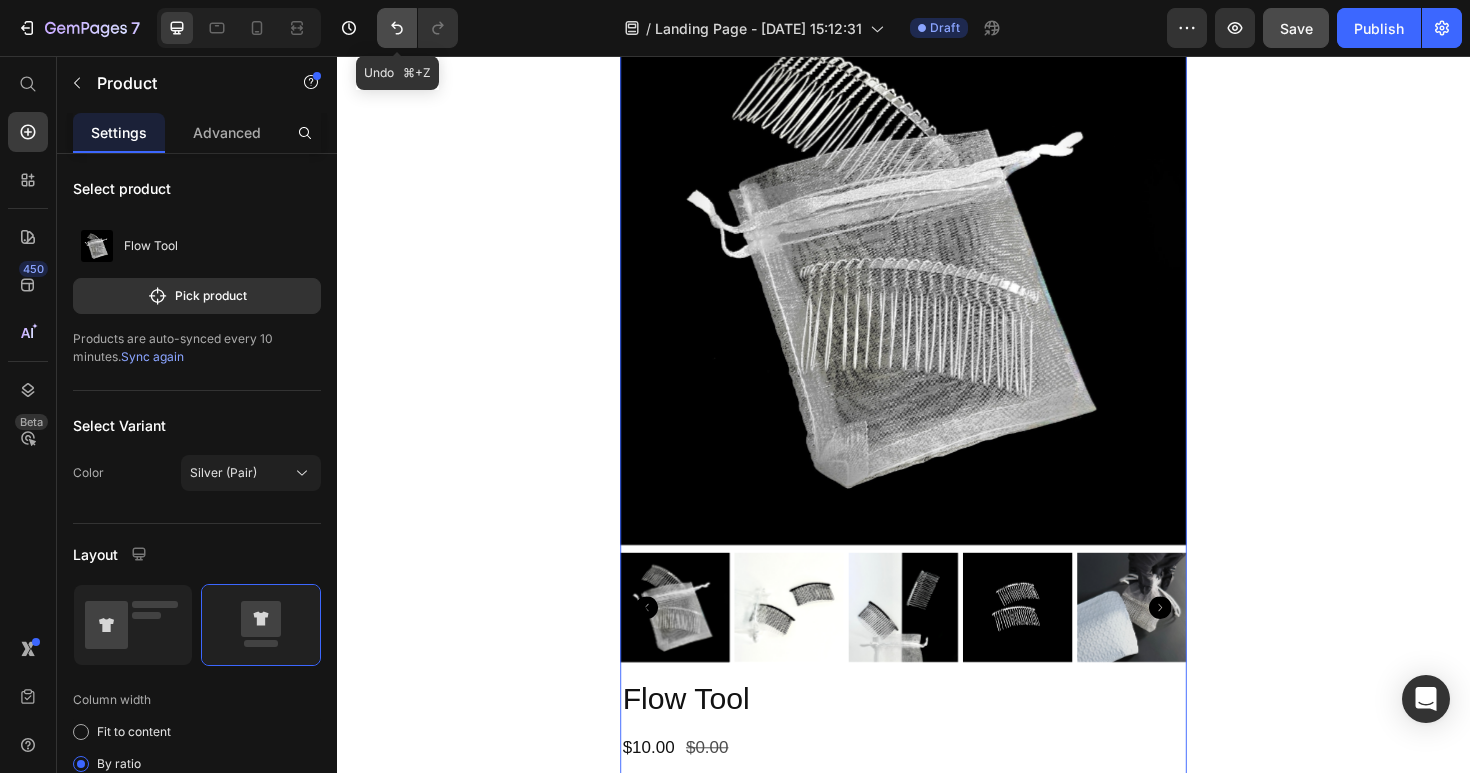 click 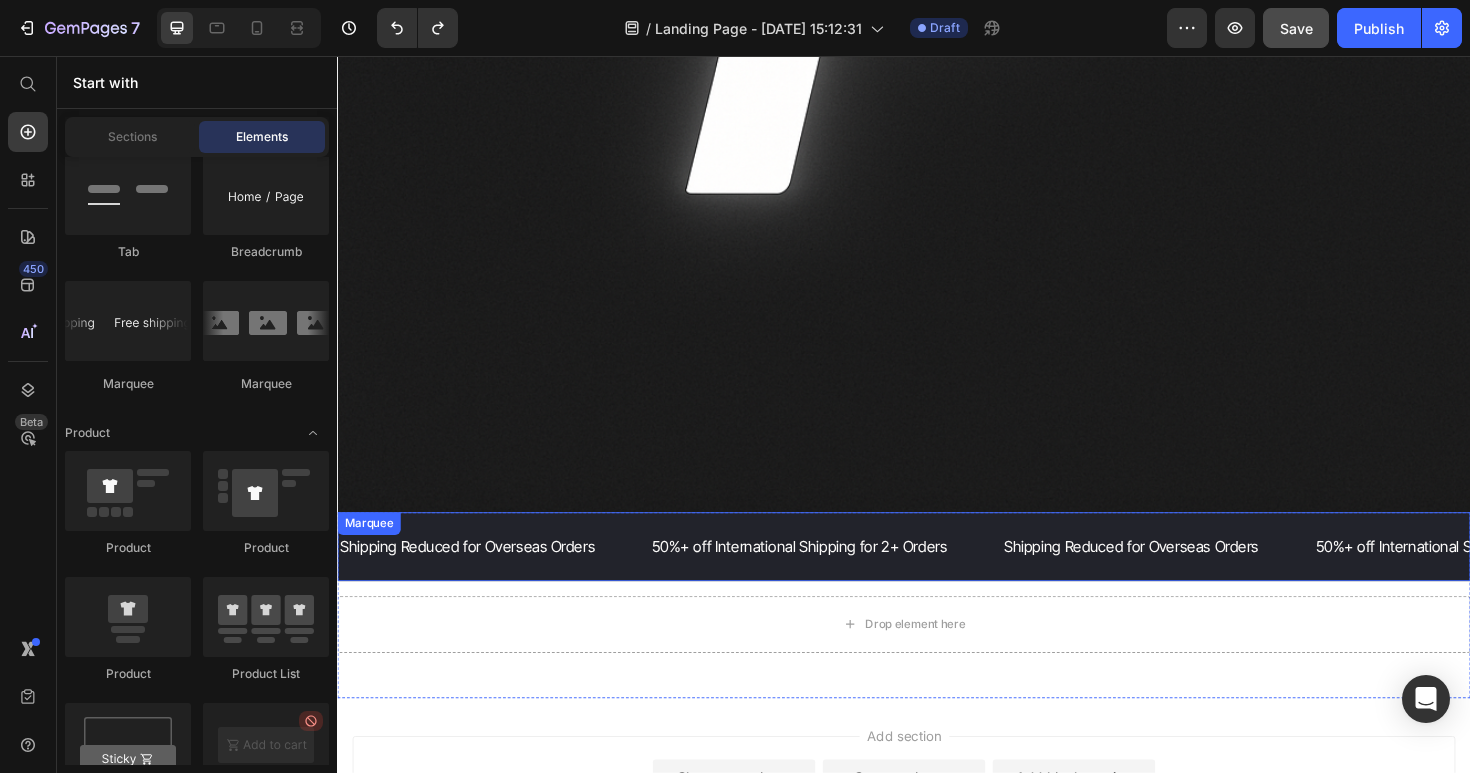 scroll, scrollTop: 966, scrollLeft: 0, axis: vertical 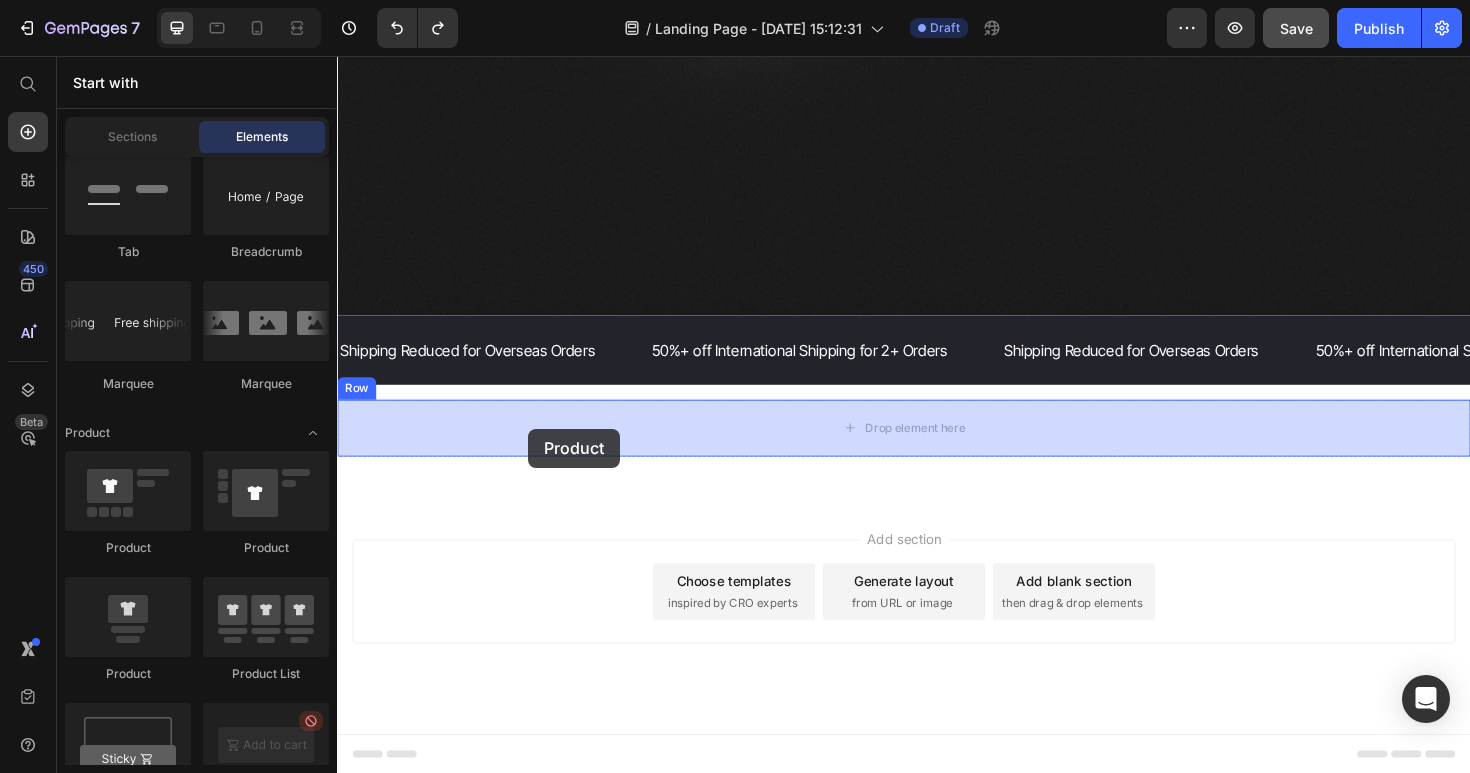 drag, startPoint x: 421, startPoint y: 574, endPoint x: 539, endPoint y: 451, distance: 170.4494 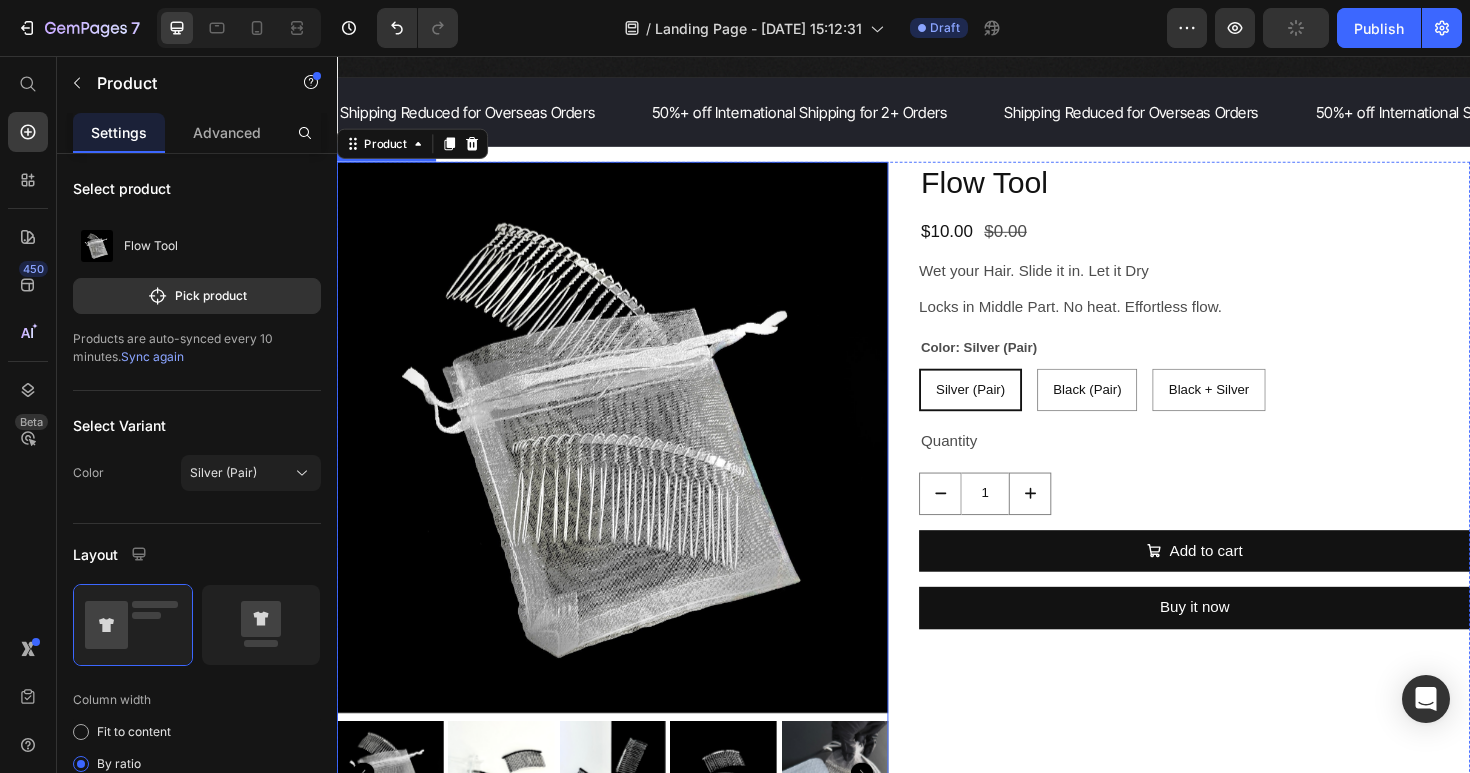 scroll, scrollTop: 1396, scrollLeft: 0, axis: vertical 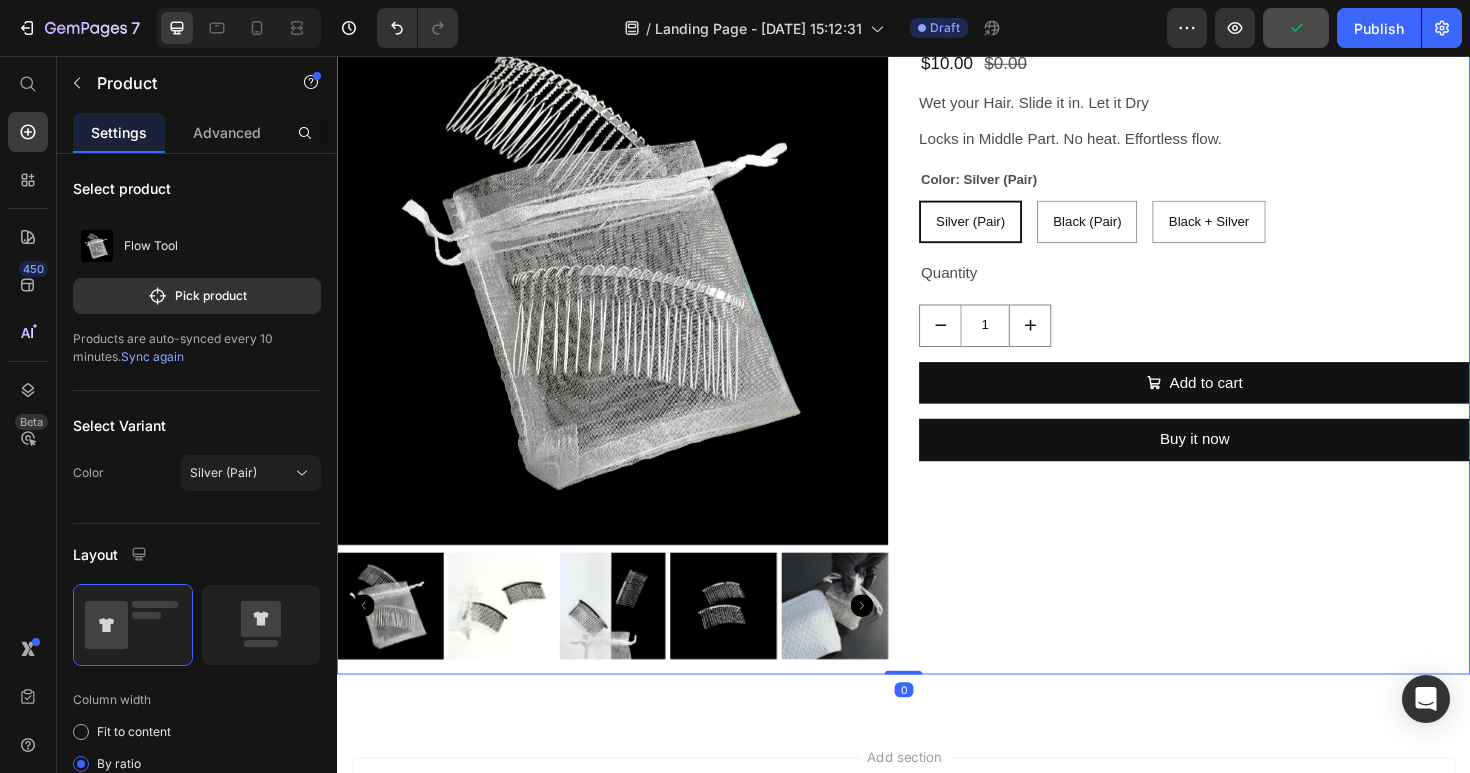click on "Flow Tool Product Title $10.00 Product Price $0.00 Product Price Row Wet your Hair. Slide it in. Let it Dry
Locks in Middle Part. No heat. Effortless flow. Product Description Color: Silver (Pair) Silver (Pair) Silver (Pair) Silver (Pair) Black (Pair) Black (Pair) Black (Pair) Black + Silver Black + Silver Black + Silver Product Variants & Swatches Quantity Text Block 1 Product Quantity
Add to cart Add to Cart Buy it now Dynamic Checkout" at bounding box center [1245, 350] 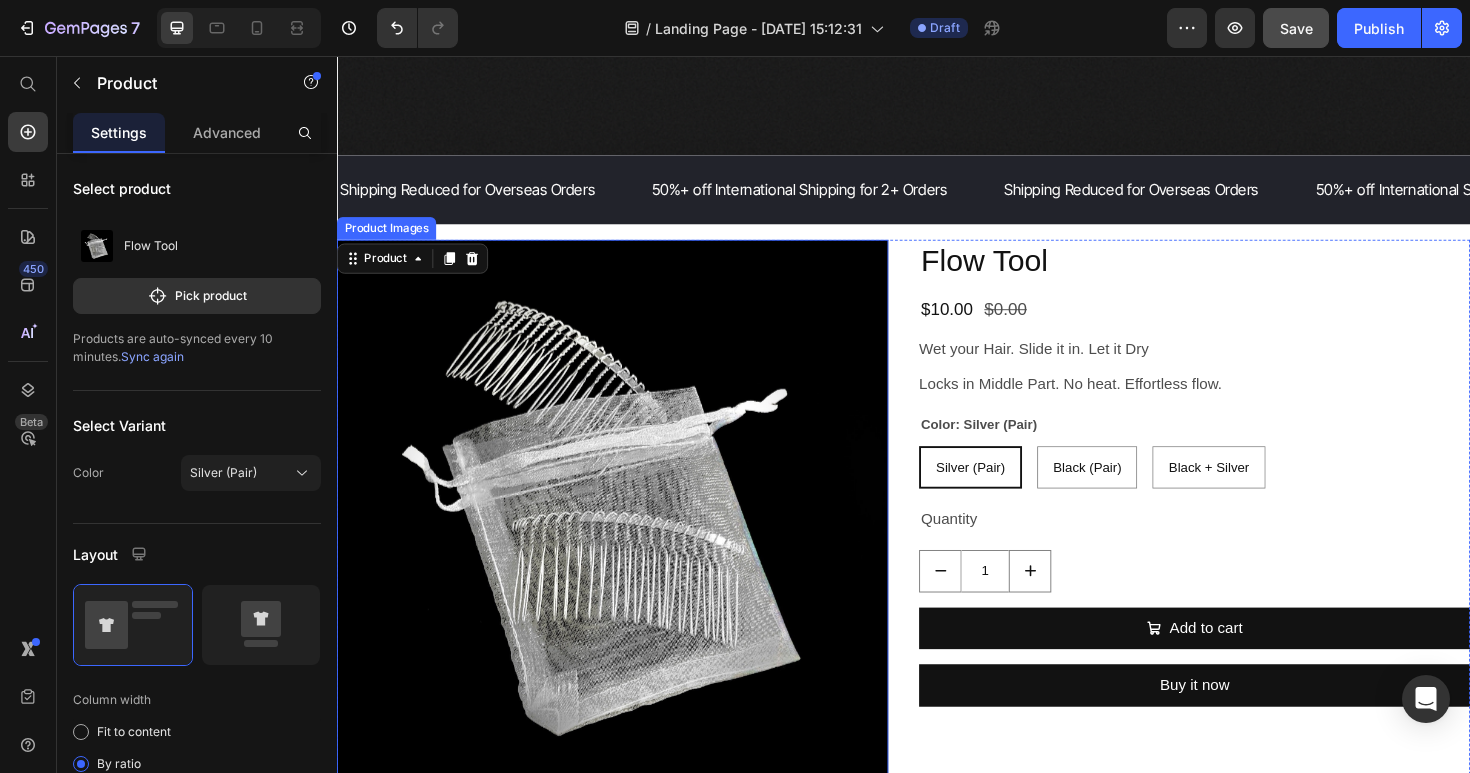 scroll, scrollTop: 1306, scrollLeft: 0, axis: vertical 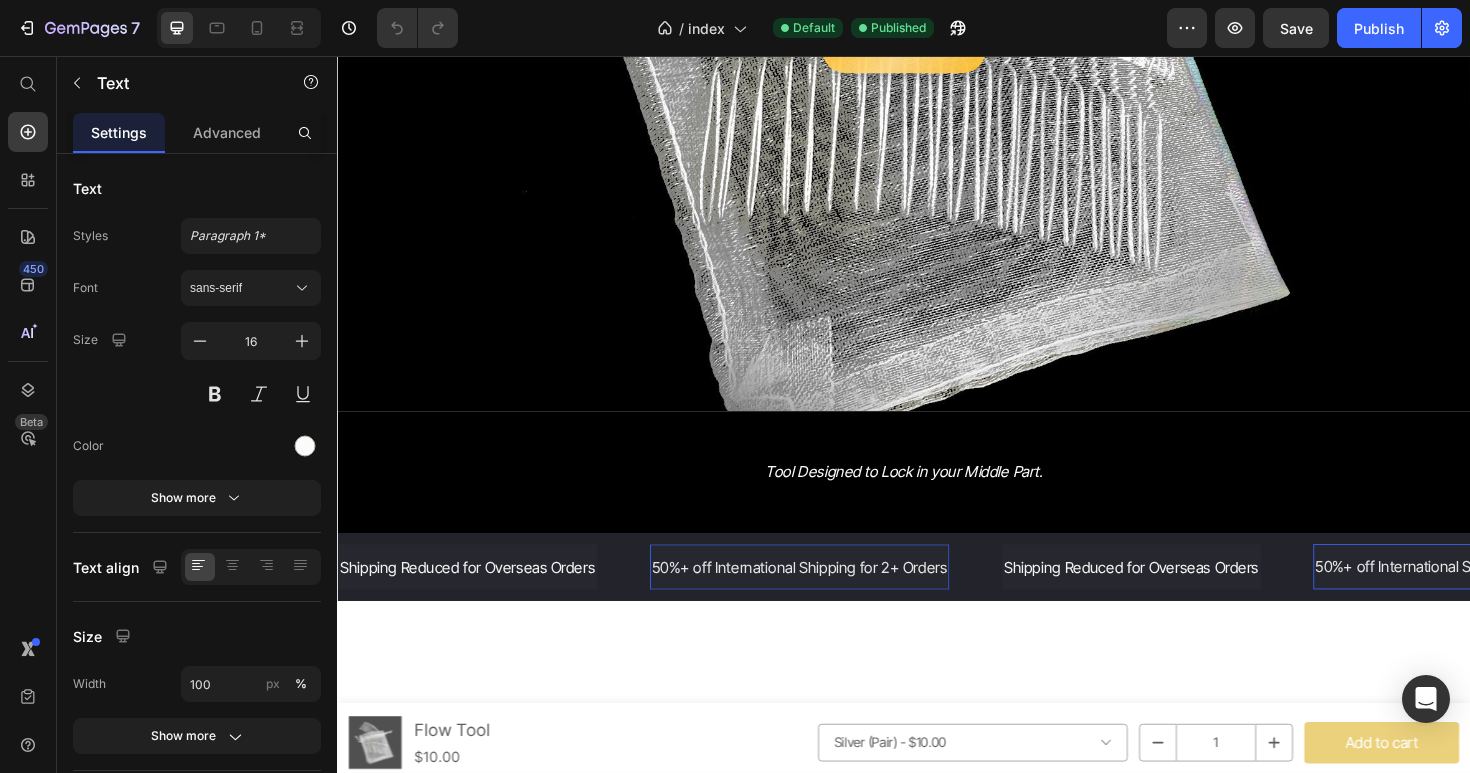 click on "50%+ off International Shipping for 2+ Orders" at bounding box center (826, 597) 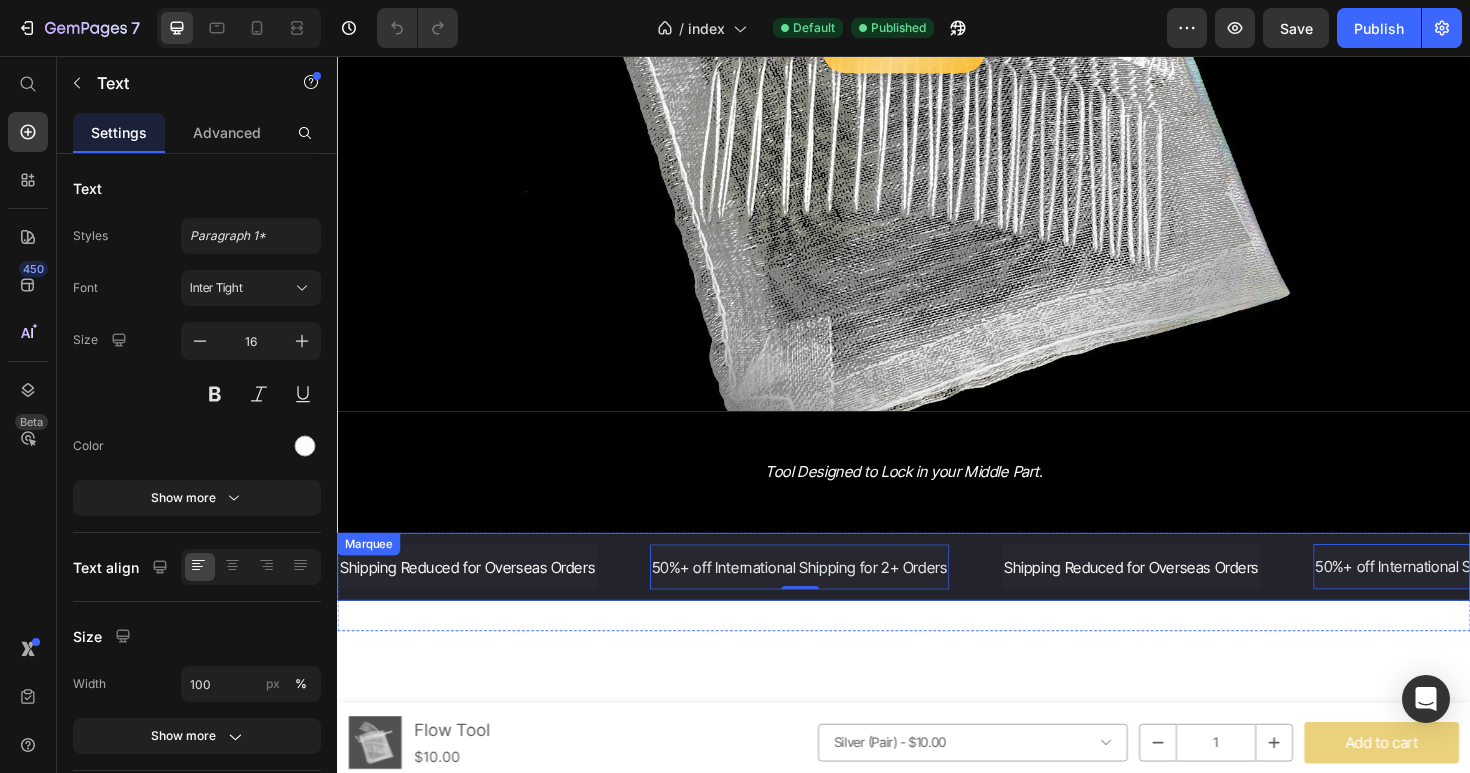 click on "Shipping Reduced for Overseas Orders Text 50%+ off International Shipping for 2+ Orders Text   0 Shipping Reduced for Overseas Orders Text 50%+ off International Shipping for 2+ Orders Text   0 Shipping Reduced for Overseas Orders Text 50%+ off International Shipping for 2+ Orders Text   0 Shipping Reduced for Overseas Orders Text 50%+ off International Shipping for 2+ Orders Text   0 Shipping Reduced for Overseas Orders Text 50%+ off International Shipping for 2+ Orders Text   0 Shipping Reduced for Overseas Orders Text 50%+ off International Shipping for 2+ Orders Text   0 Marquee" at bounding box center [937, 597] 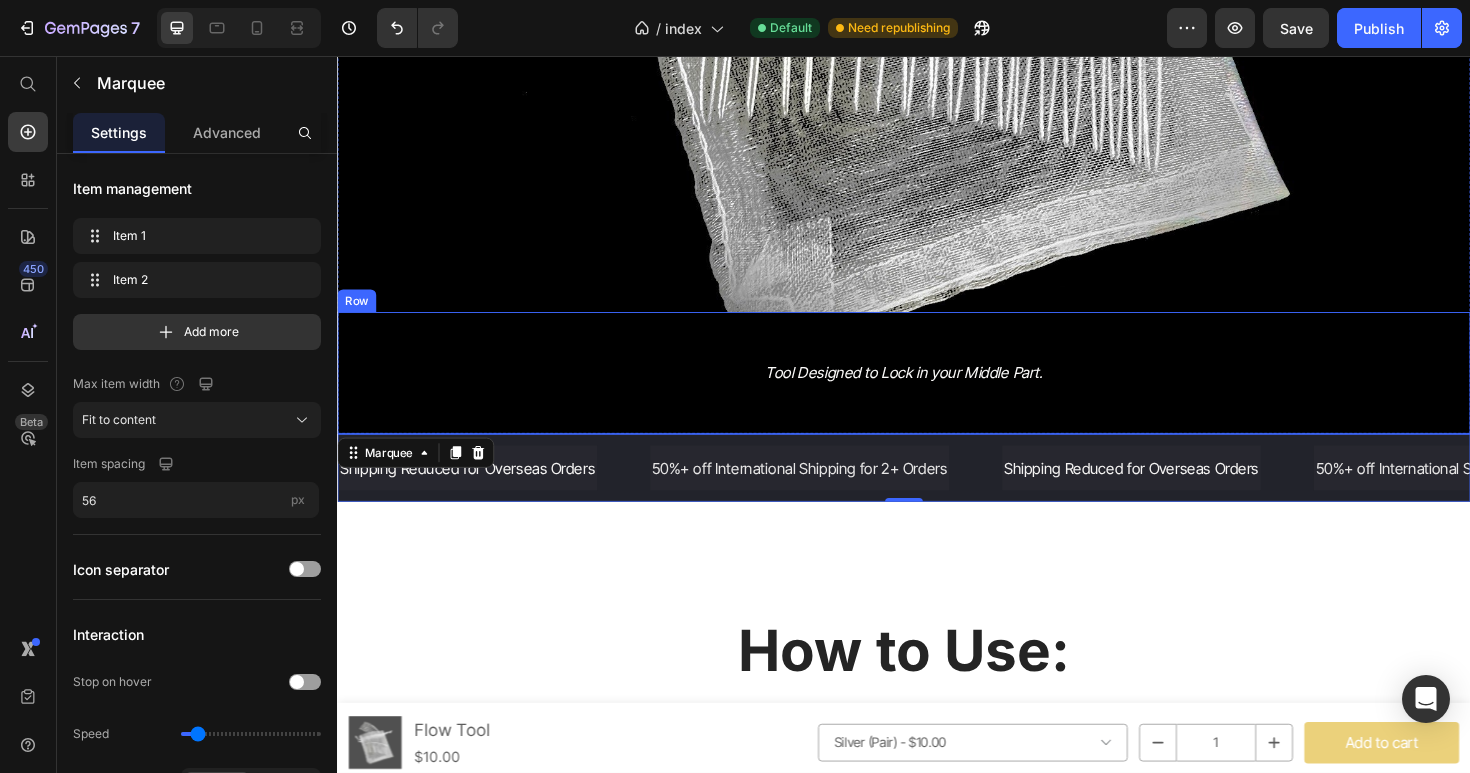 scroll, scrollTop: 727, scrollLeft: 0, axis: vertical 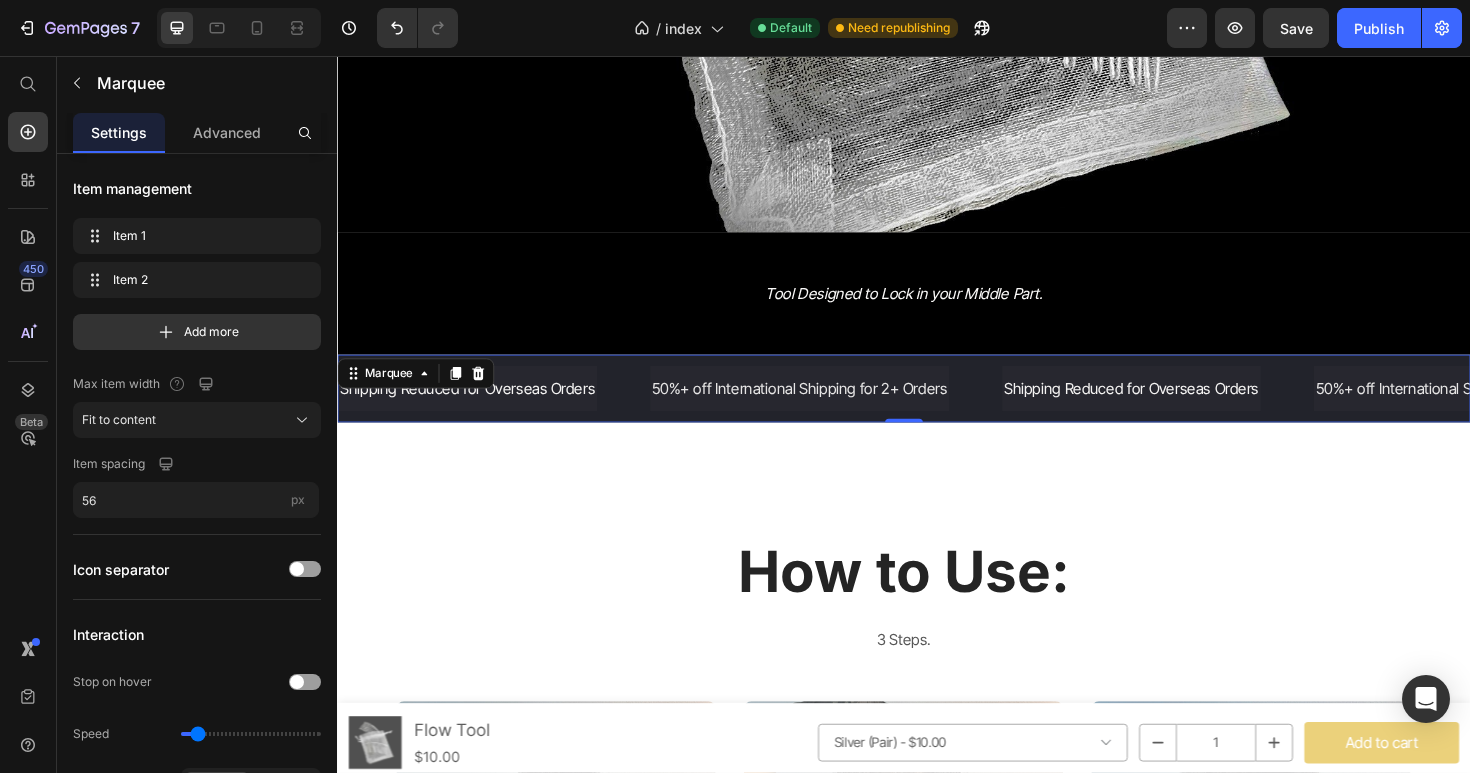 click on "Shipping Reduced for Overseas Orders Text" at bounding box center (503, 408) 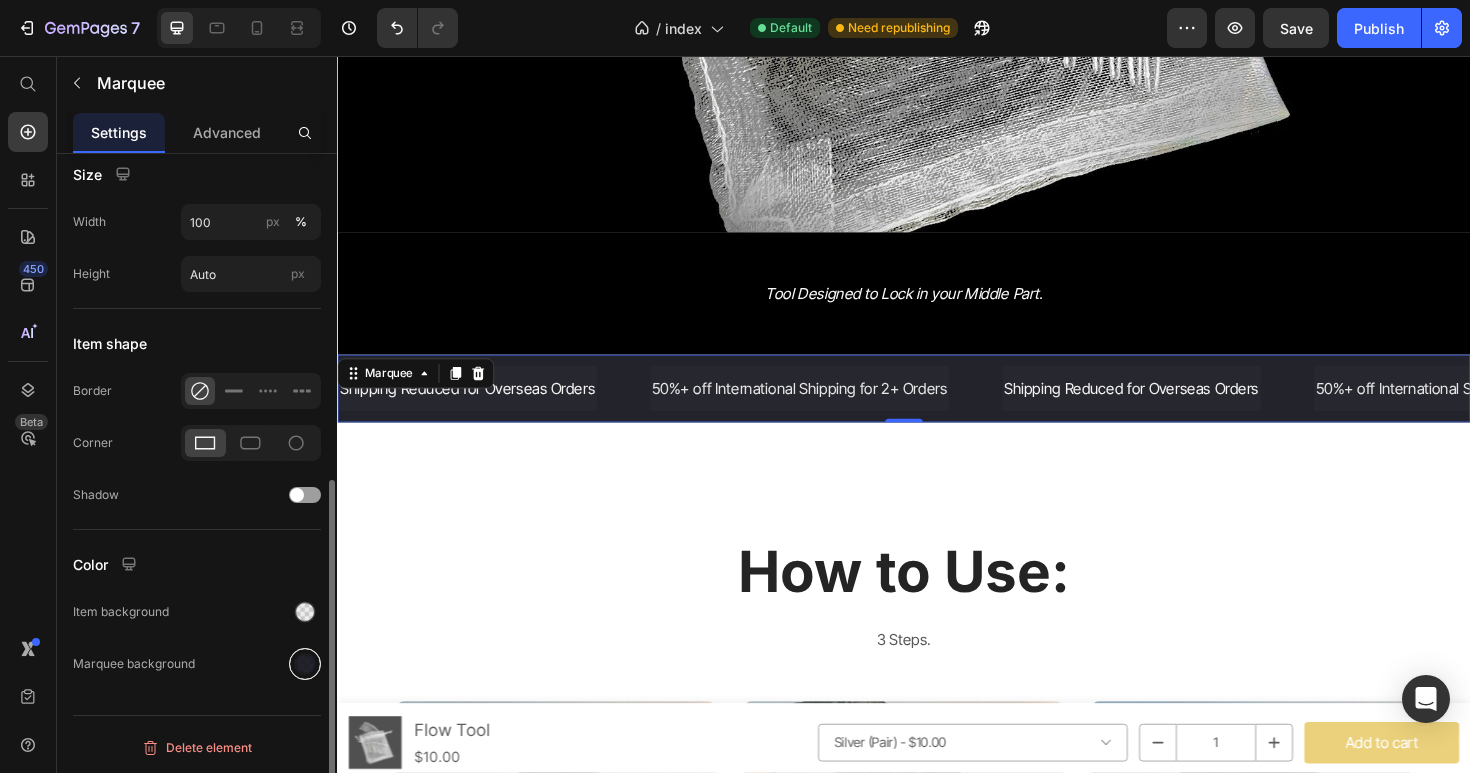 scroll, scrollTop: 694, scrollLeft: 0, axis: vertical 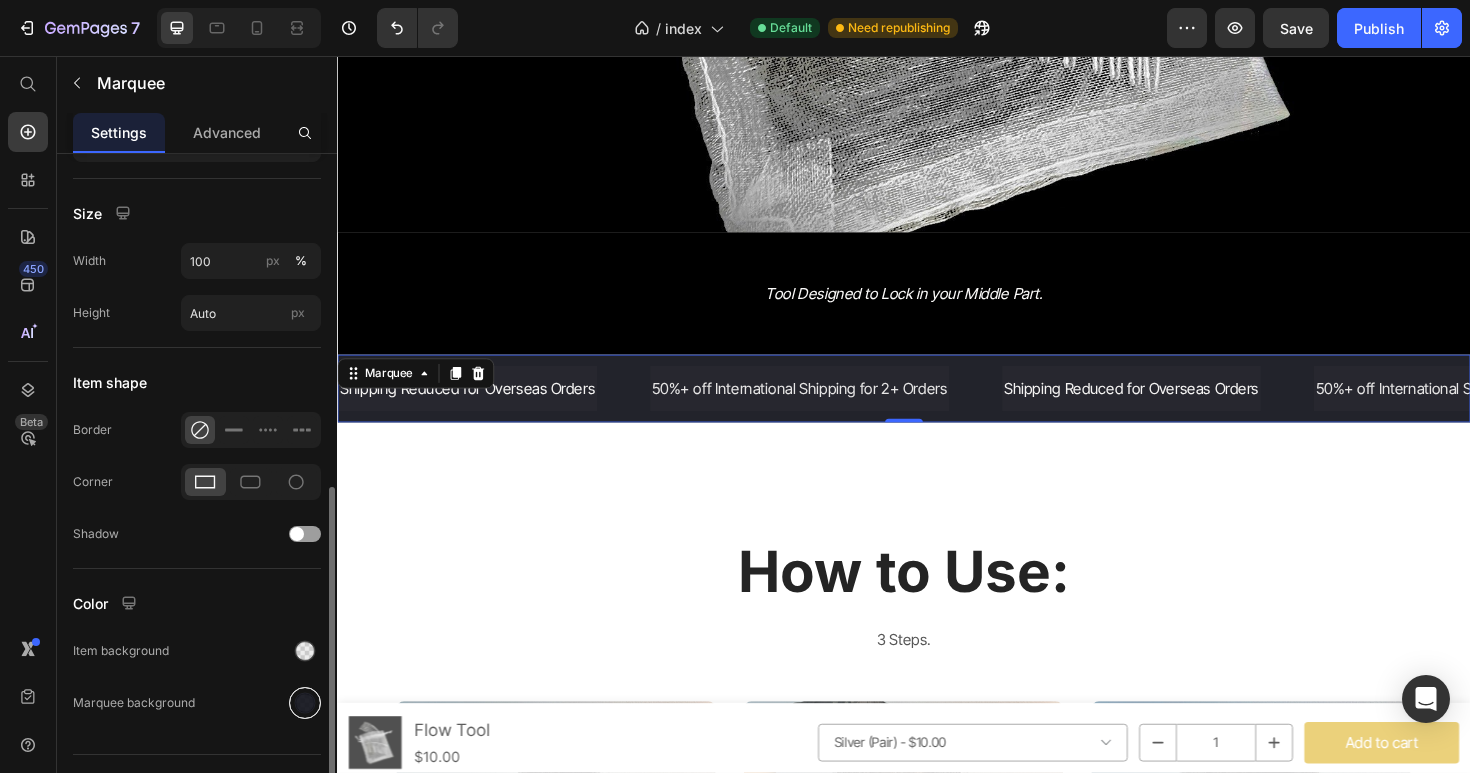 click at bounding box center (305, 703) 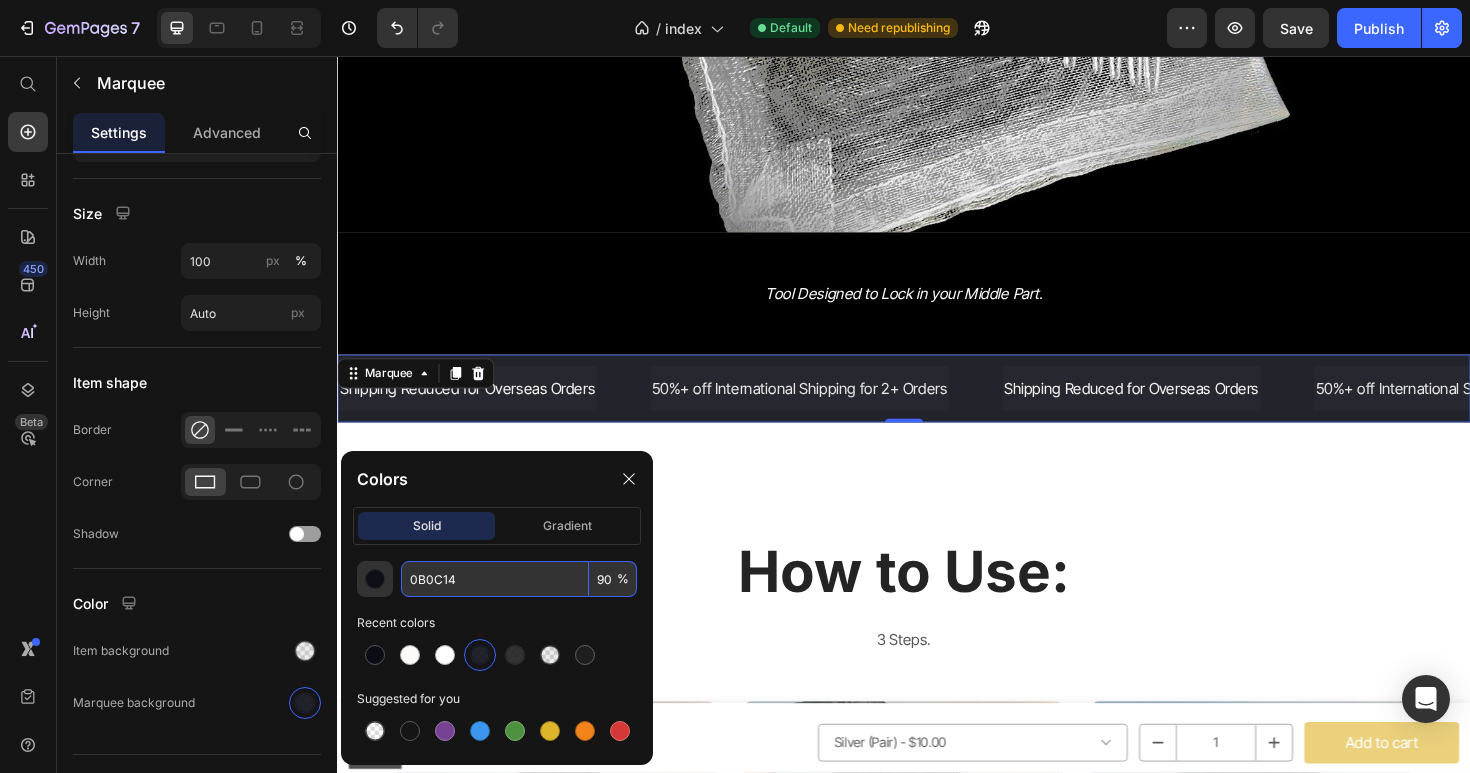click on "0B0C14" at bounding box center (495, 579) 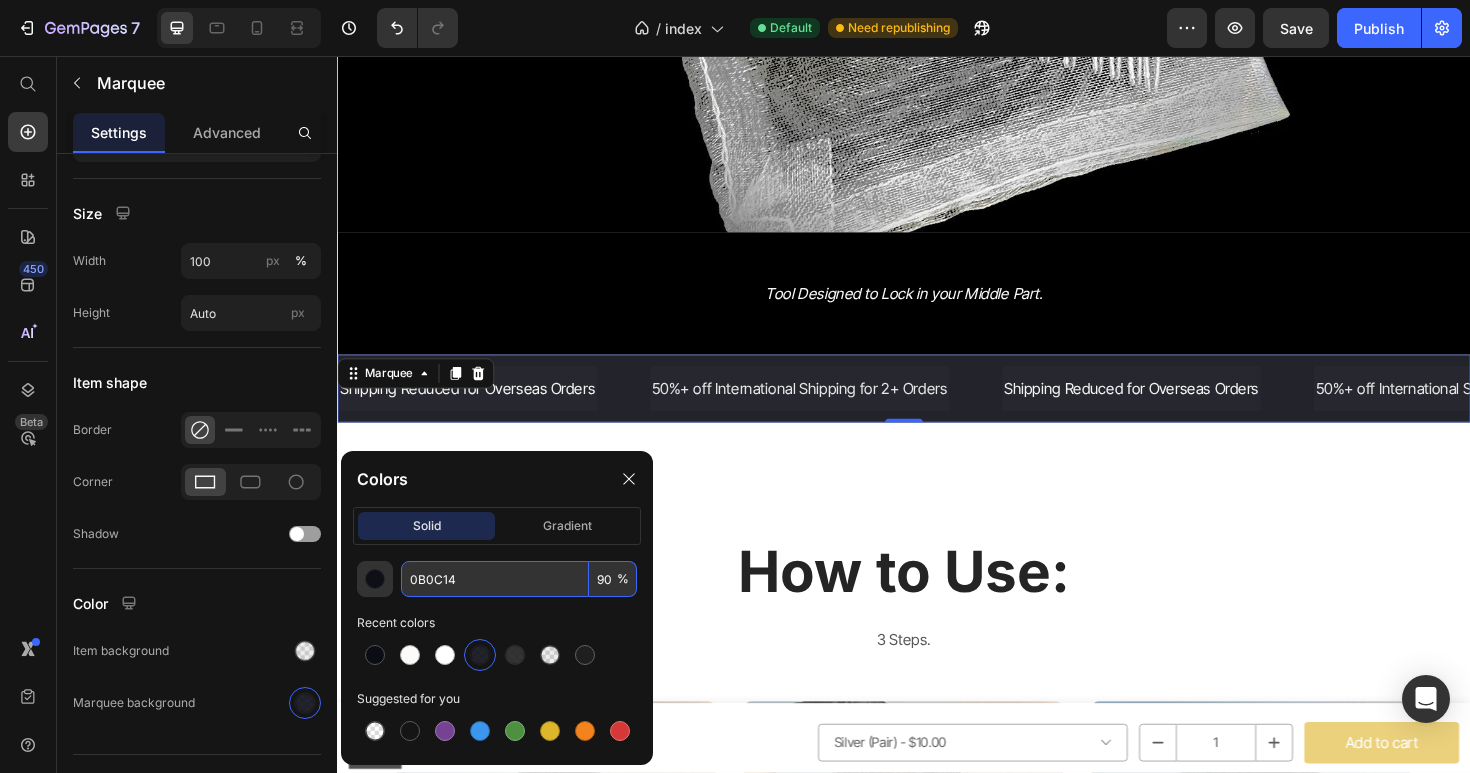 click on "Product Images Flow Tool Product Title $10.00 Product Price Row Silver (Pair) - $10.00  Black (Pair) - $10.00  Black + Silver - $10.00  Product Variants & Swatches 1 Product Quantity Add to cart Product Cart Button Row Product Sticky For The Perfect Flow Heading For The Perfect Flow Heading Shop NOW Button Hero Banner  Tool Designed to Lock in your Middle Part. Text block Row Section 2 Shipping Reduced for Overseas Orders Text 50%+ off International Shipping for 2+ Orders Text Shipping Reduced for Overseas Orders Text 50%+ off International Shipping for 2+ Orders Text Shipping Reduced for Overseas Orders Text 50%+ off International Shipping for 2+ Orders Text Shipping Reduced for Overseas Orders Text 50%+ off International Shipping for 2+ Orders Text Shipping Reduced for Overseas Orders Text 50%+ off International Shipping for 2+ Orders Text Shipping Reduced for Overseas Orders Text 50%+ off International Shipping for 2+ Orders Text Marquee   0 Section 3 How to Use: Heading 3 Steps. Text block Image Step 1" at bounding box center [937, 1513] 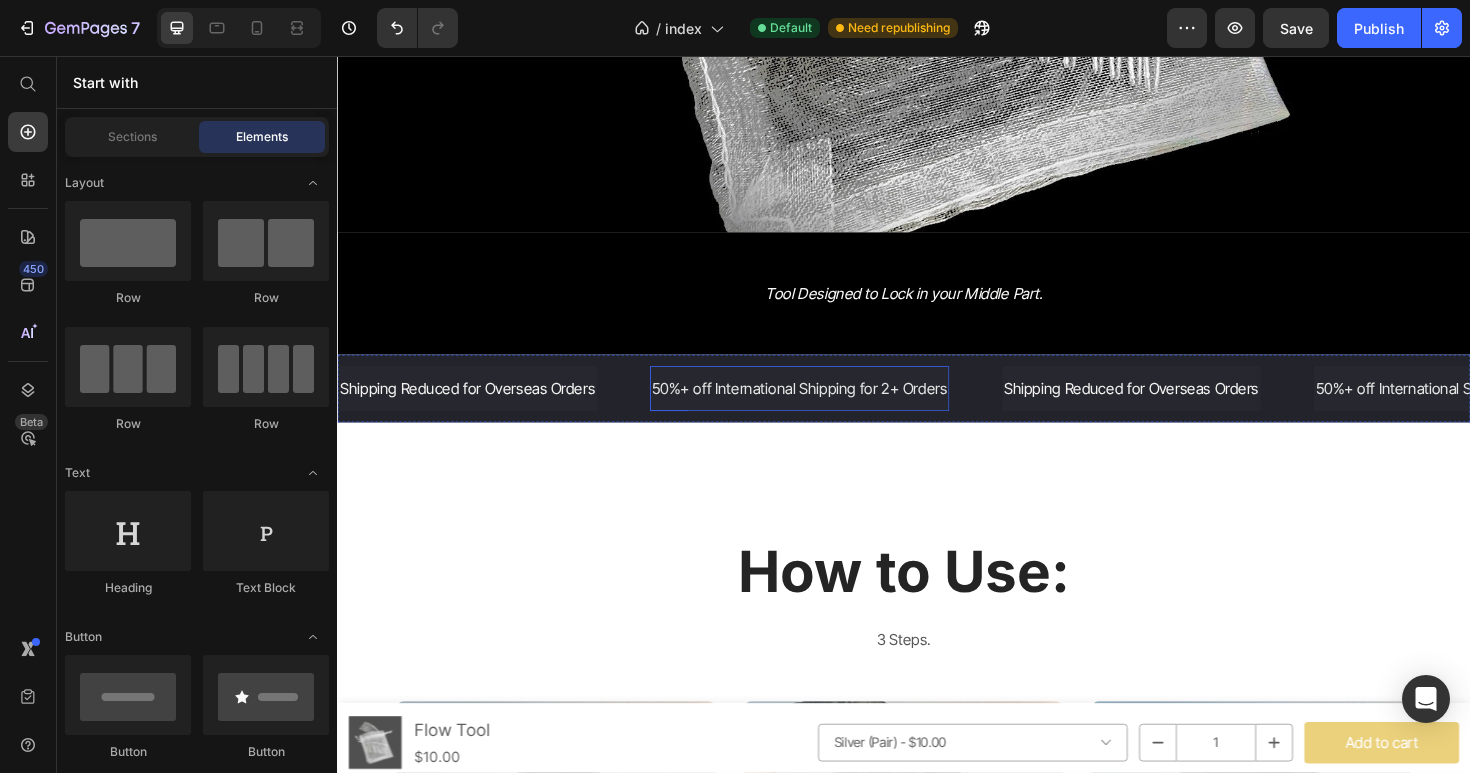 click on "50%+ off International Shipping for 2+ Orders" at bounding box center (826, 408) 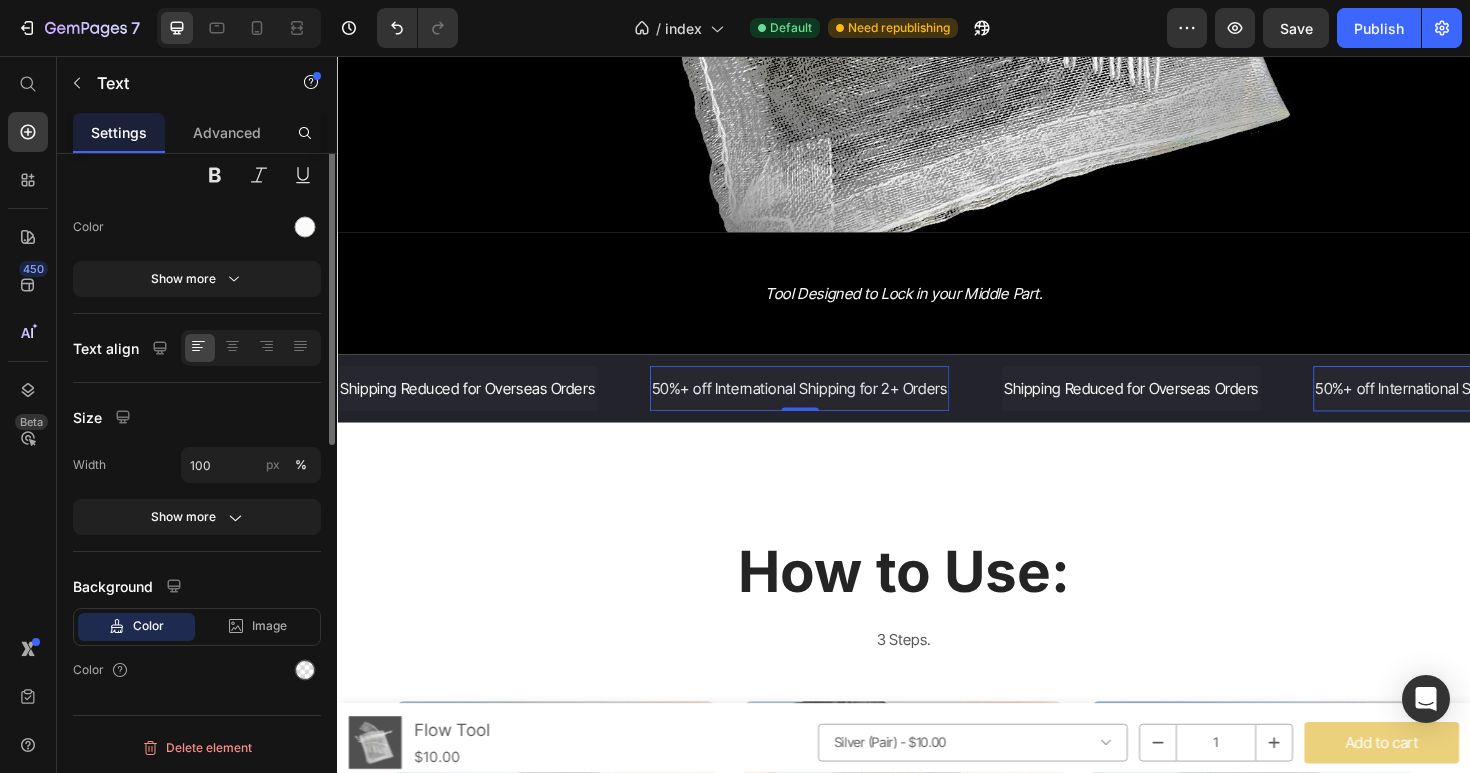 scroll, scrollTop: 0, scrollLeft: 0, axis: both 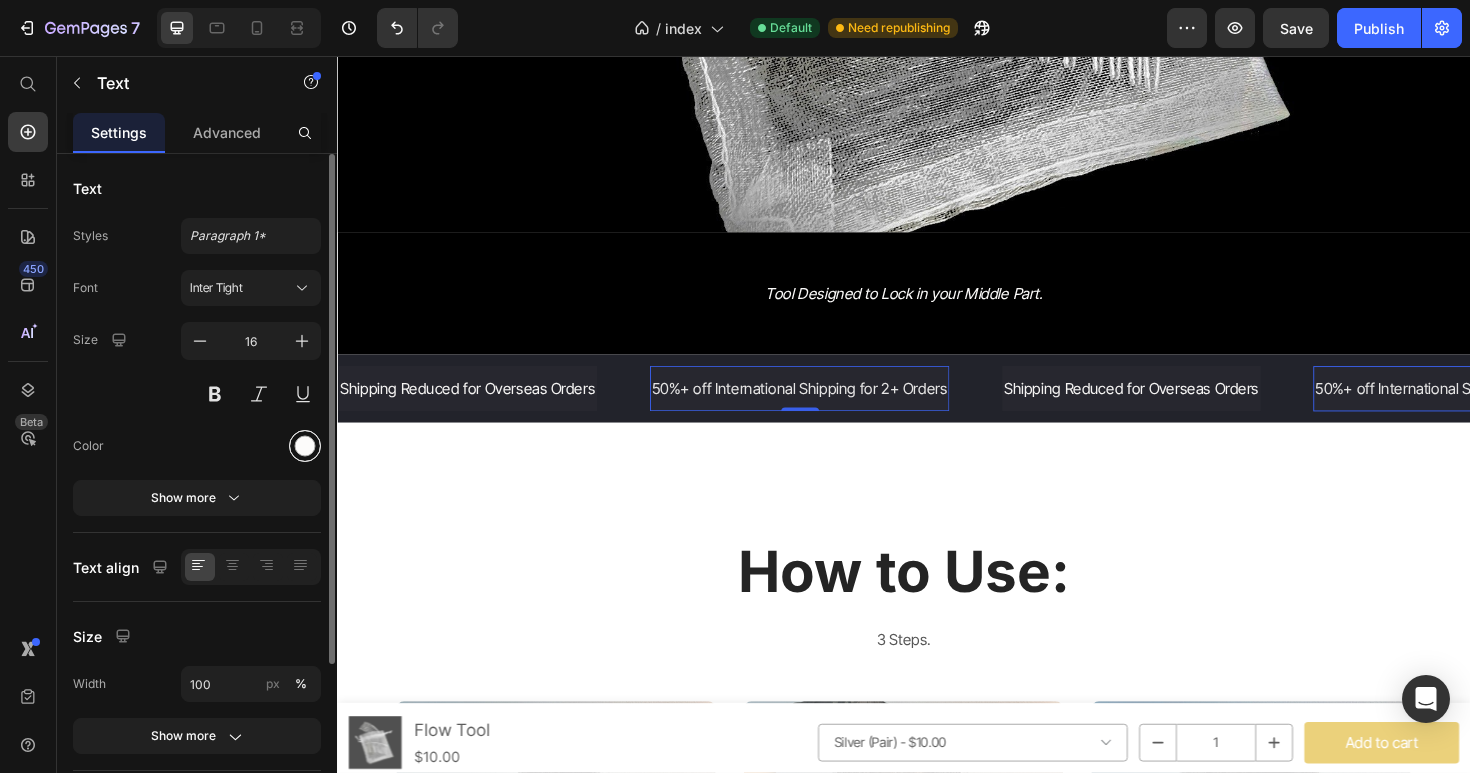 click at bounding box center (305, 446) 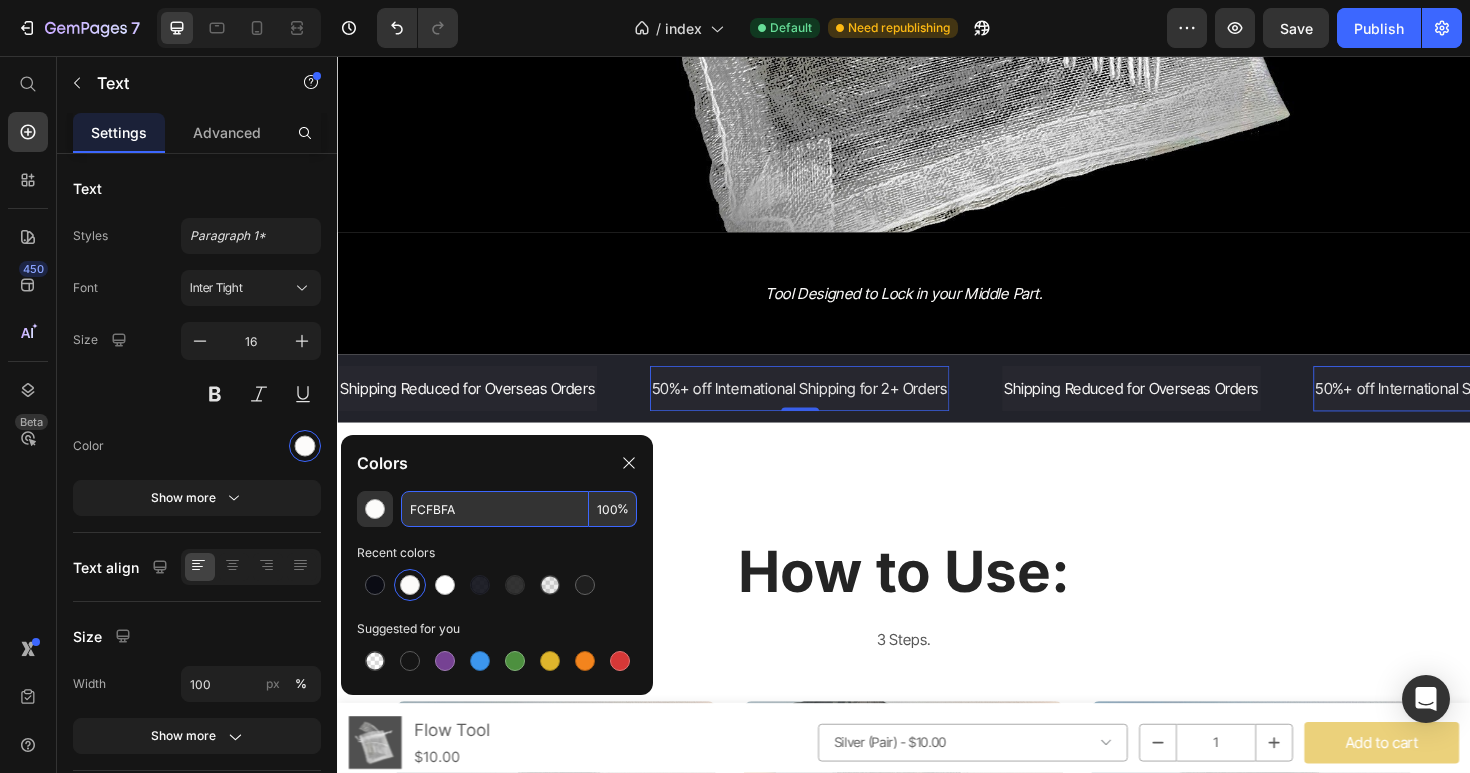 click on "FCFBFA" at bounding box center [495, 509] 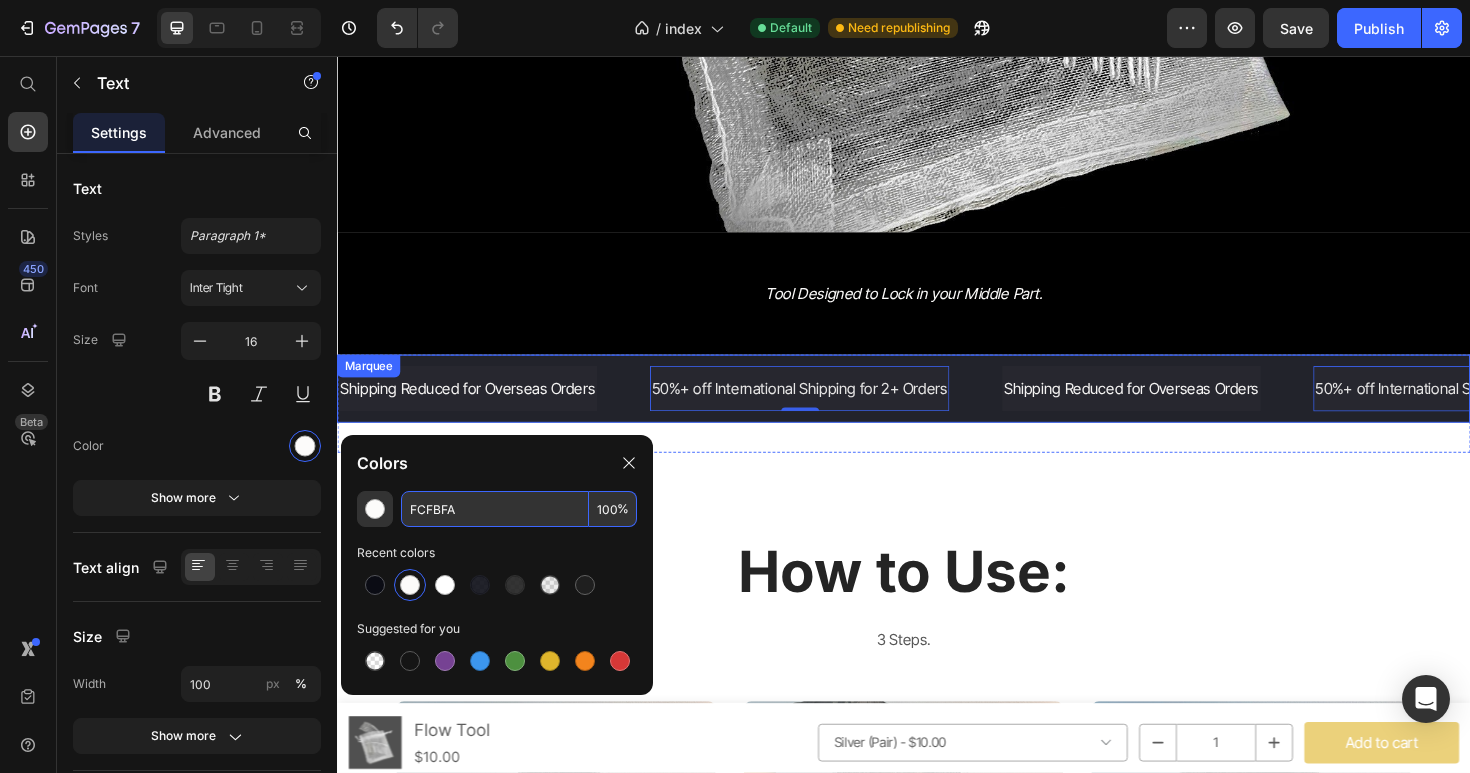 click on "Shipping Reduced for Overseas Orders Text" at bounding box center (503, 408) 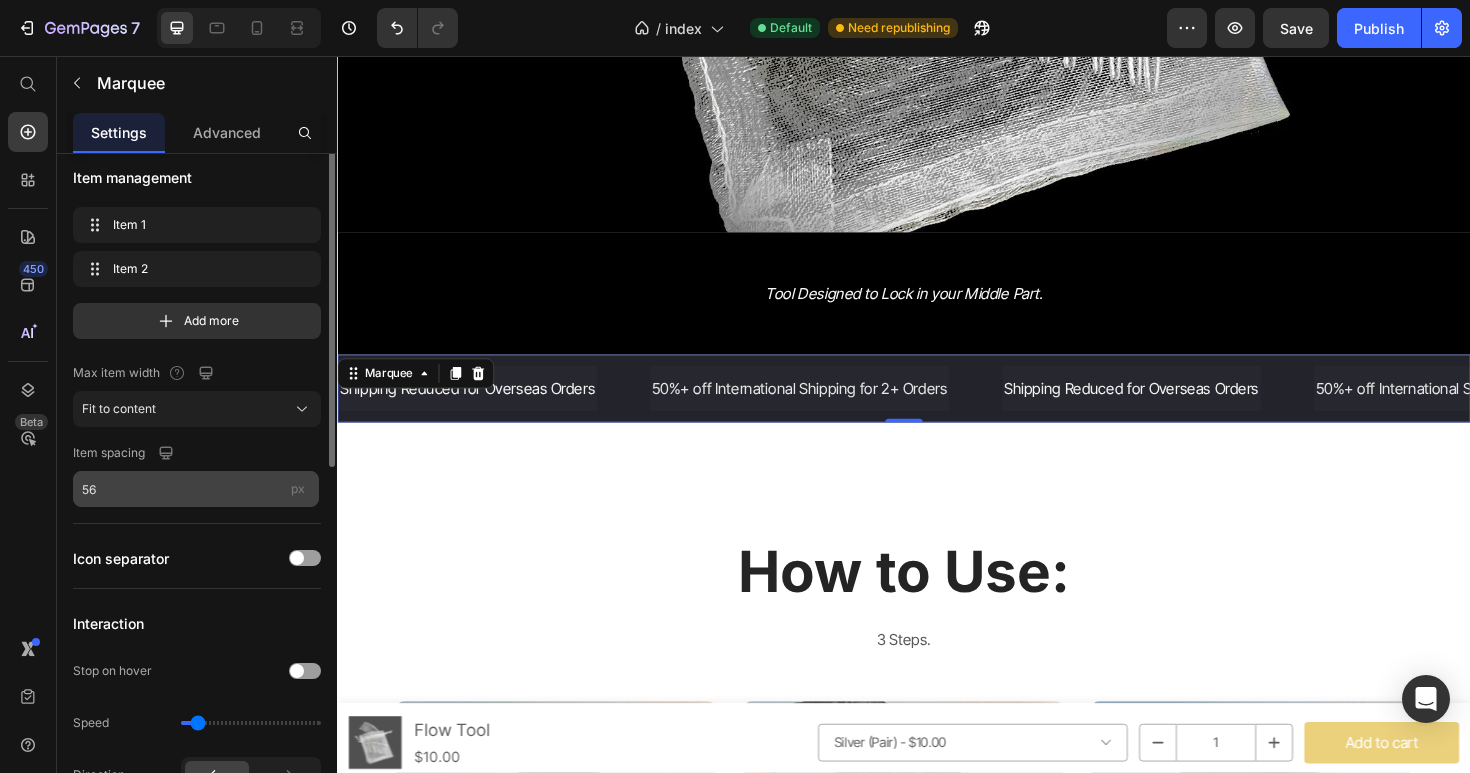 scroll, scrollTop: 0, scrollLeft: 0, axis: both 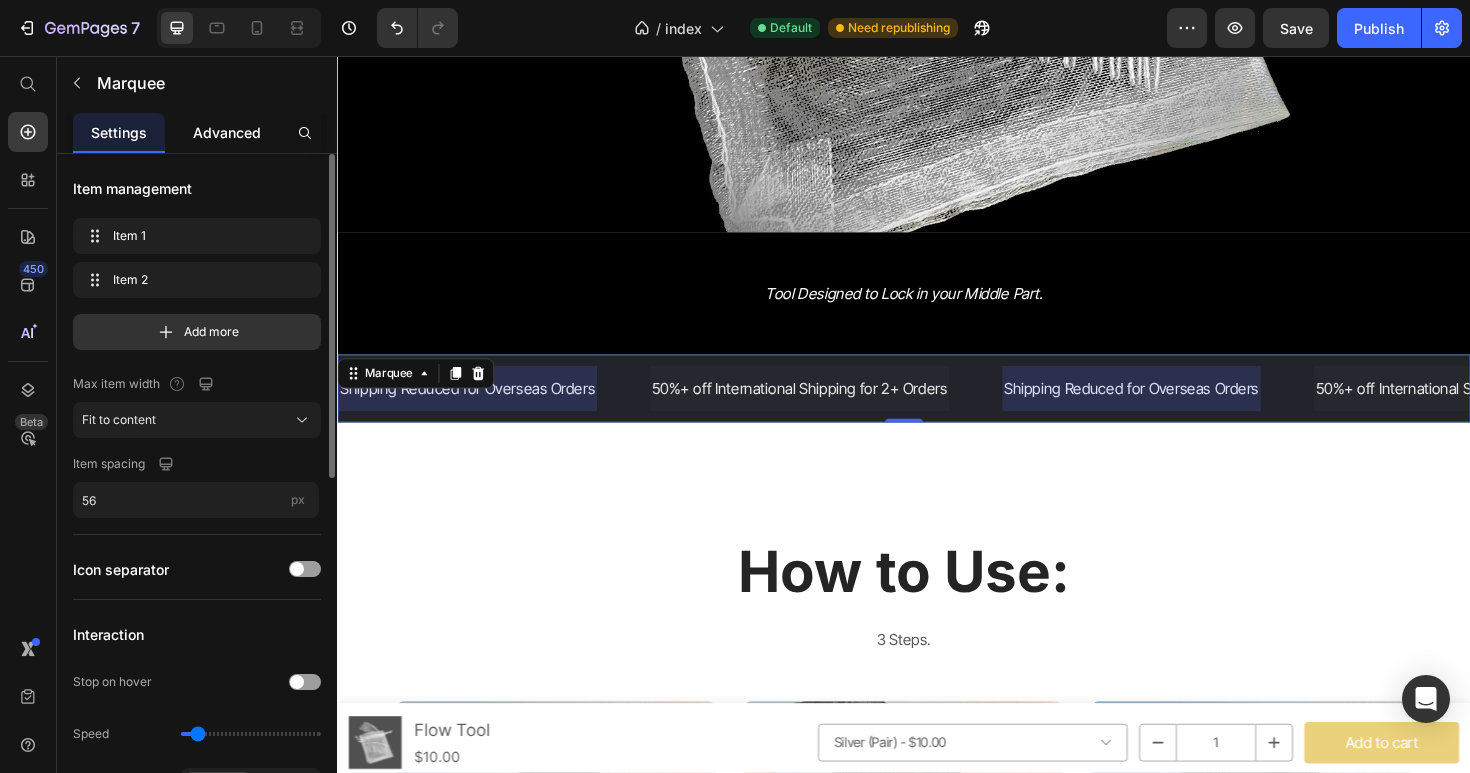 click on "Advanced" 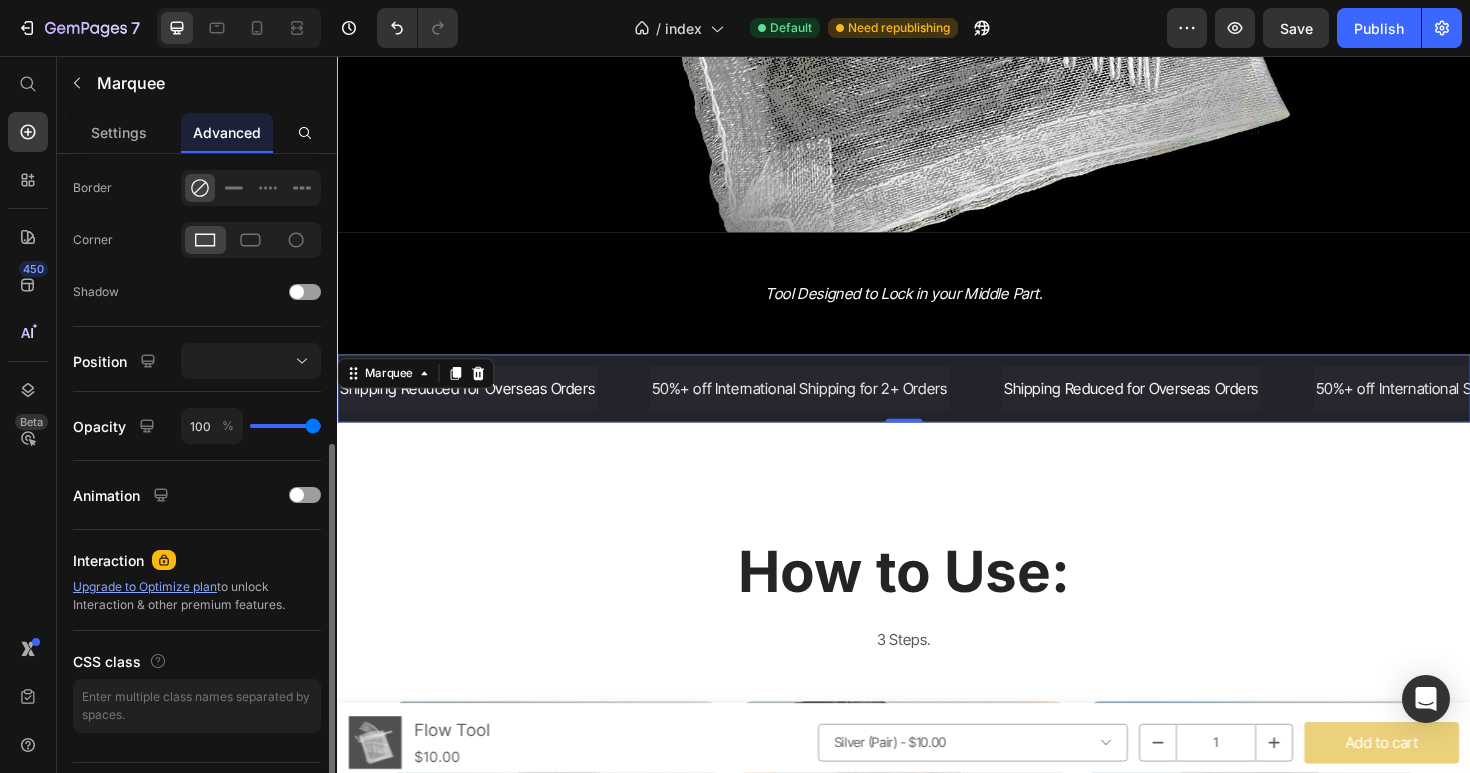 scroll, scrollTop: 593, scrollLeft: 0, axis: vertical 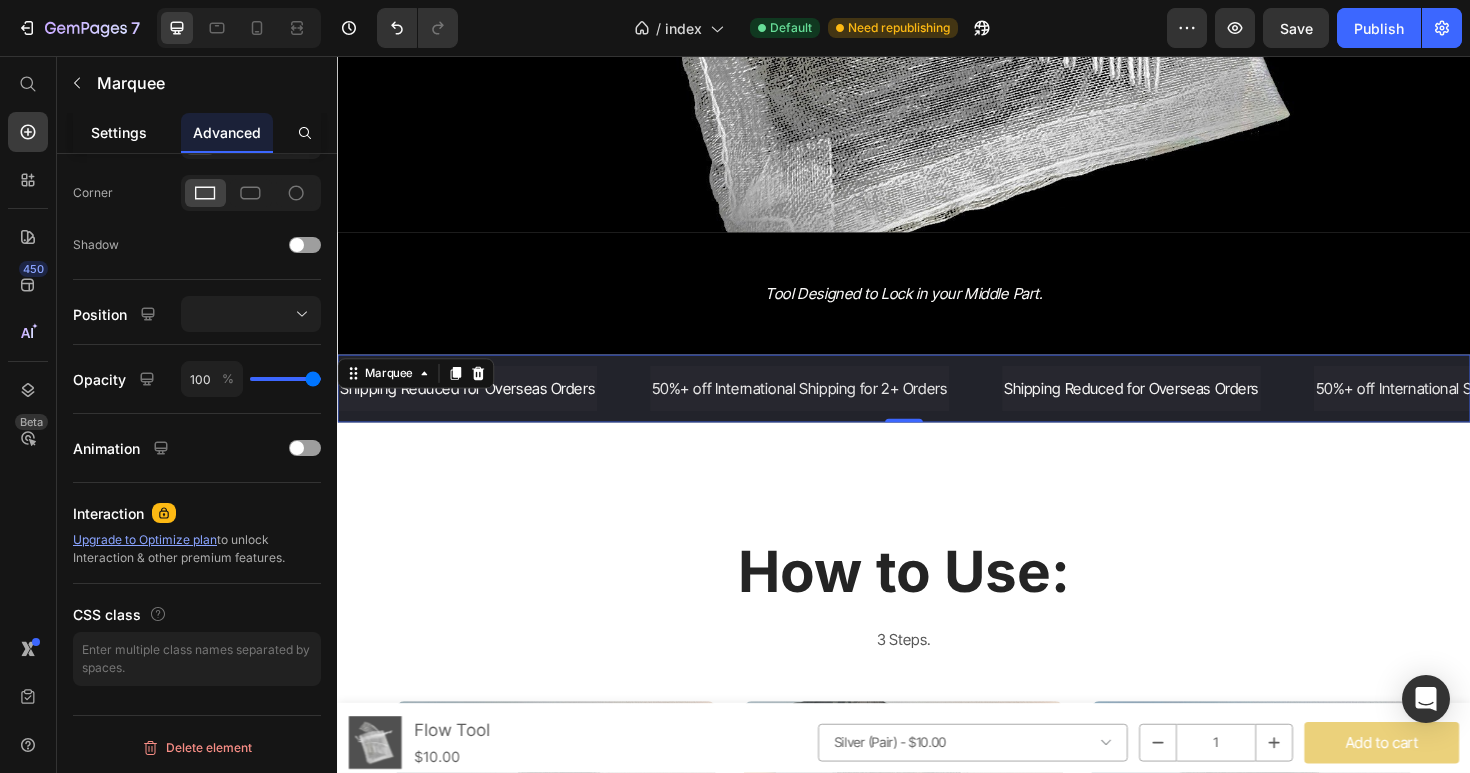 click on "Settings" at bounding box center [119, 132] 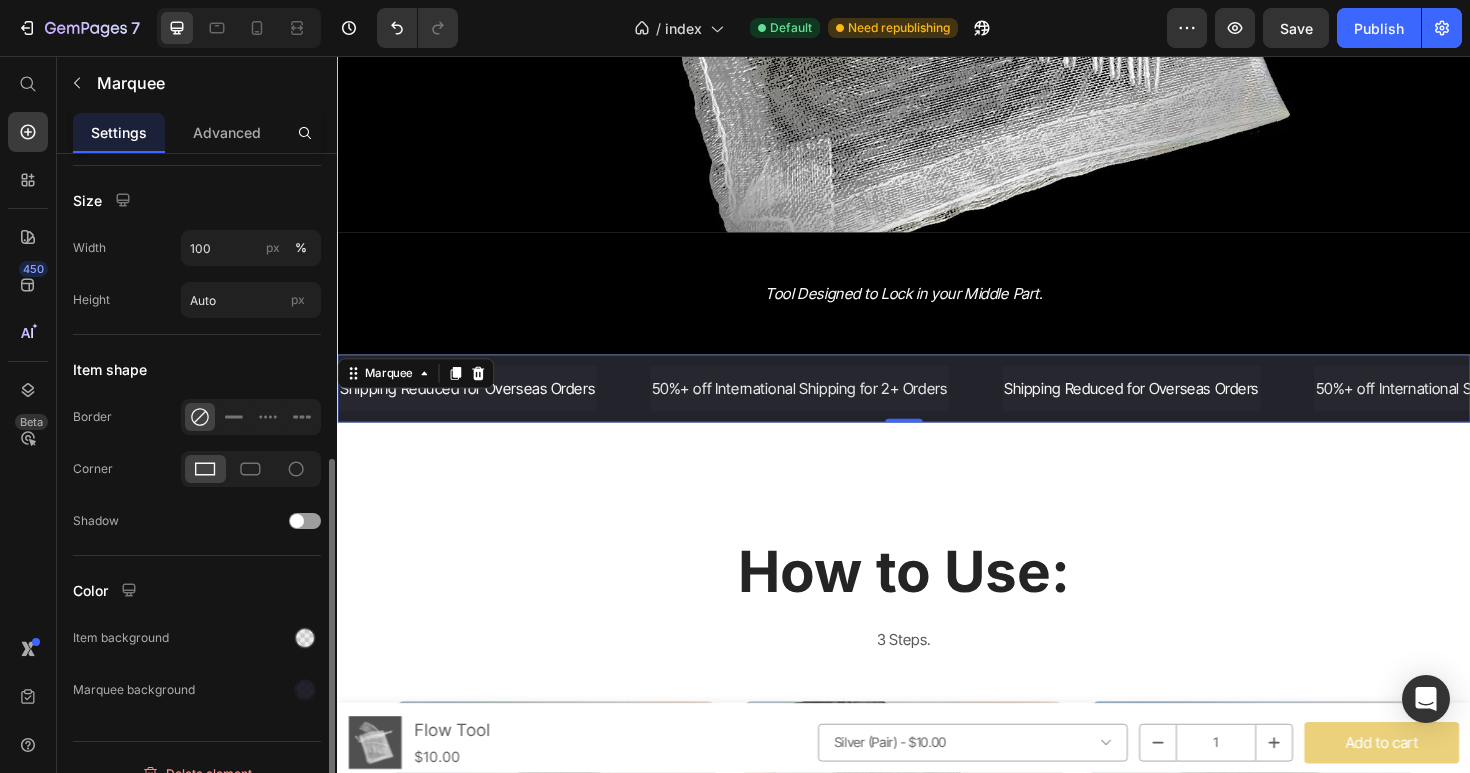 scroll, scrollTop: 733, scrollLeft: 0, axis: vertical 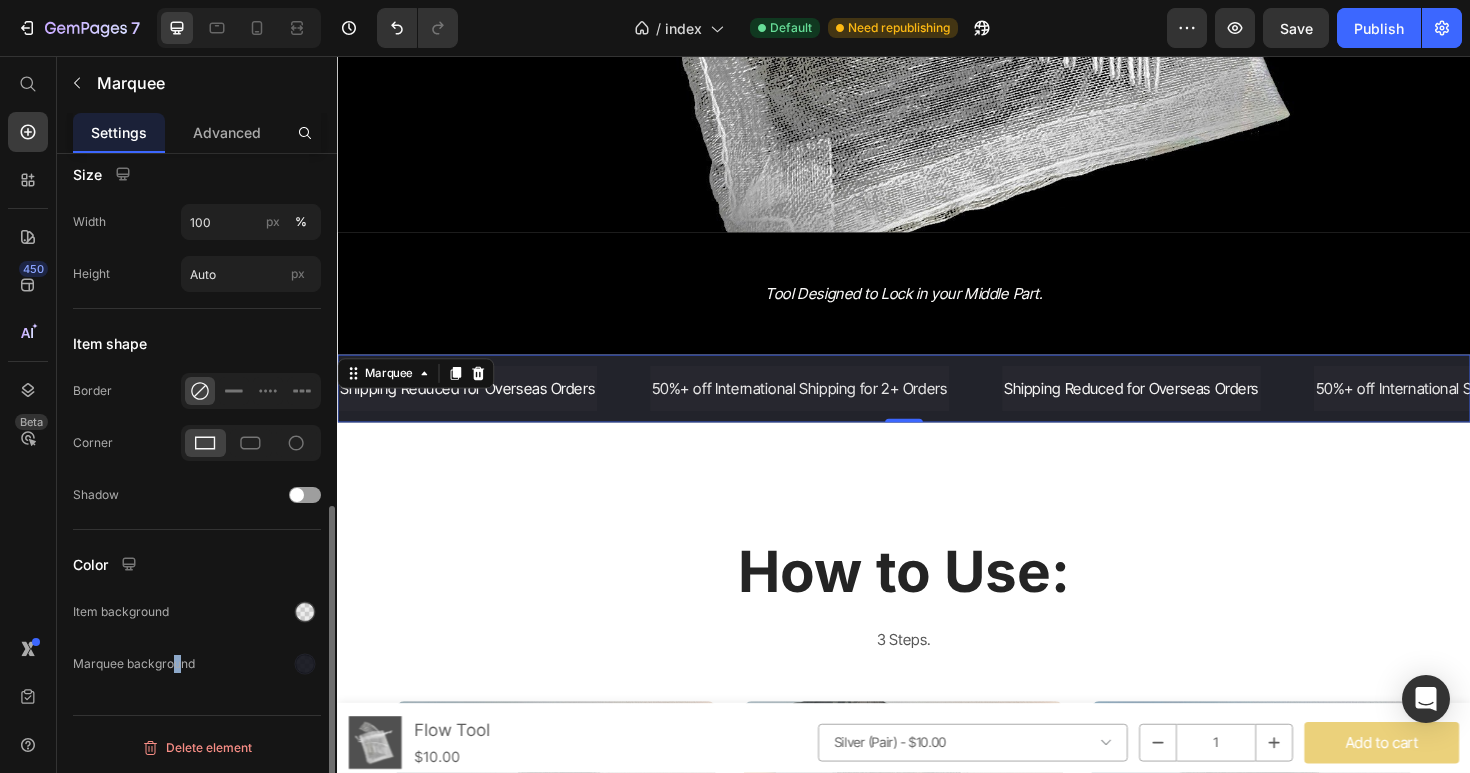 click on "Marquee background" at bounding box center [134, 664] 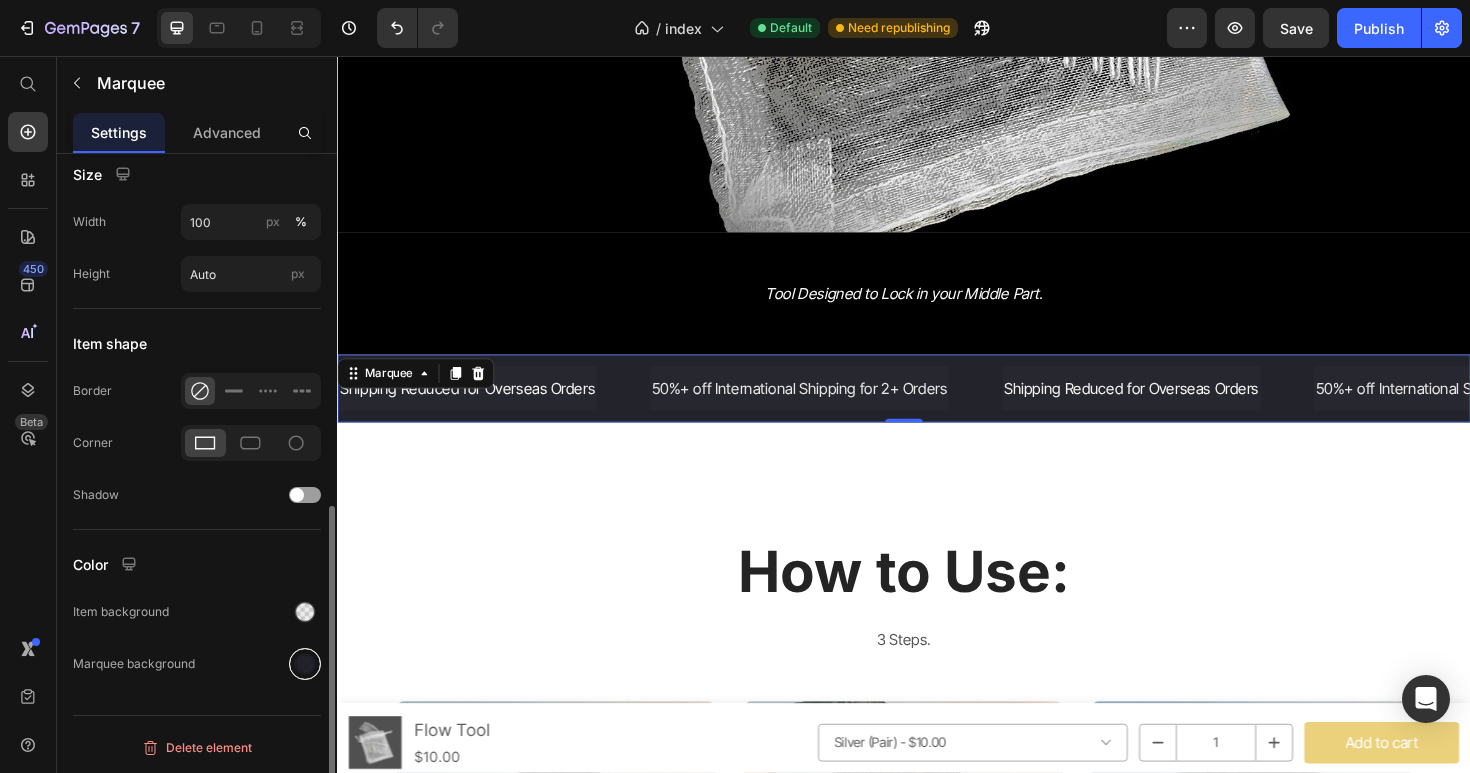 click at bounding box center (305, 664) 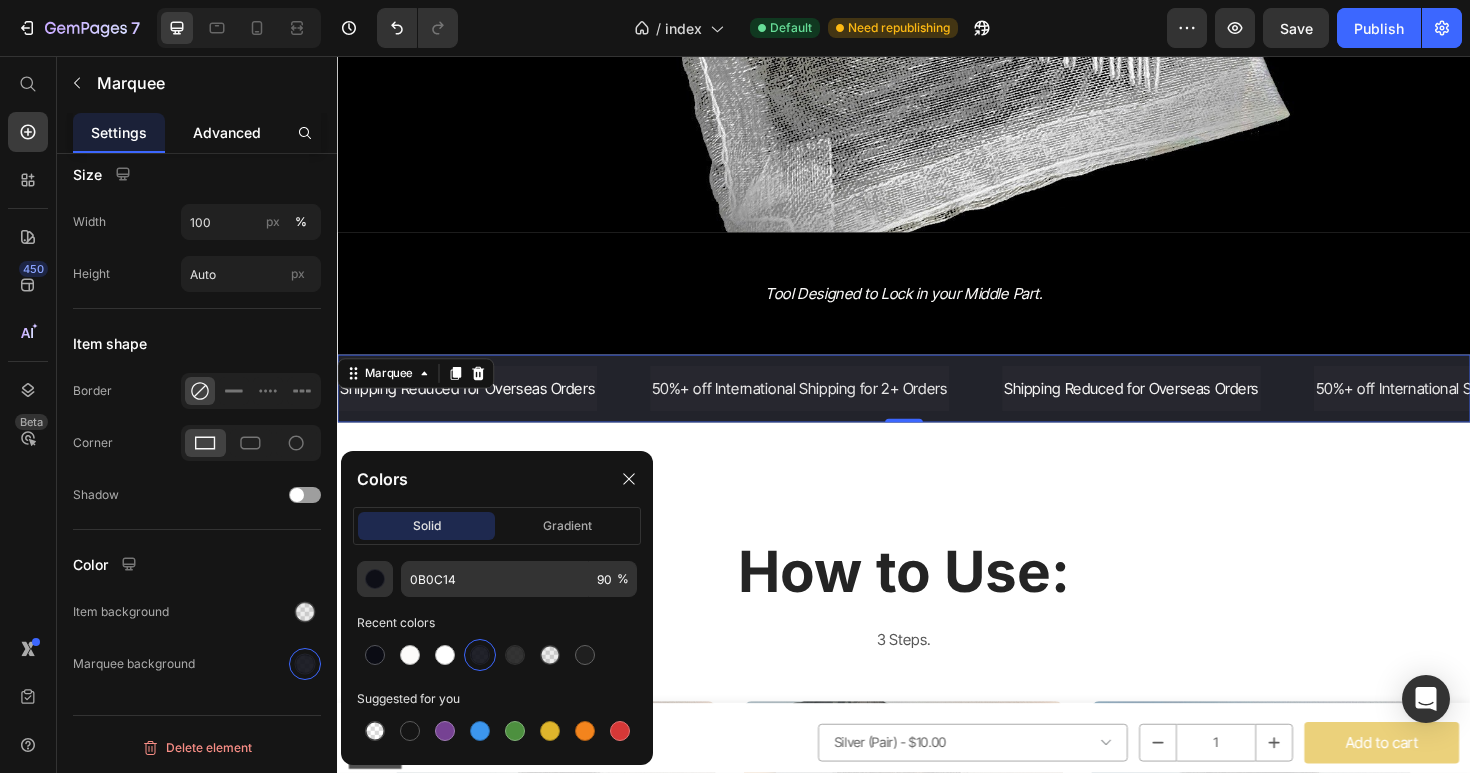 click on "Advanced" at bounding box center [227, 132] 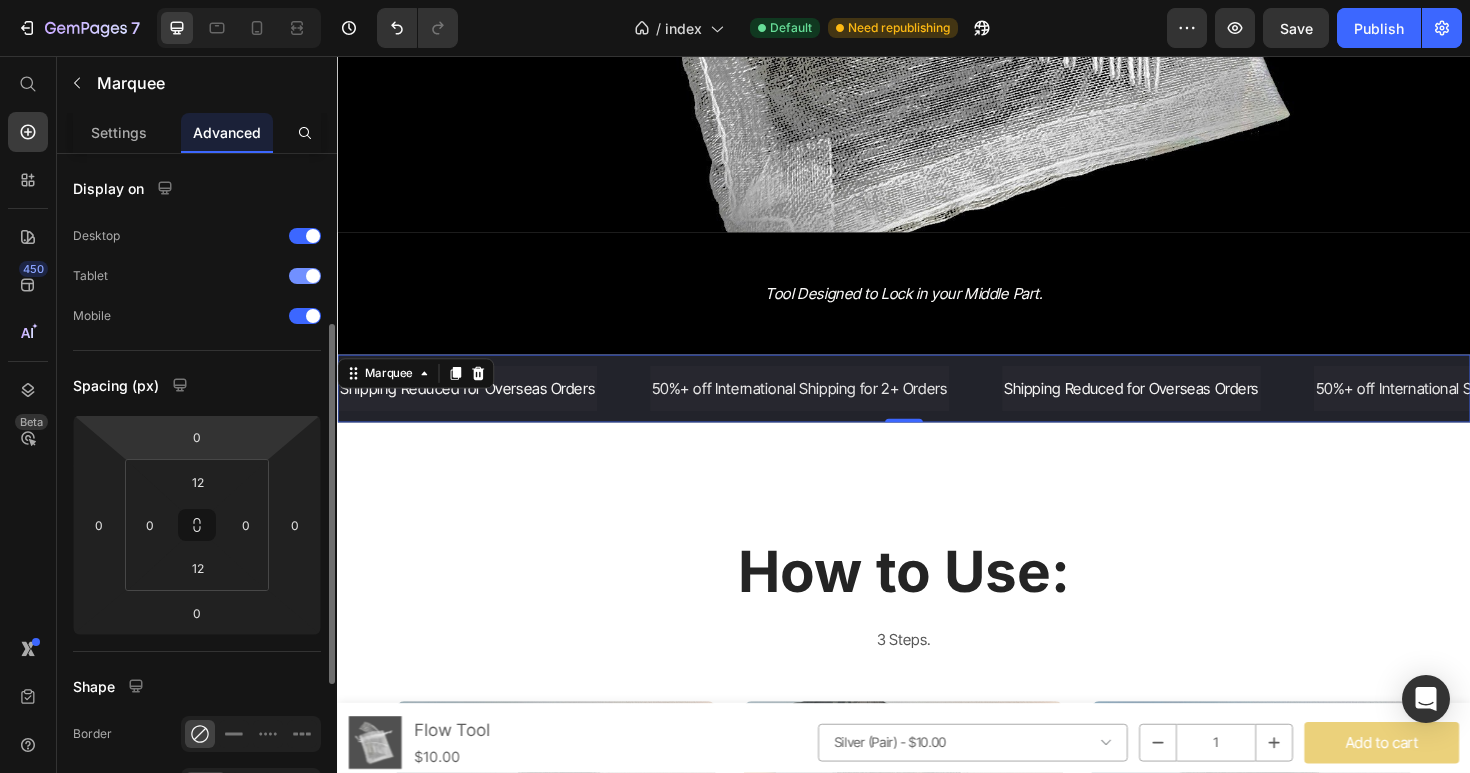 scroll, scrollTop: 593, scrollLeft: 0, axis: vertical 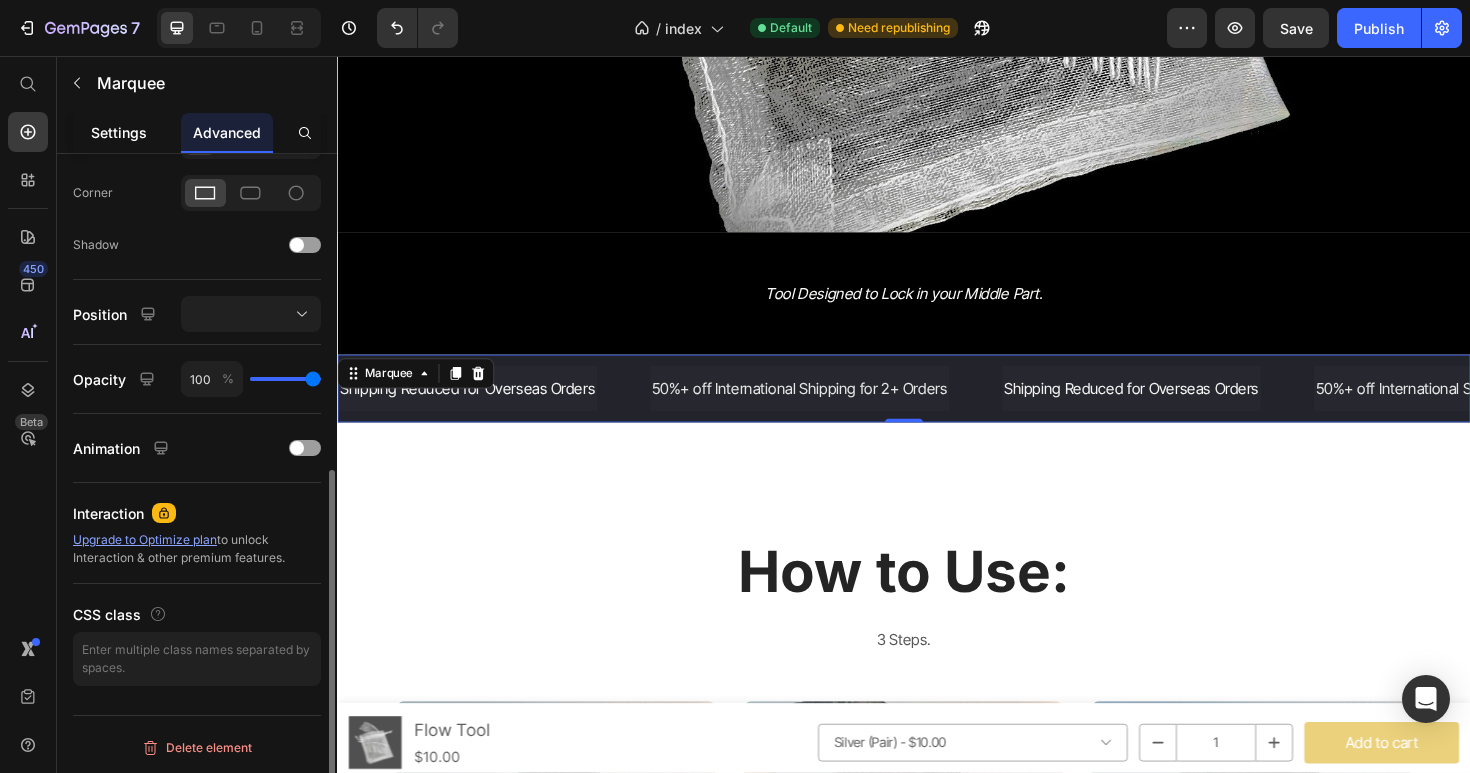 click on "Settings" 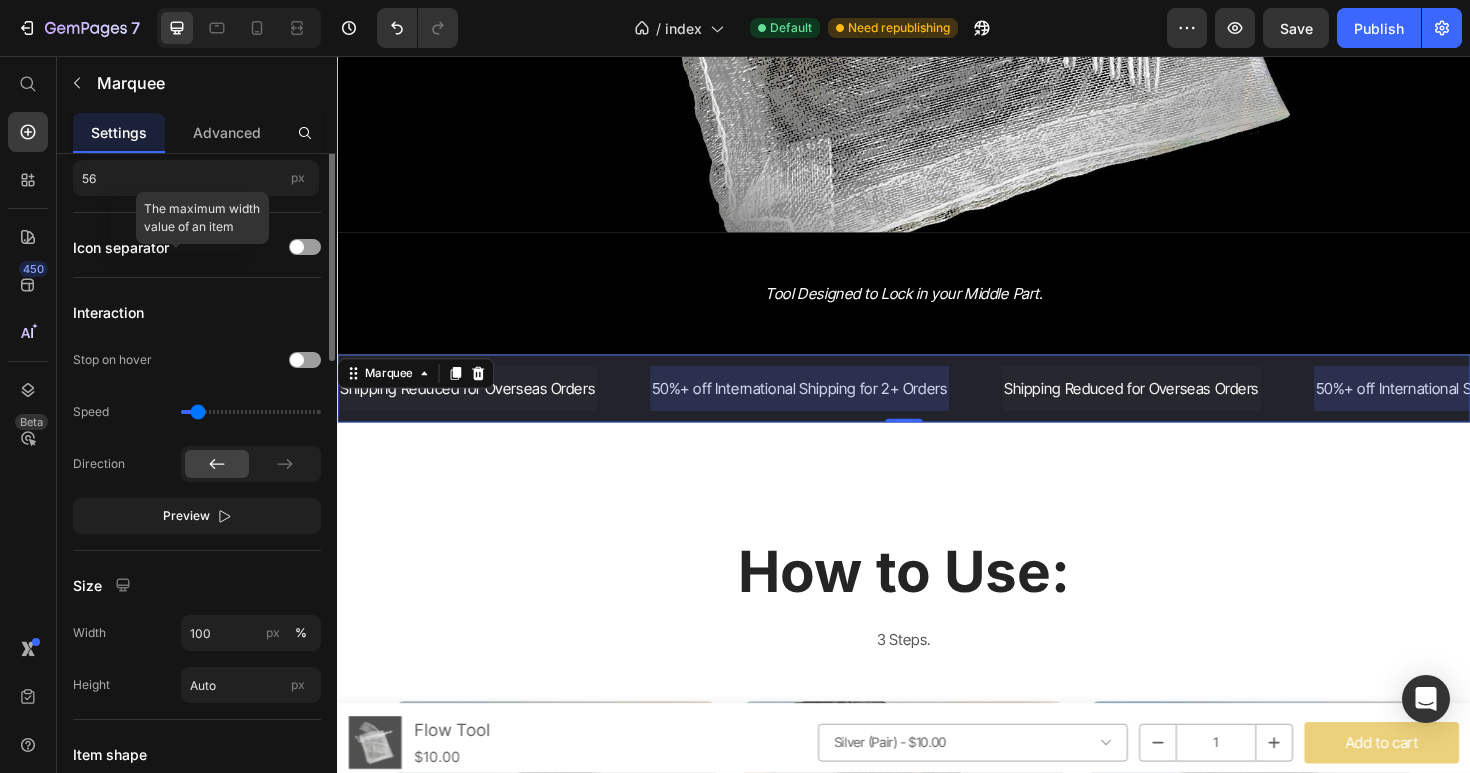 scroll, scrollTop: 322, scrollLeft: 0, axis: vertical 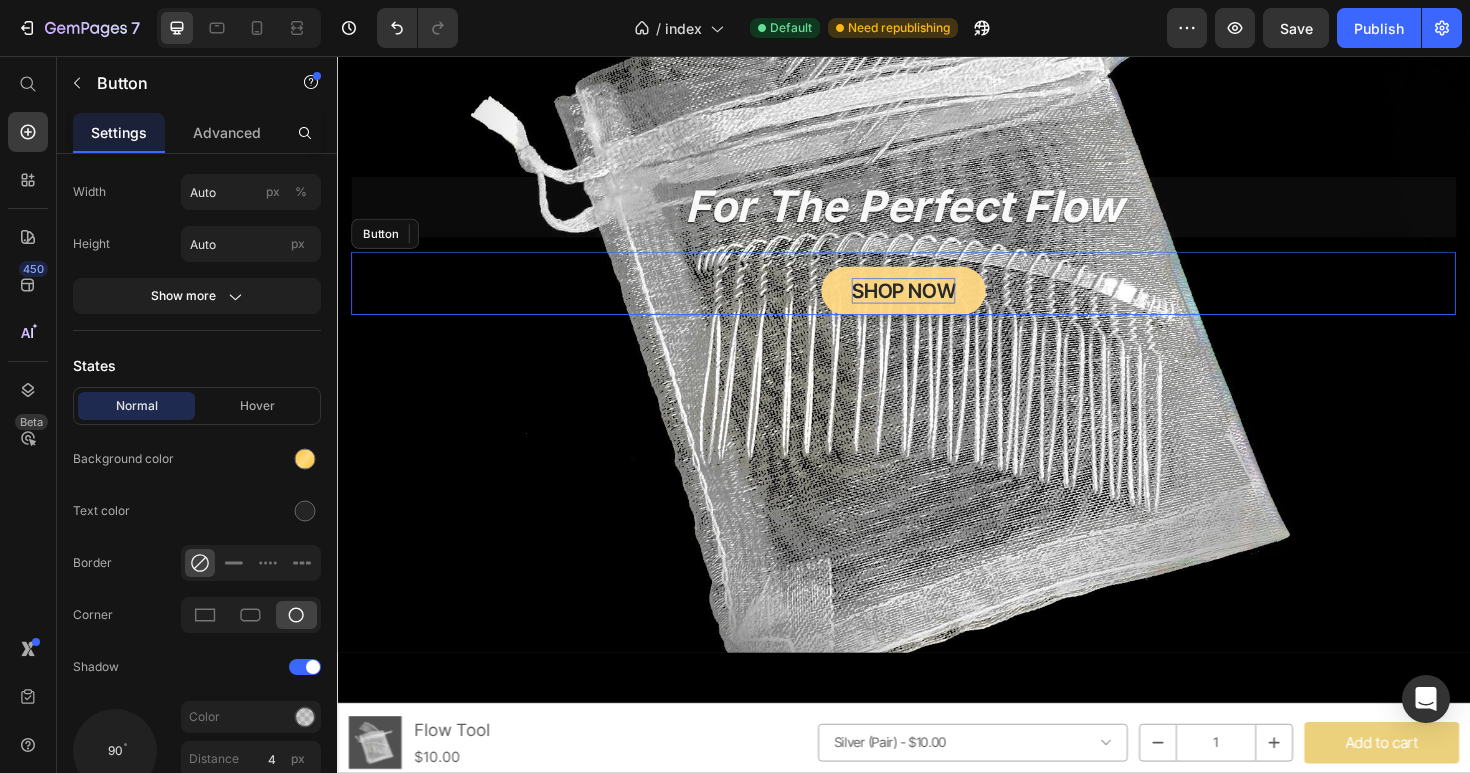 click on "Shop NOW" at bounding box center [937, 304] 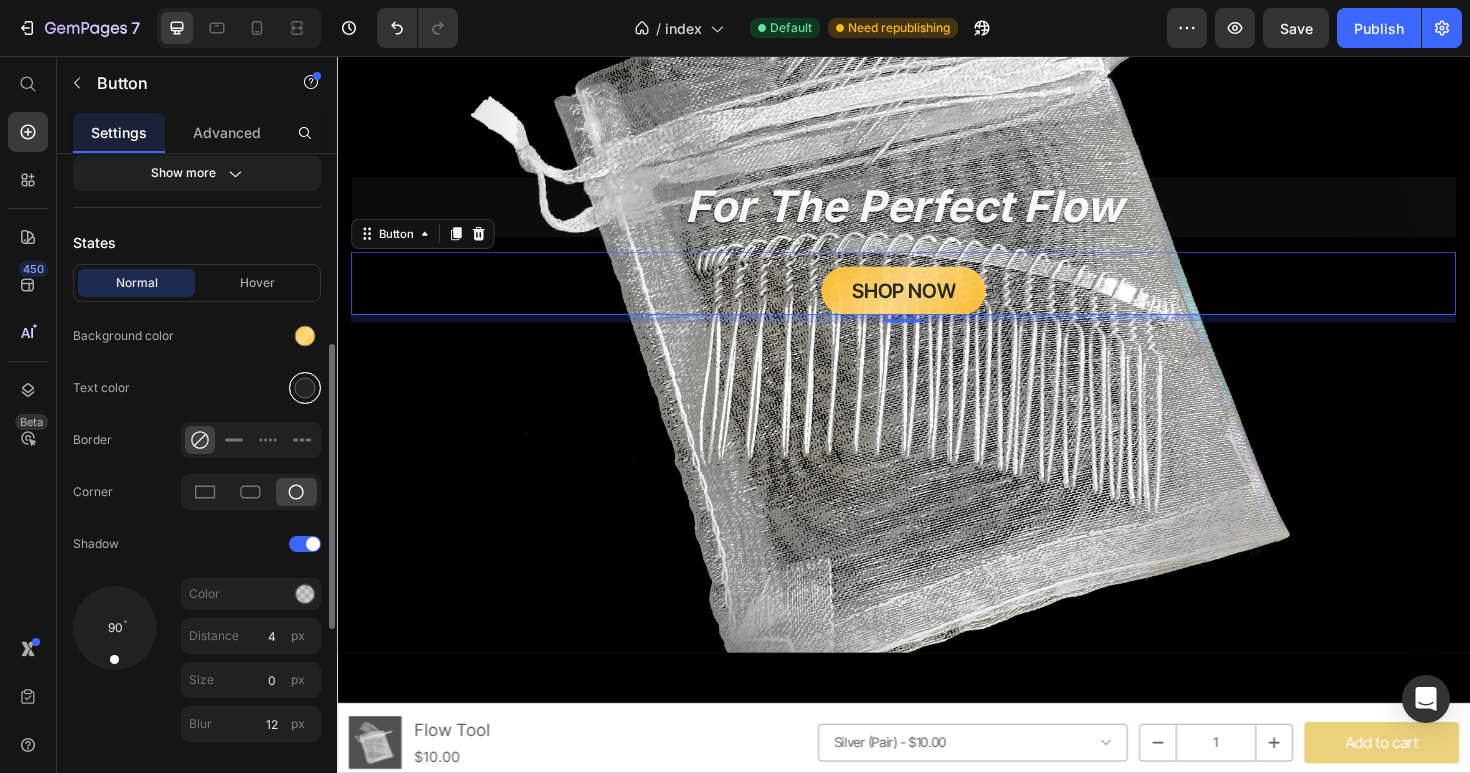 scroll, scrollTop: 468, scrollLeft: 0, axis: vertical 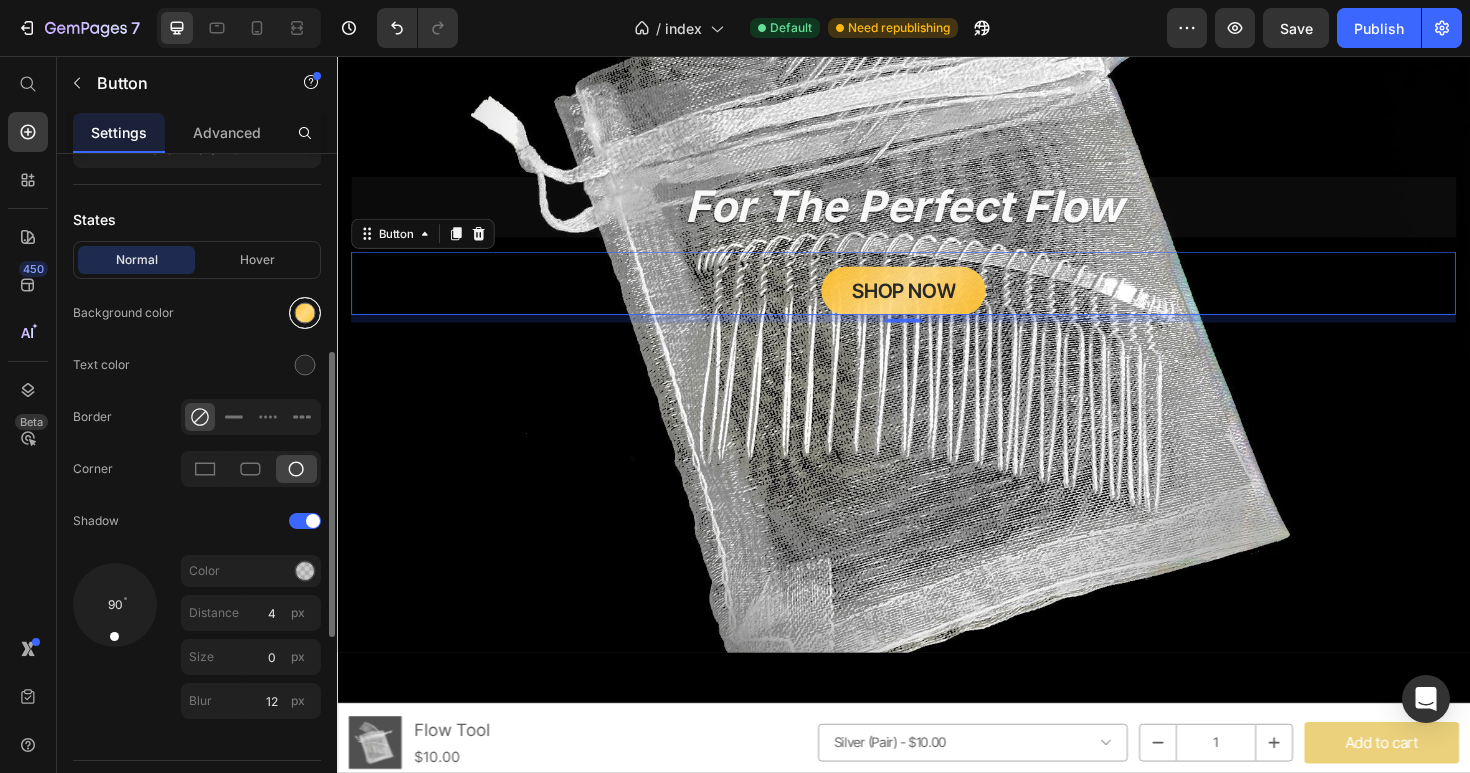 click at bounding box center (305, 313) 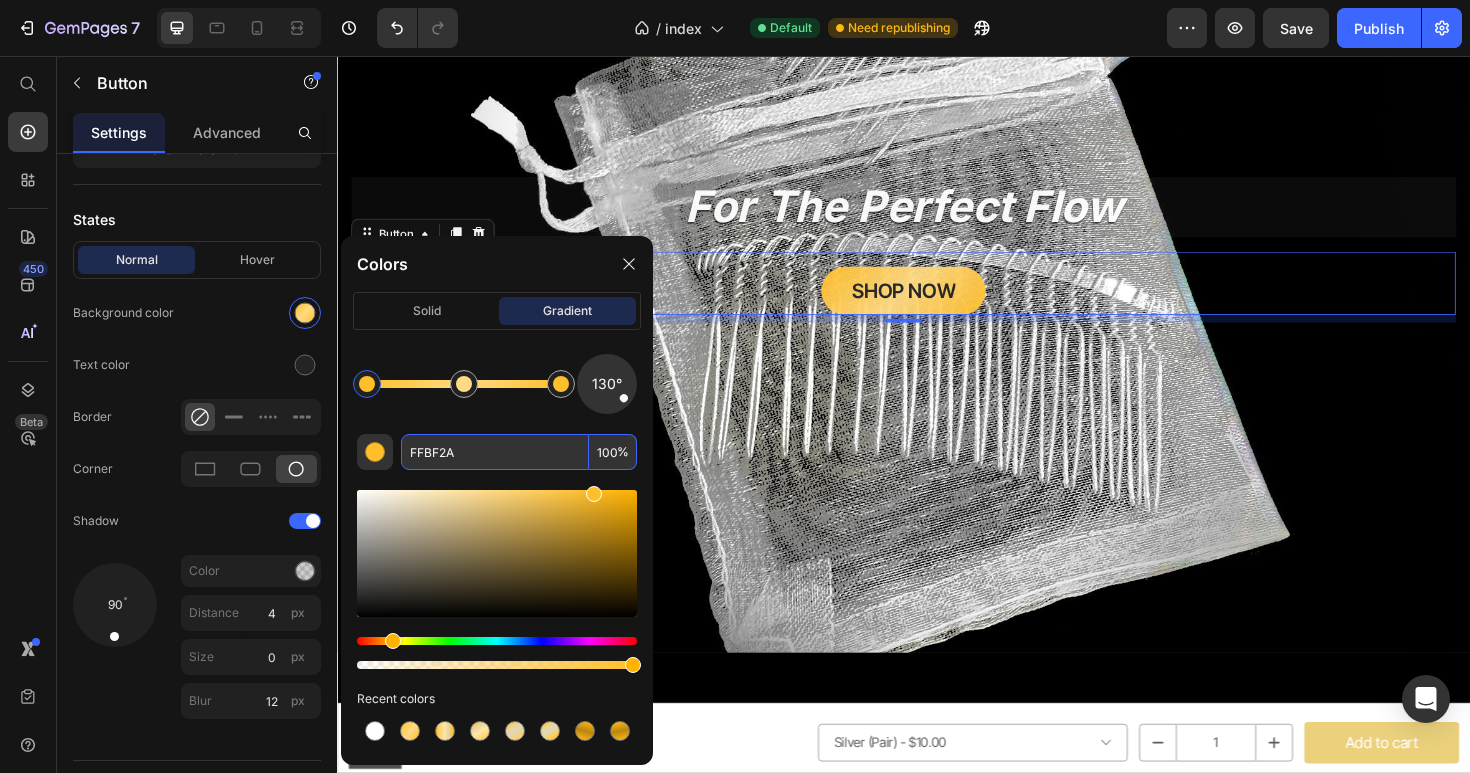 click on "FFBF2A" at bounding box center (495, 452) 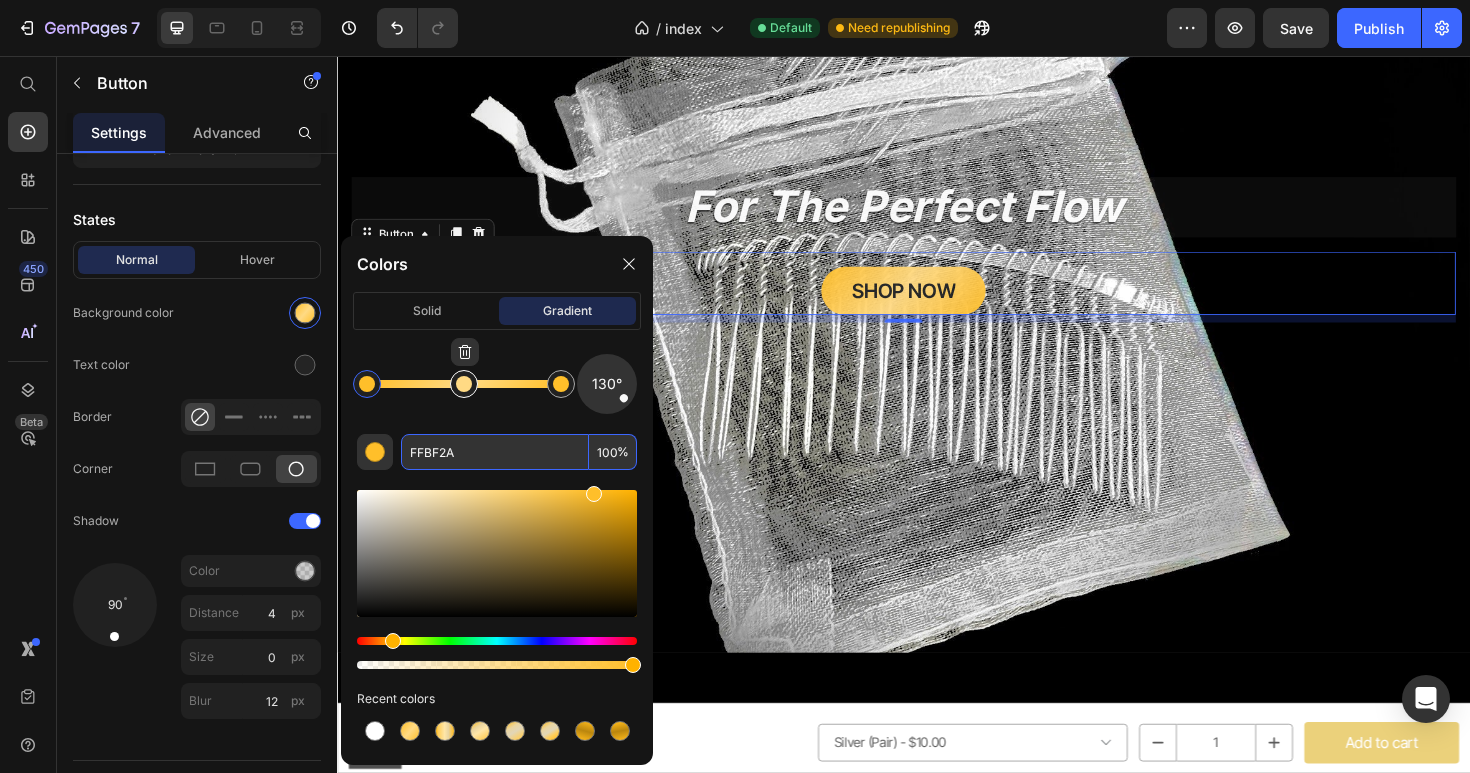 type on "FFDA84" 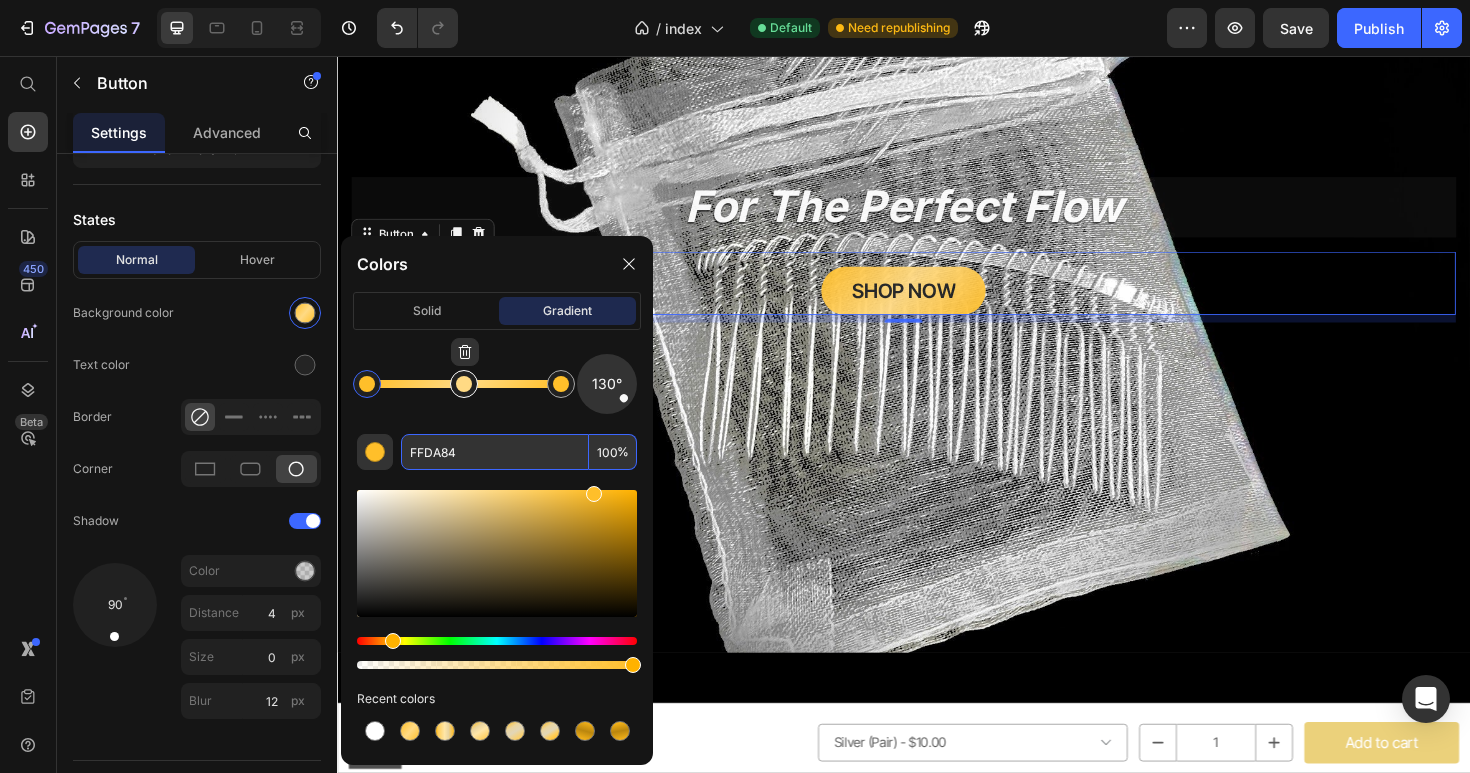 click at bounding box center (464, 384) 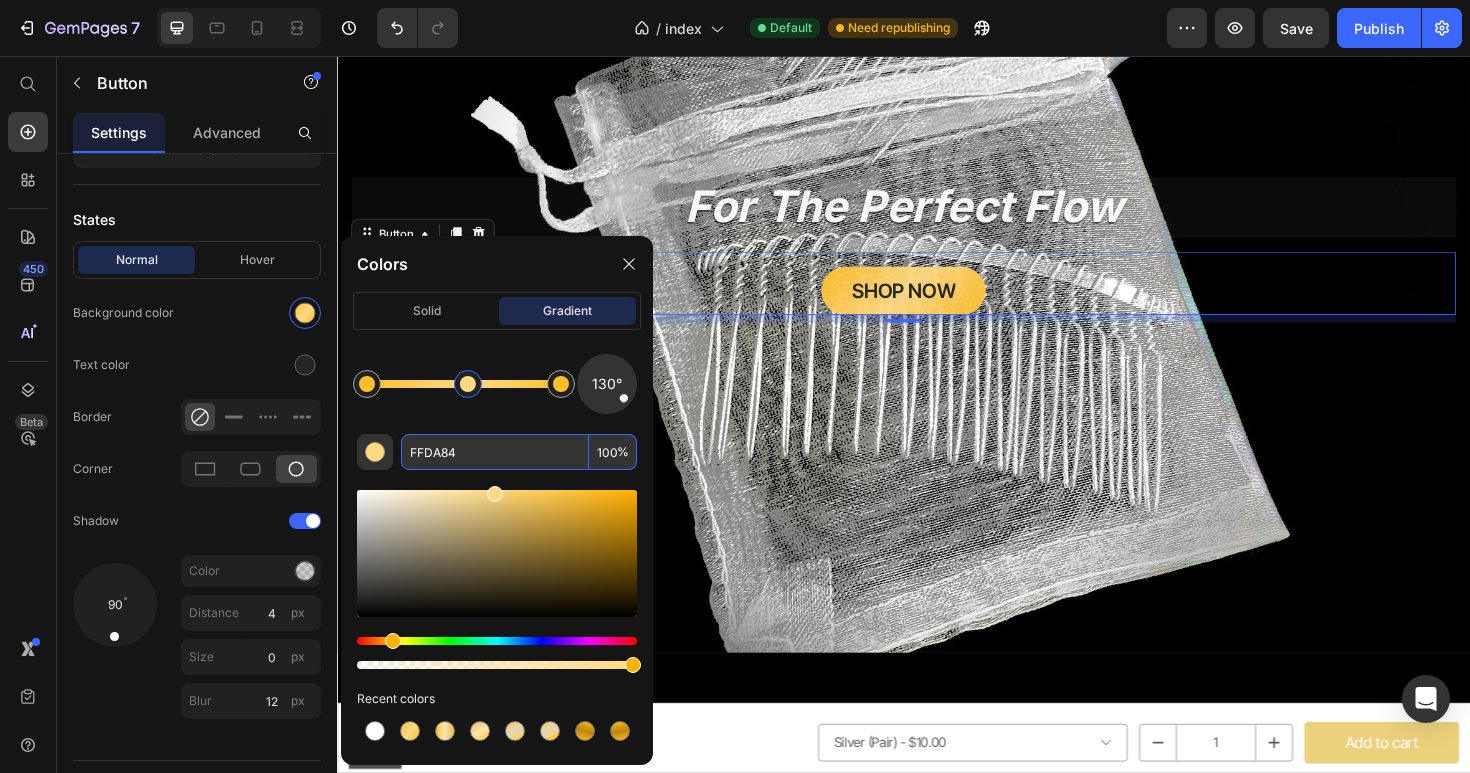 click on "FFDA84" at bounding box center (495, 452) 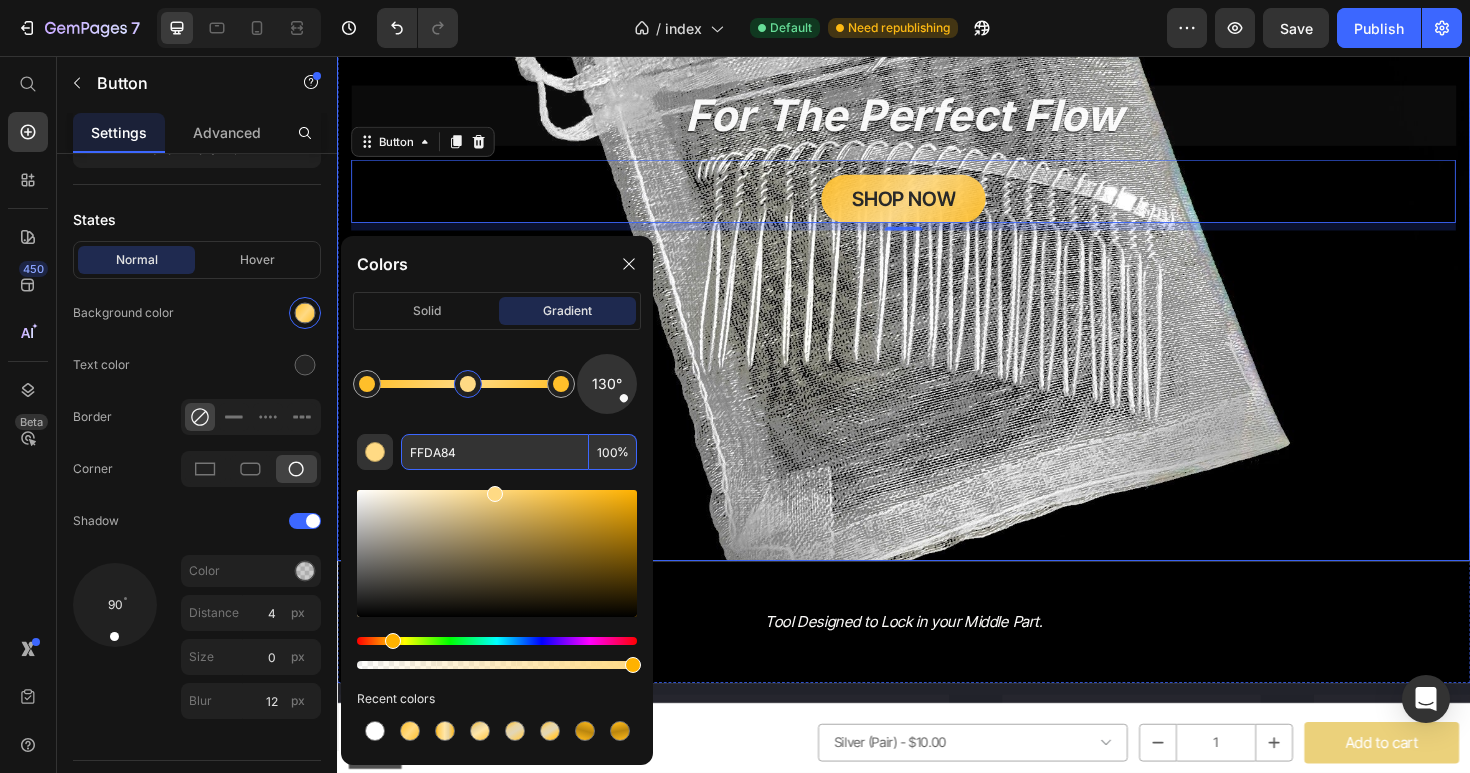 scroll, scrollTop: 447, scrollLeft: 0, axis: vertical 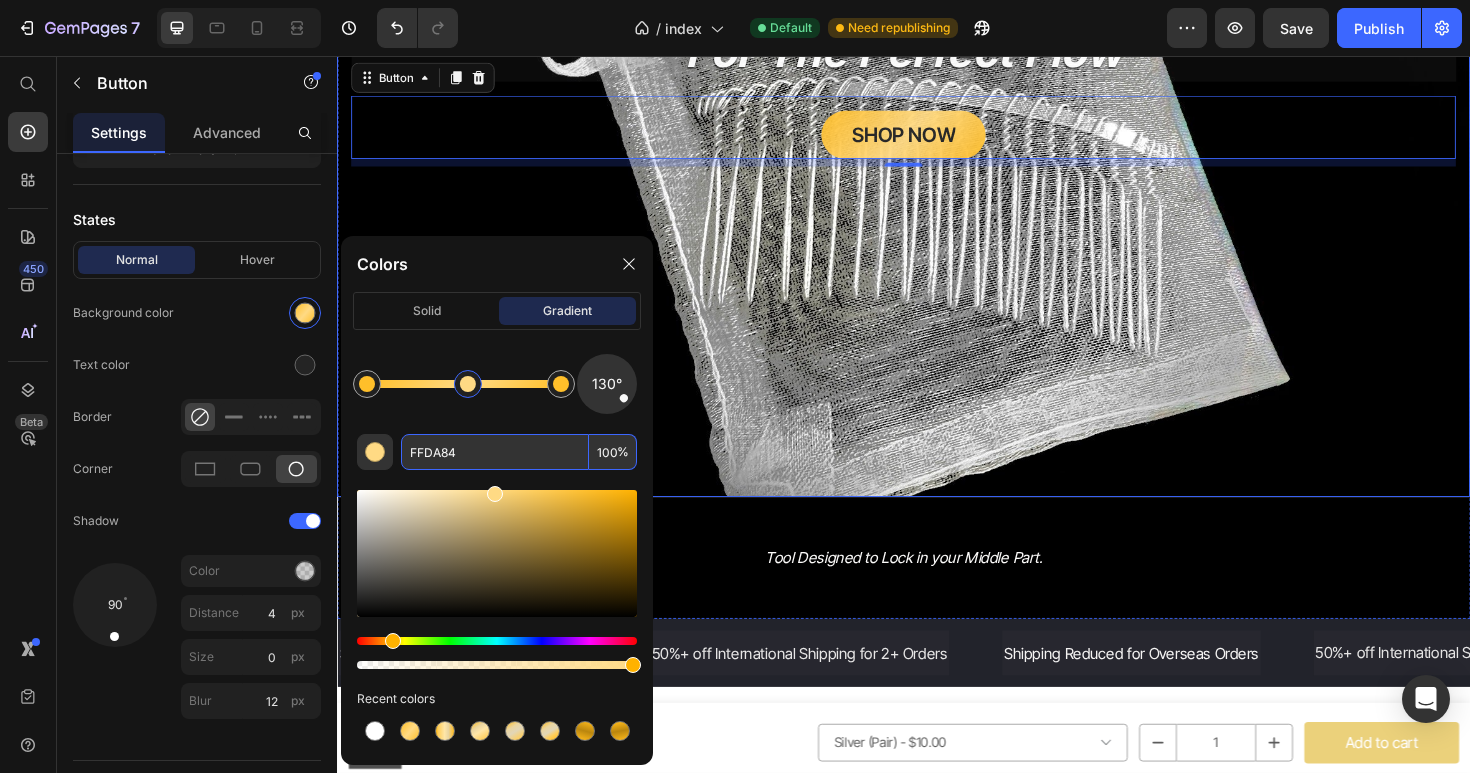 click at bounding box center [937, 86] 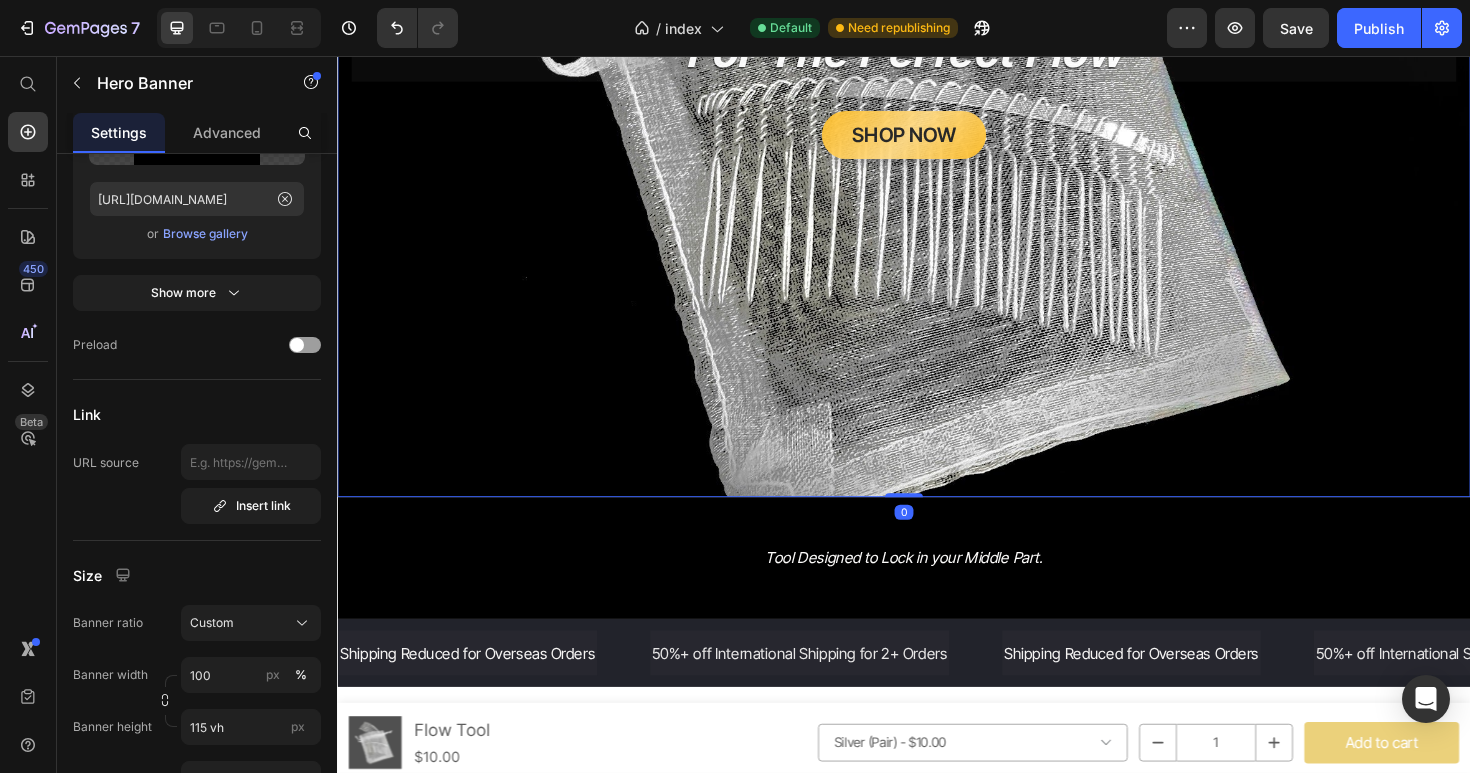 scroll, scrollTop: 0, scrollLeft: 0, axis: both 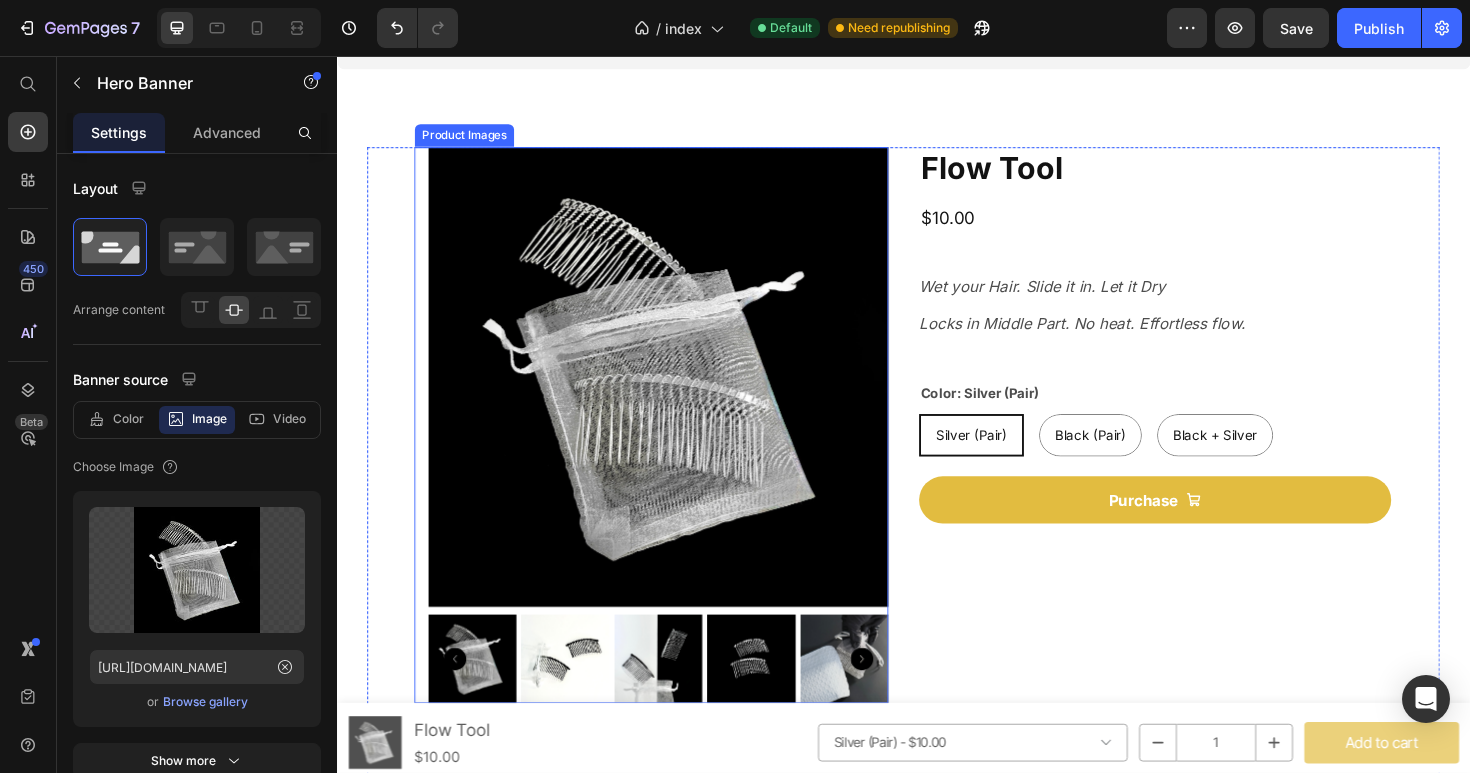 click at bounding box center [677, 395] 